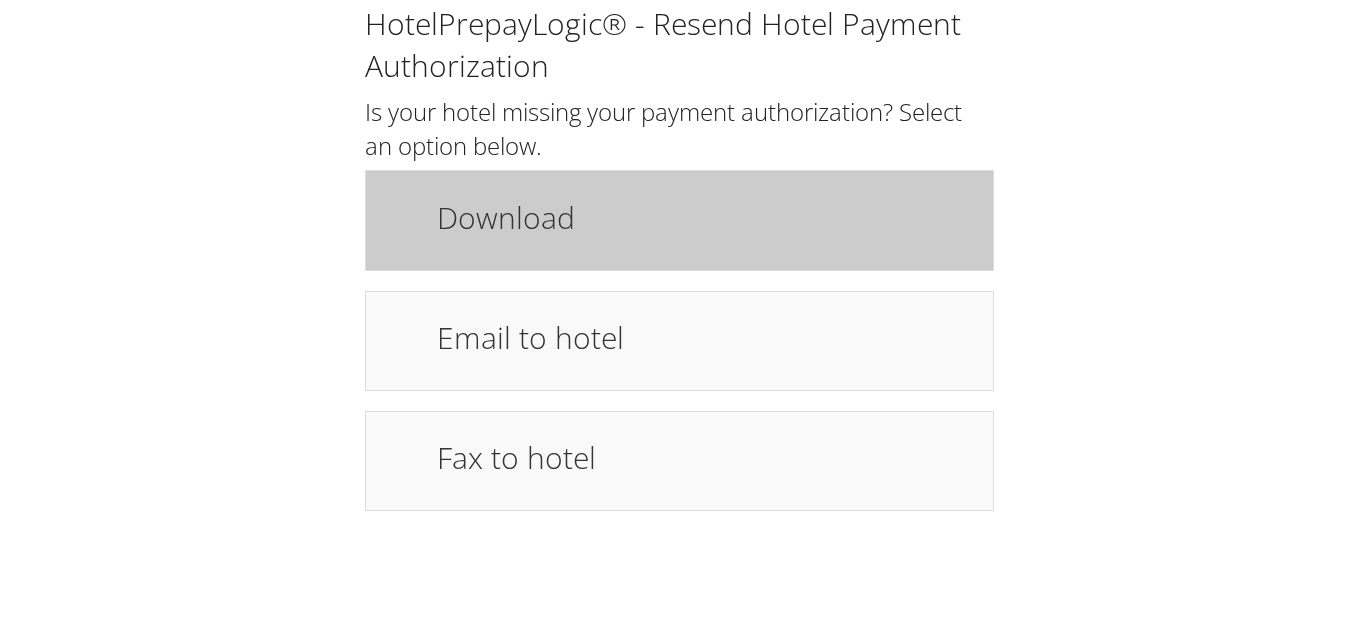 scroll, scrollTop: 0, scrollLeft: 0, axis: both 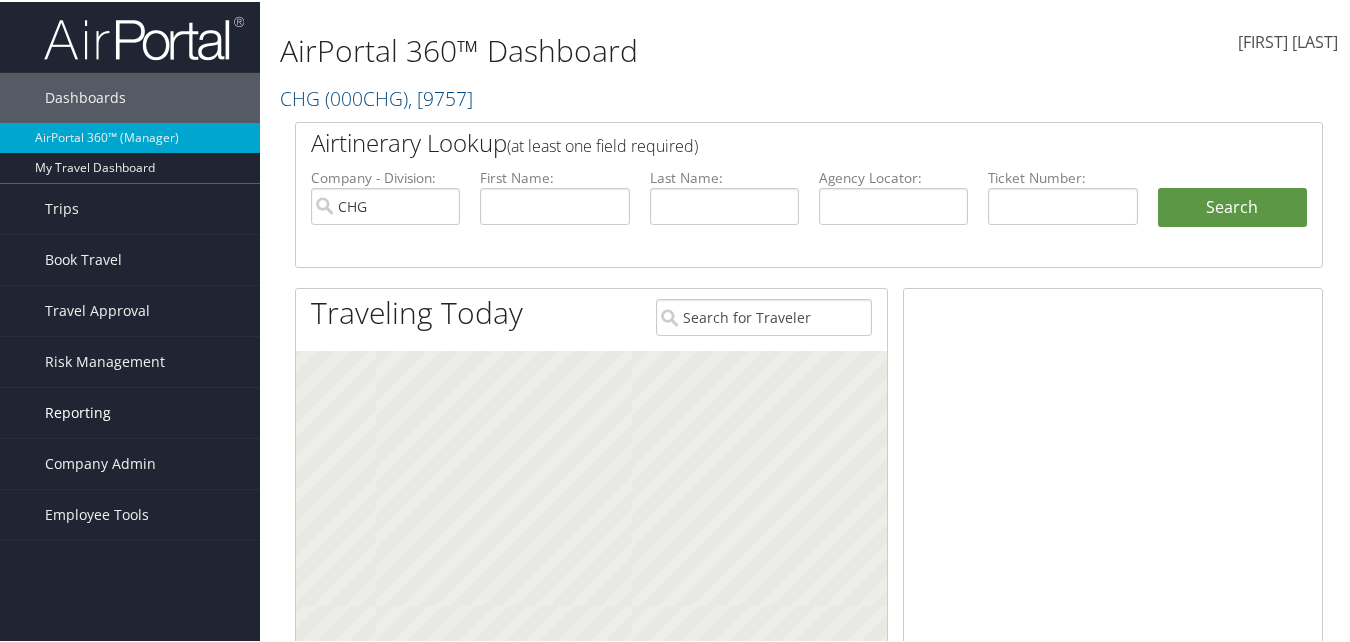 click on "Reporting" at bounding box center (78, 411) 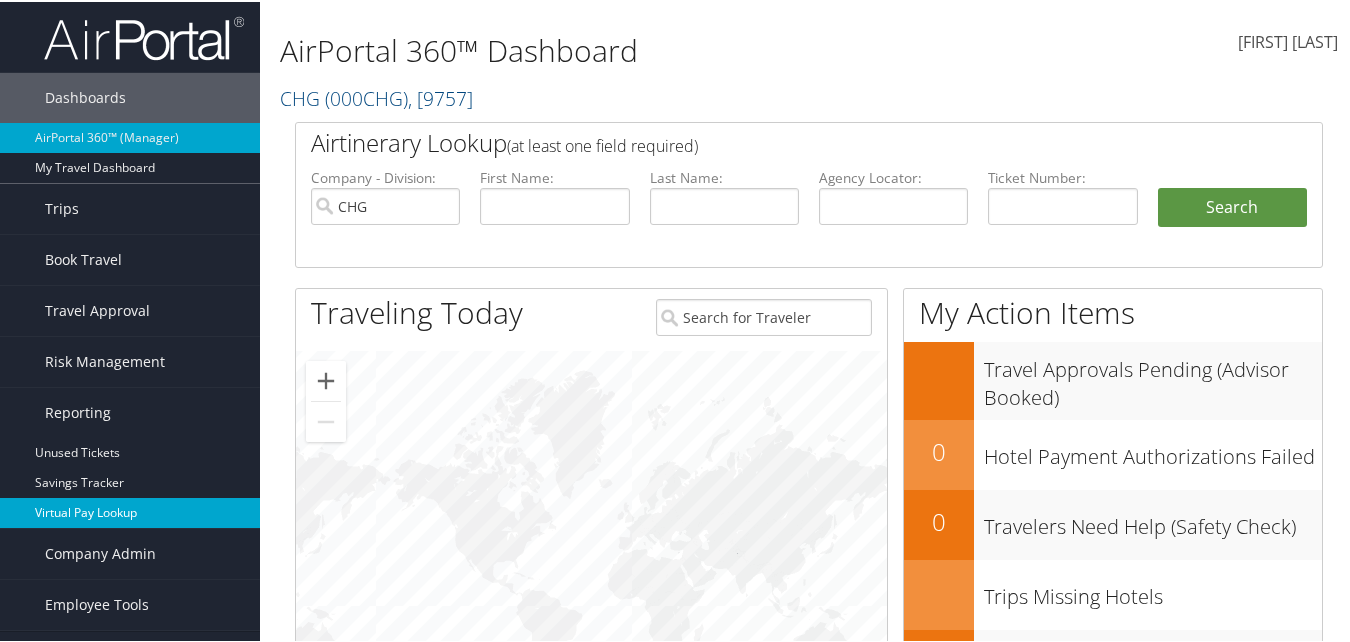 click on "Virtual Pay Lookup" at bounding box center (130, 511) 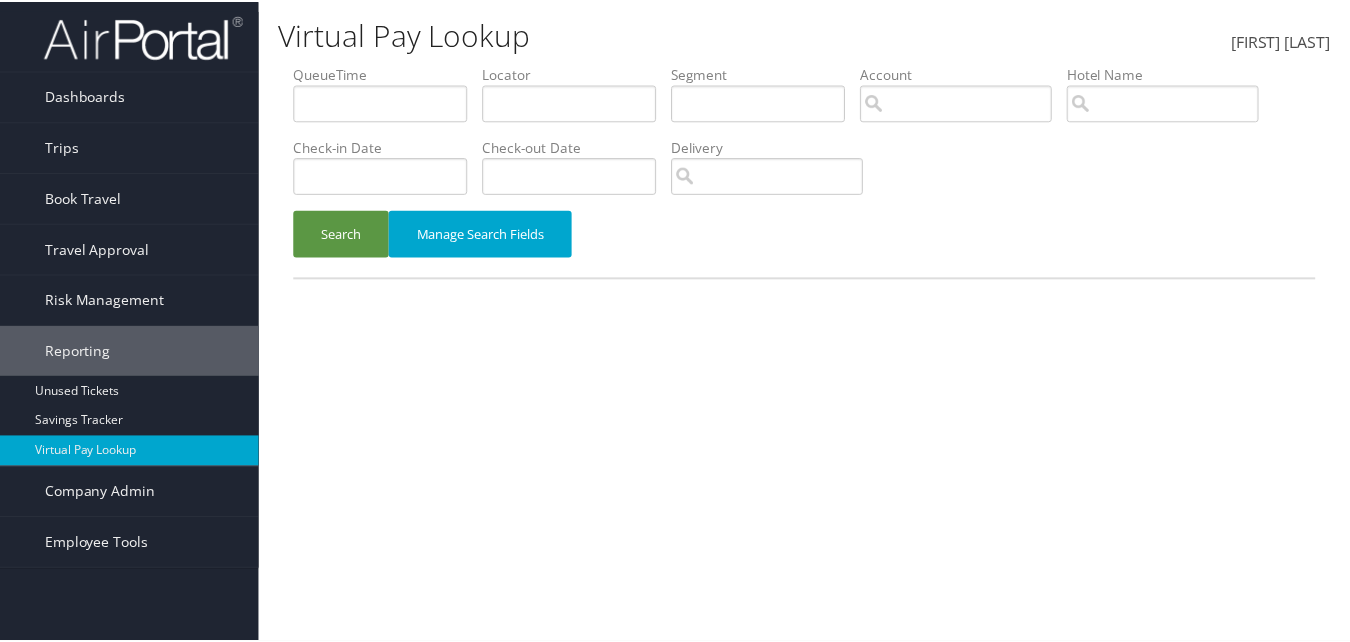scroll, scrollTop: 0, scrollLeft: 0, axis: both 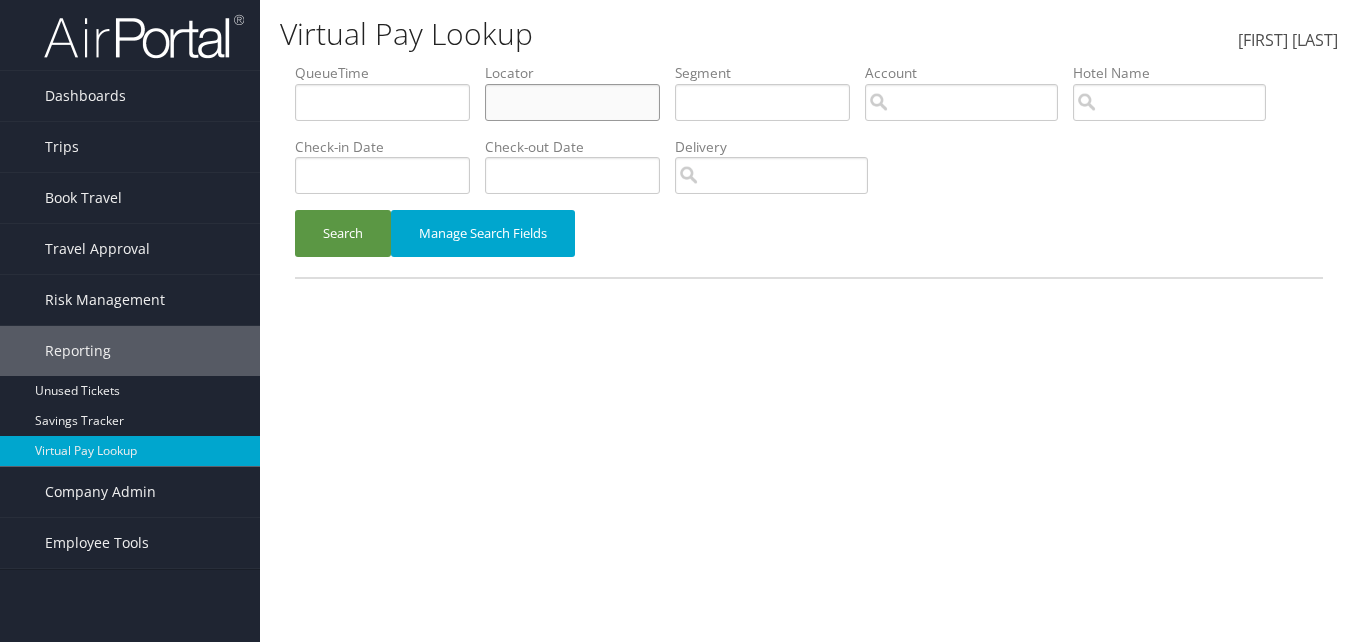 click at bounding box center (382, 102) 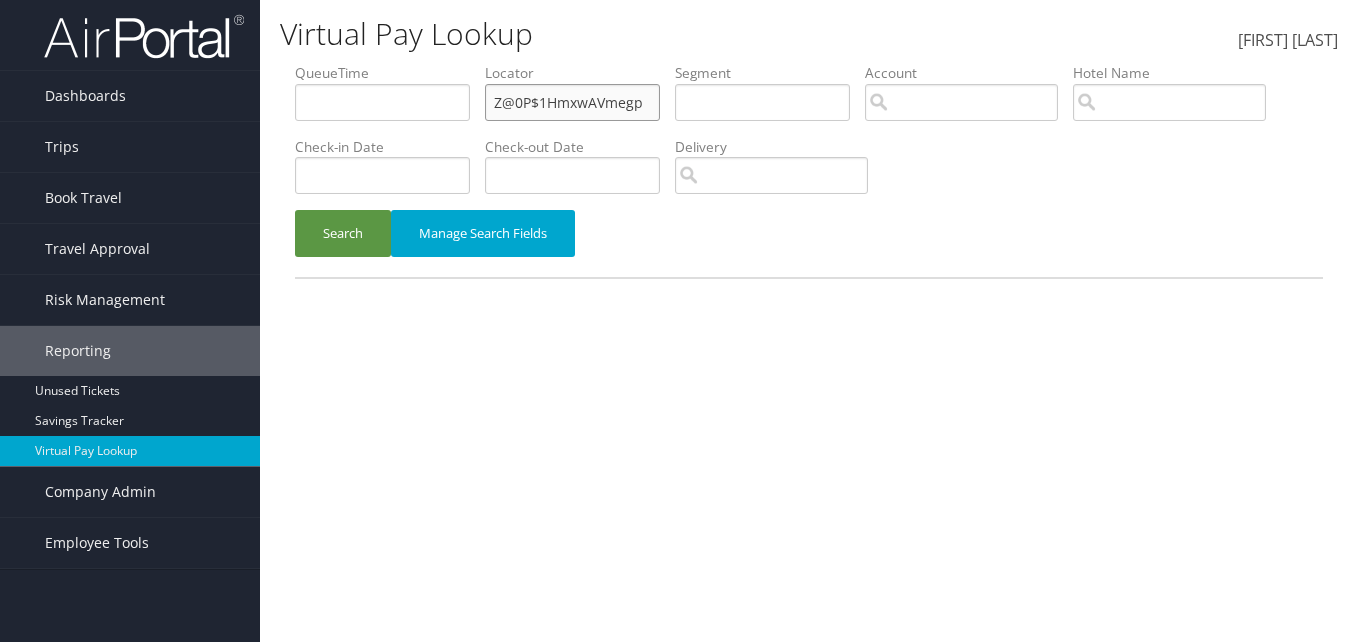 drag, startPoint x: 655, startPoint y: 99, endPoint x: 433, endPoint y: 100, distance: 222.00226 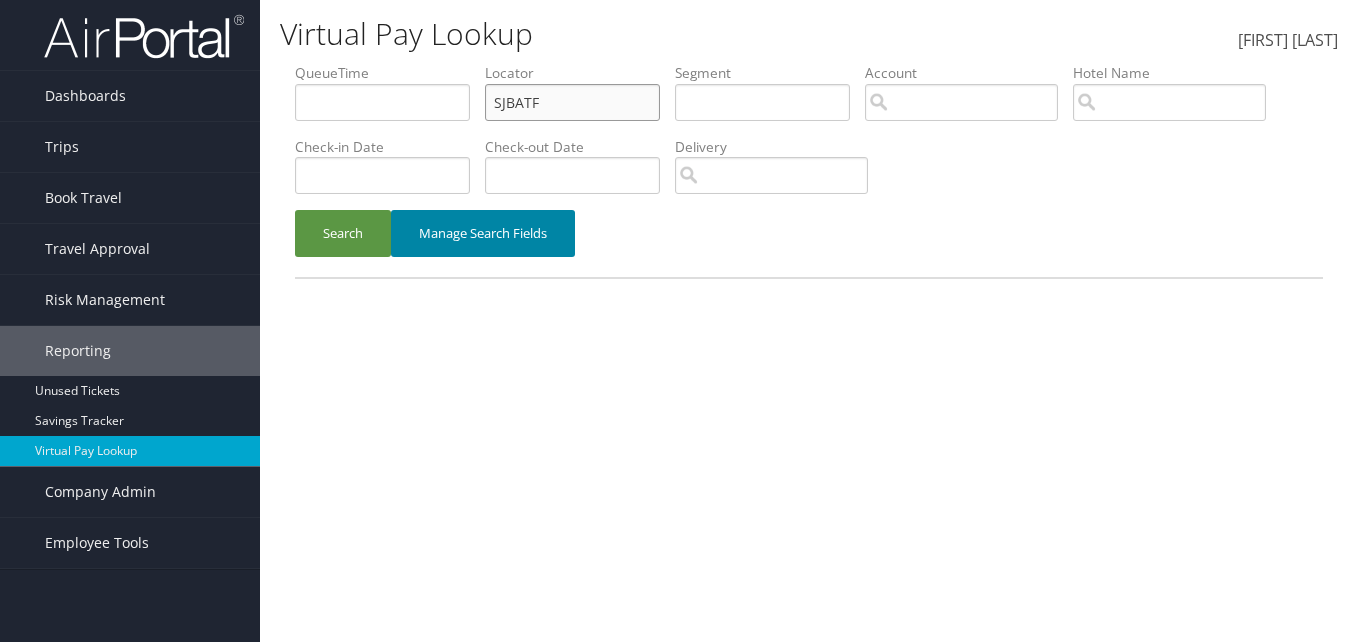 type on "SJBATF" 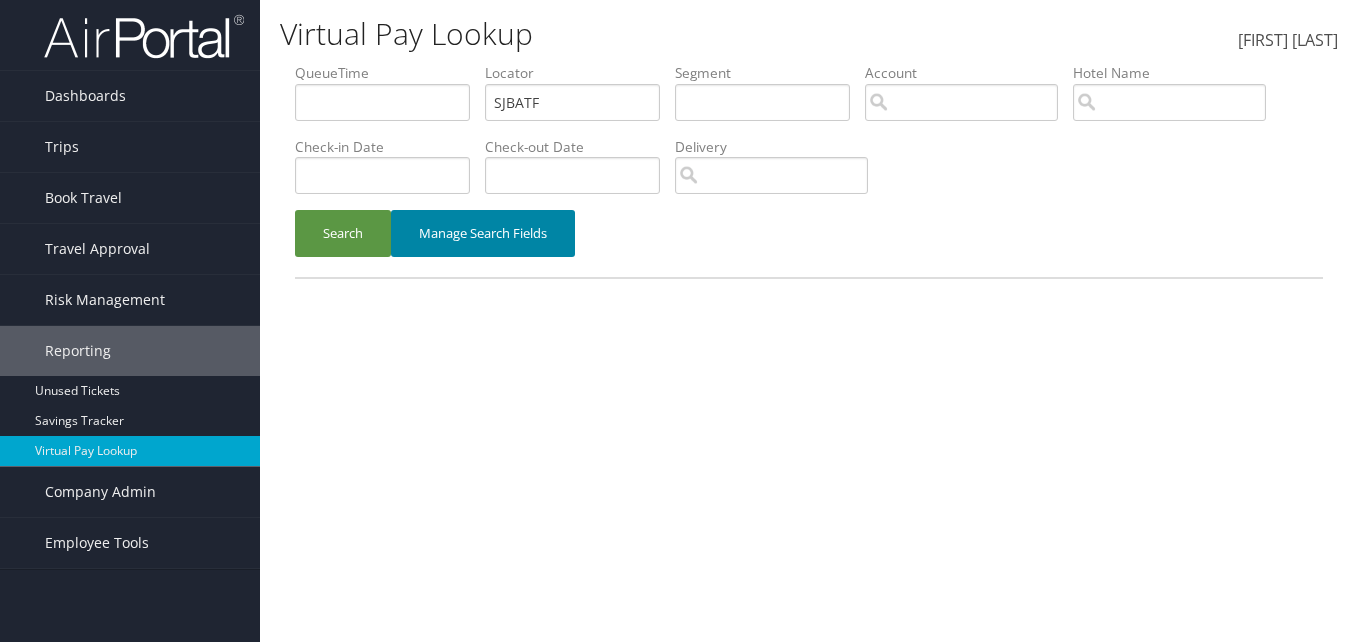 click on "Manage Search Fields" at bounding box center [483, 233] 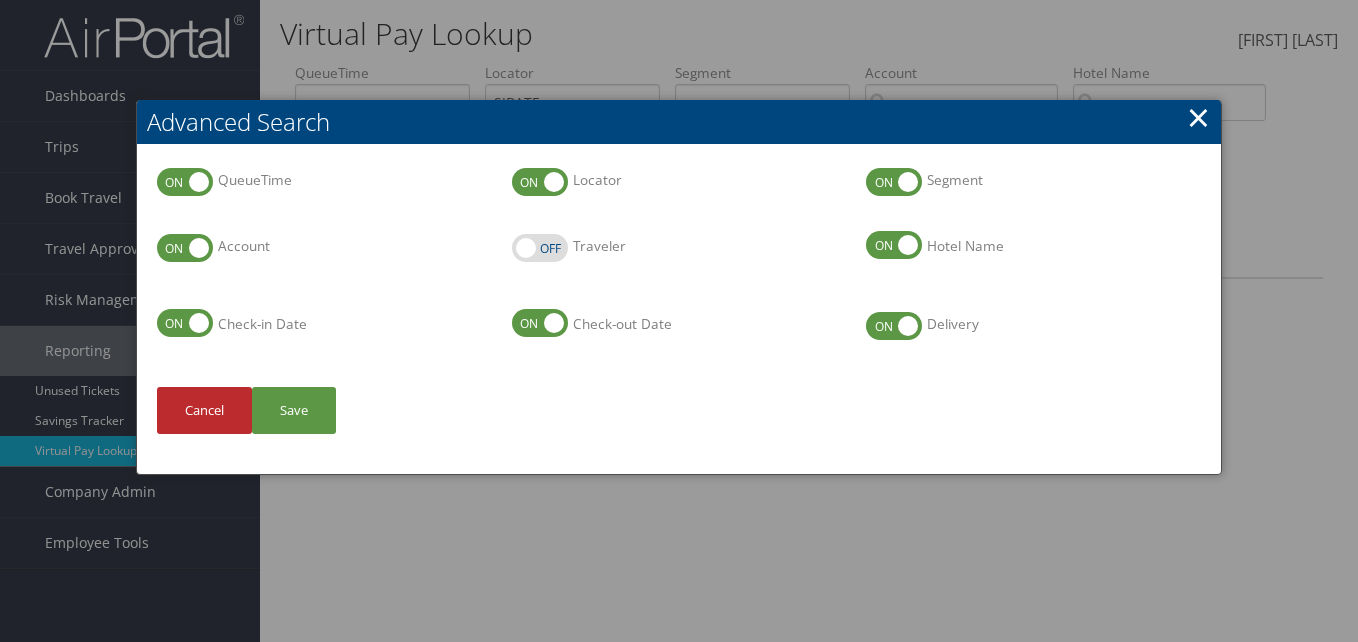 click on "Advanced Search" at bounding box center [679, 122] 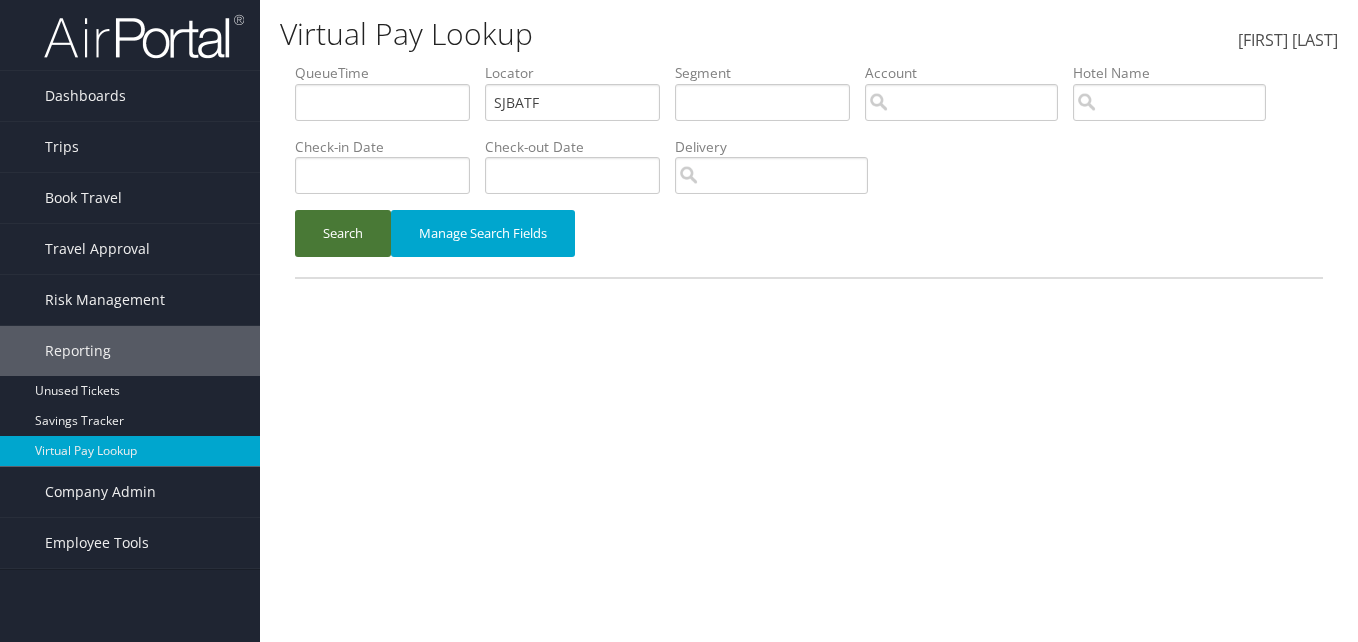 click on "Search" at bounding box center [343, 233] 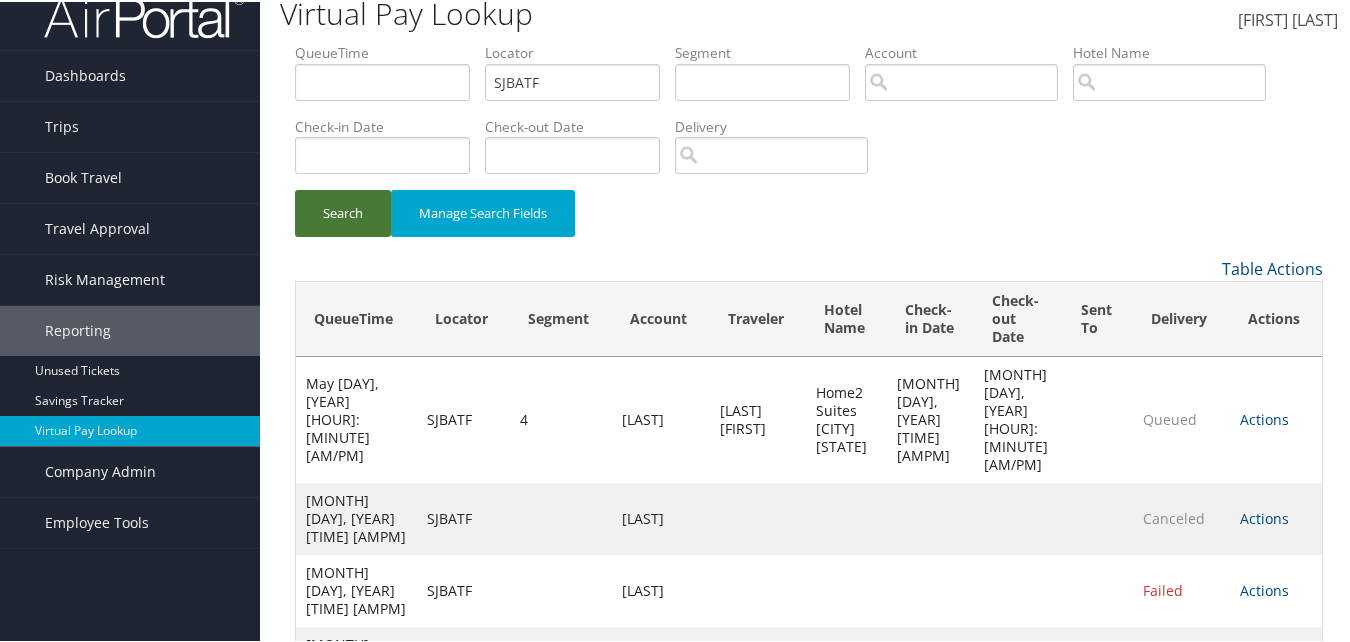 scroll, scrollTop: 40, scrollLeft: 0, axis: vertical 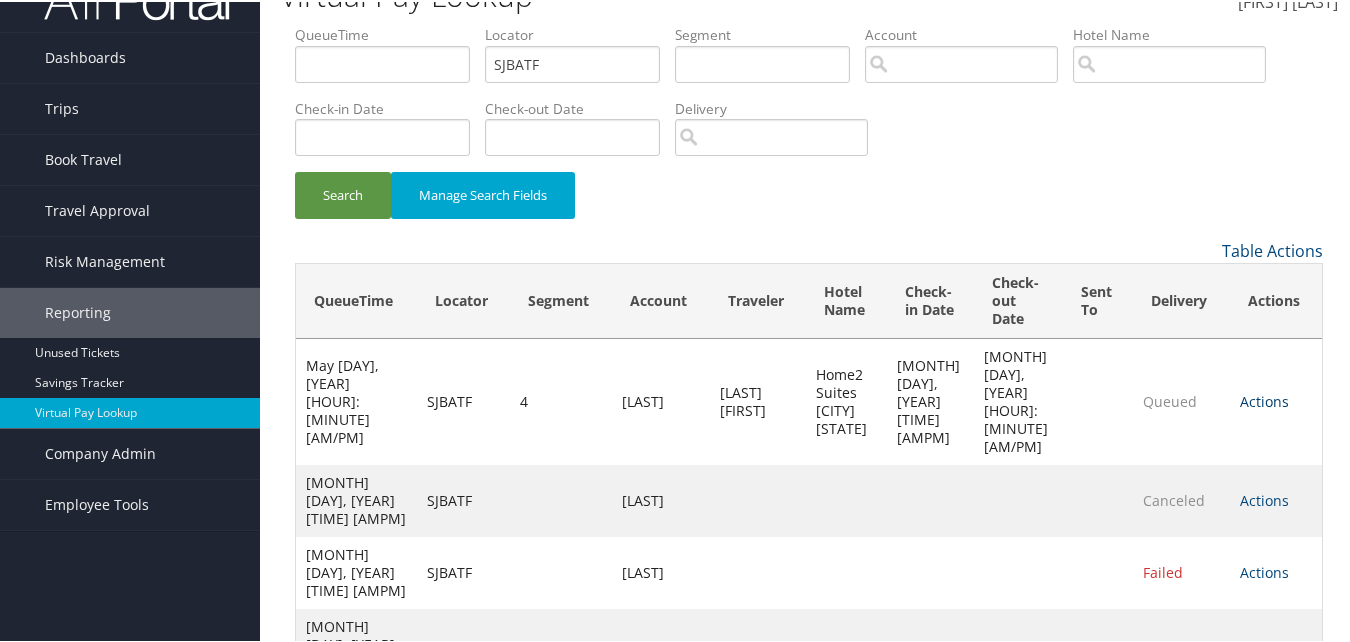 click on "Actions" at bounding box center (1264, 399) 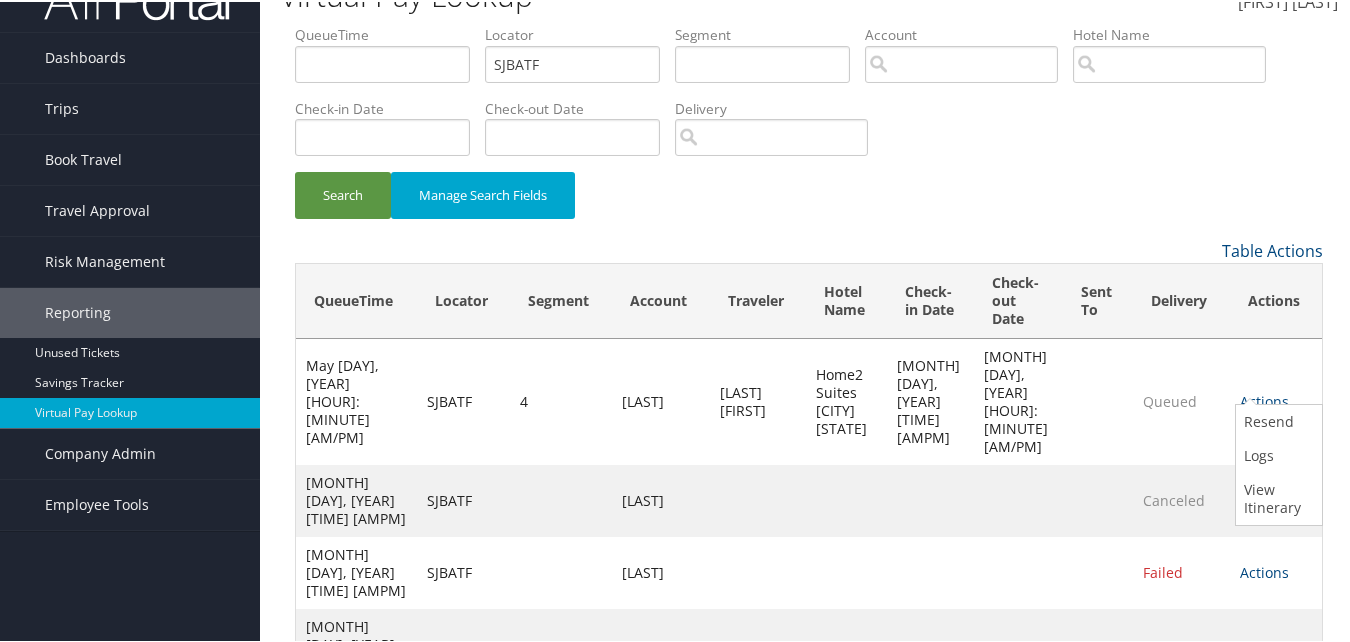 drag, startPoint x: 1265, startPoint y: 481, endPoint x: 1248, endPoint y: 488, distance: 18.384777 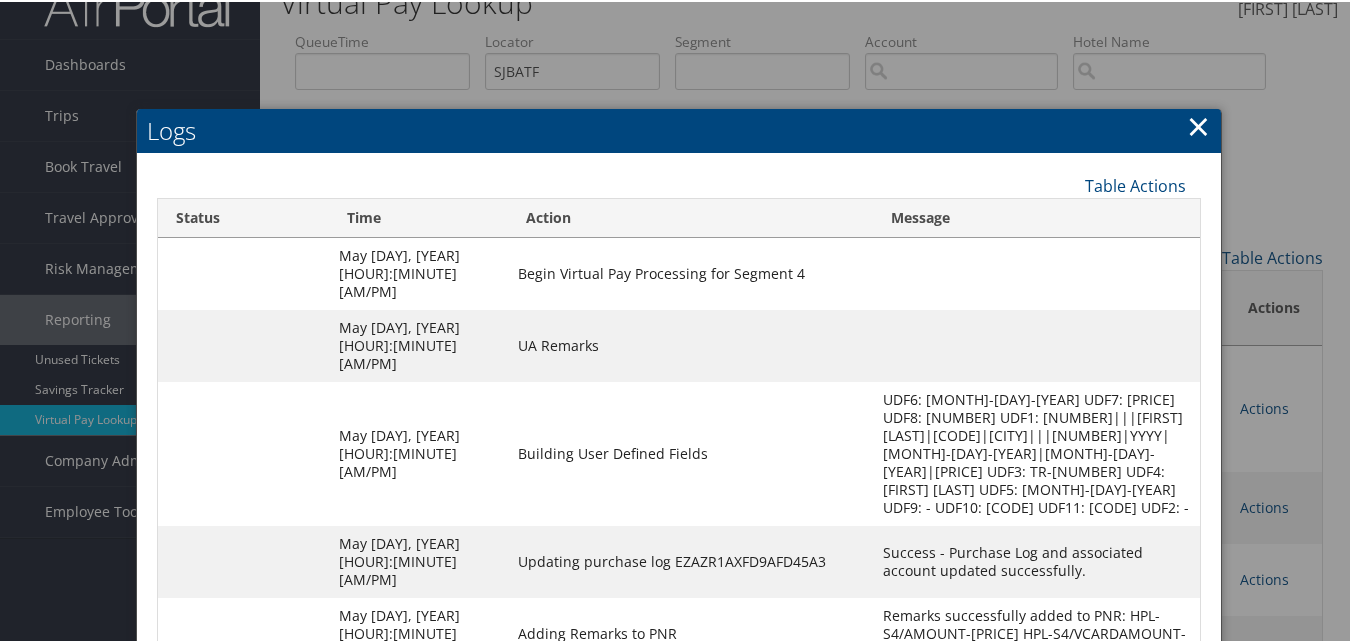 scroll, scrollTop: 0, scrollLeft: 0, axis: both 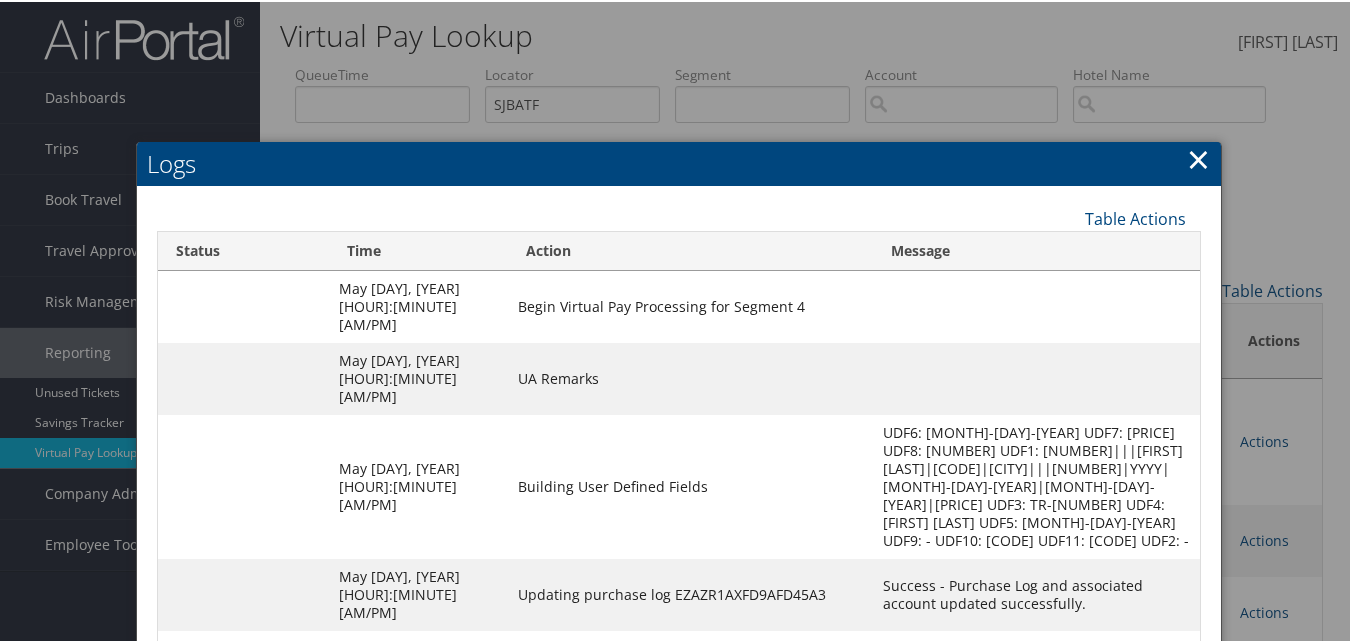 click on "×" at bounding box center [1198, 157] 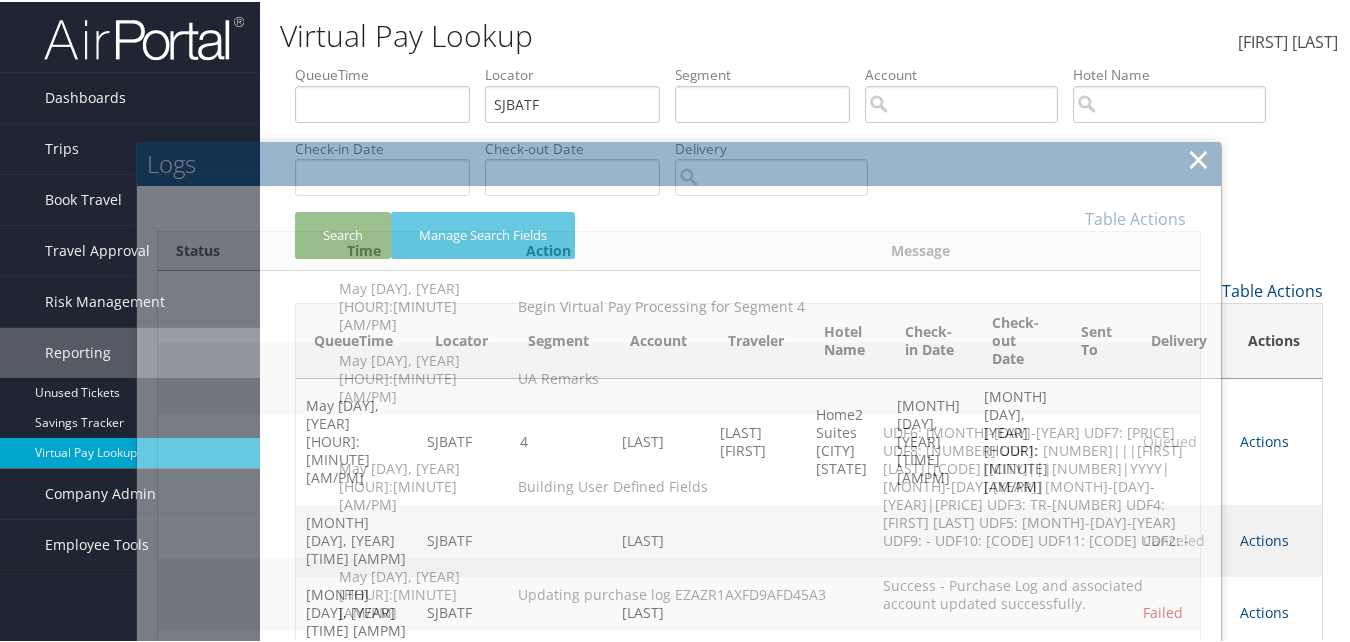 scroll, scrollTop: 40, scrollLeft: 0, axis: vertical 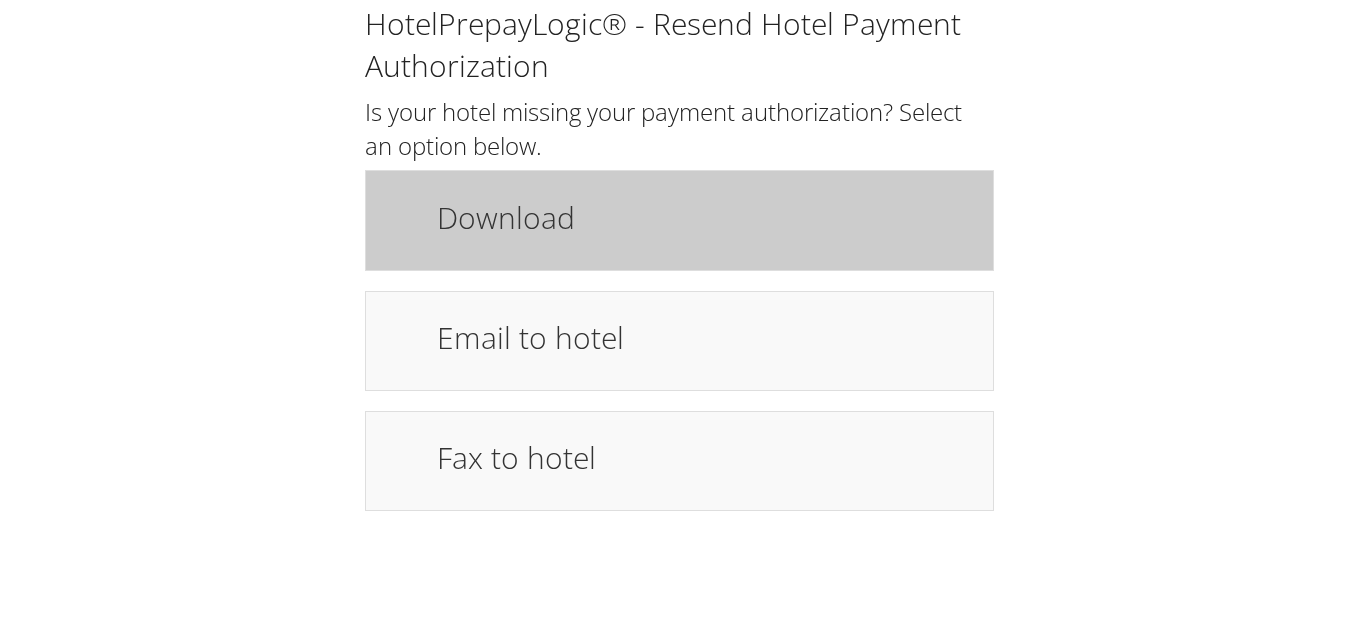 click on "Download" at bounding box center (705, 217) 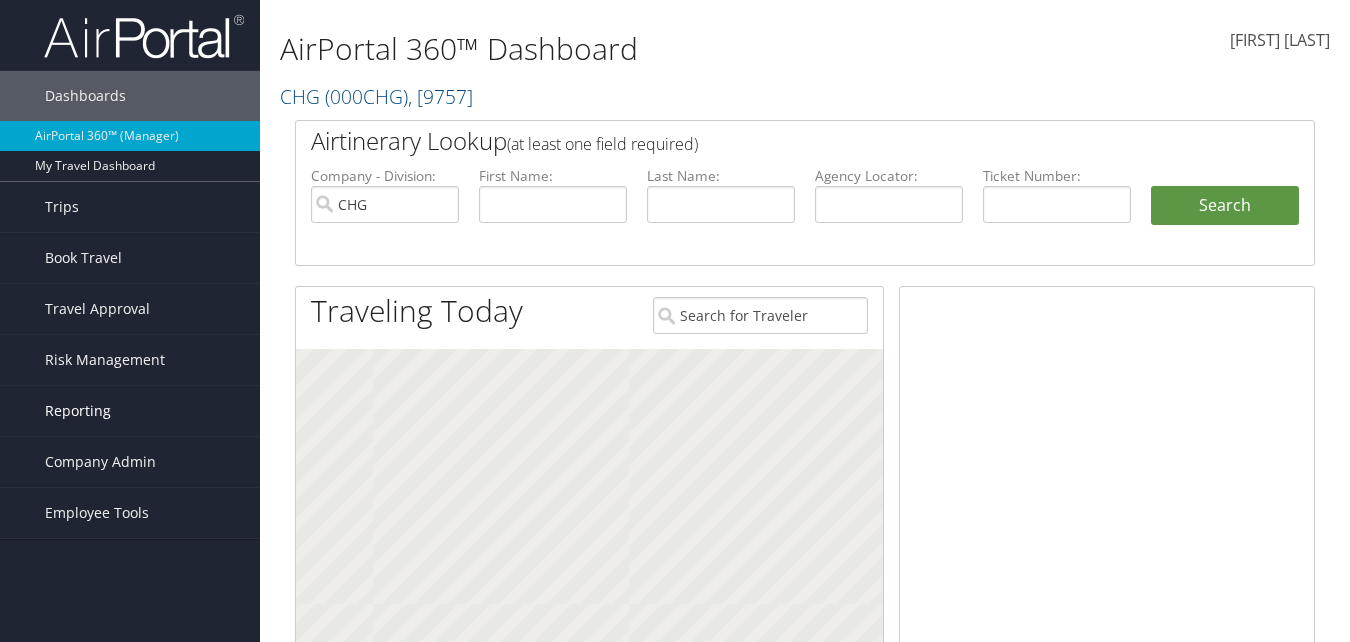 scroll, scrollTop: 0, scrollLeft: 0, axis: both 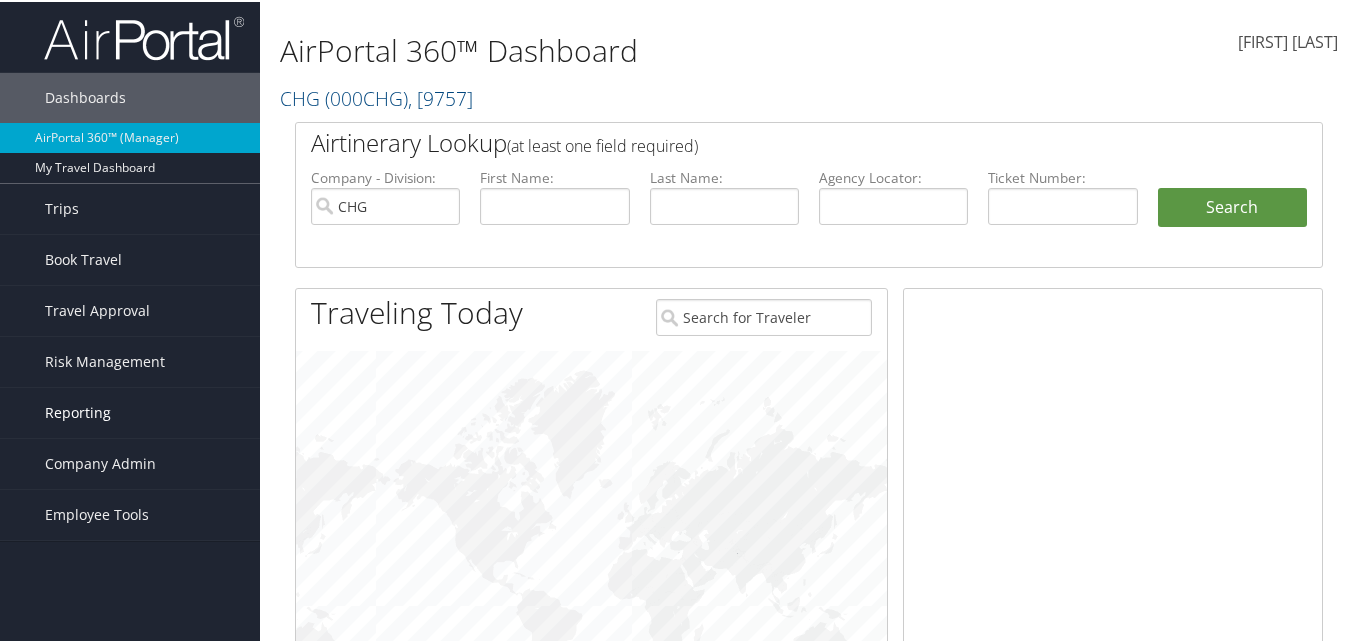 click on "Reporting" at bounding box center [78, 411] 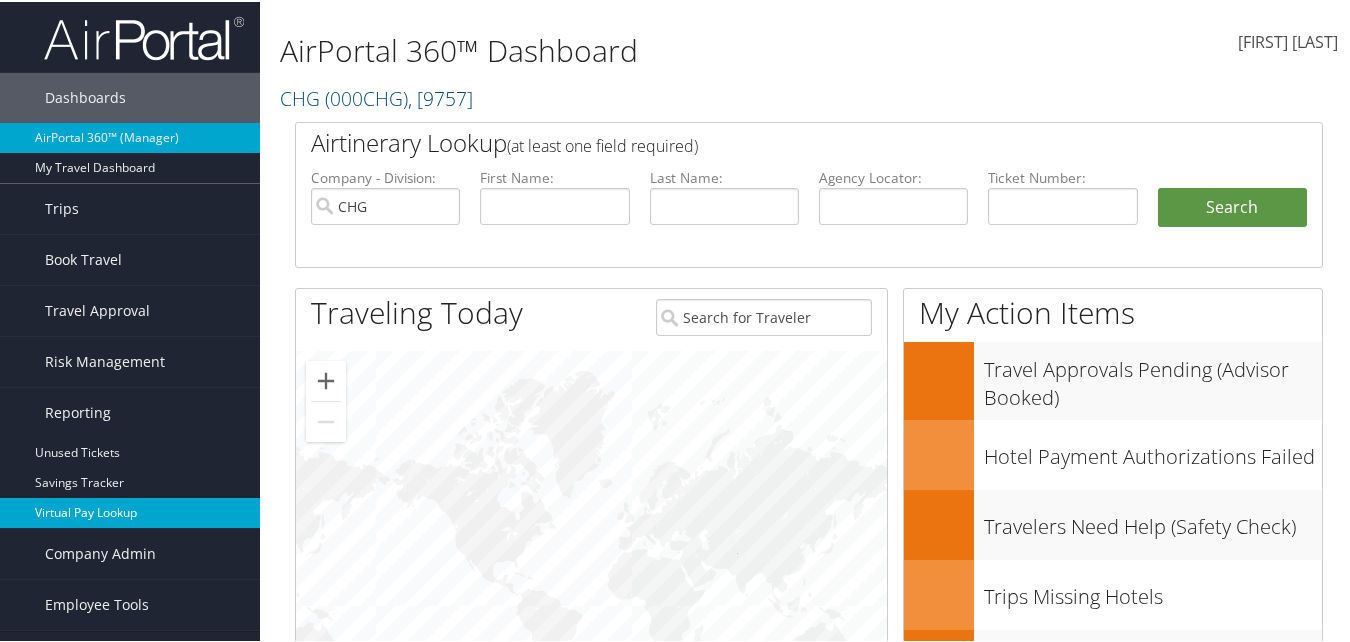 click on "Virtual Pay Lookup" at bounding box center (130, 511) 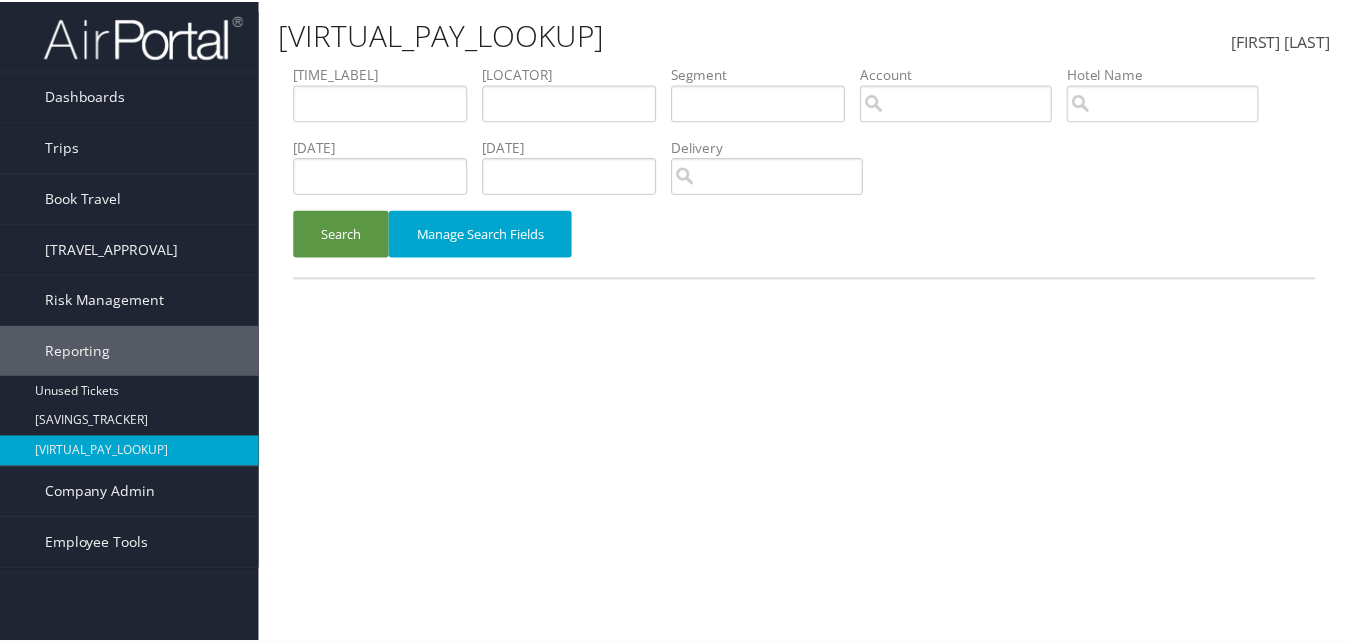 scroll, scrollTop: 0, scrollLeft: 0, axis: both 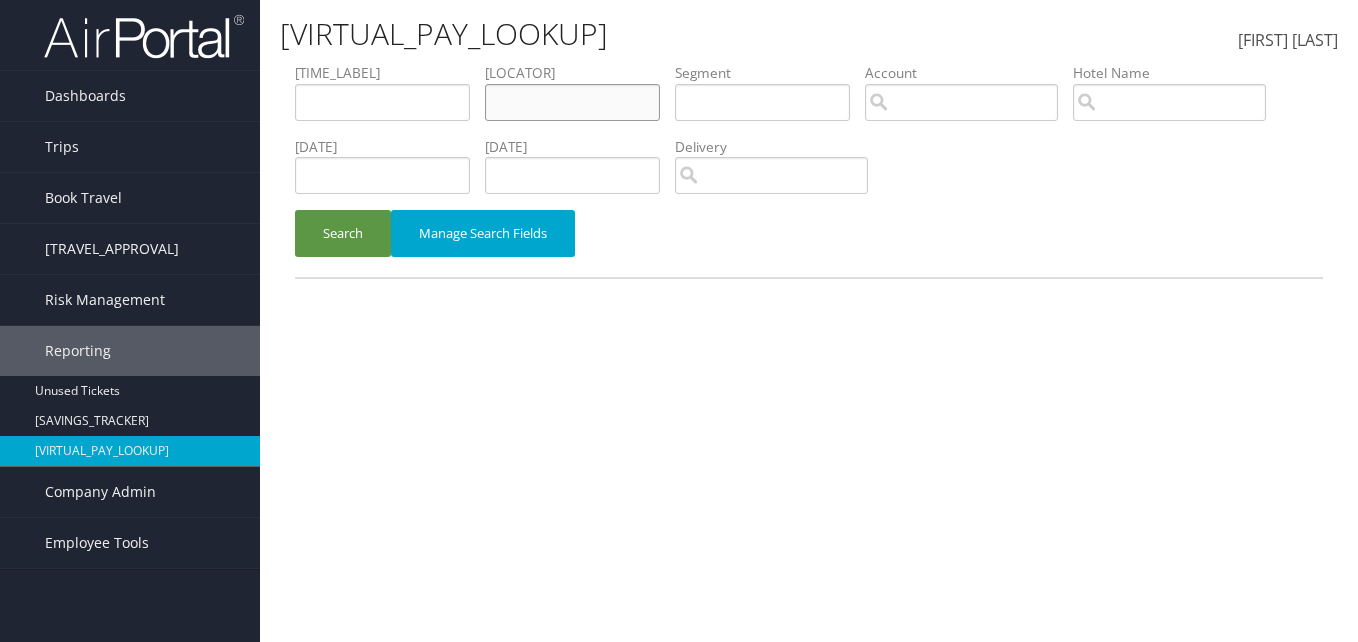 click at bounding box center (382, 102) 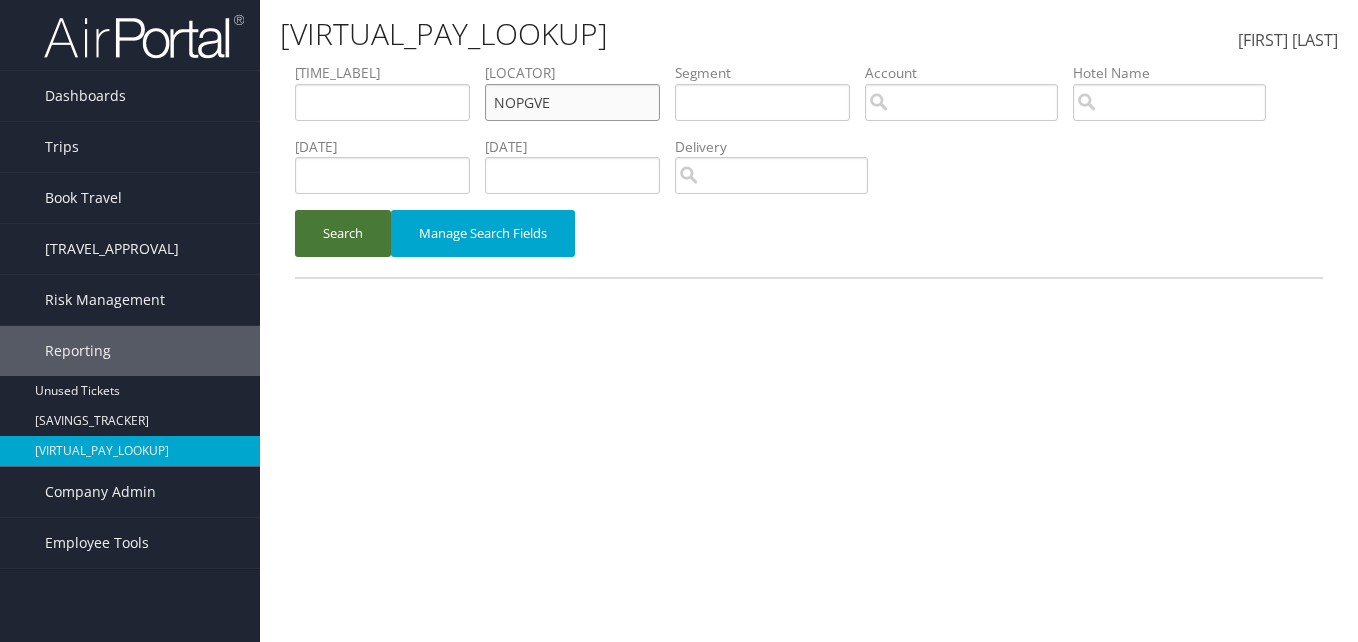 type on "NOPGVE" 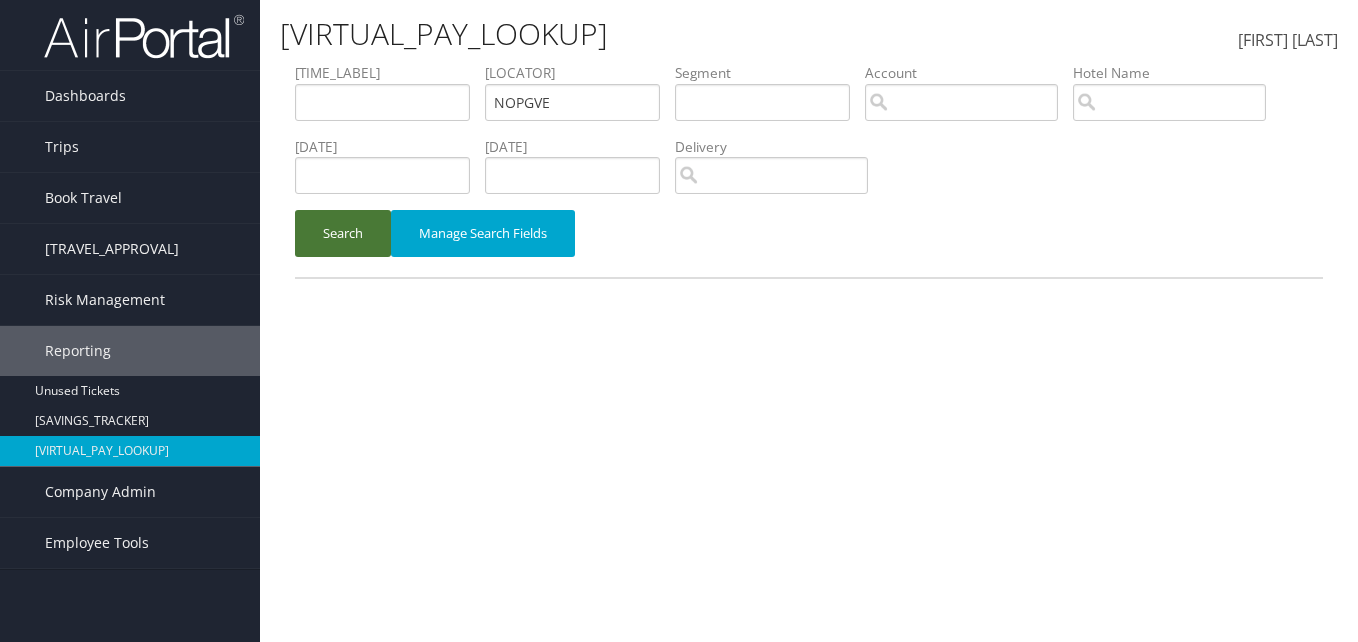 drag, startPoint x: 354, startPoint y: 239, endPoint x: 359, endPoint y: 185, distance: 54.230988 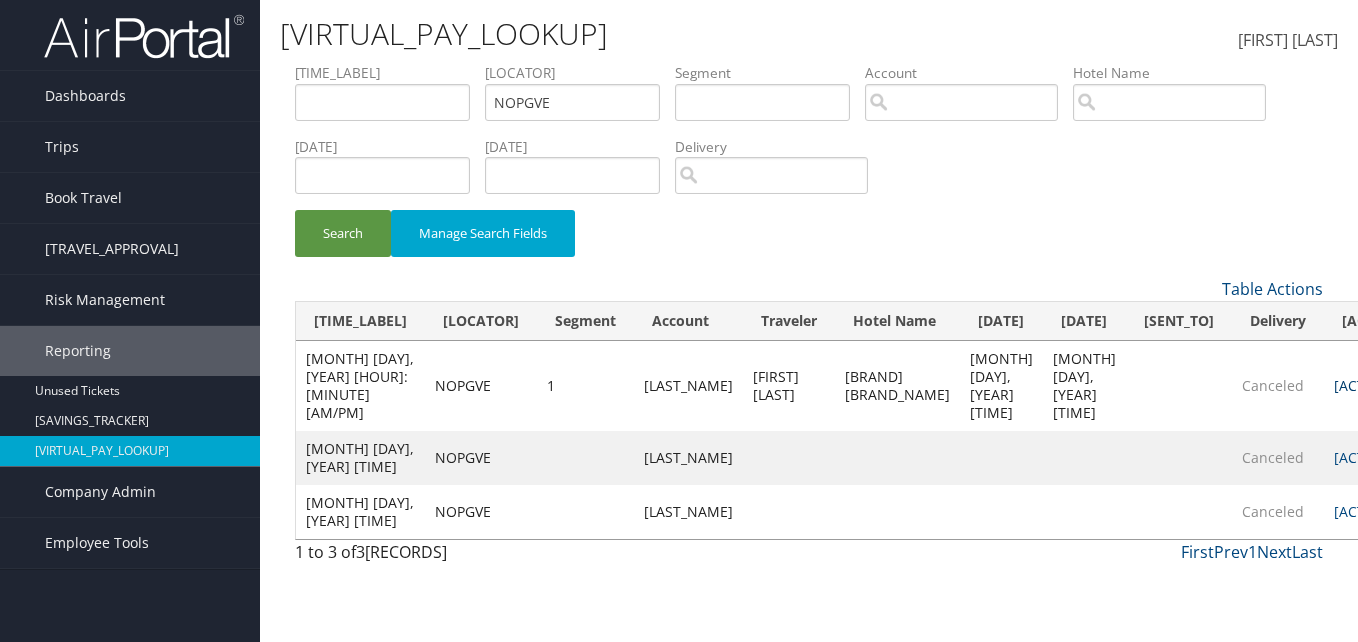 click on "Actions" at bounding box center (1369, 385) 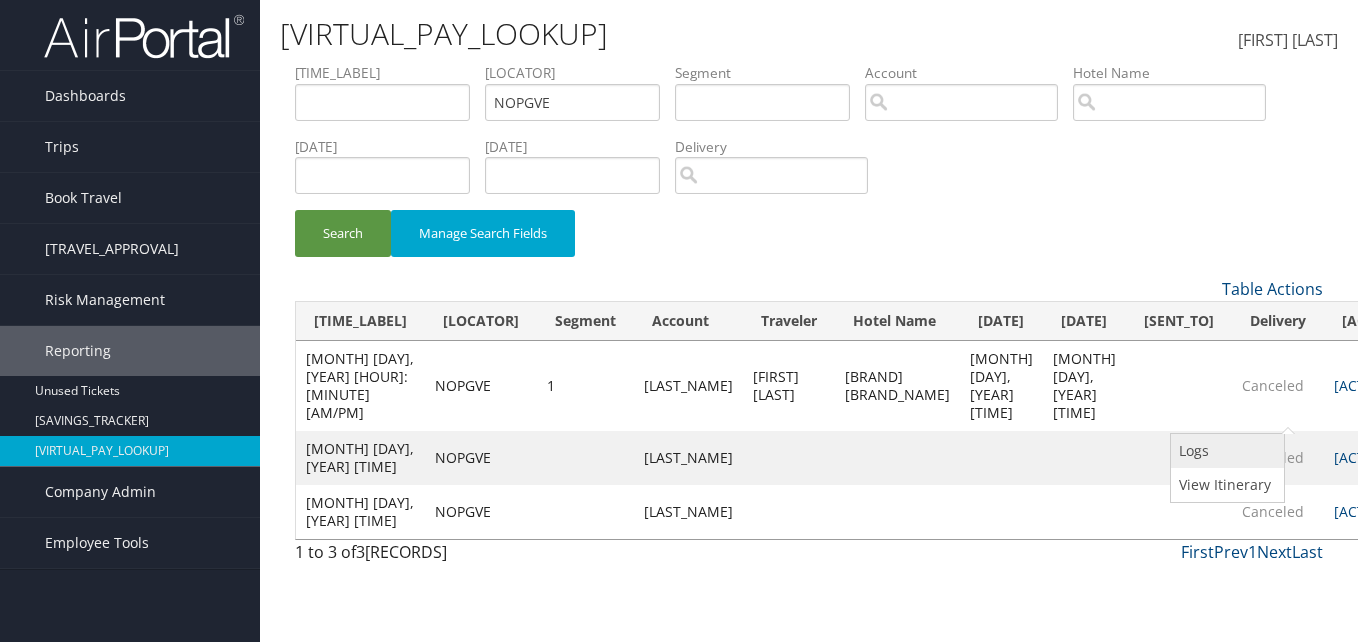 click on "Logs" at bounding box center [1225, 451] 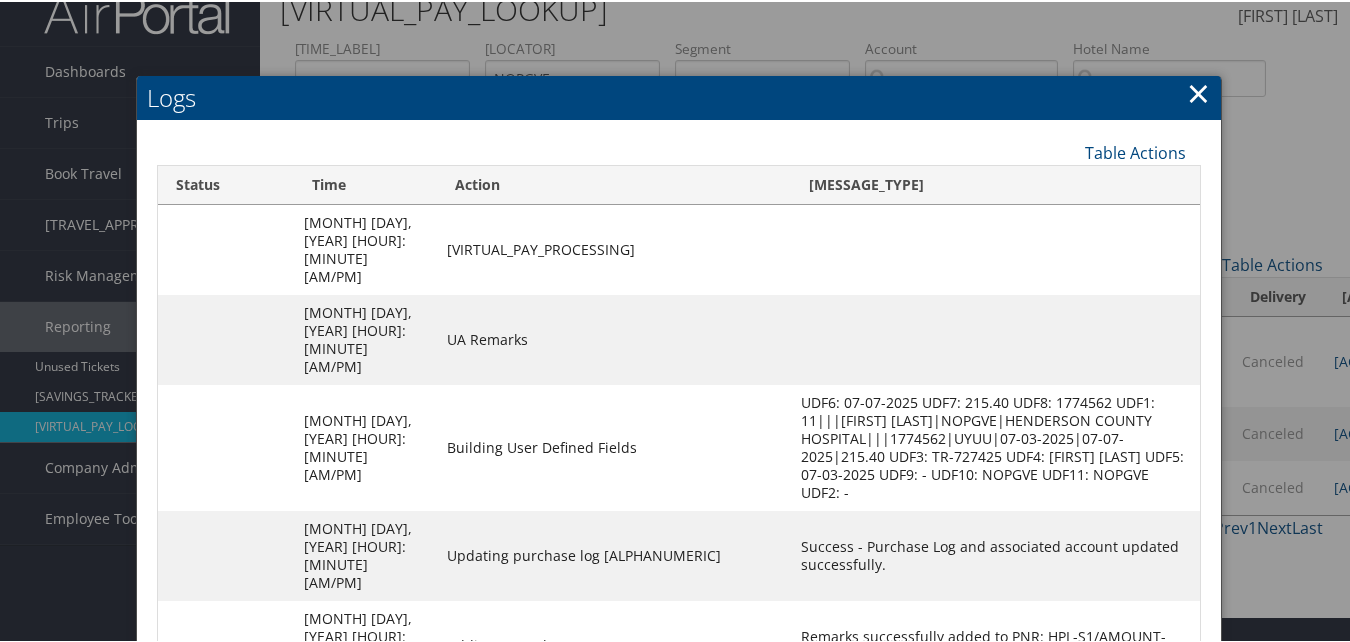 scroll, scrollTop: 51, scrollLeft: 0, axis: vertical 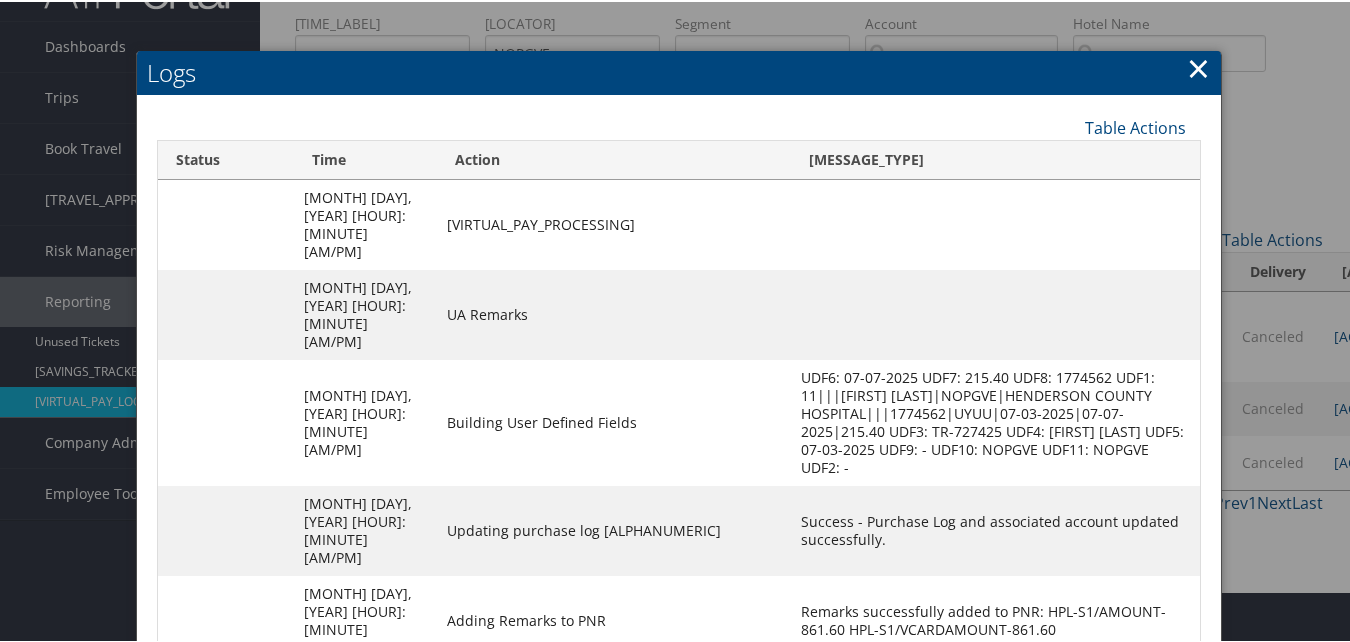 click on "×" at bounding box center [1198, 66] 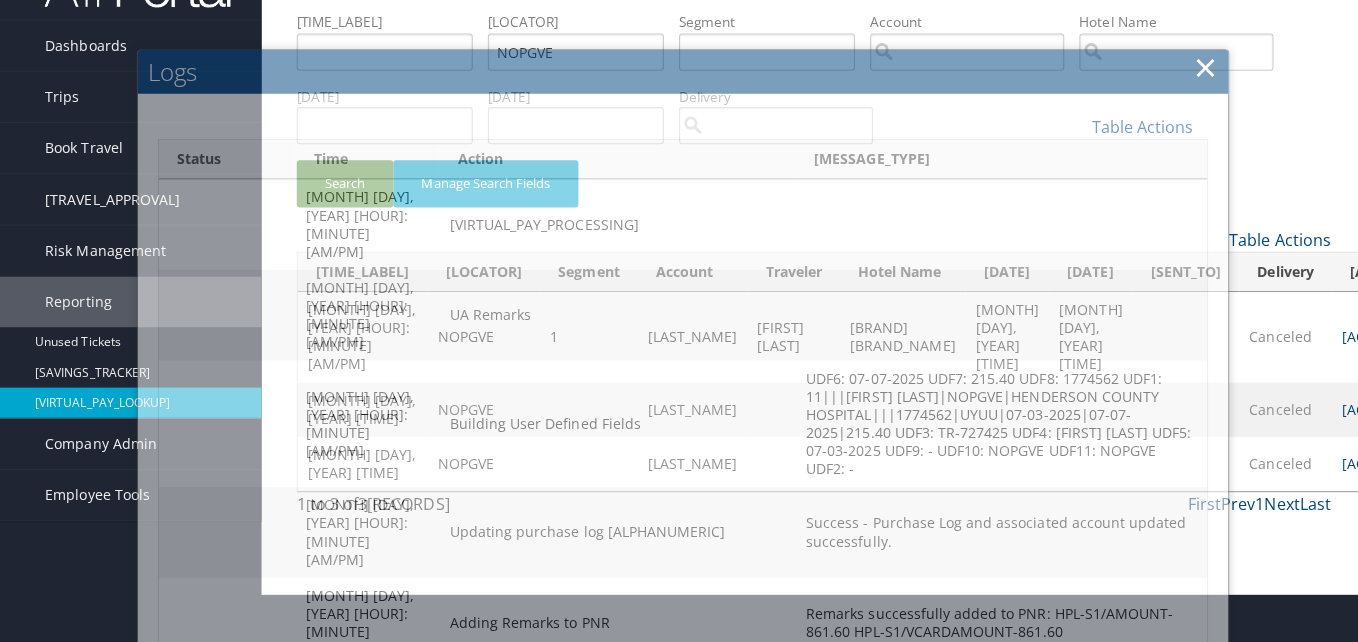 scroll, scrollTop: 0, scrollLeft: 0, axis: both 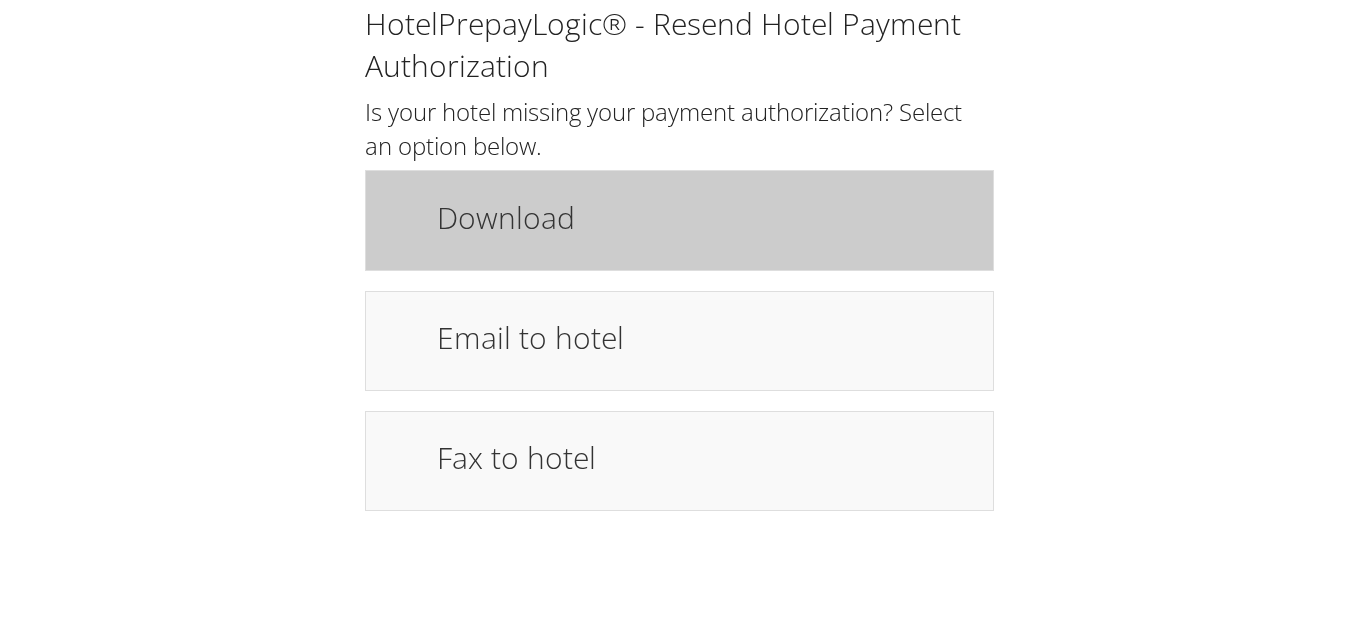 click on "Download" at bounding box center (705, 217) 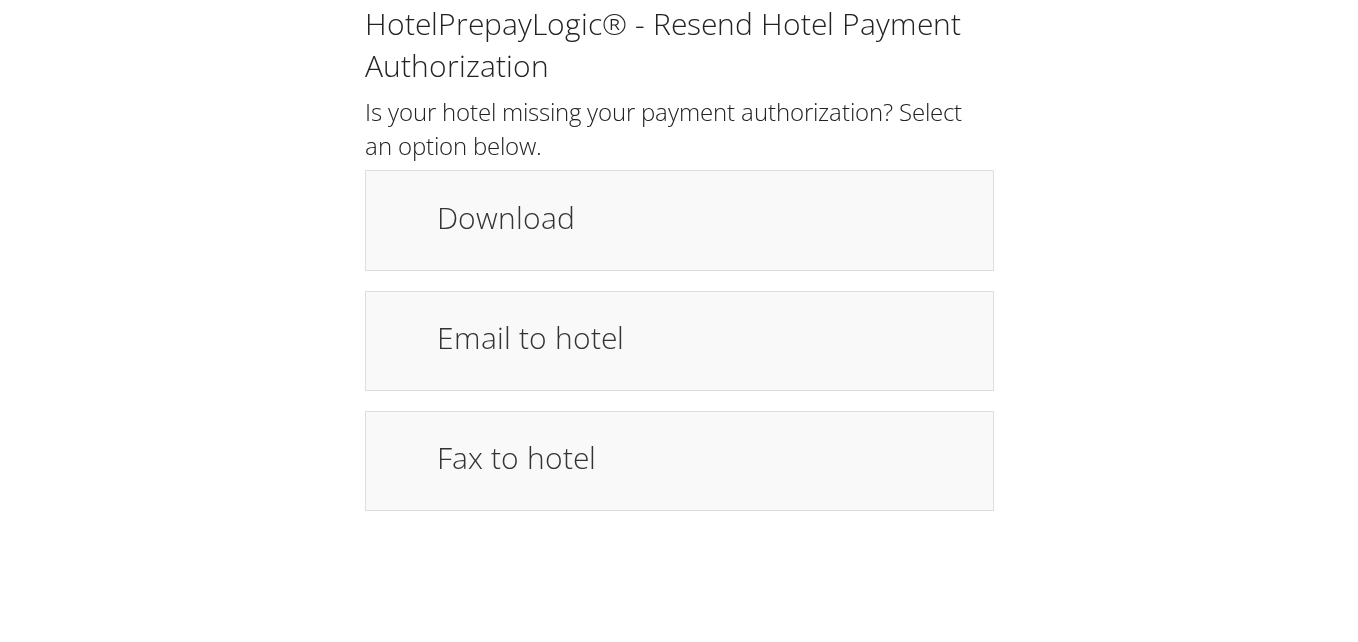 scroll, scrollTop: 0, scrollLeft: 0, axis: both 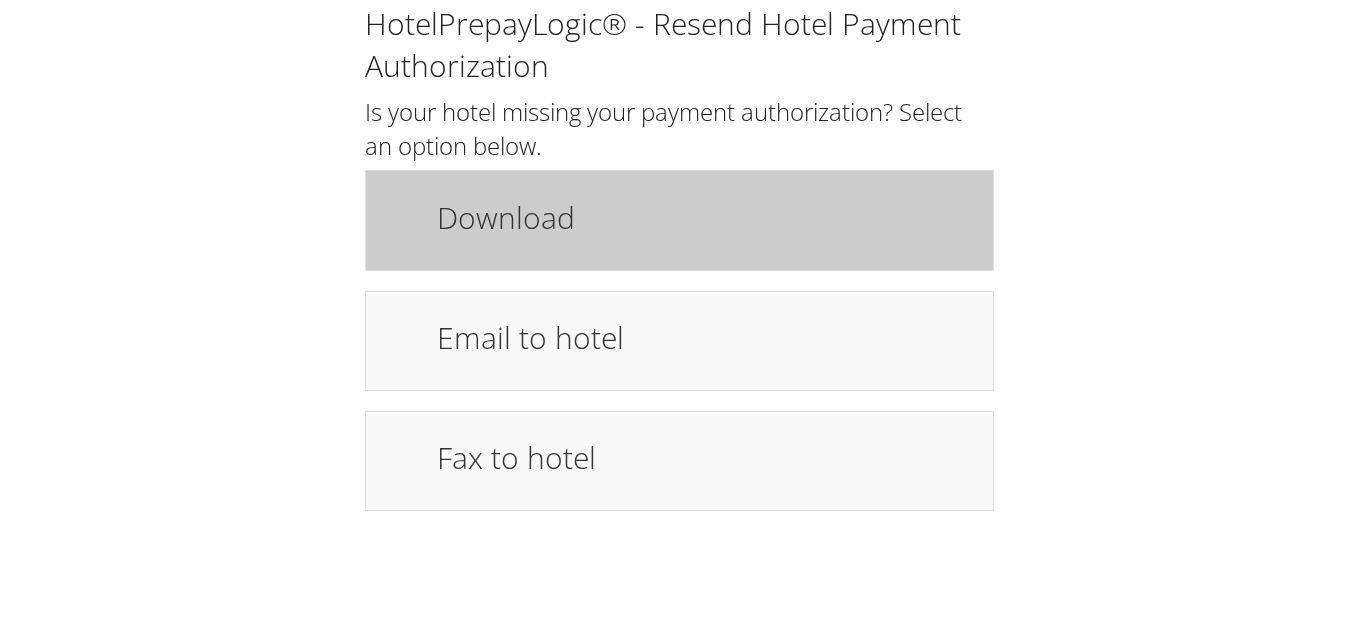 click on "Download" at bounding box center [705, 217] 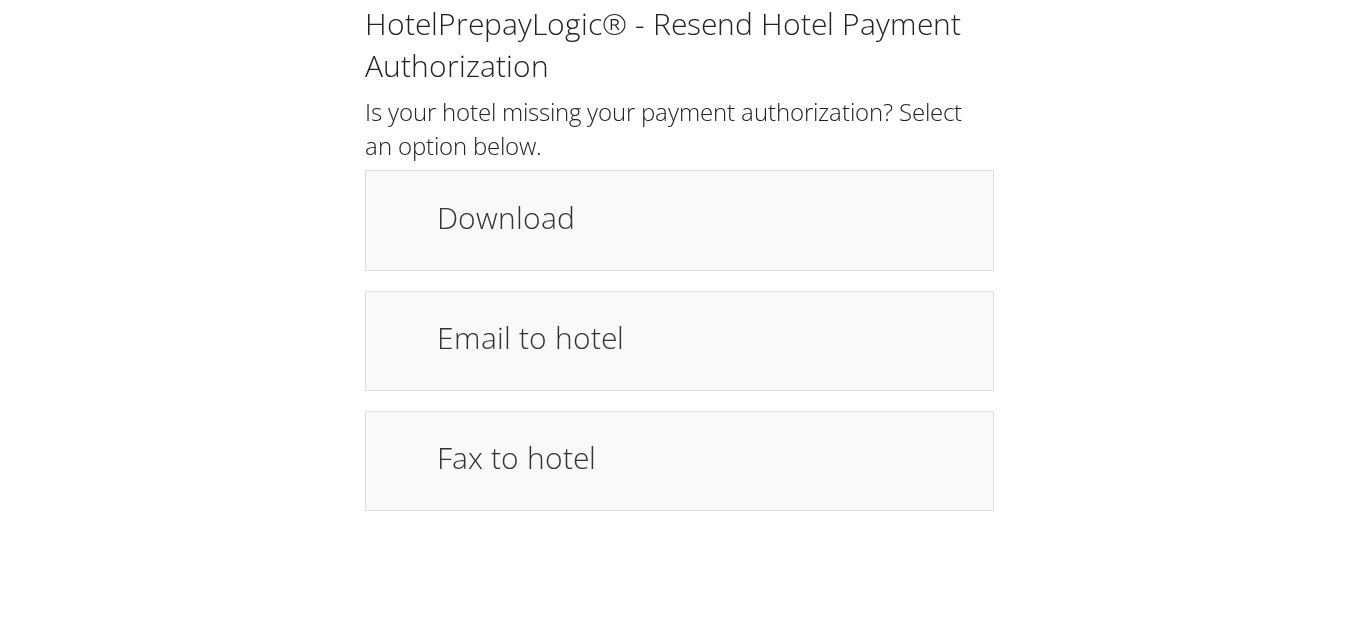 scroll, scrollTop: 0, scrollLeft: 0, axis: both 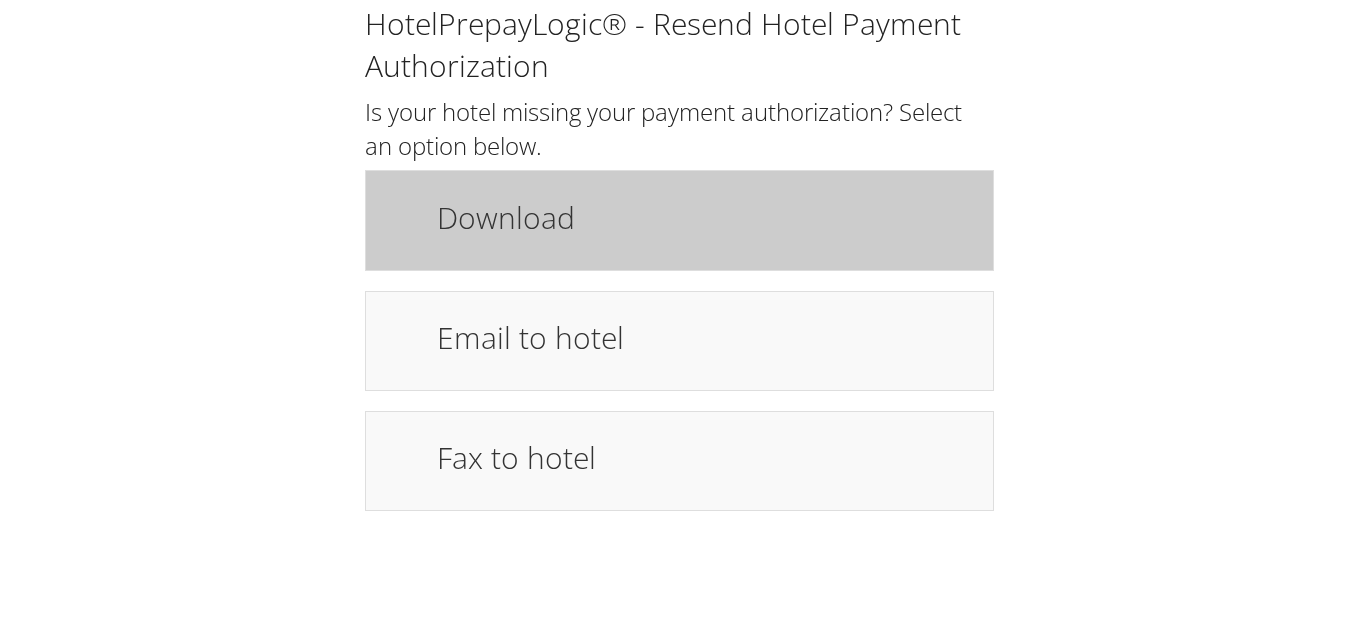 click on "Download" at bounding box center (705, 217) 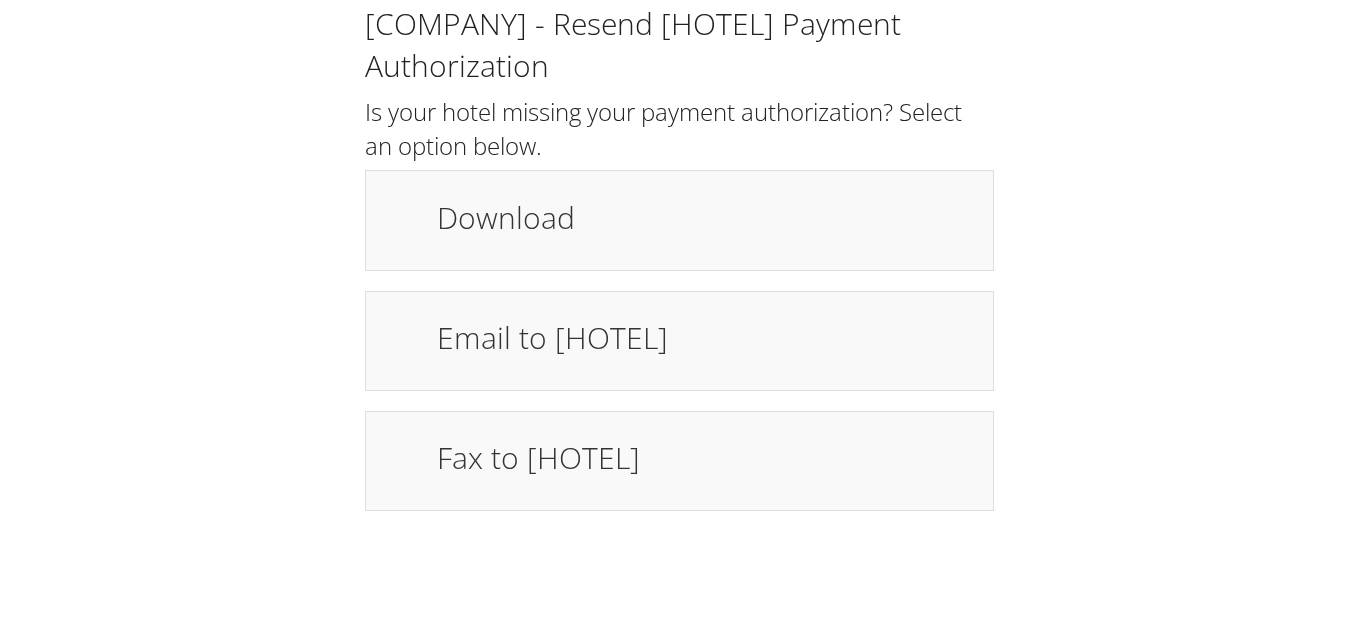 scroll, scrollTop: 0, scrollLeft: 0, axis: both 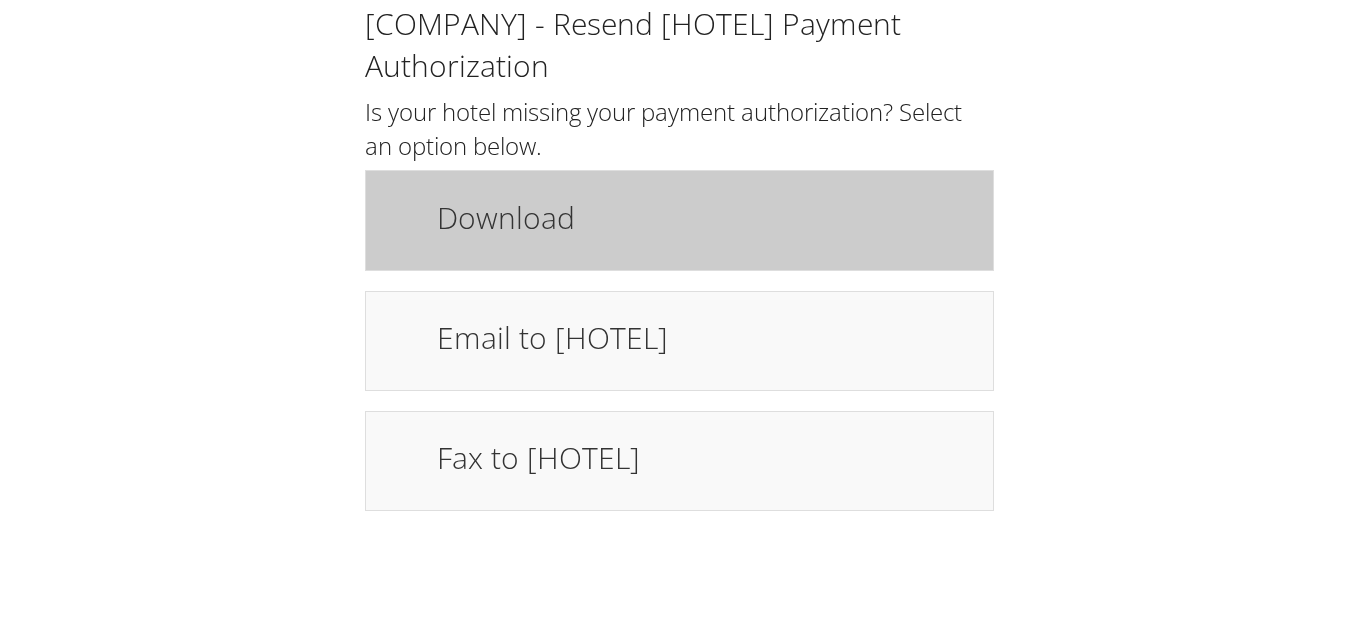 click on "Download" at bounding box center [705, 217] 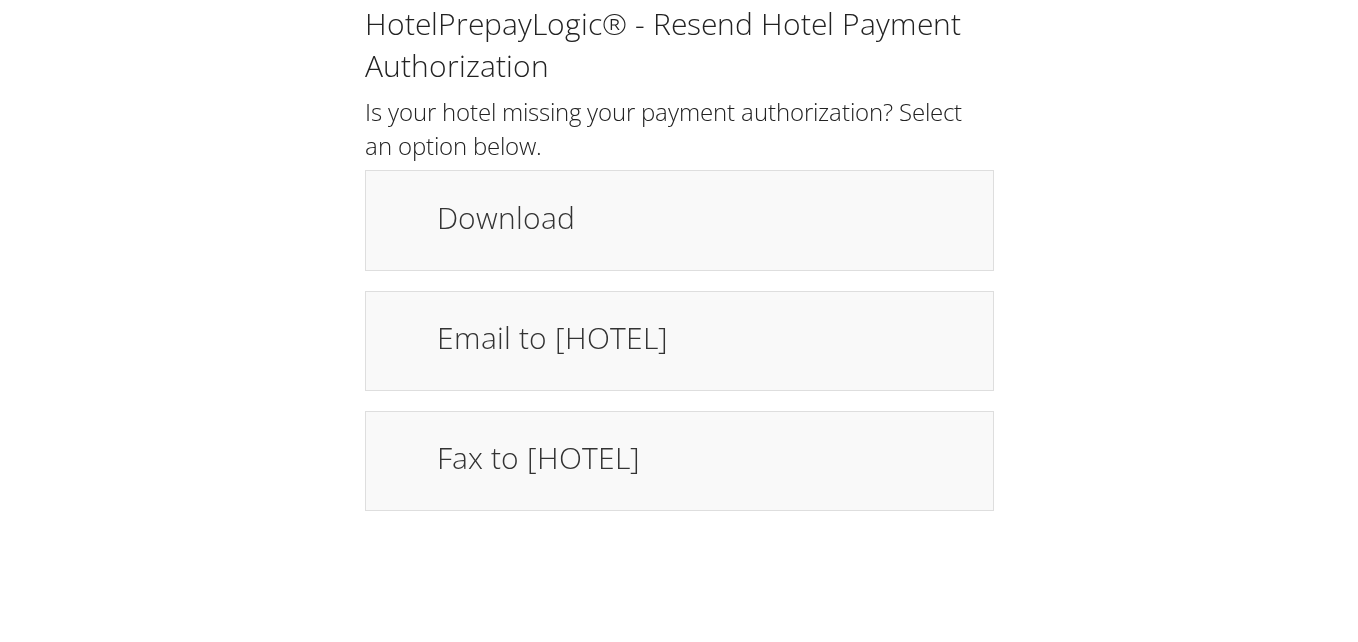 scroll, scrollTop: 0, scrollLeft: 0, axis: both 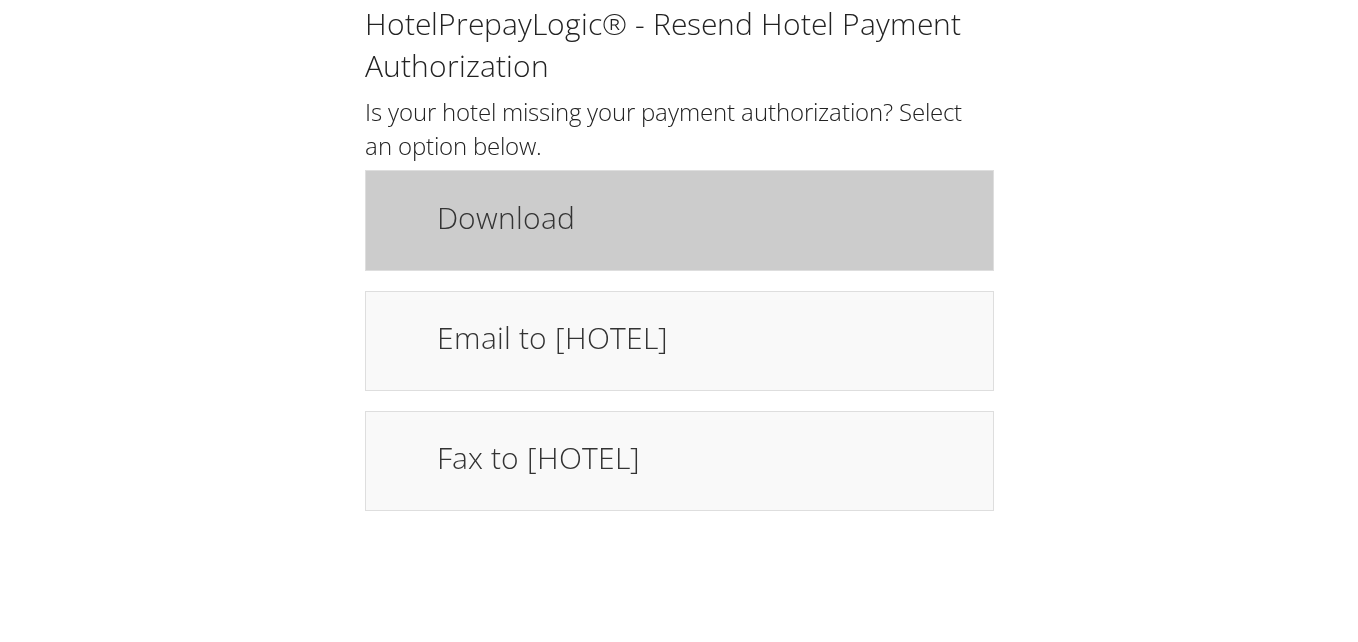 click on "Download" at bounding box center (705, 217) 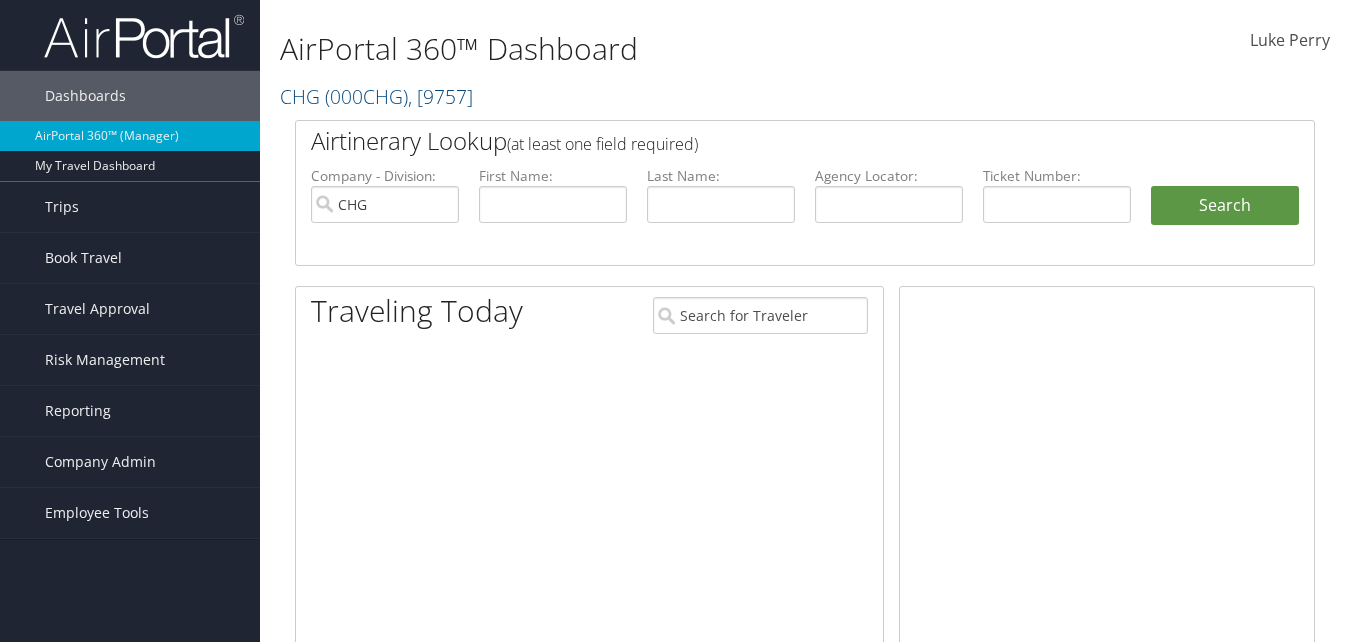 scroll, scrollTop: 0, scrollLeft: 0, axis: both 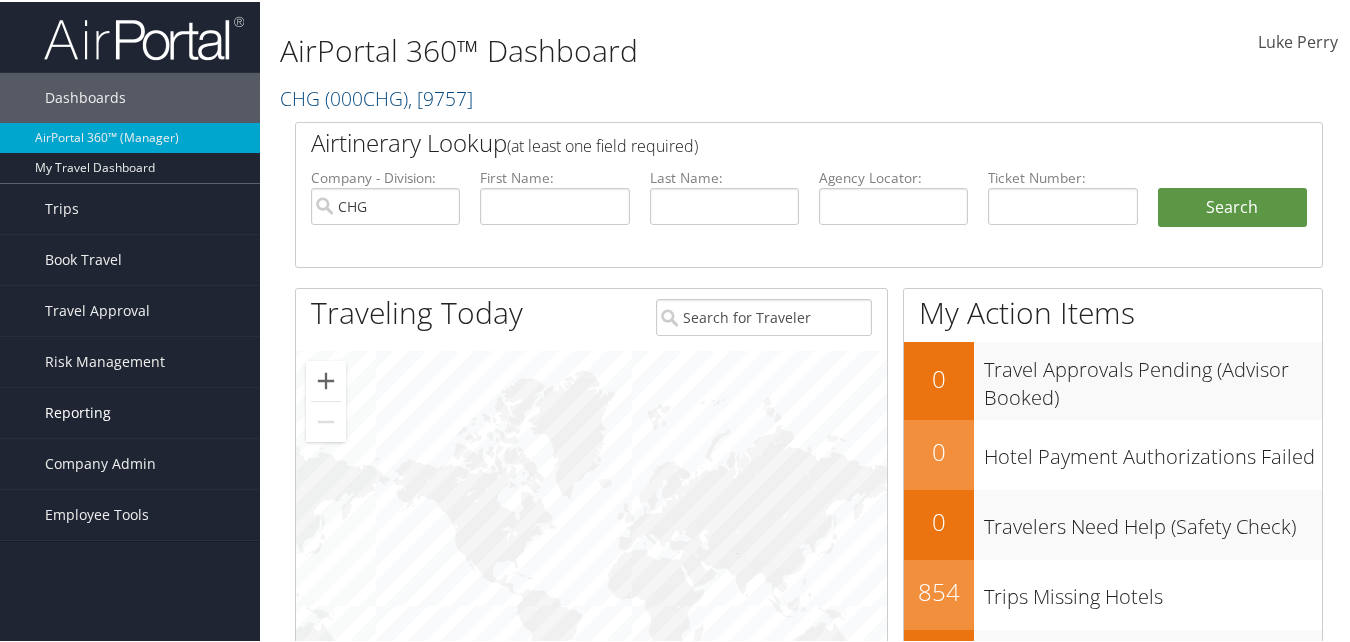 drag, startPoint x: 76, startPoint y: 414, endPoint x: 75, endPoint y: 424, distance: 10.049875 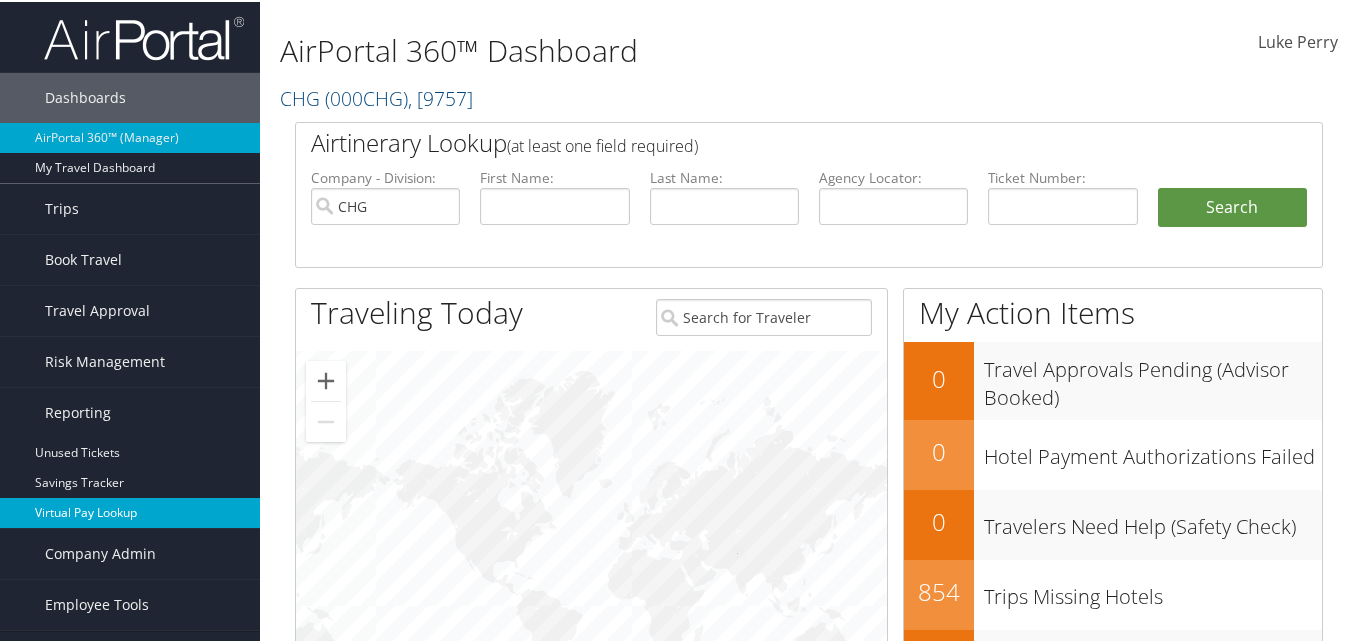 click on "Virtual Pay Lookup" at bounding box center (130, 511) 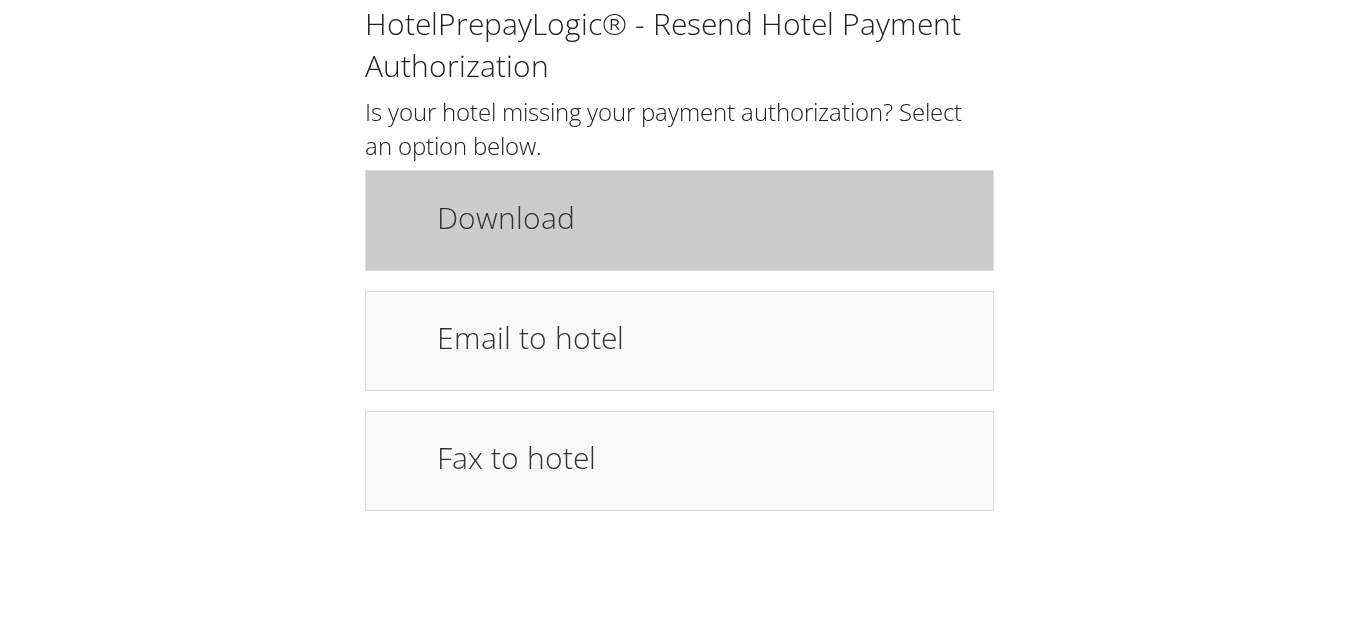 scroll, scrollTop: 0, scrollLeft: 0, axis: both 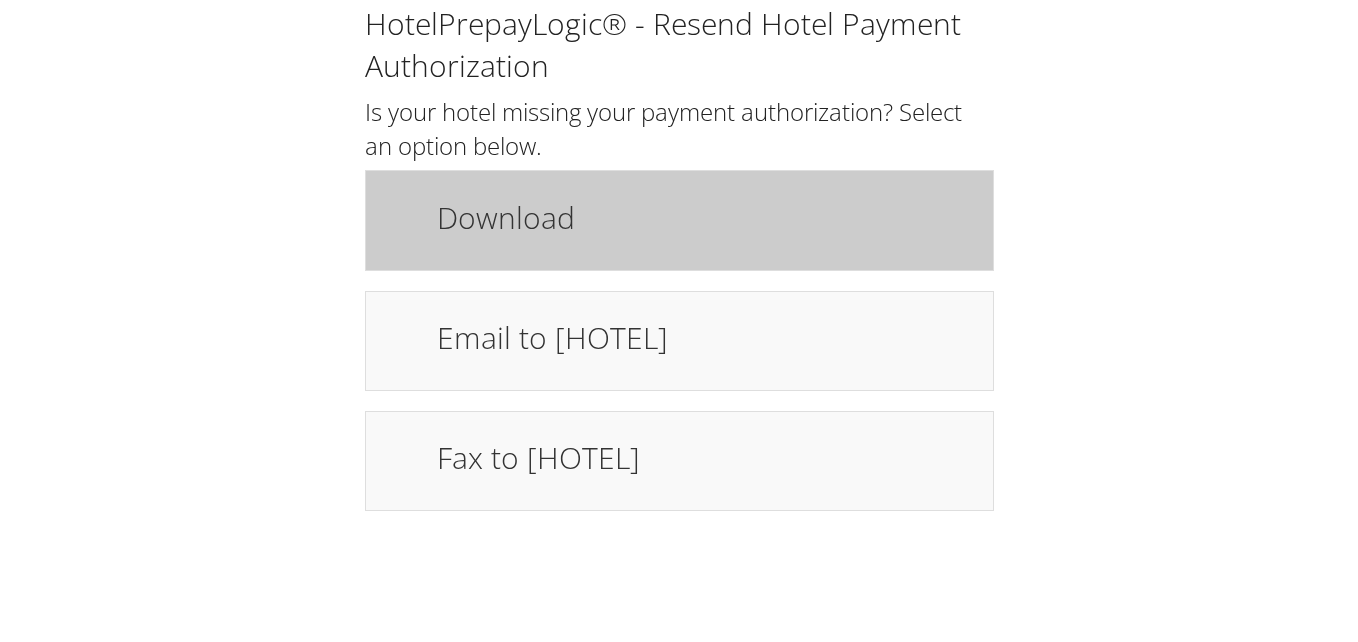 click on "Download" at bounding box center [705, 217] 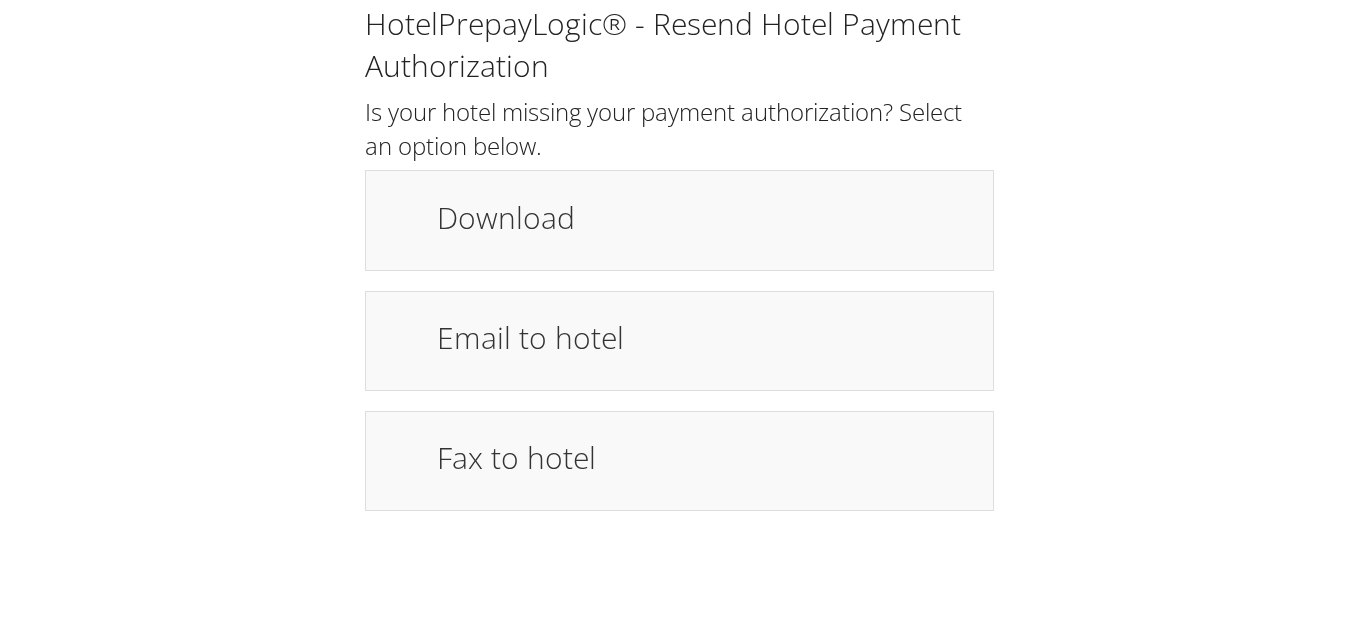 scroll, scrollTop: 0, scrollLeft: 0, axis: both 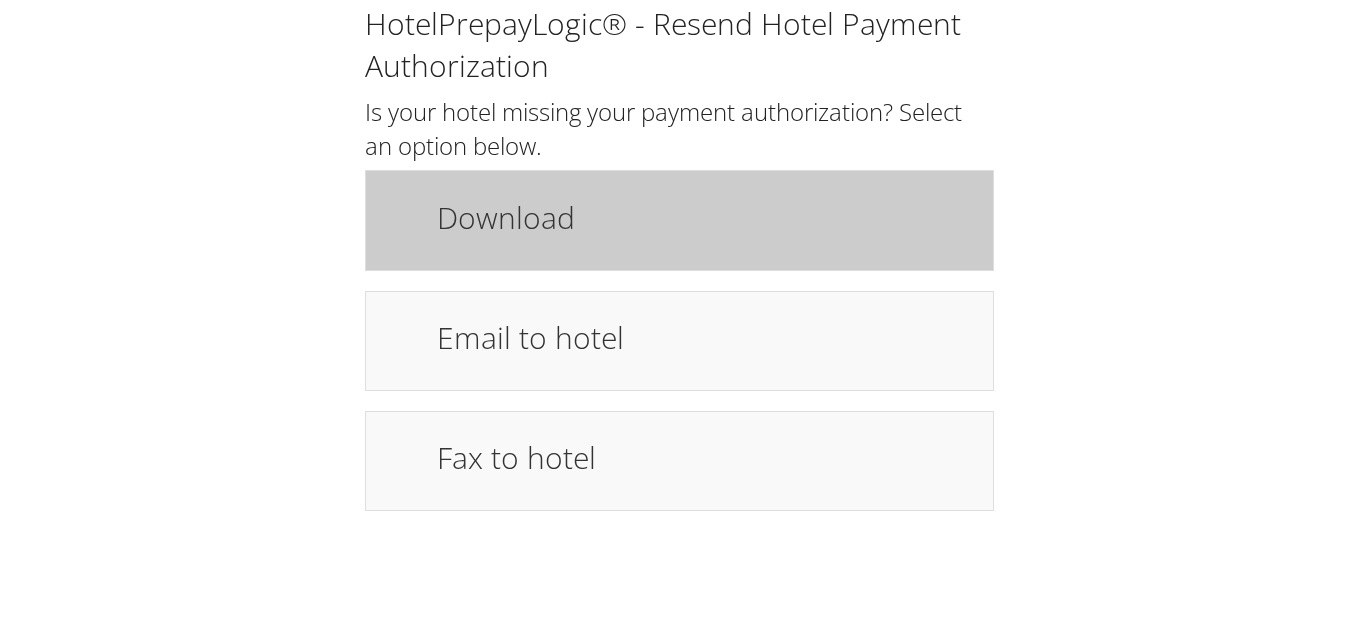 click on "Download" at bounding box center (705, 217) 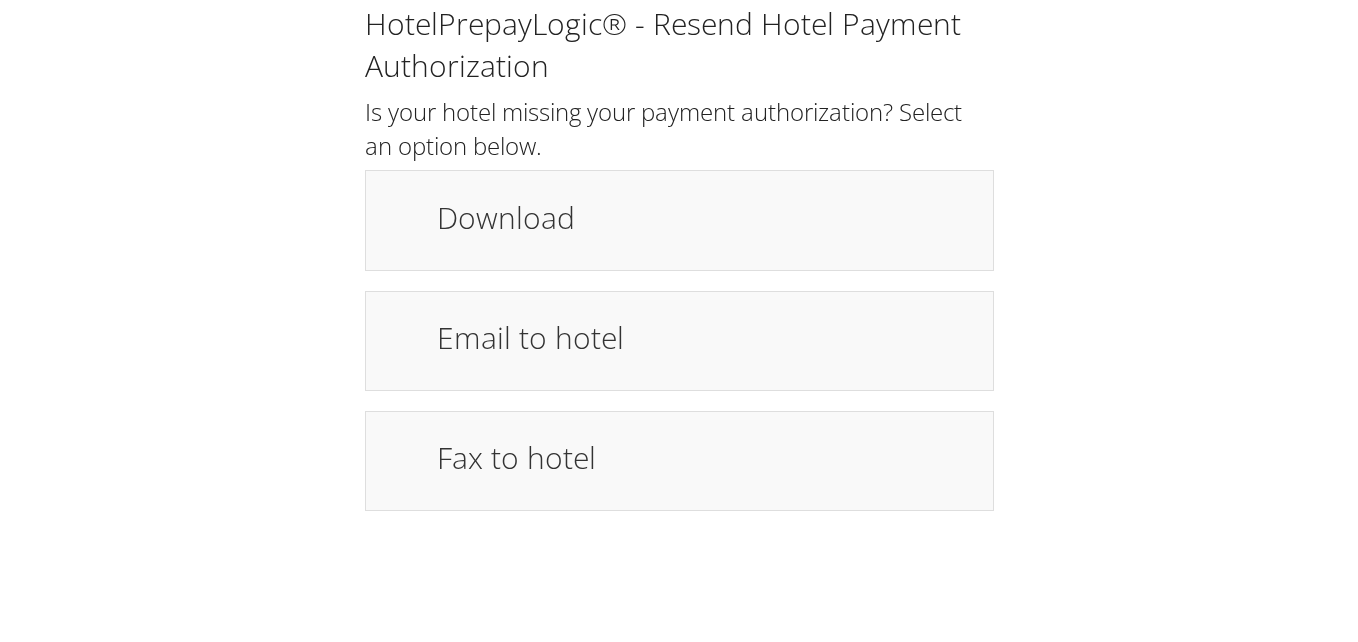scroll, scrollTop: 0, scrollLeft: 0, axis: both 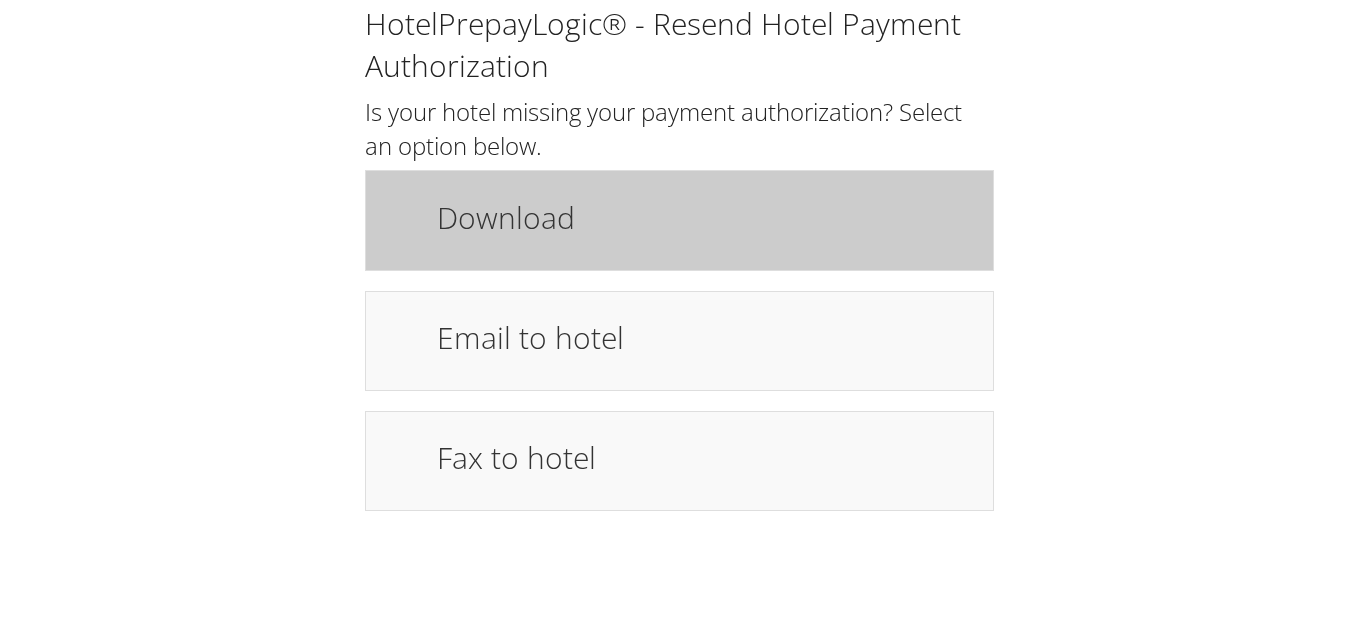 click on "Download" at bounding box center (705, 217) 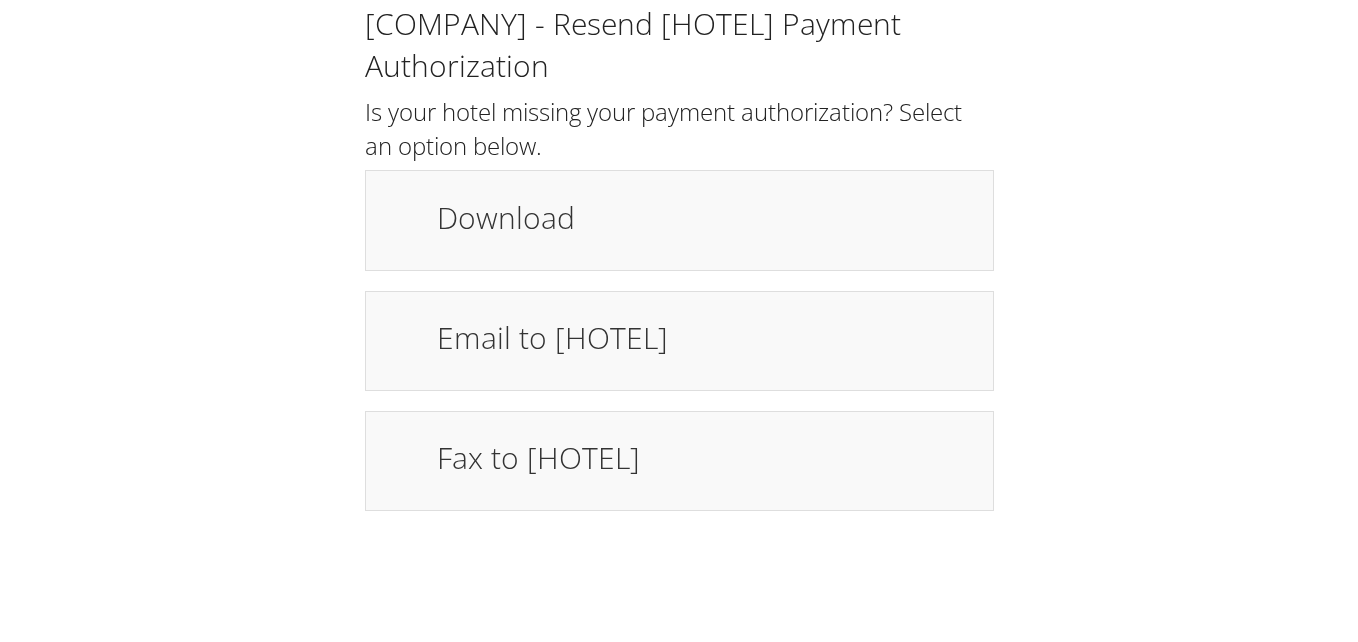 scroll, scrollTop: 0, scrollLeft: 0, axis: both 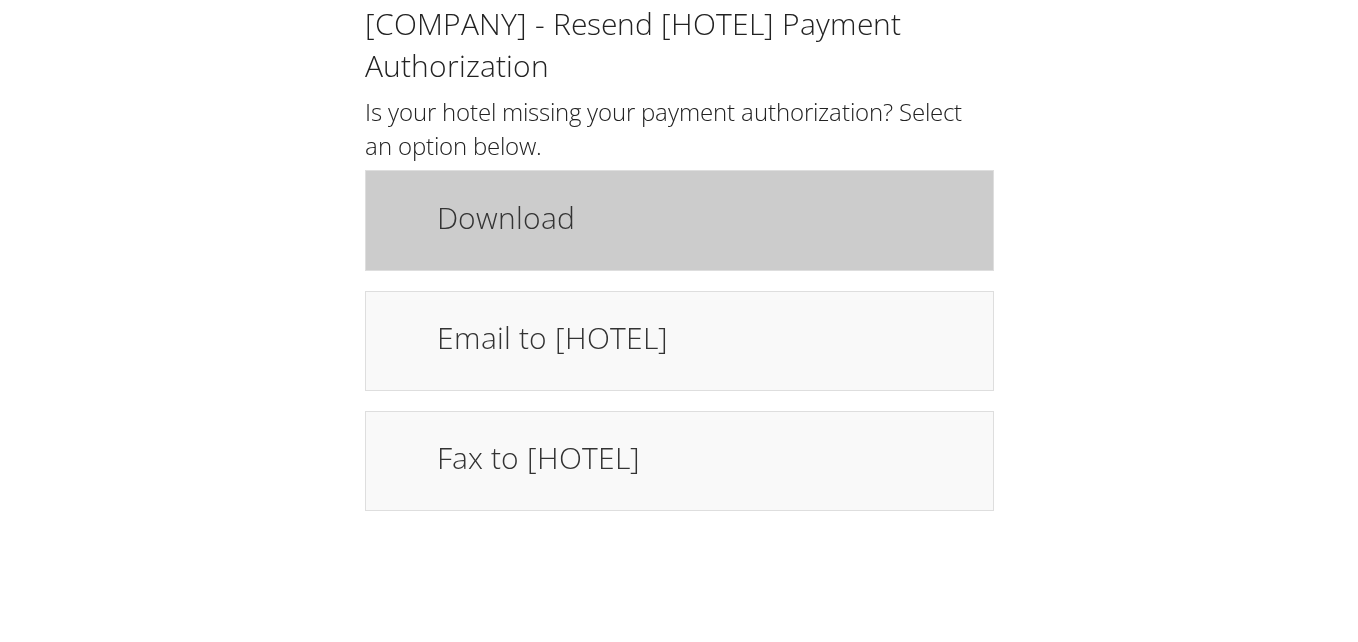 click on "Download" at bounding box center (705, 217) 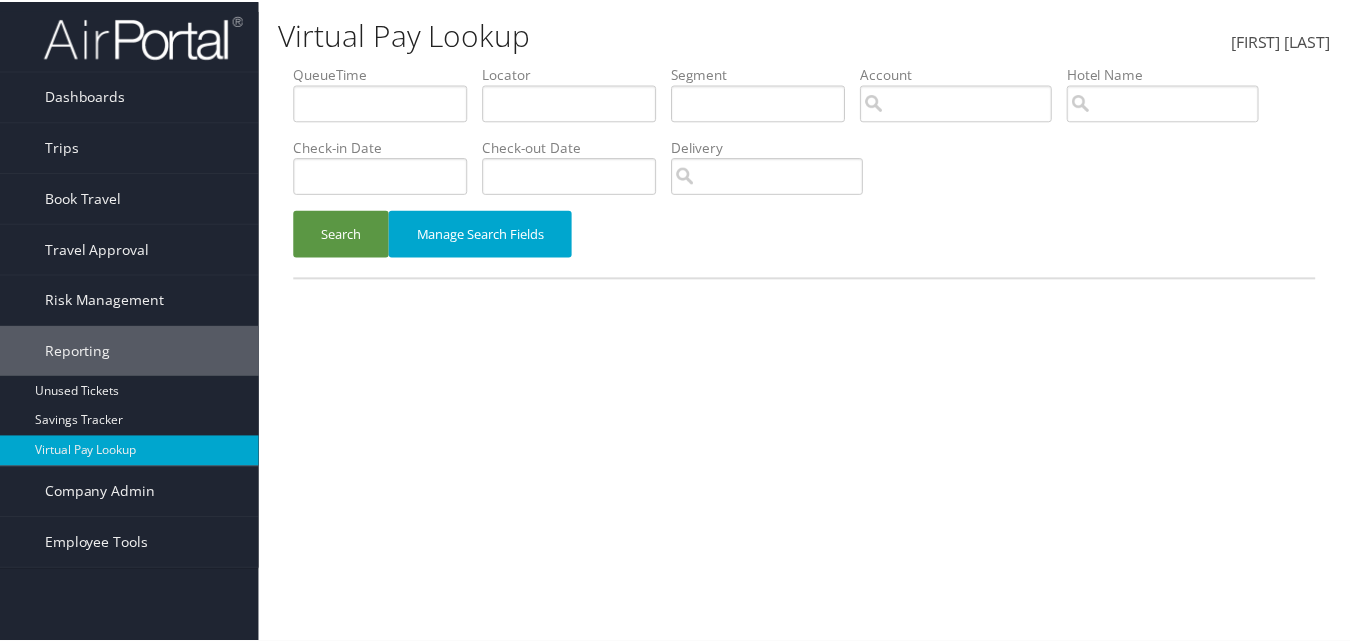 scroll, scrollTop: 0, scrollLeft: 0, axis: both 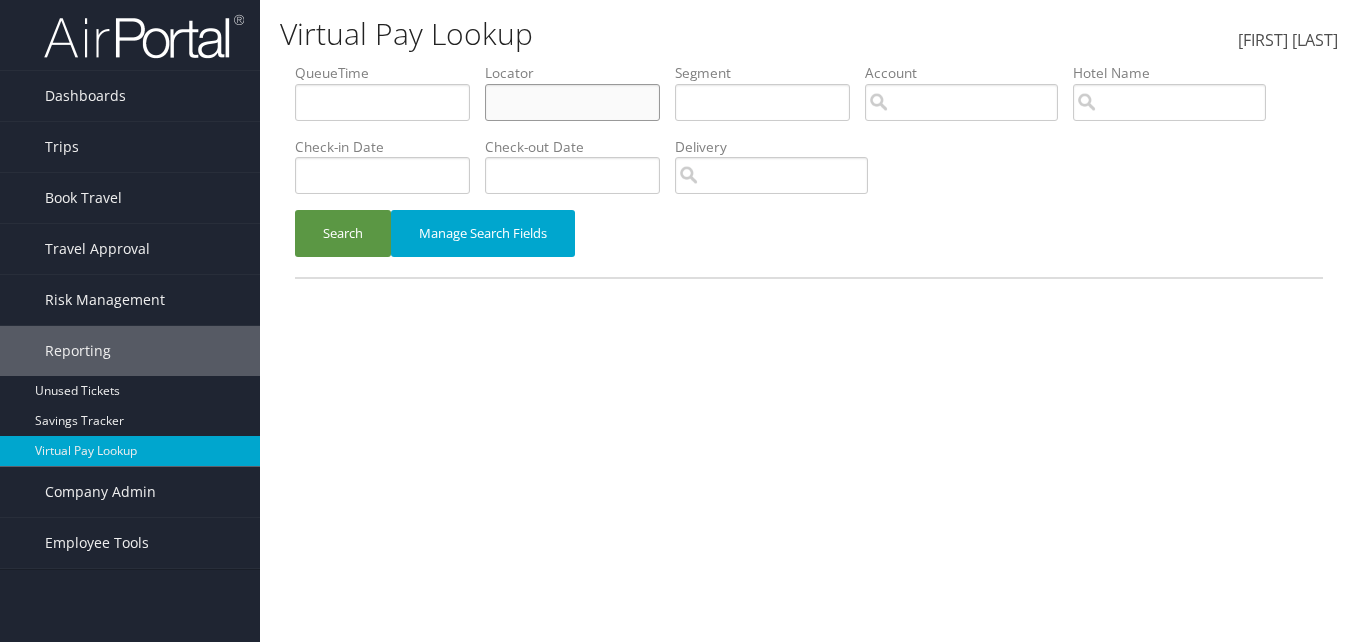 click at bounding box center [382, 102] 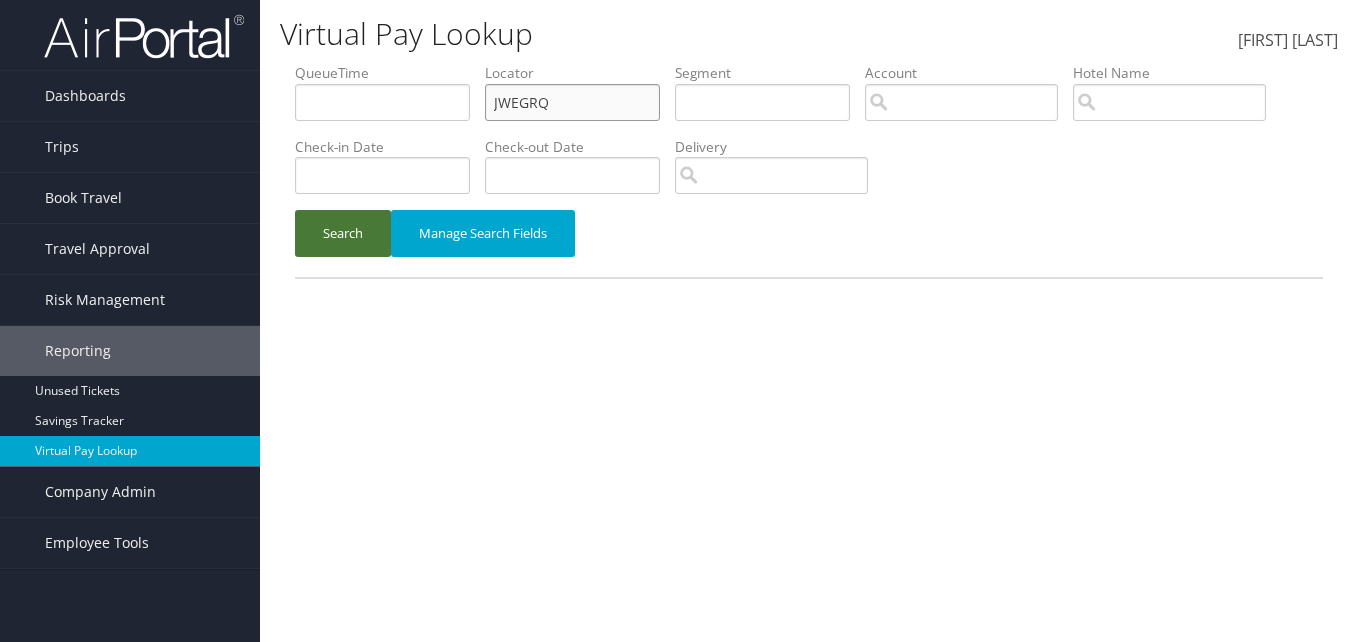 type on "JWEGRQ" 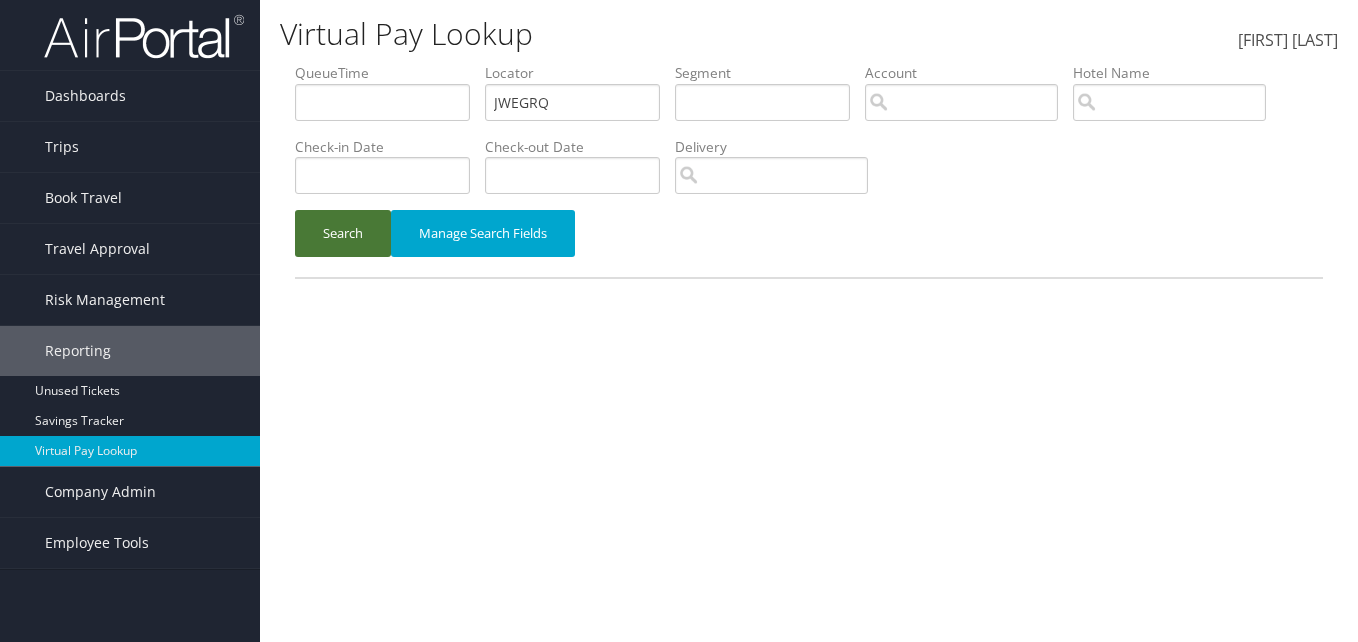 click on "Search" at bounding box center [343, 233] 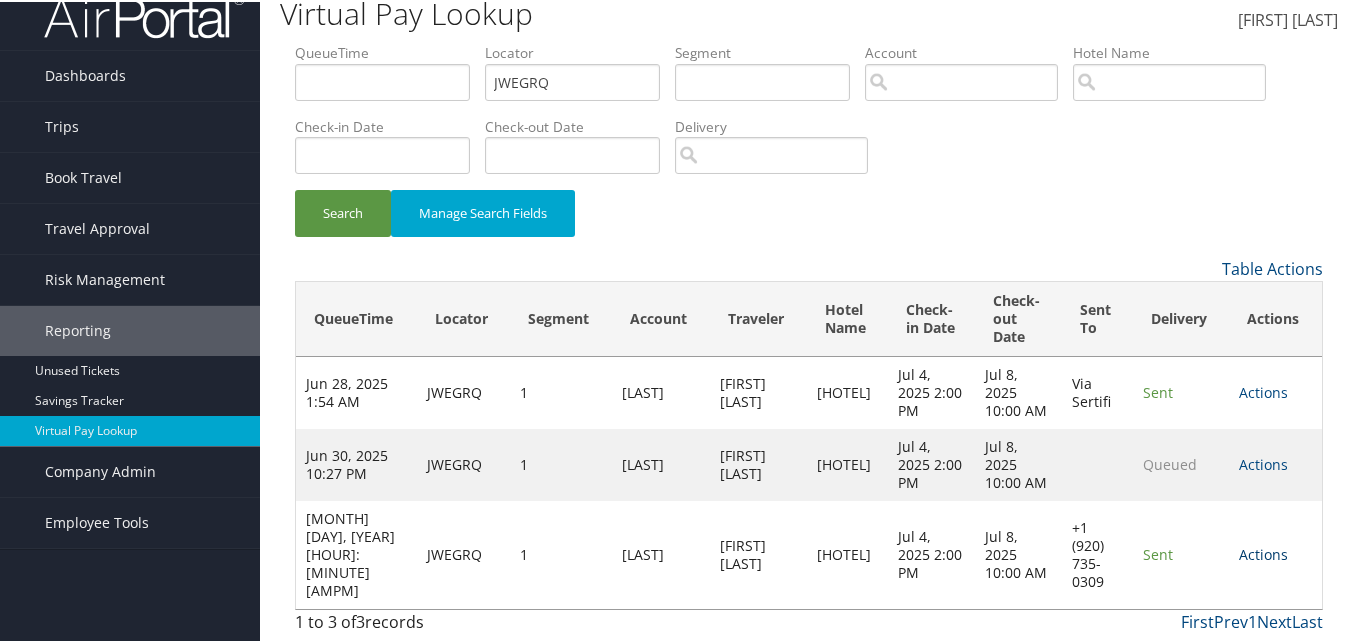 click on "Actions" at bounding box center [1263, 390] 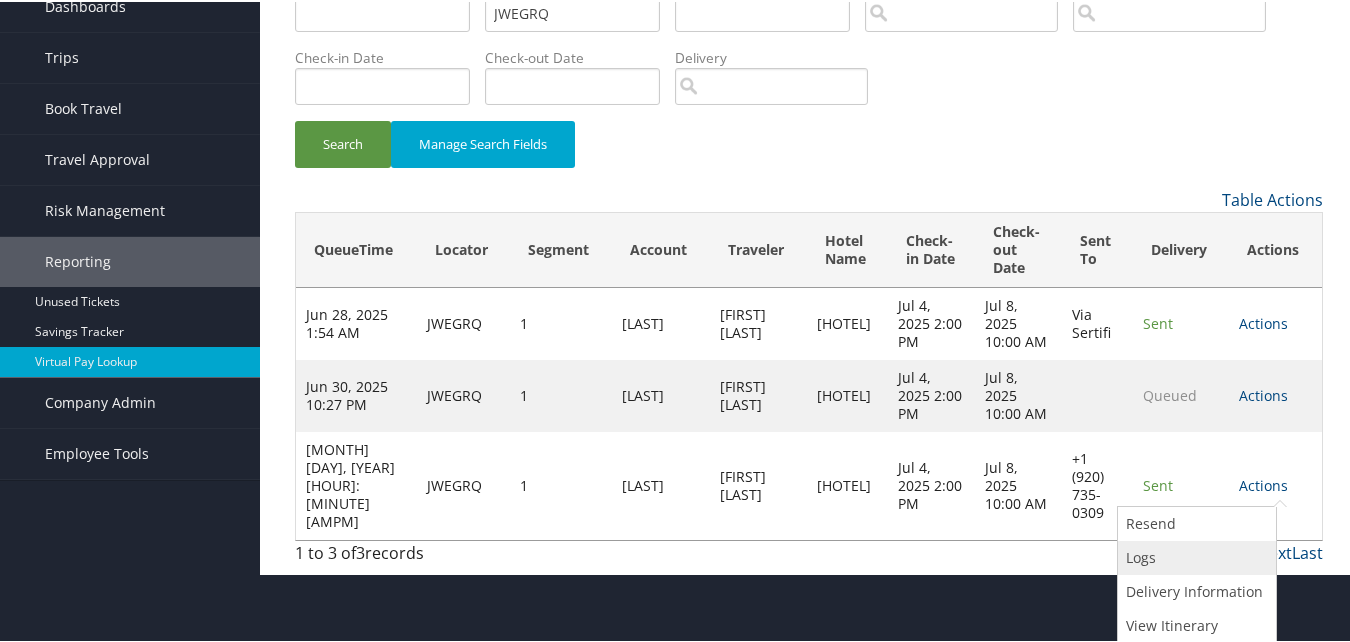 click at bounding box center [1126, 555] 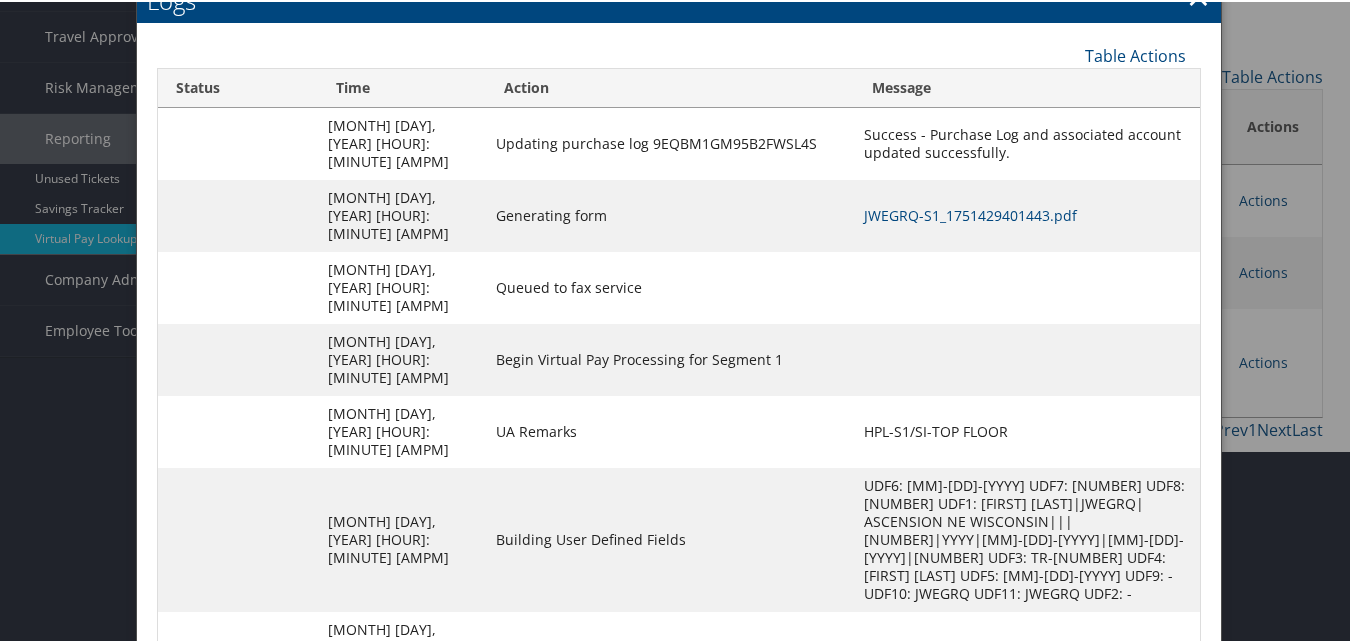 scroll, scrollTop: 222, scrollLeft: 0, axis: vertical 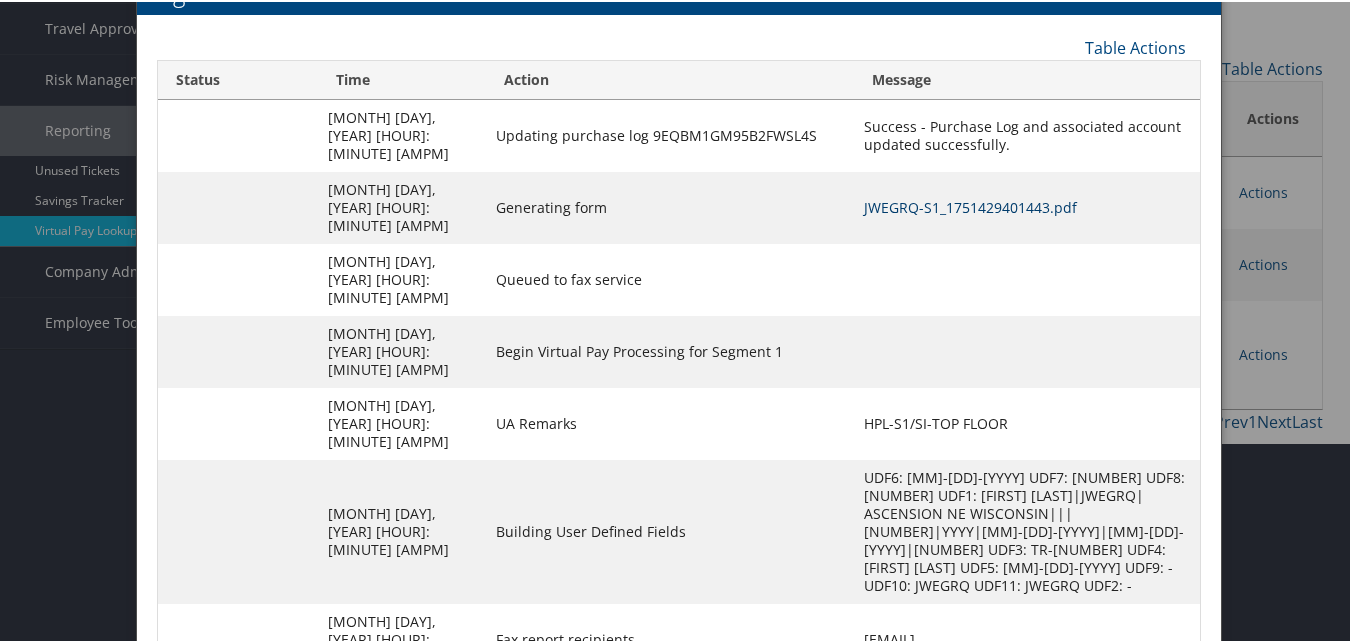 click on "JWEGRQ-S1_1751429401443.pdf" at bounding box center [970, 205] 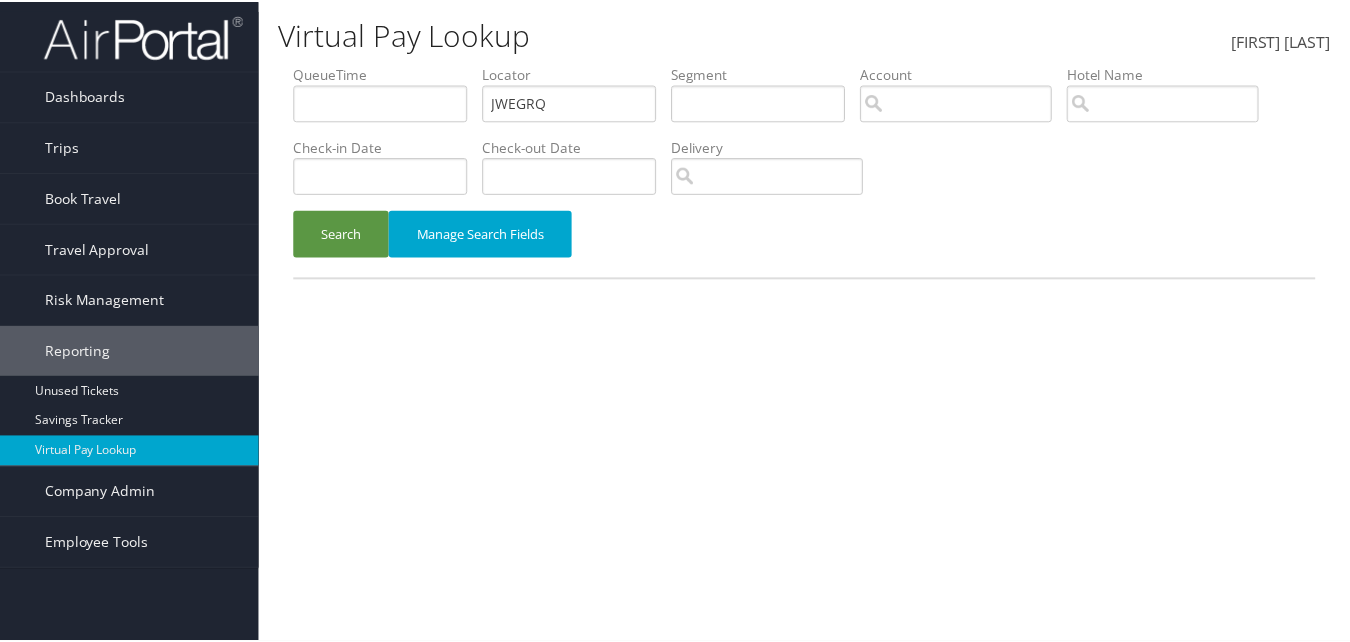 scroll, scrollTop: 0, scrollLeft: 0, axis: both 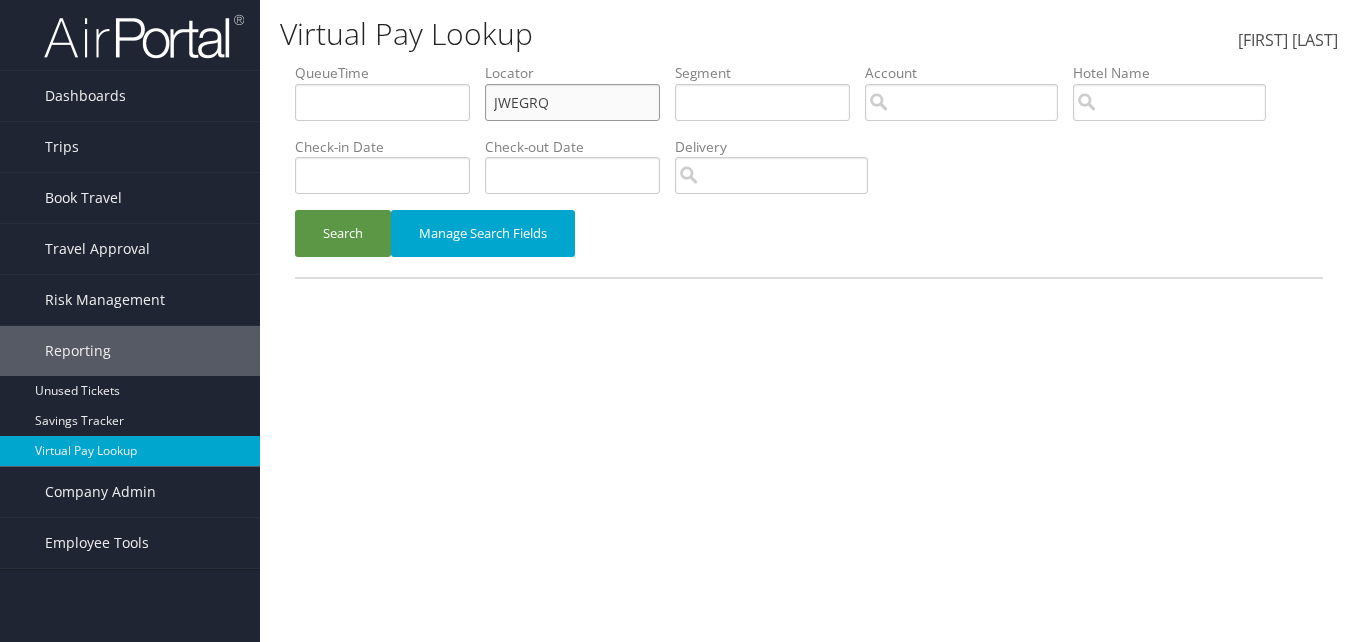 drag, startPoint x: 561, startPoint y: 110, endPoint x: 395, endPoint y: 110, distance: 166 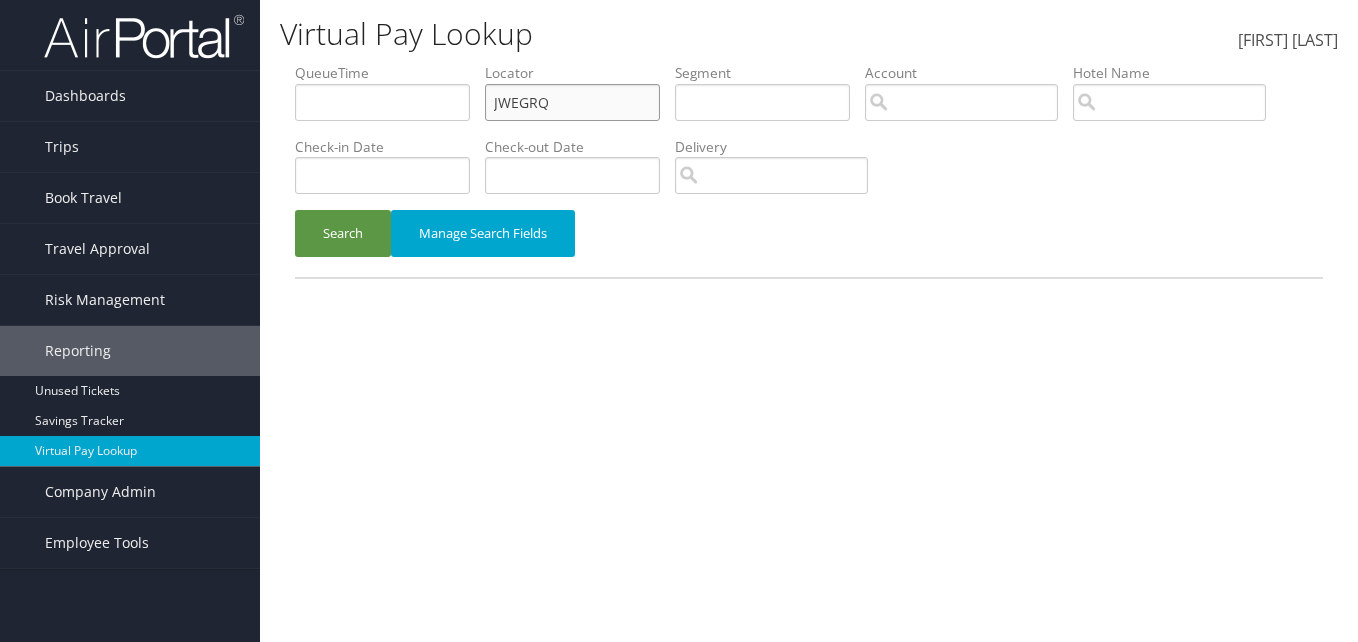 click on "QueueTime Locator JWEGRQ Segment Account Traveler Hotel Name Check-in Date Check-out Date Delivery" at bounding box center (809, 63) 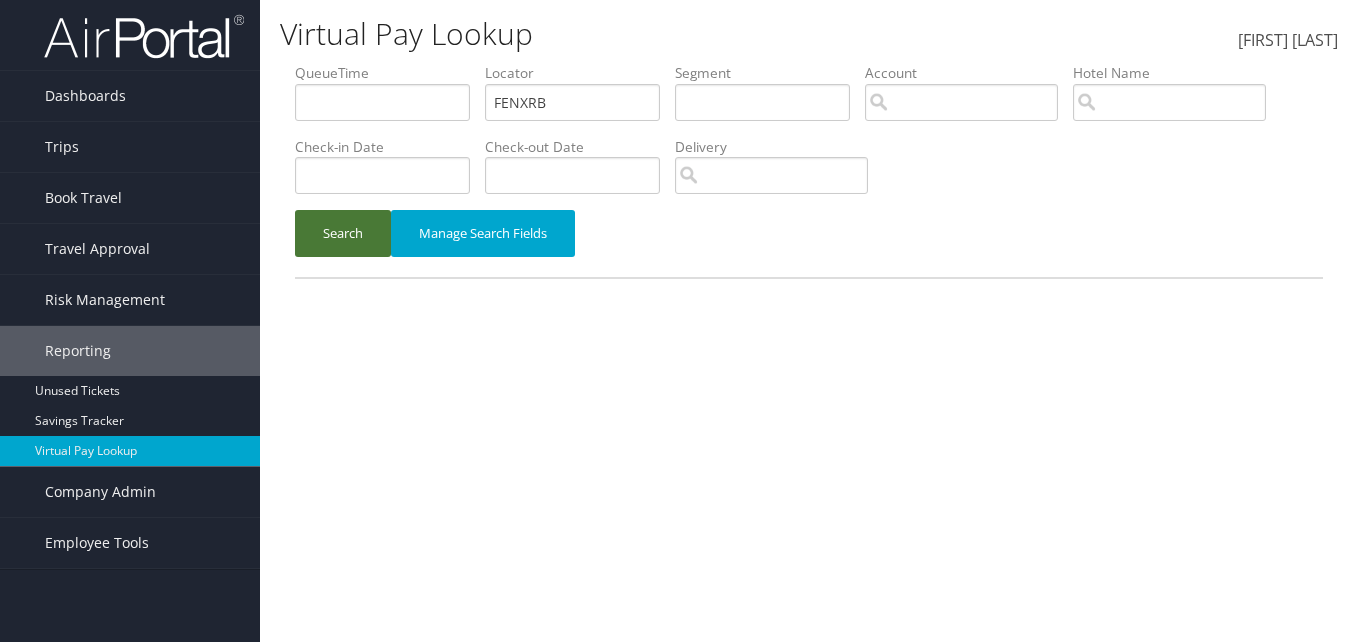 click on "Search" at bounding box center (343, 233) 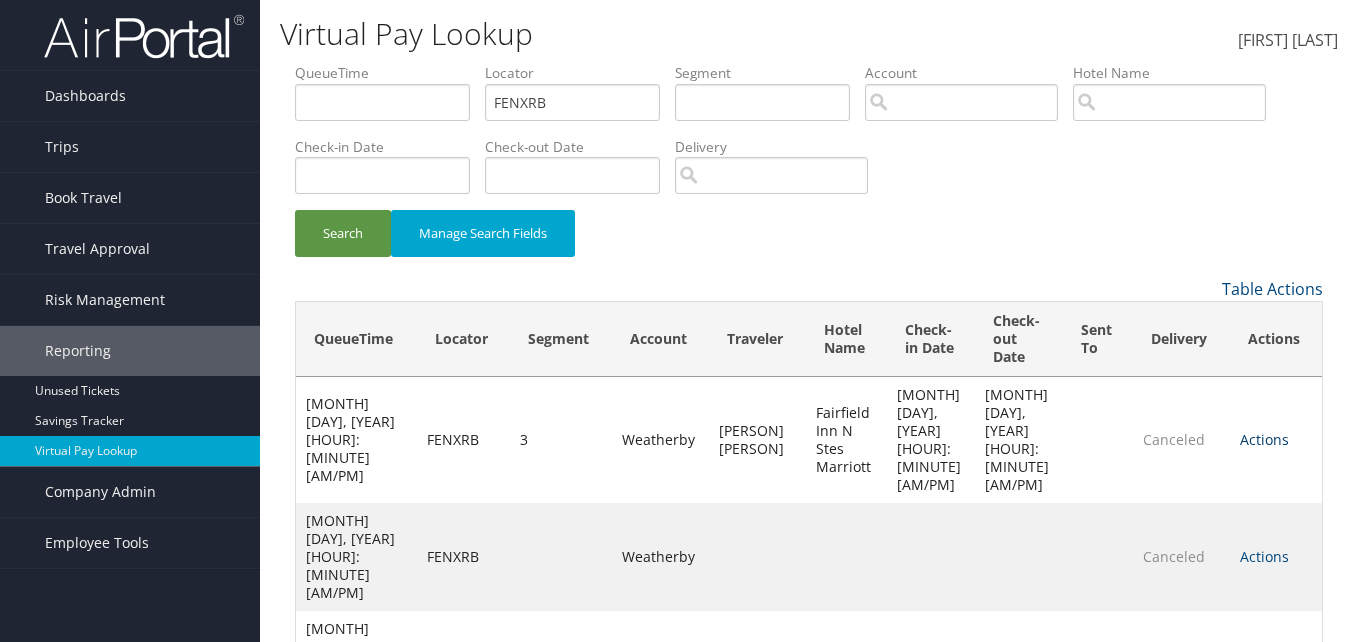 click on "Actions" at bounding box center (1264, 439) 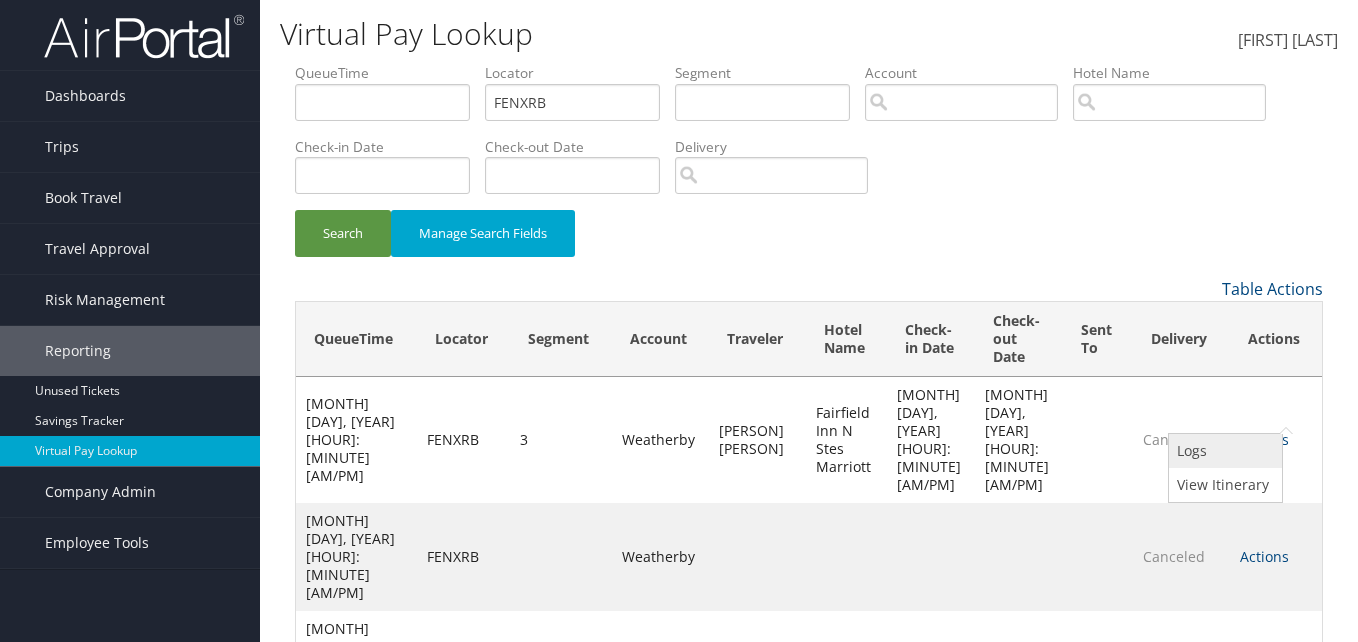 click on "Logs" at bounding box center (1223, 451) 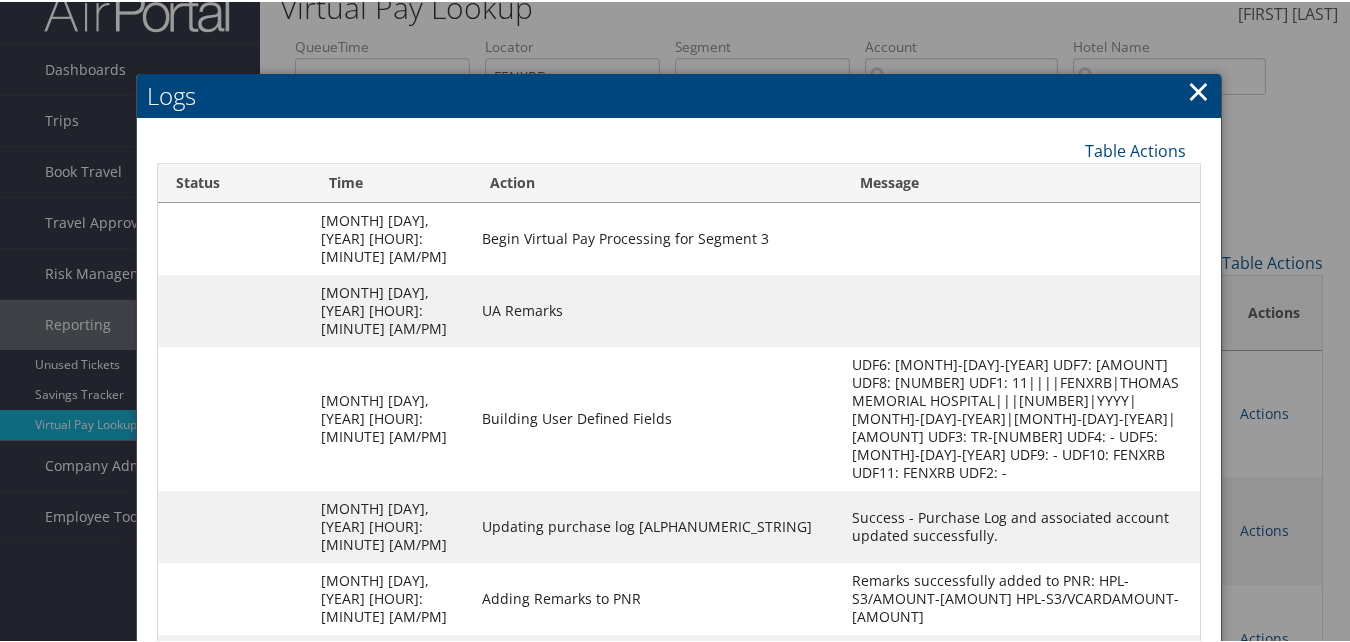 scroll, scrollTop: 51, scrollLeft: 0, axis: vertical 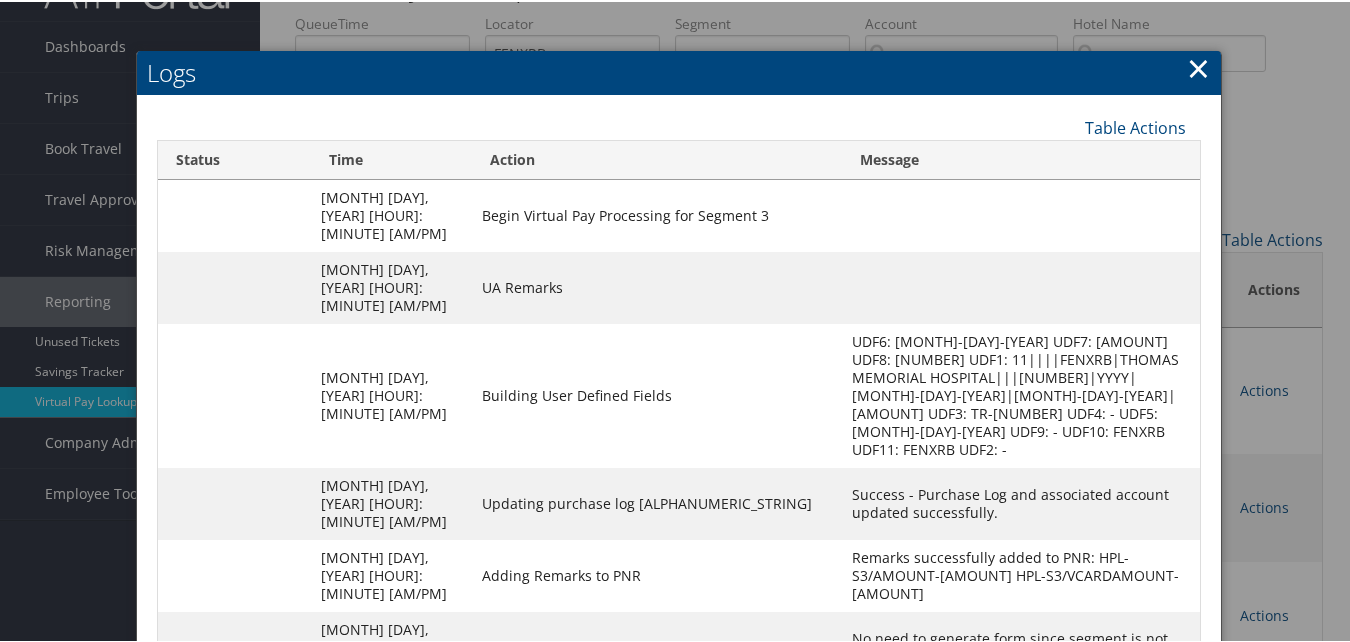 click on "×" at bounding box center (1198, 66) 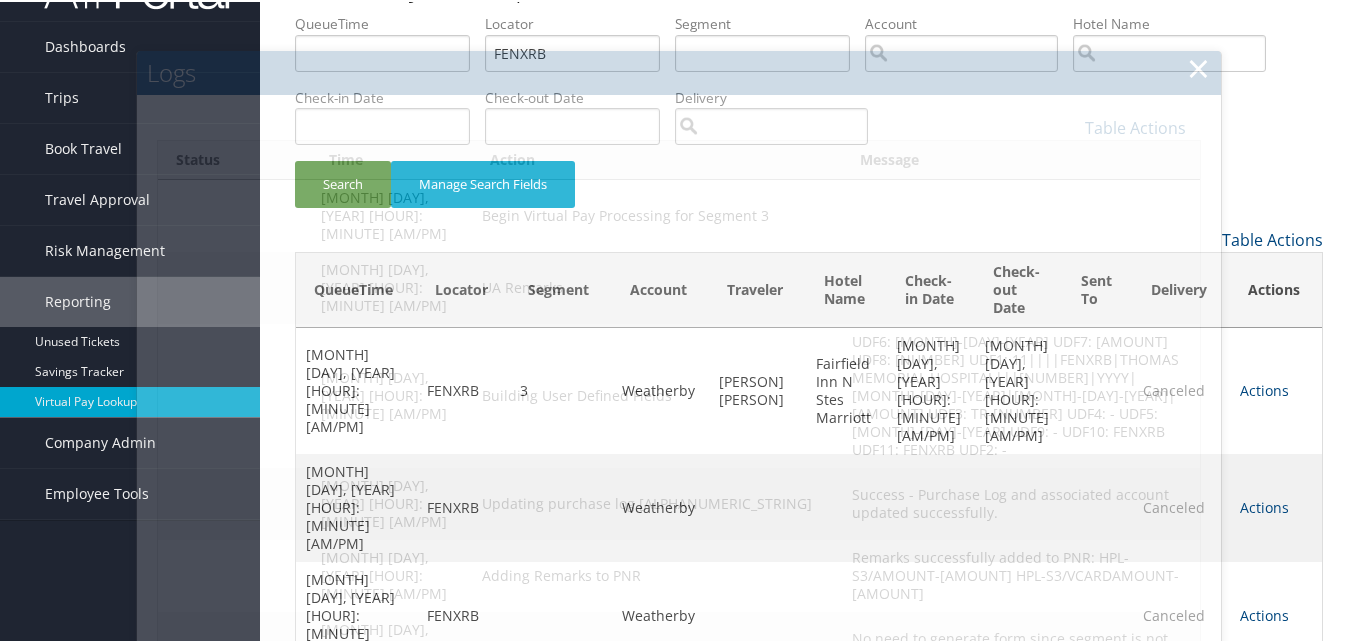 scroll, scrollTop: 0, scrollLeft: 0, axis: both 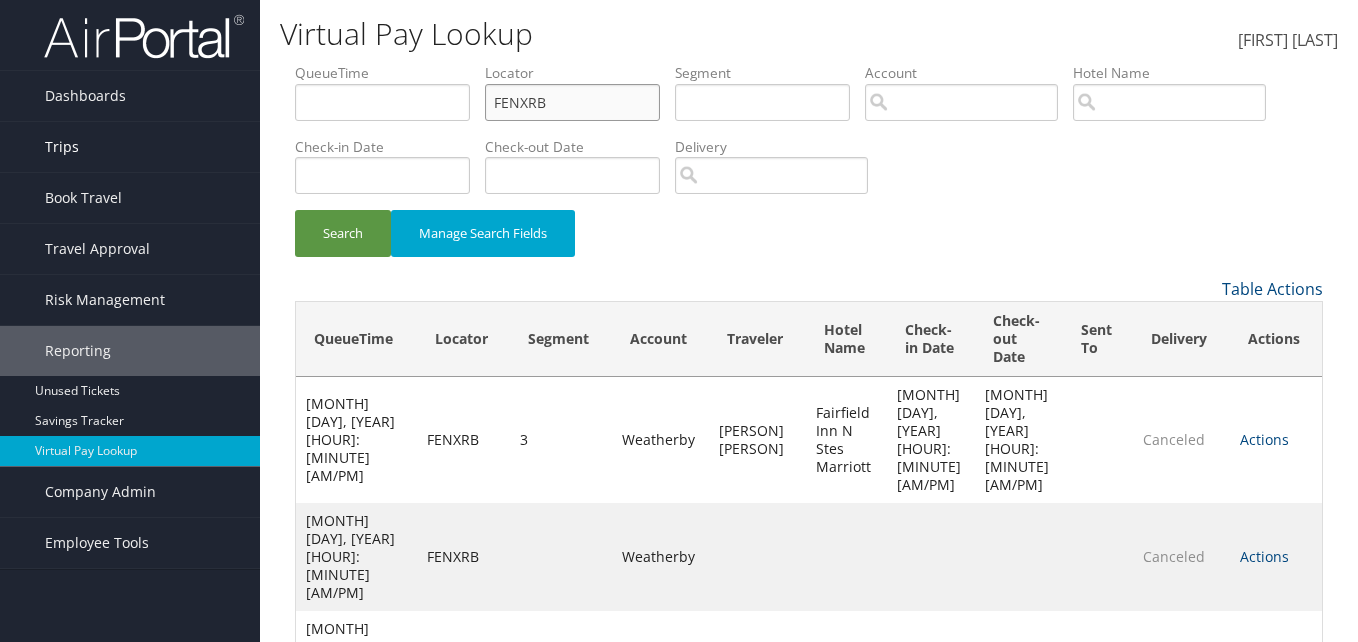 drag, startPoint x: 493, startPoint y: 116, endPoint x: 236, endPoint y: 153, distance: 259.64975 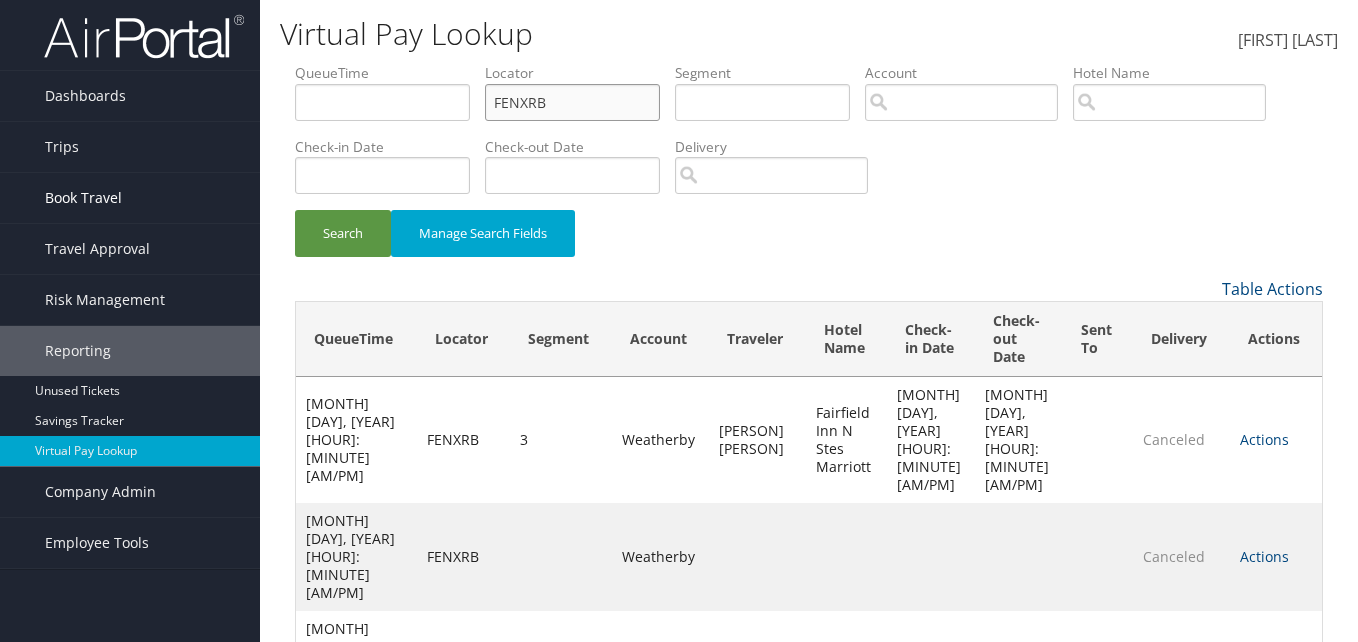 paste on "DOXSAS" 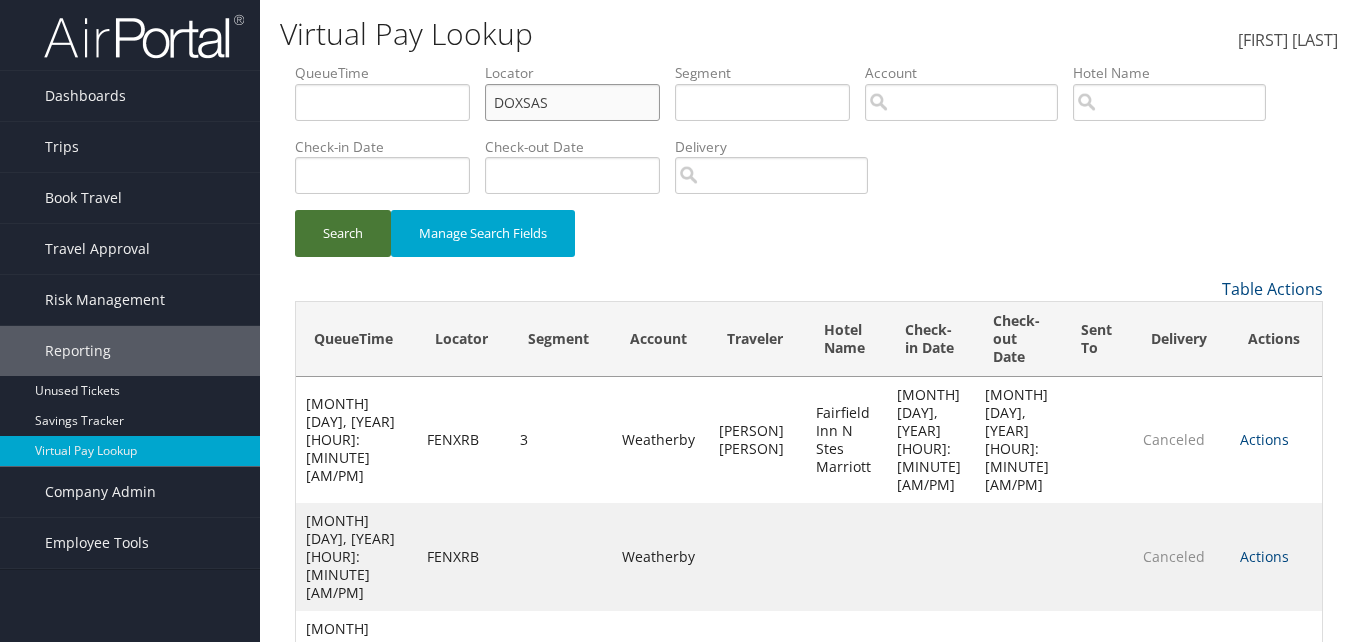 type on "DOXSAS" 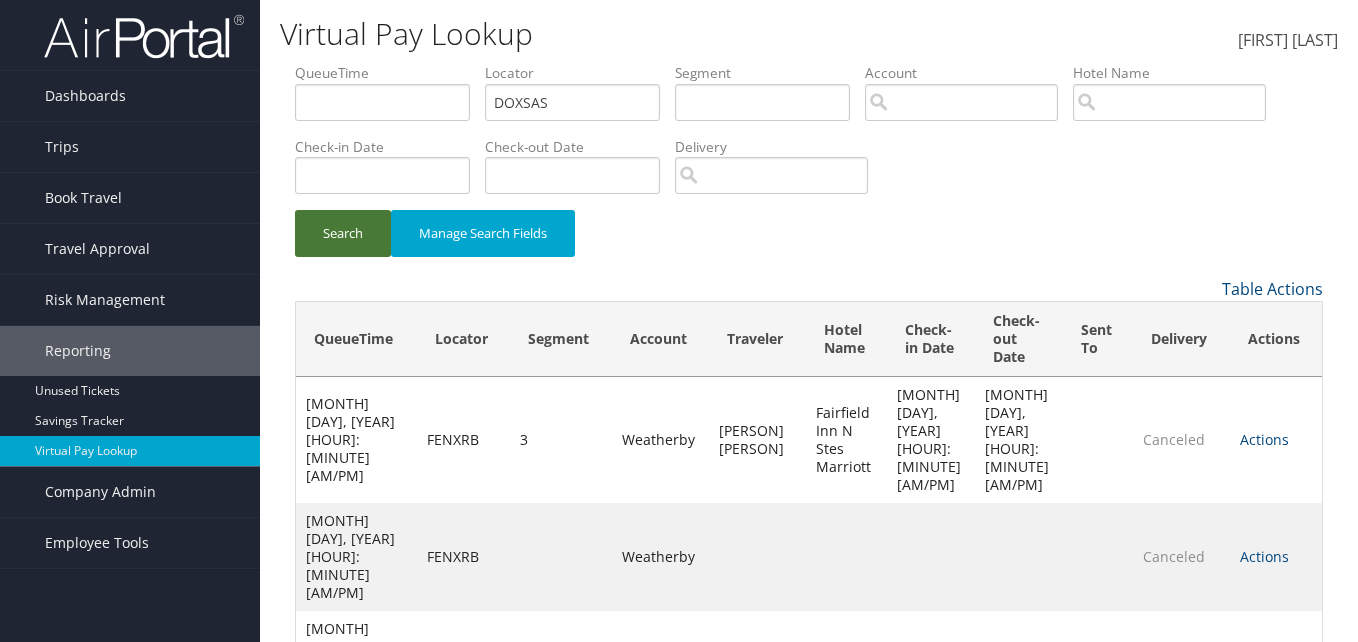 click on "Search" at bounding box center (343, 233) 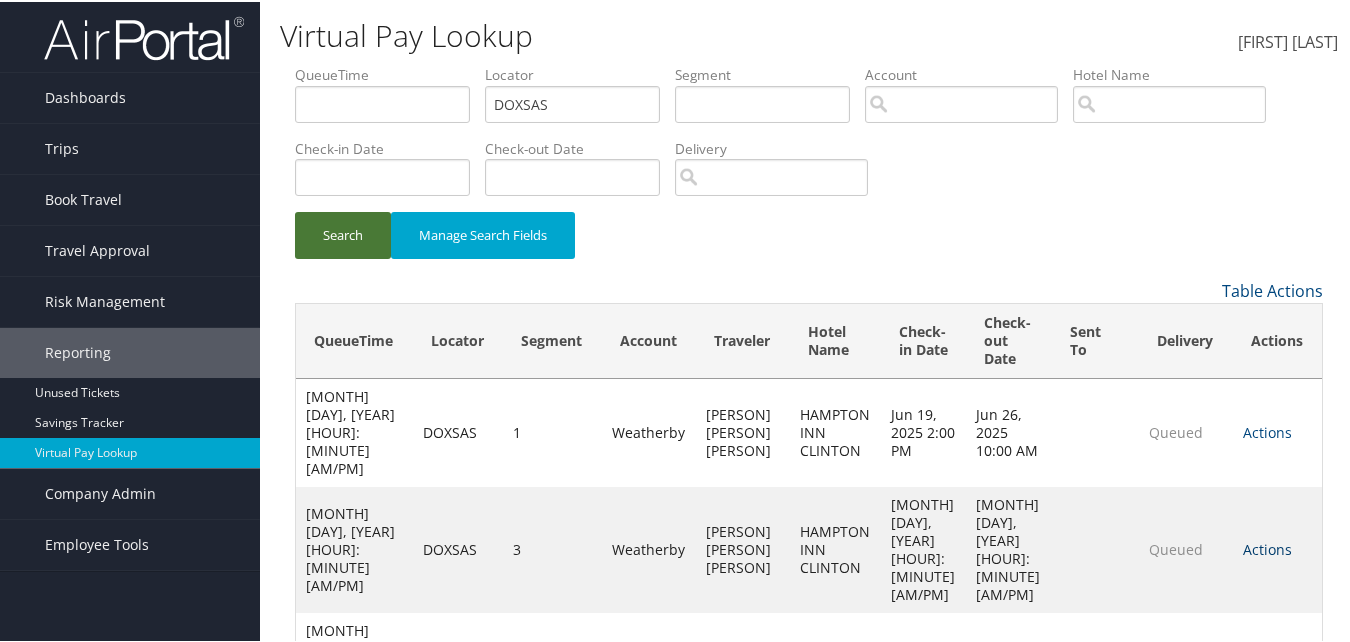 scroll, scrollTop: 238, scrollLeft: 0, axis: vertical 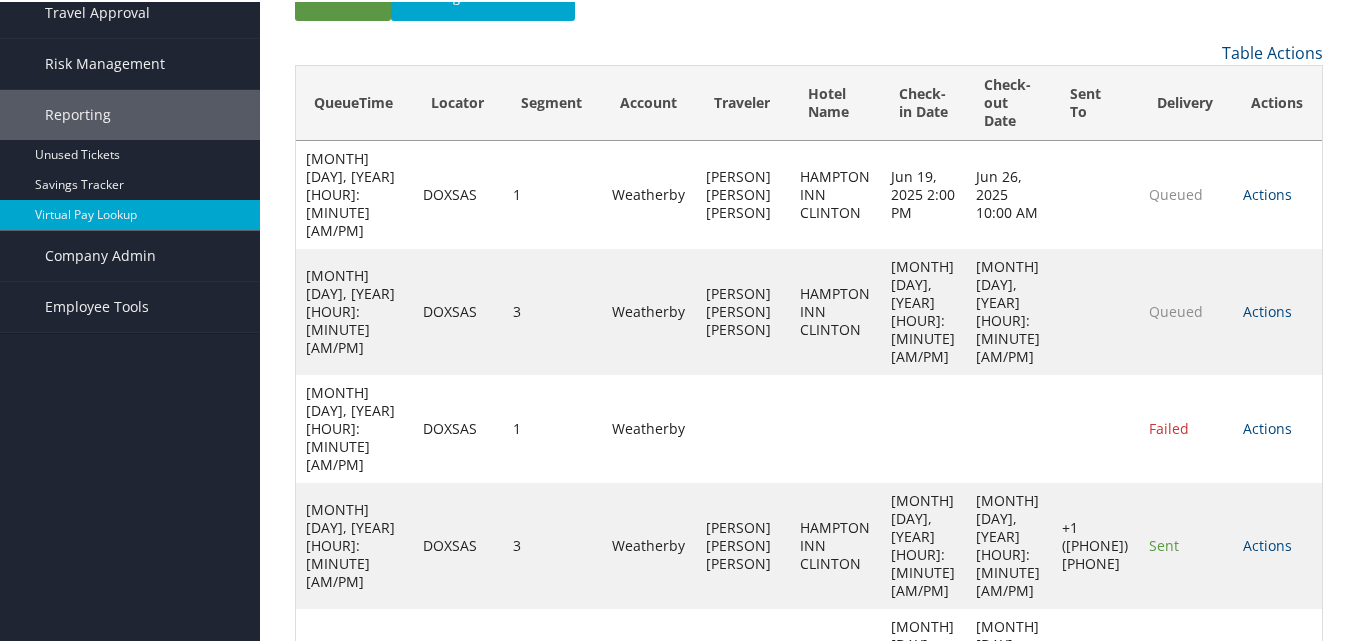 click on "Actions" at bounding box center (1267, 309) 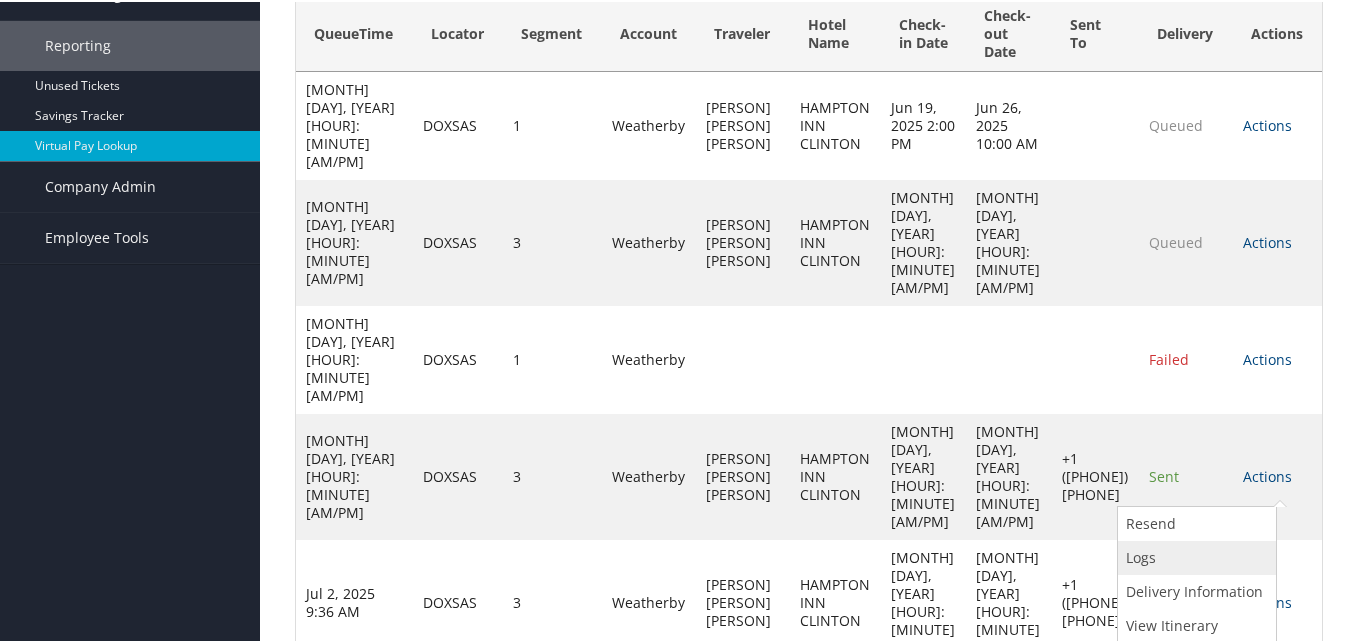 click on "Logs" at bounding box center [1194, 556] 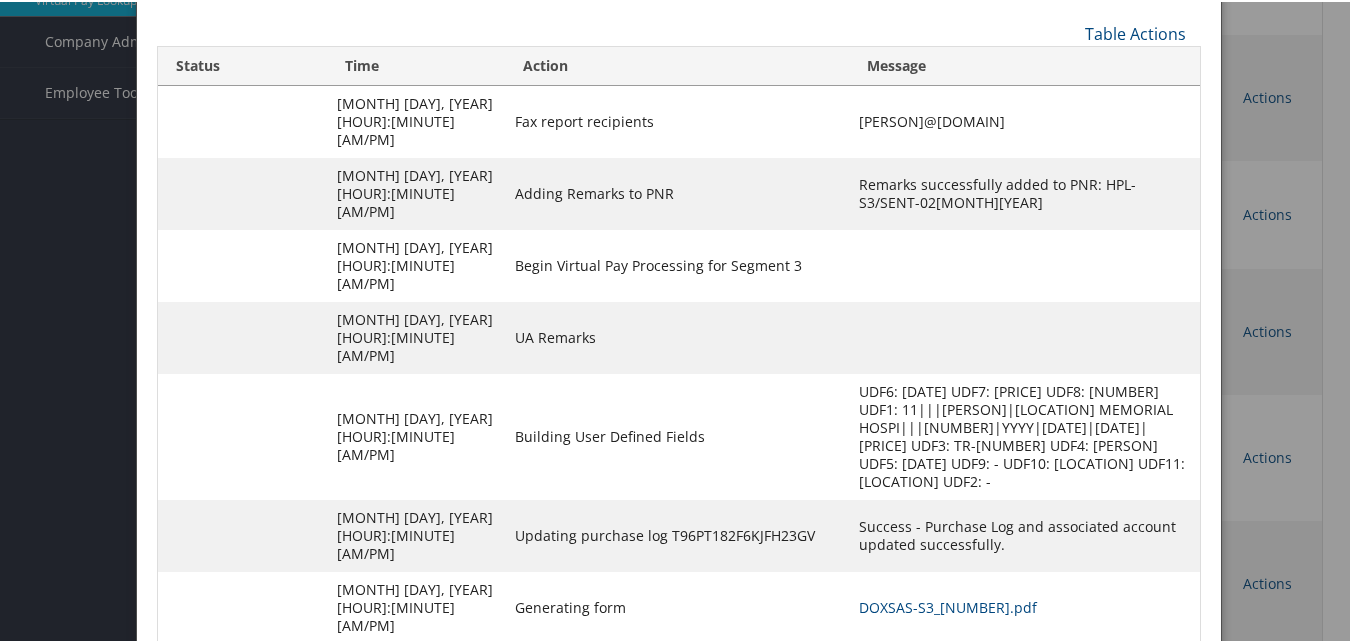 scroll, scrollTop: 478, scrollLeft: 0, axis: vertical 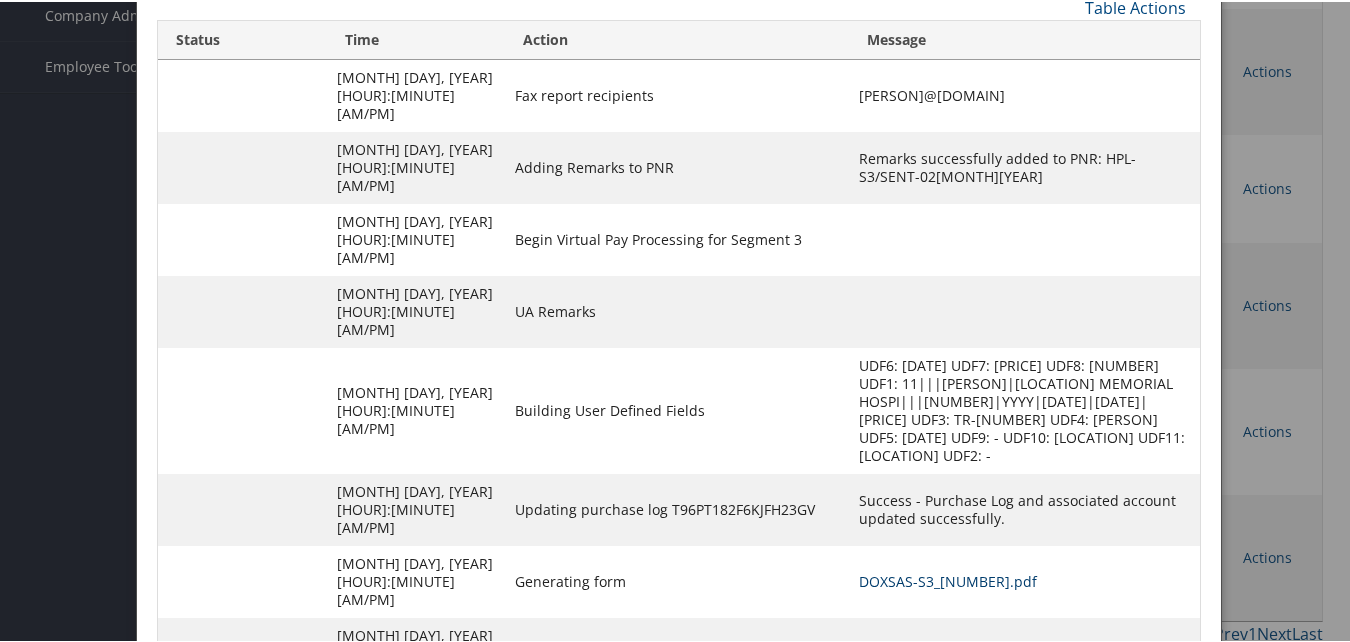 click on "DOXSAS-S3_1751479100774.pdf" at bounding box center (948, 579) 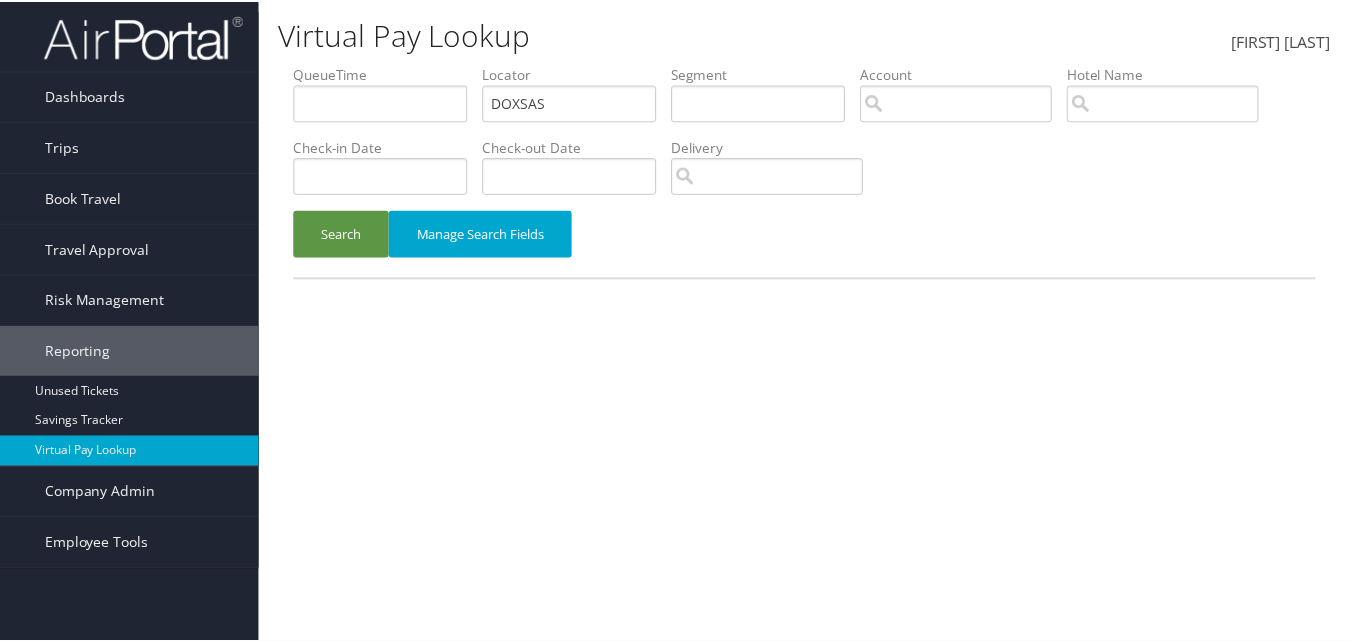 scroll, scrollTop: 0, scrollLeft: 0, axis: both 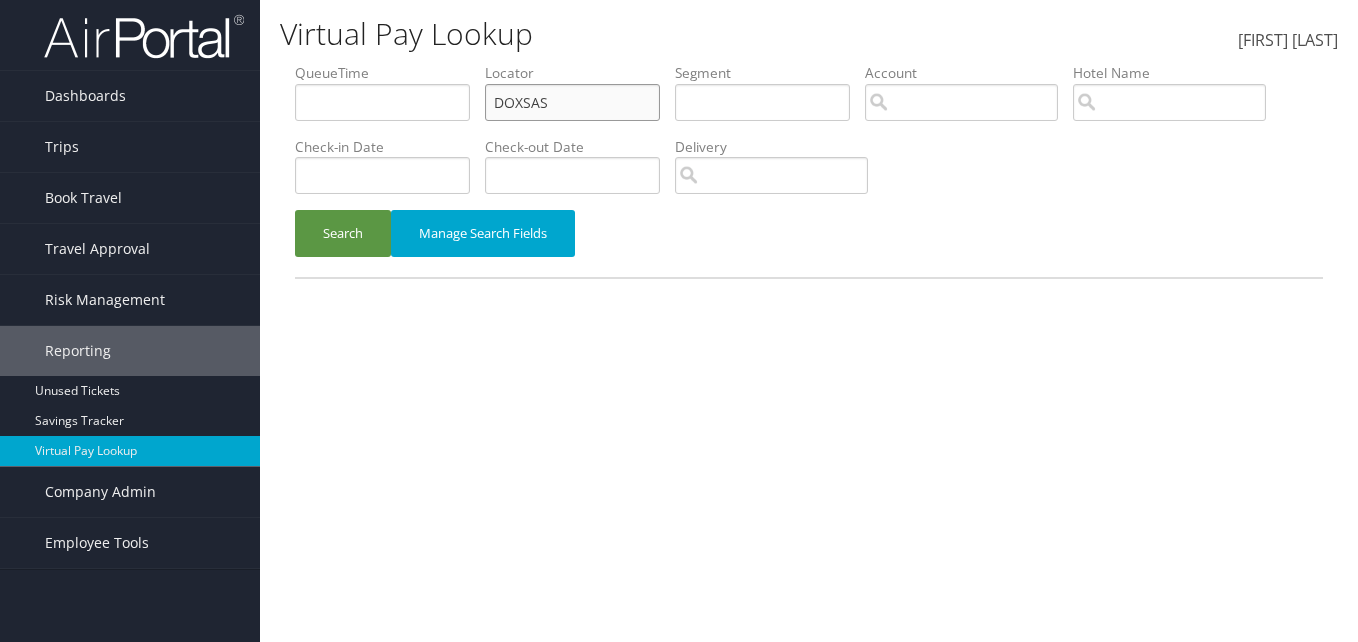 drag, startPoint x: 580, startPoint y: 99, endPoint x: 368, endPoint y: 120, distance: 213.03755 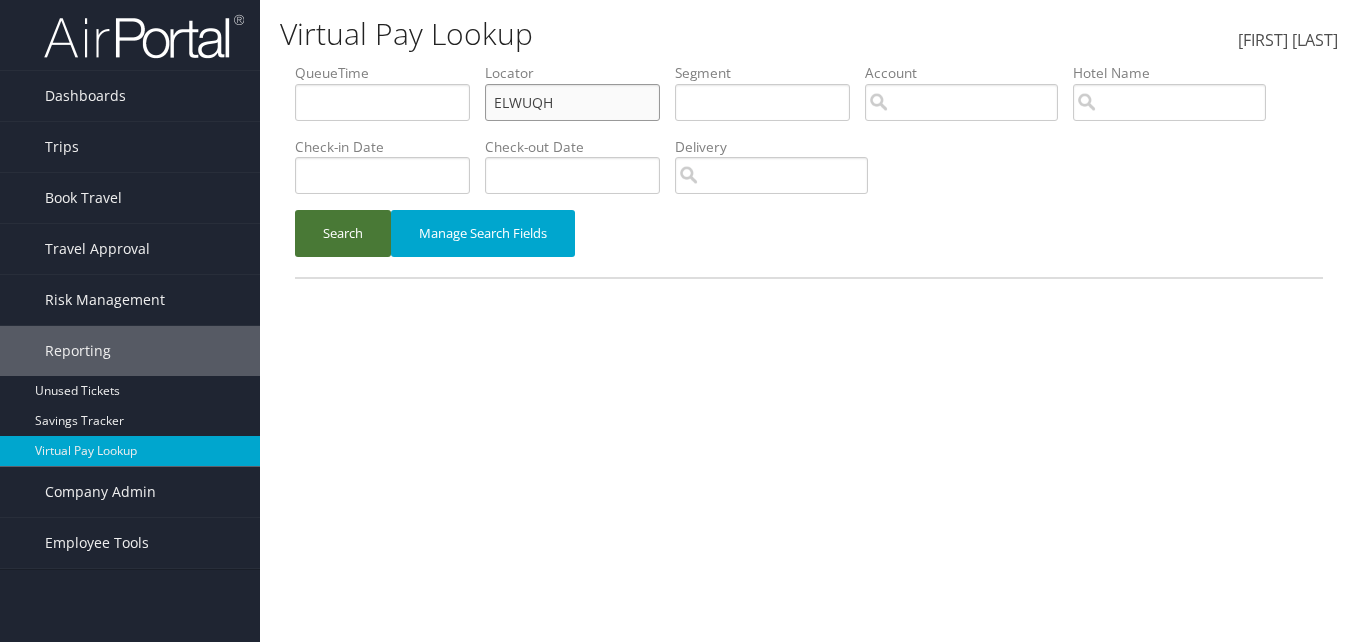 type on "ELWUQH" 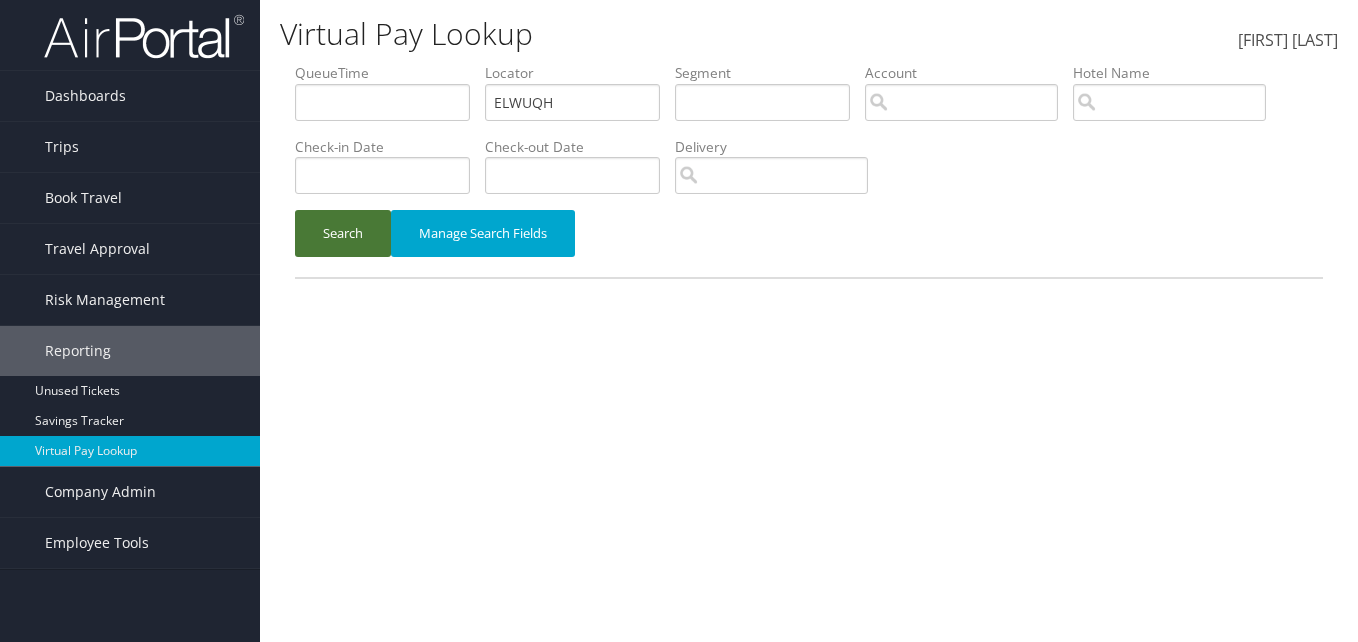 click on "Search" at bounding box center [343, 233] 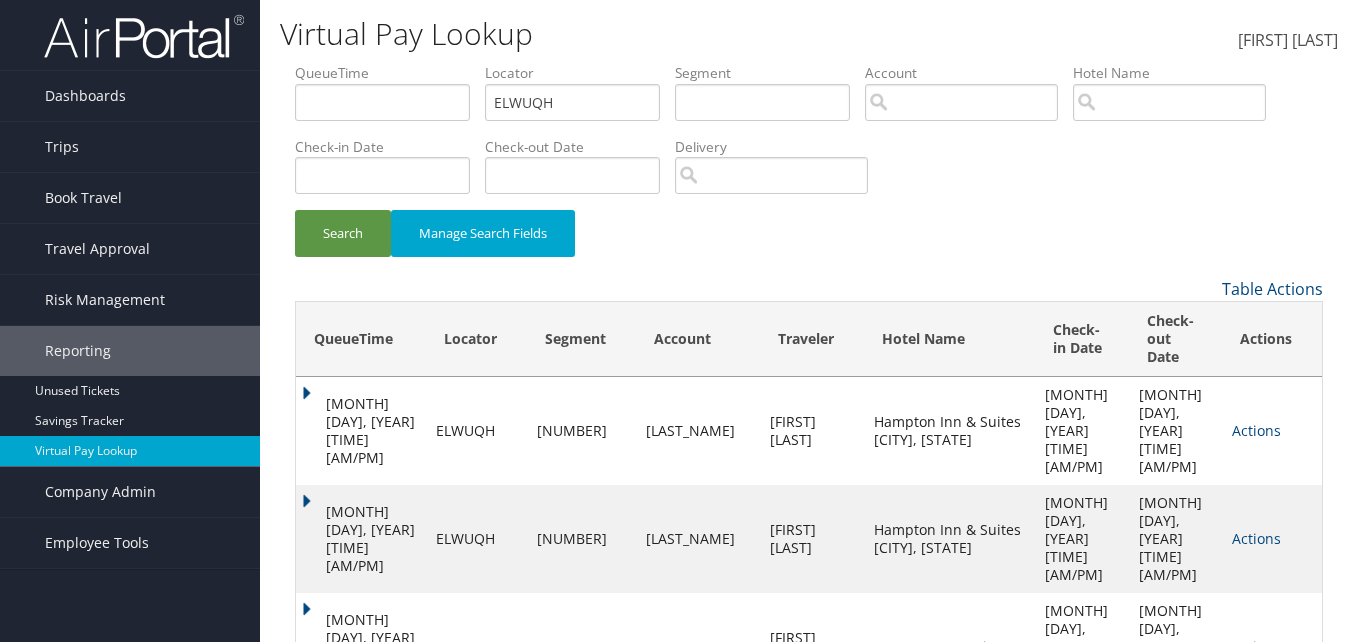 click on "Actions" at bounding box center [1256, 430] 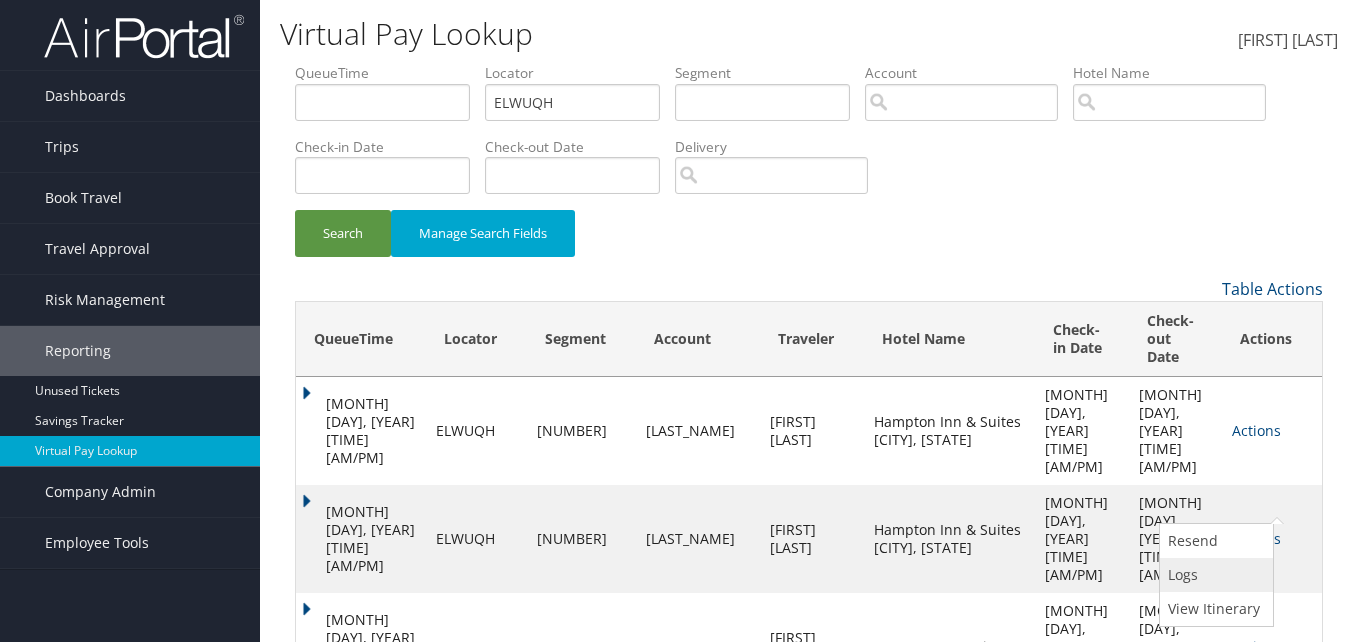 click on "Logs" at bounding box center (1214, 575) 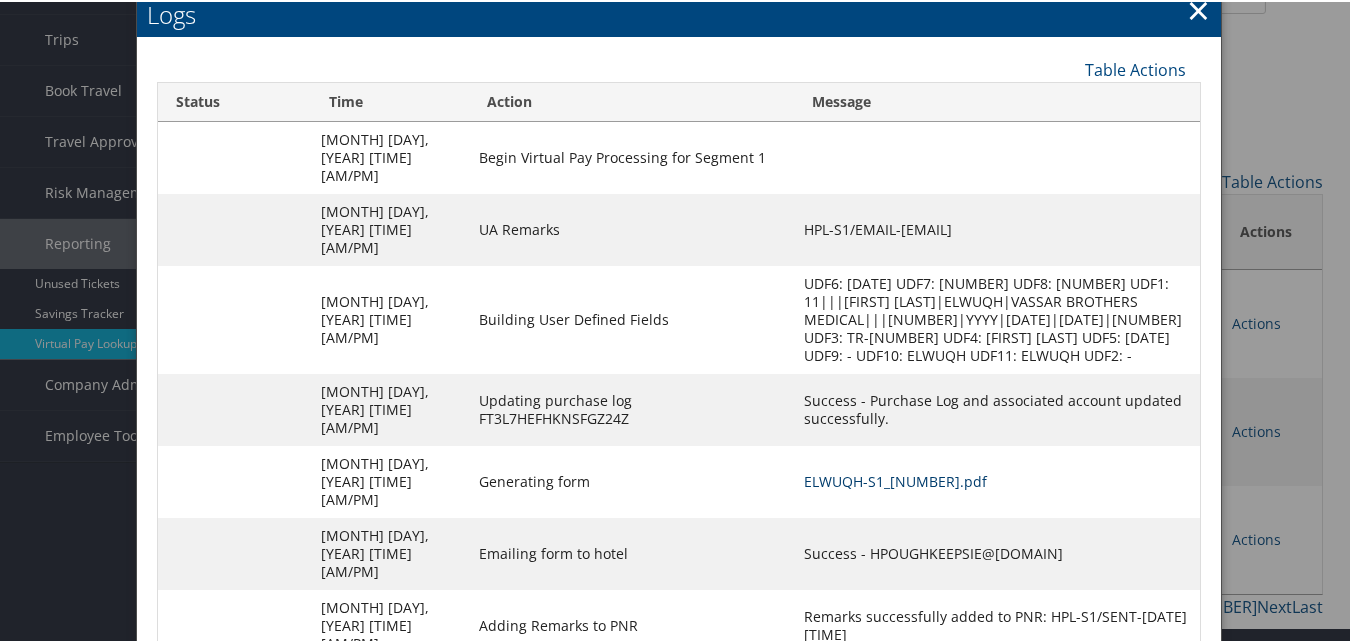 scroll, scrollTop: 111, scrollLeft: 0, axis: vertical 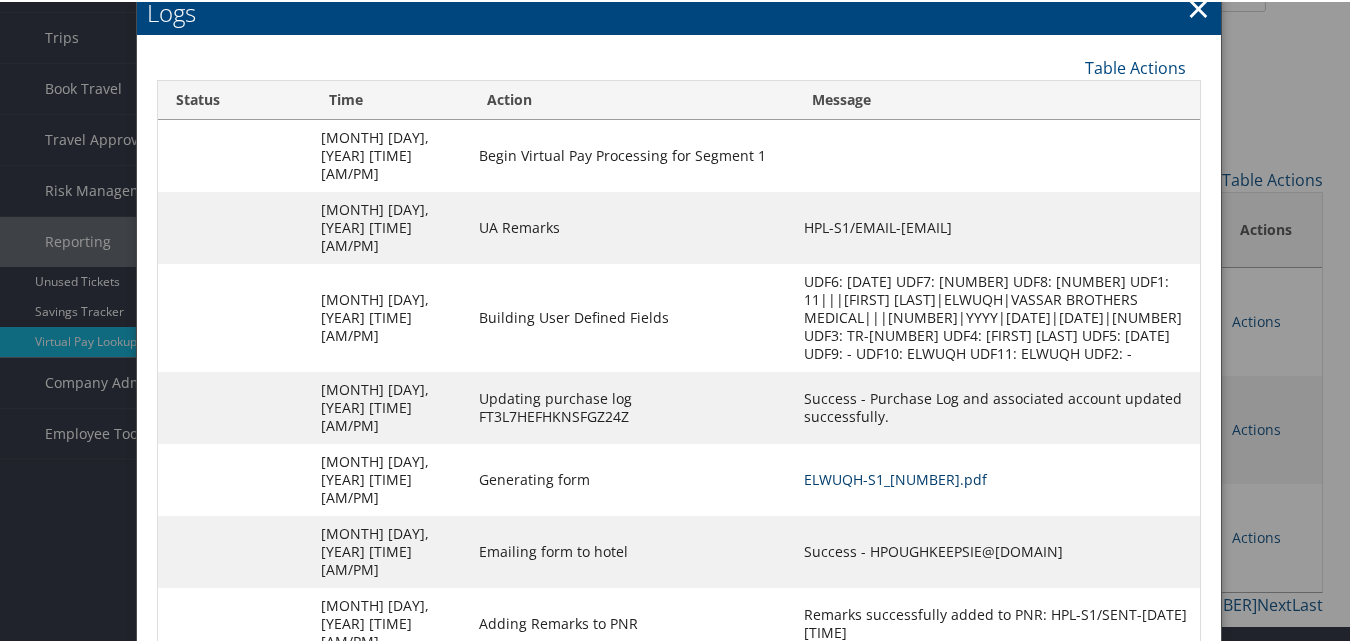 click on "ELWUQH-S1_1751463911619.pdf" at bounding box center [895, 477] 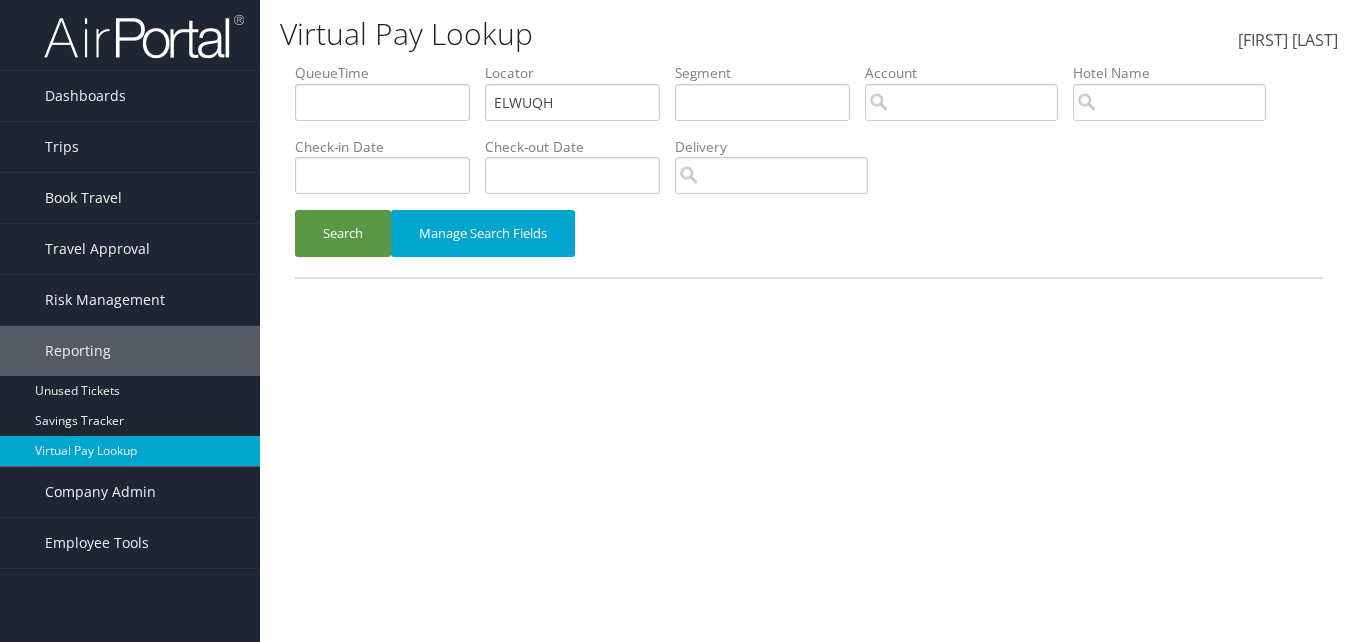 scroll, scrollTop: 0, scrollLeft: 0, axis: both 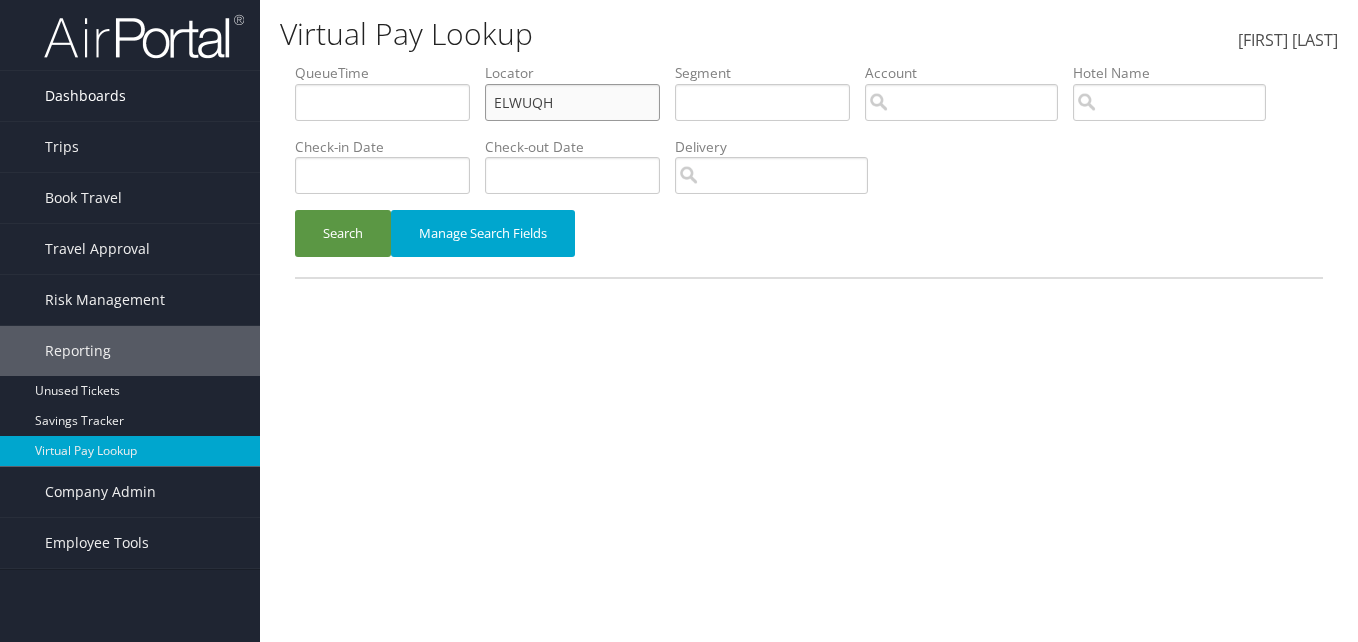 drag, startPoint x: 470, startPoint y: 113, endPoint x: 157, endPoint y: 113, distance: 313 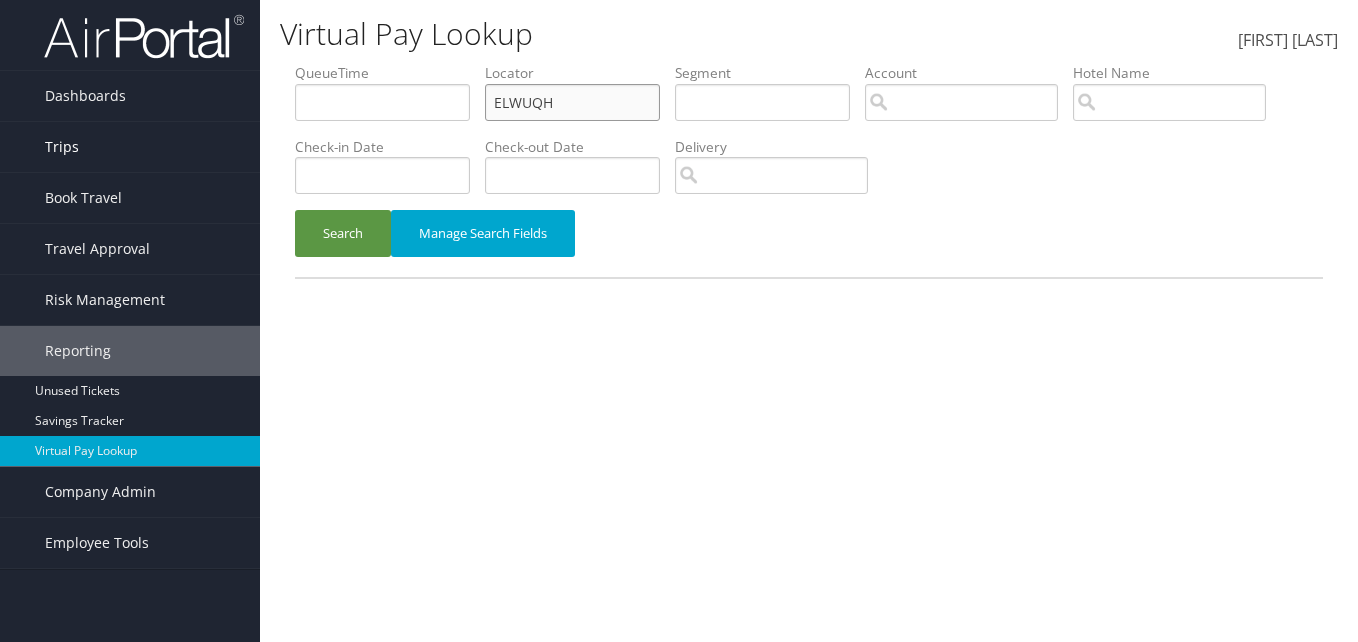 paste on "NUGJFT" 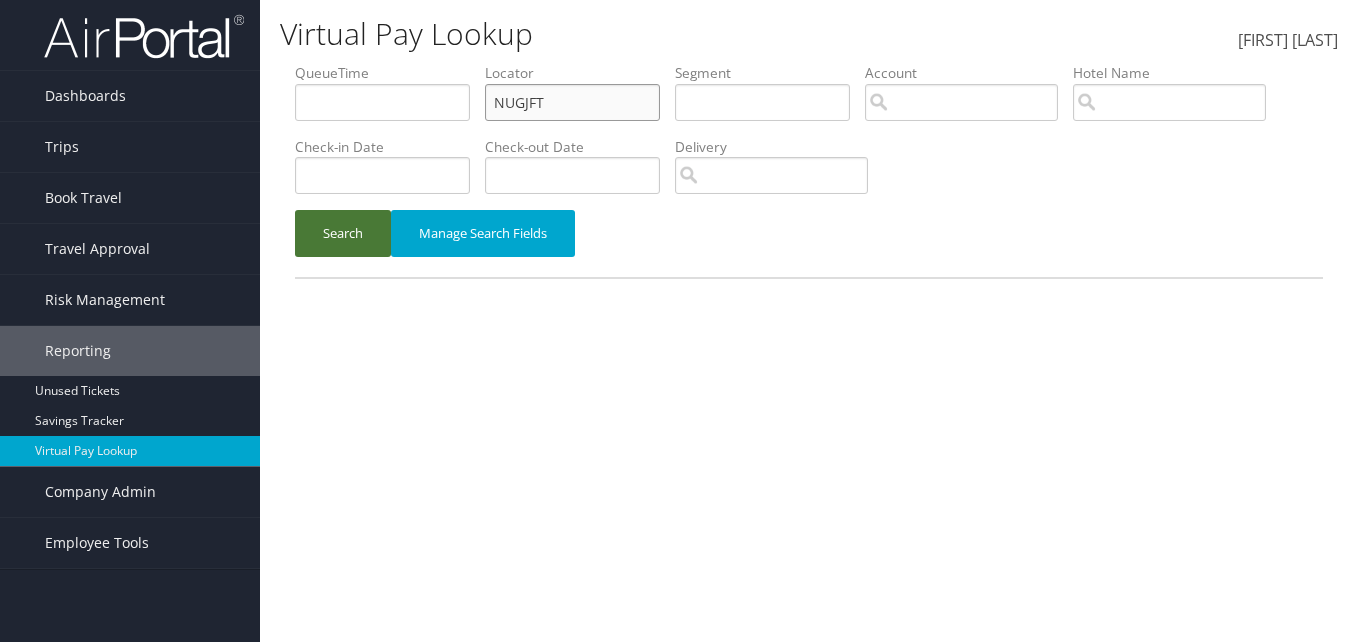 type on "NUGJFT" 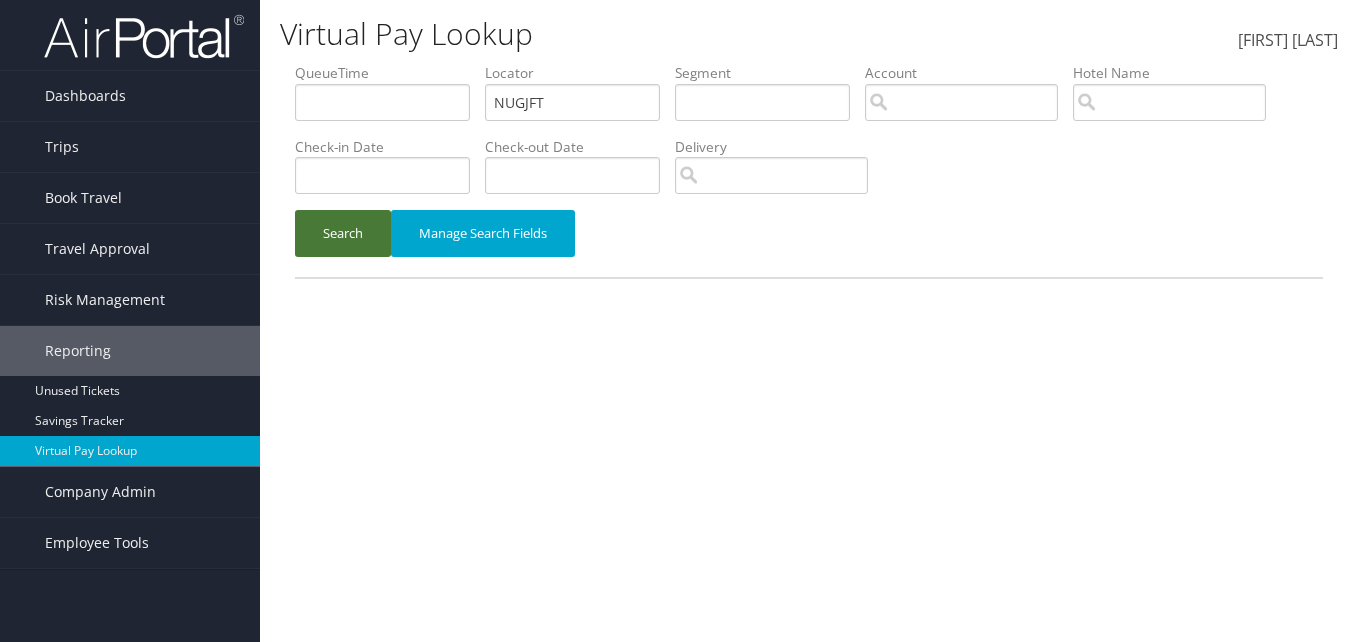 click on "Search" at bounding box center [343, 233] 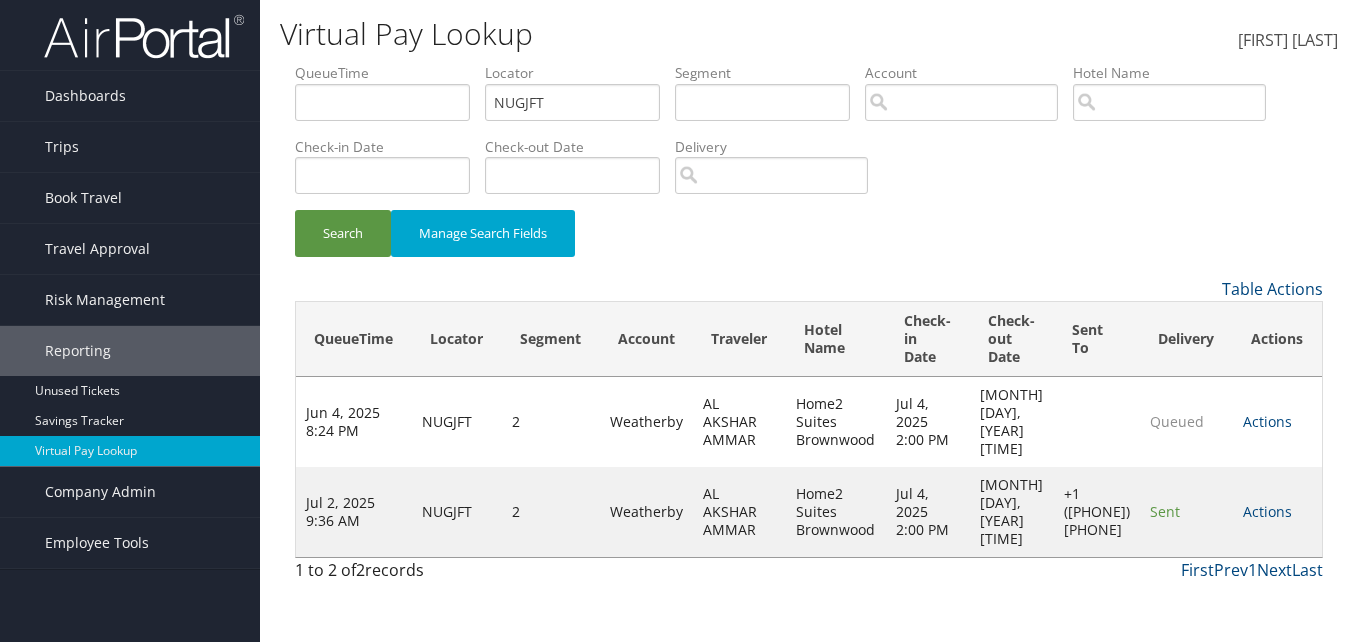 click on "Actions   Resend  Logs  Delivery Information  View Itinerary" at bounding box center (1277, 512) 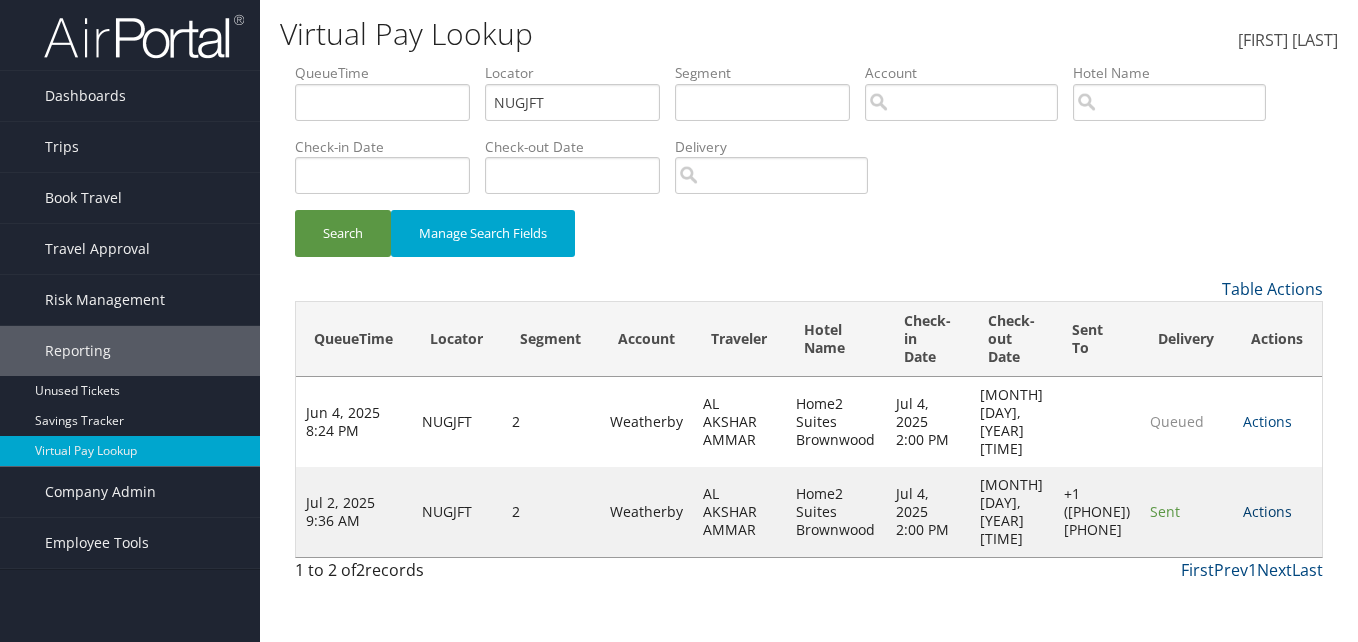 drag, startPoint x: 1258, startPoint y: 493, endPoint x: 1258, endPoint y: 515, distance: 22 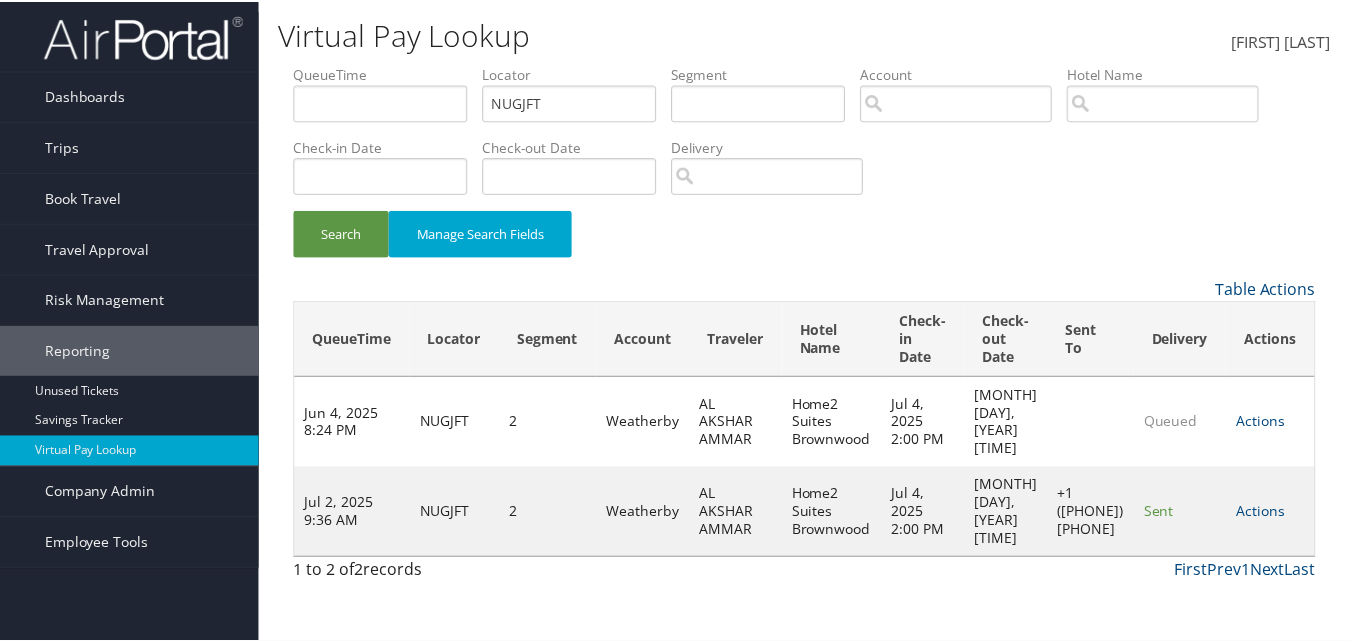 scroll, scrollTop: 1, scrollLeft: 0, axis: vertical 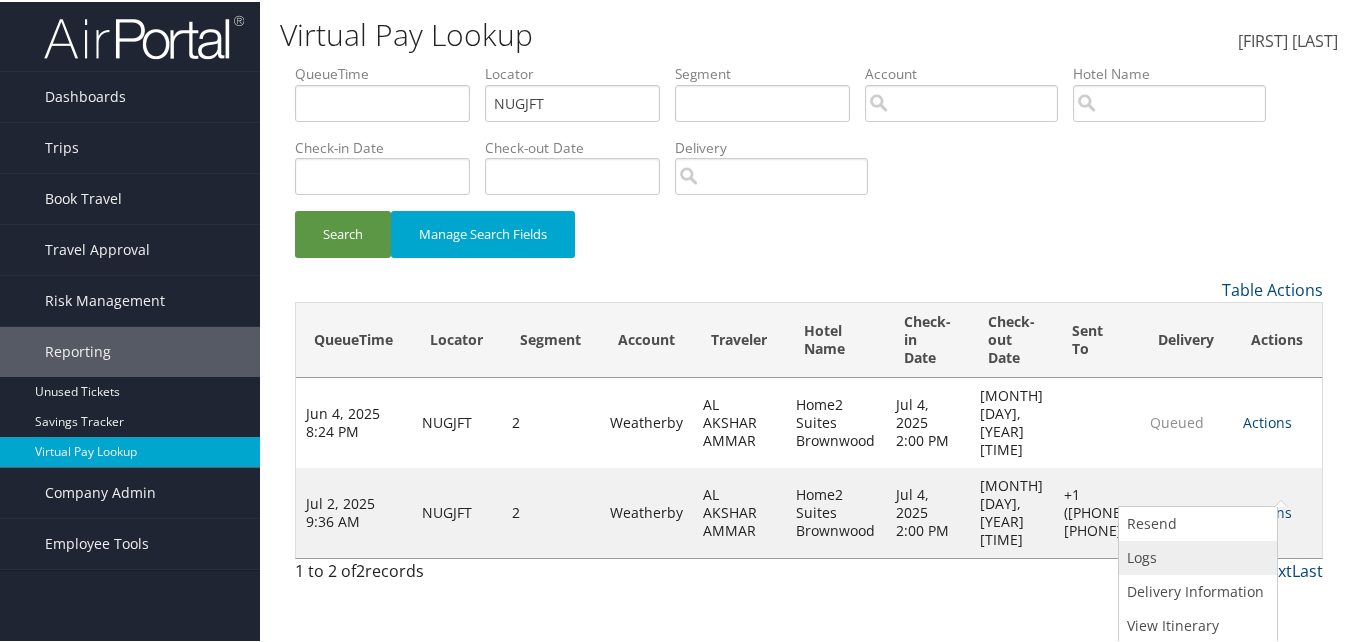 click on "Logs" at bounding box center [1195, 556] 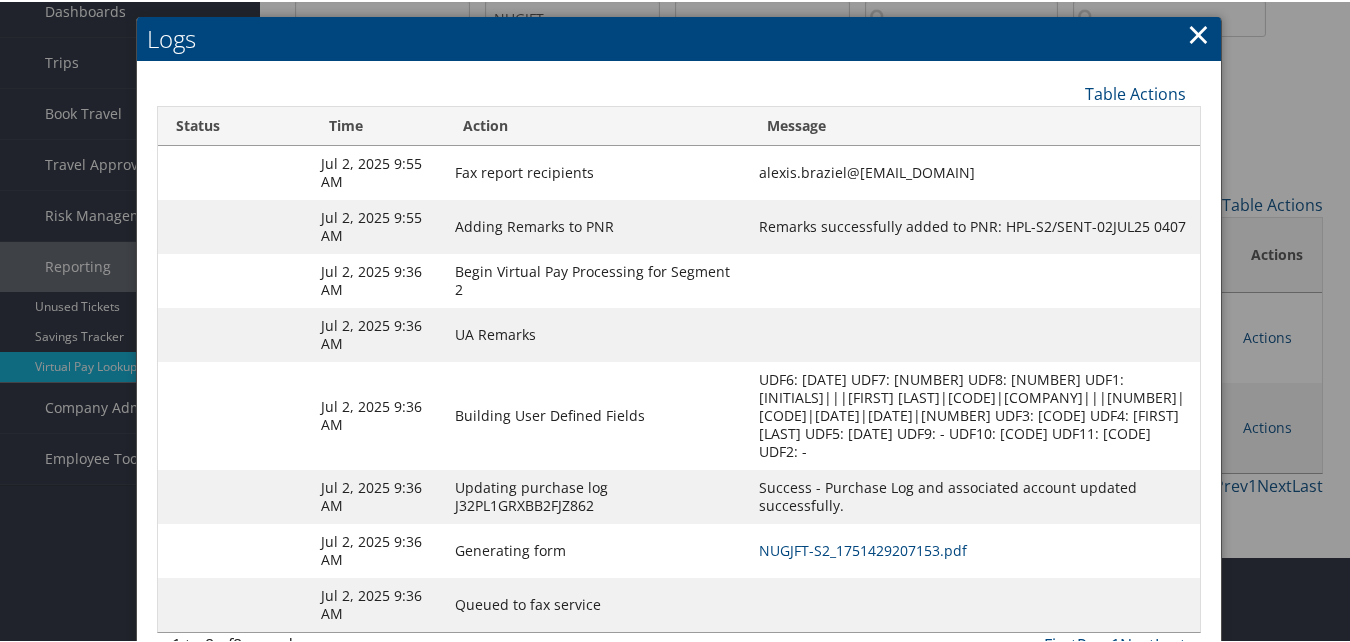 scroll, scrollTop: 172, scrollLeft: 0, axis: vertical 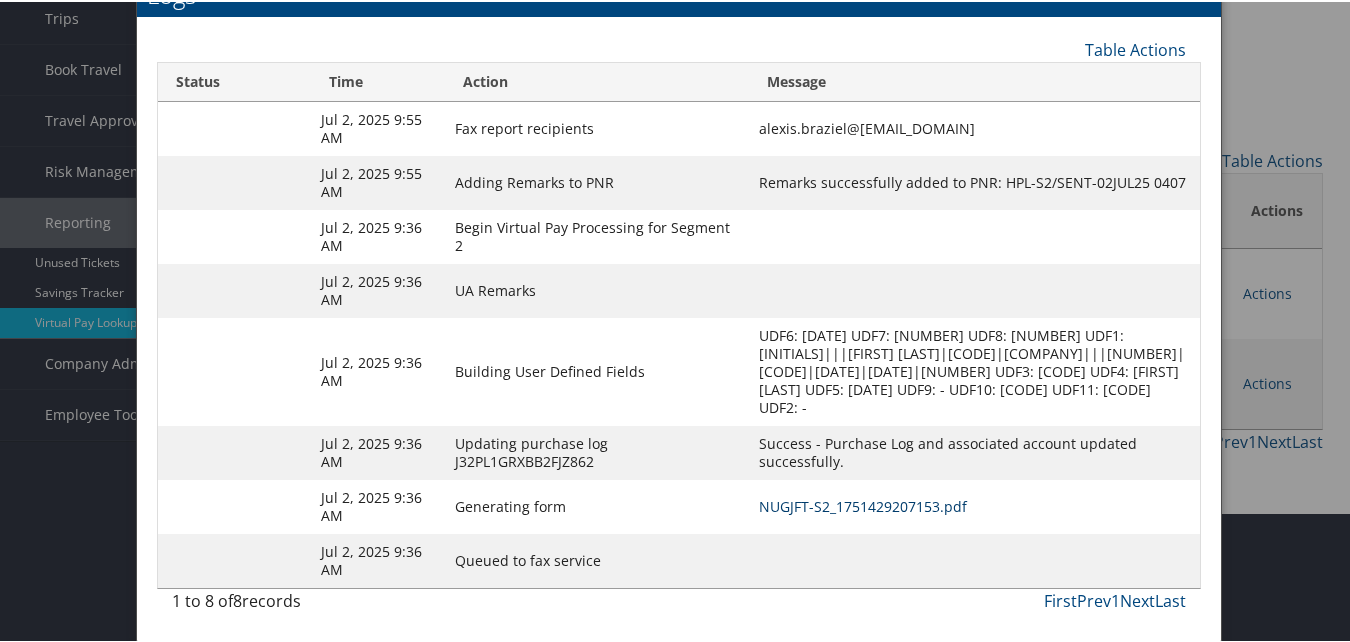 click on "NUGJFT-S2_1751429207153.pdf" at bounding box center [863, 504] 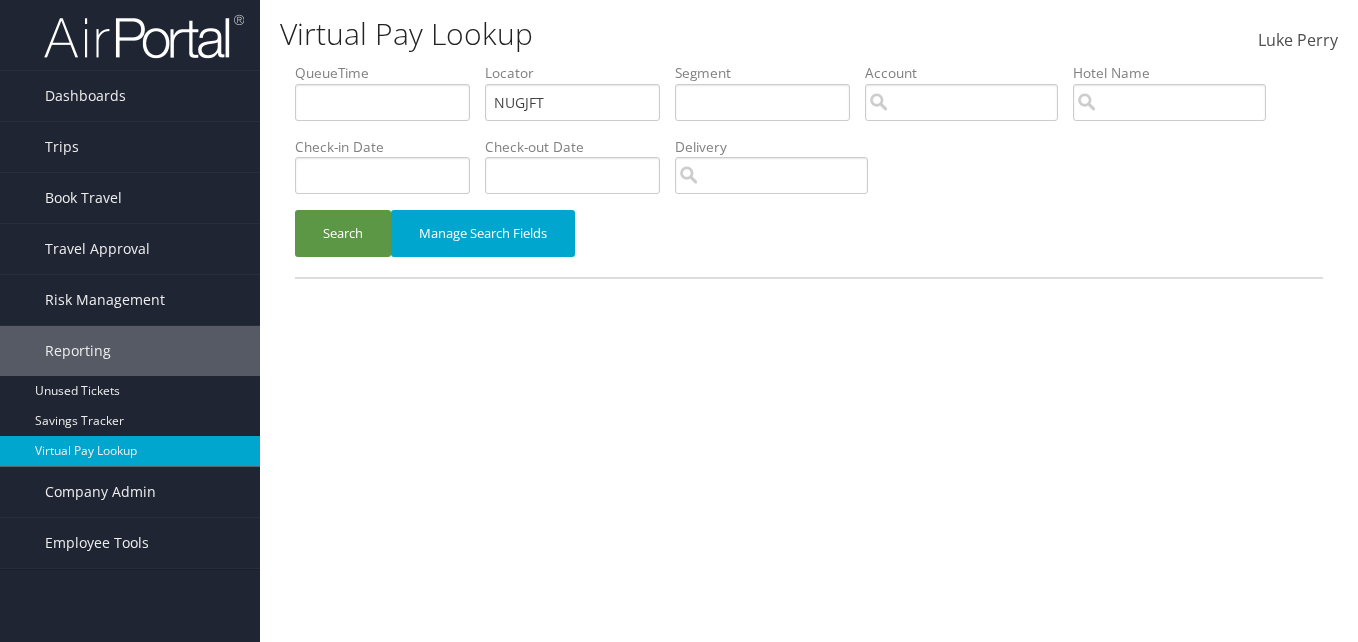 scroll, scrollTop: 0, scrollLeft: 0, axis: both 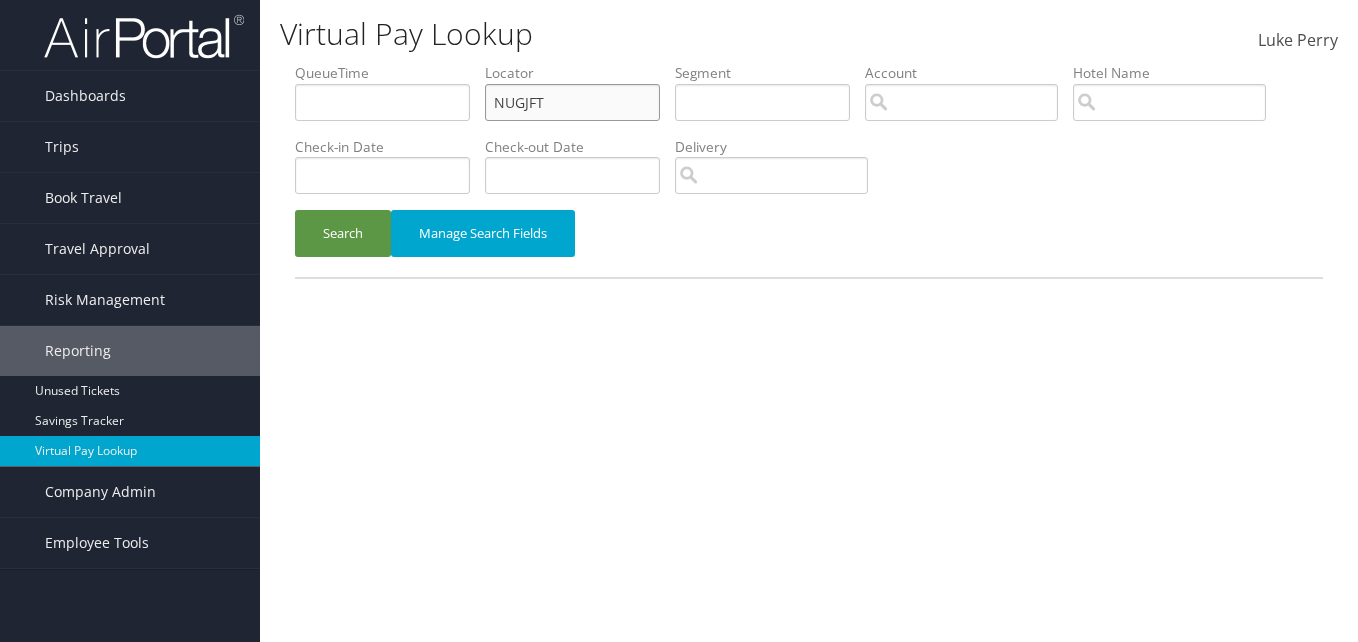 drag, startPoint x: 562, startPoint y: 101, endPoint x: 299, endPoint y: 136, distance: 265.31866 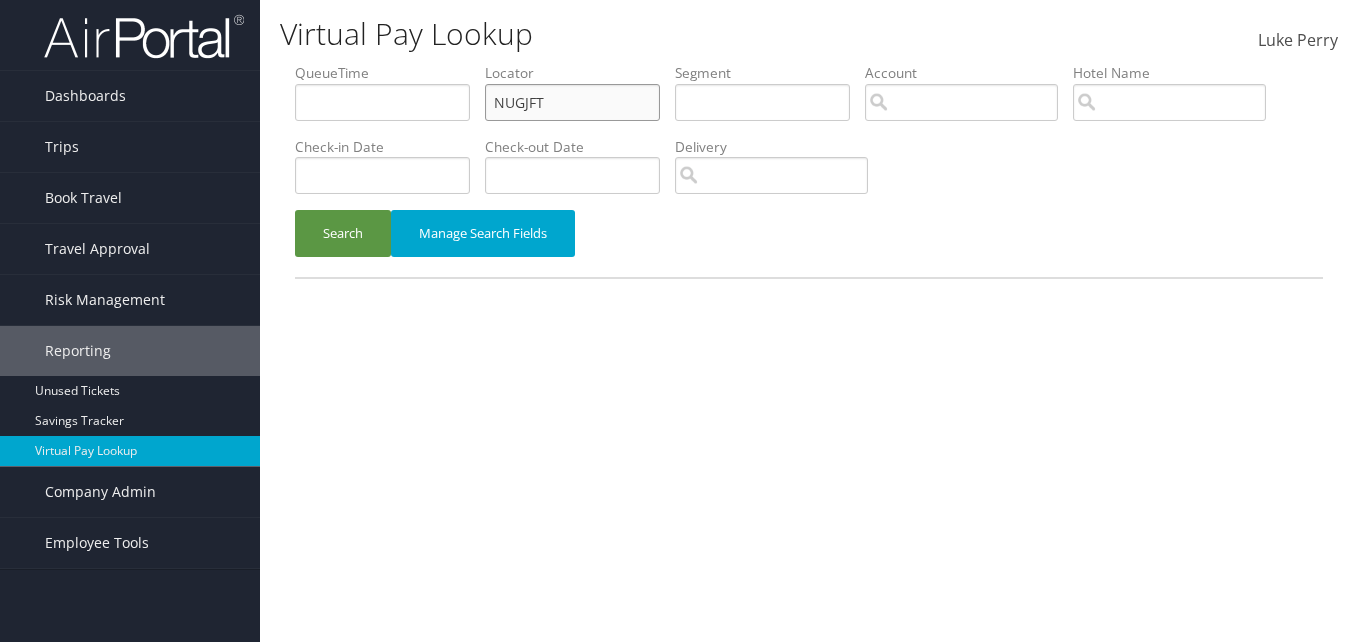 click on "QueueTime Locator NUGJFT Segment Account Traveler Hotel Name Check-in Date Check-out Date Delivery" at bounding box center [809, 63] 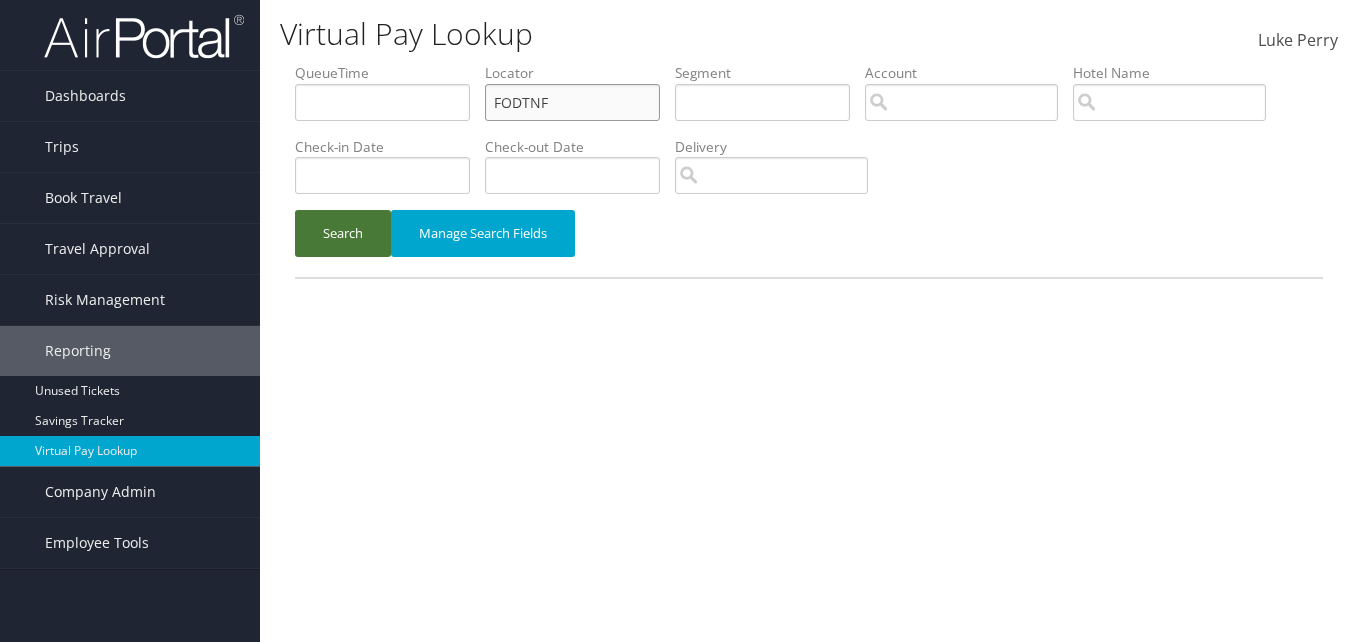 type on "FODTNF" 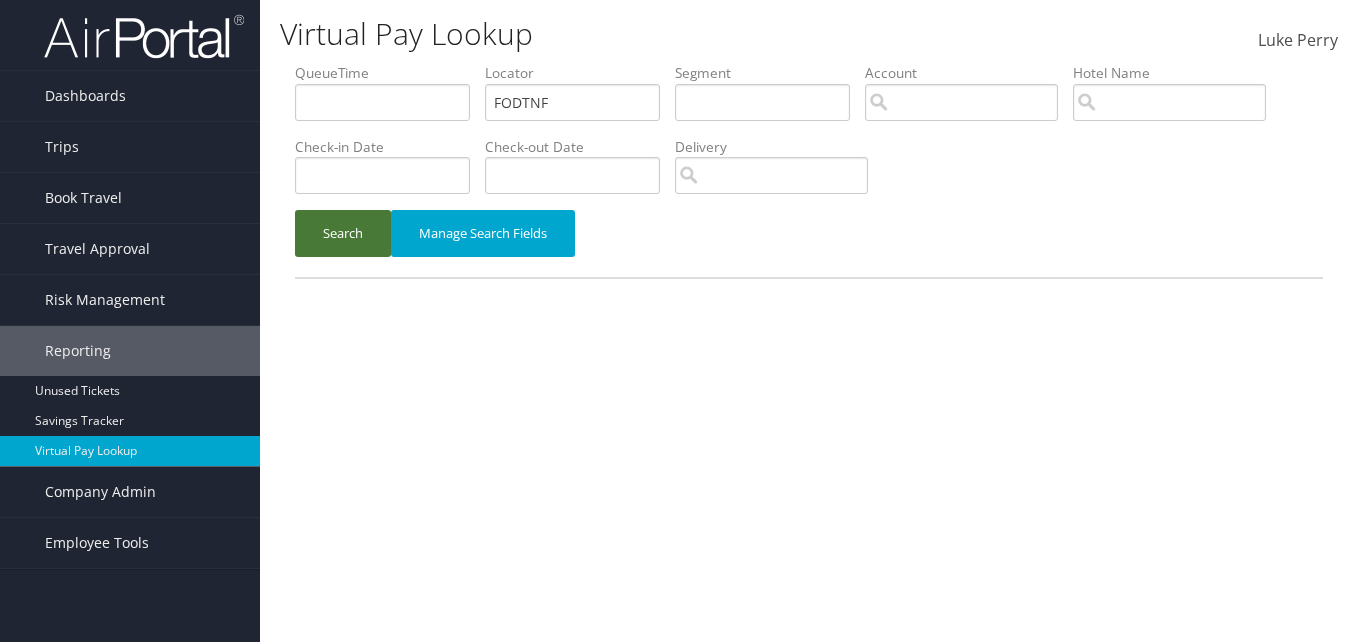 click on "Search" at bounding box center (343, 233) 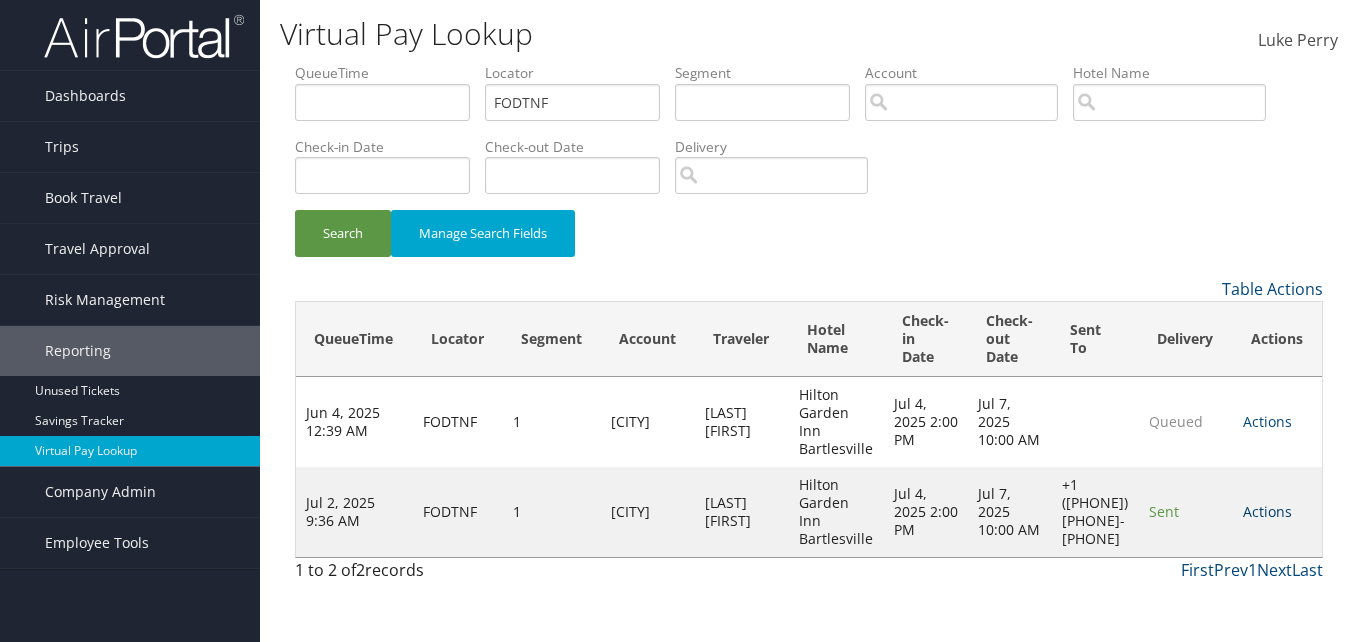click on "Actions" at bounding box center (1267, 511) 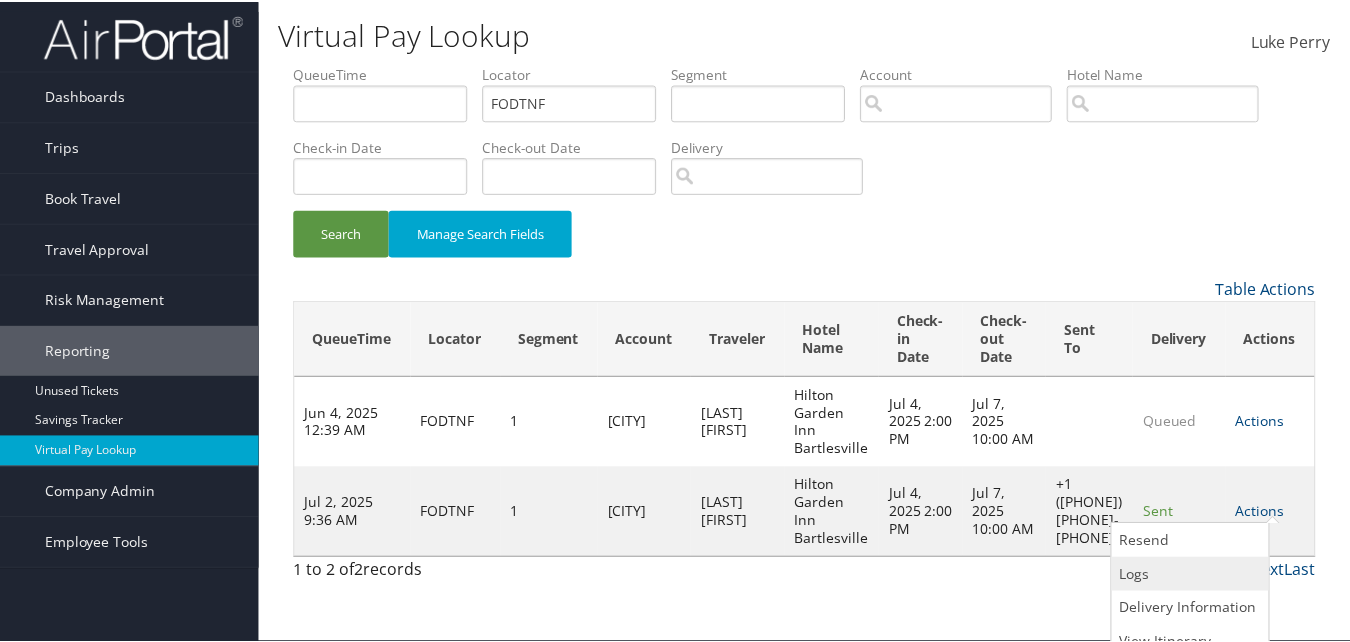scroll, scrollTop: 19, scrollLeft: 0, axis: vertical 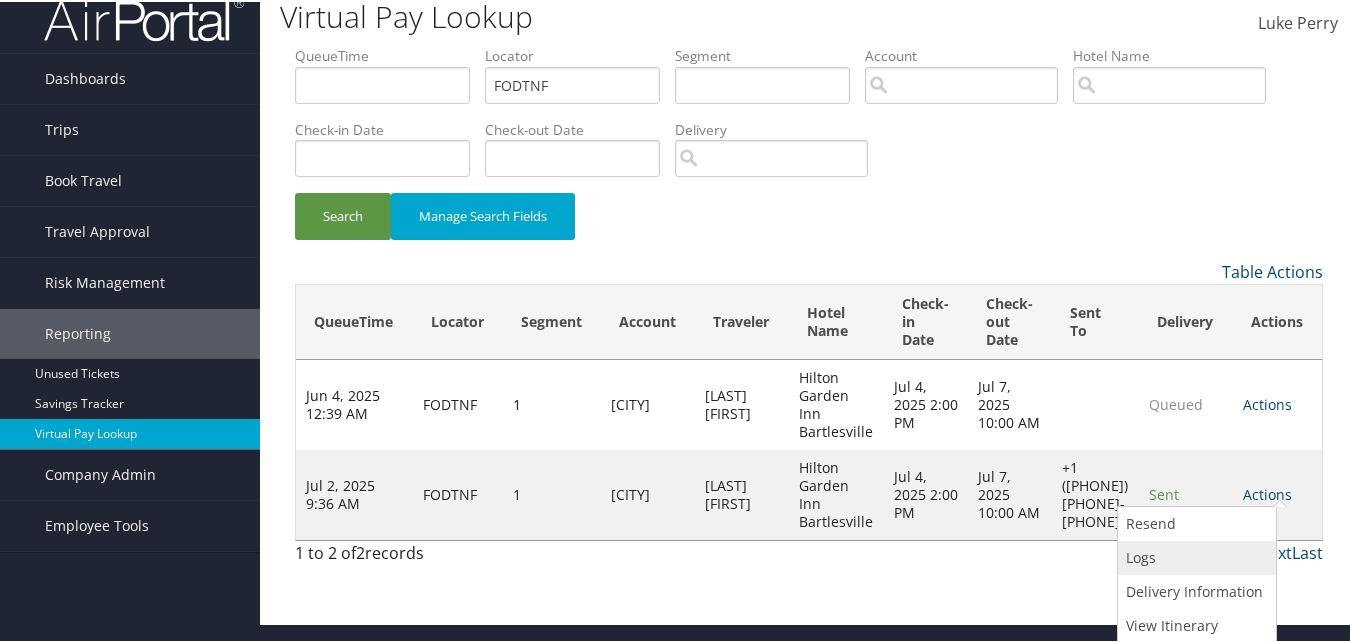 click on "Logs" at bounding box center [1194, 556] 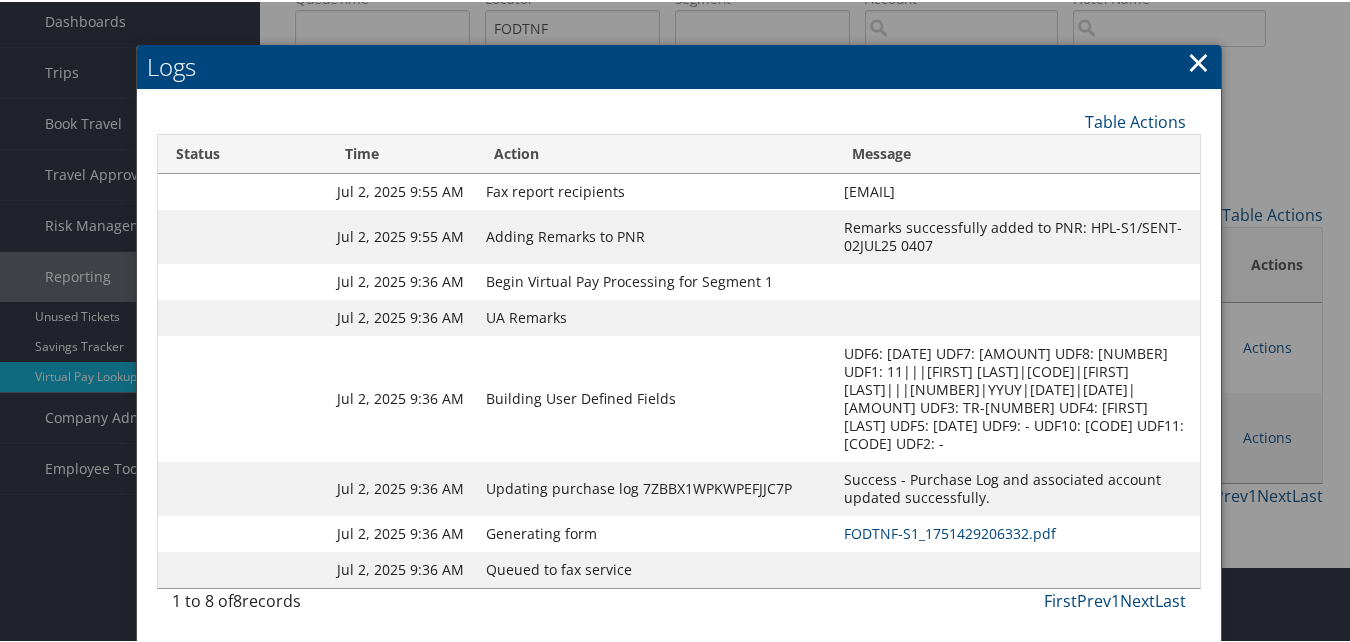scroll, scrollTop: 172, scrollLeft: 0, axis: vertical 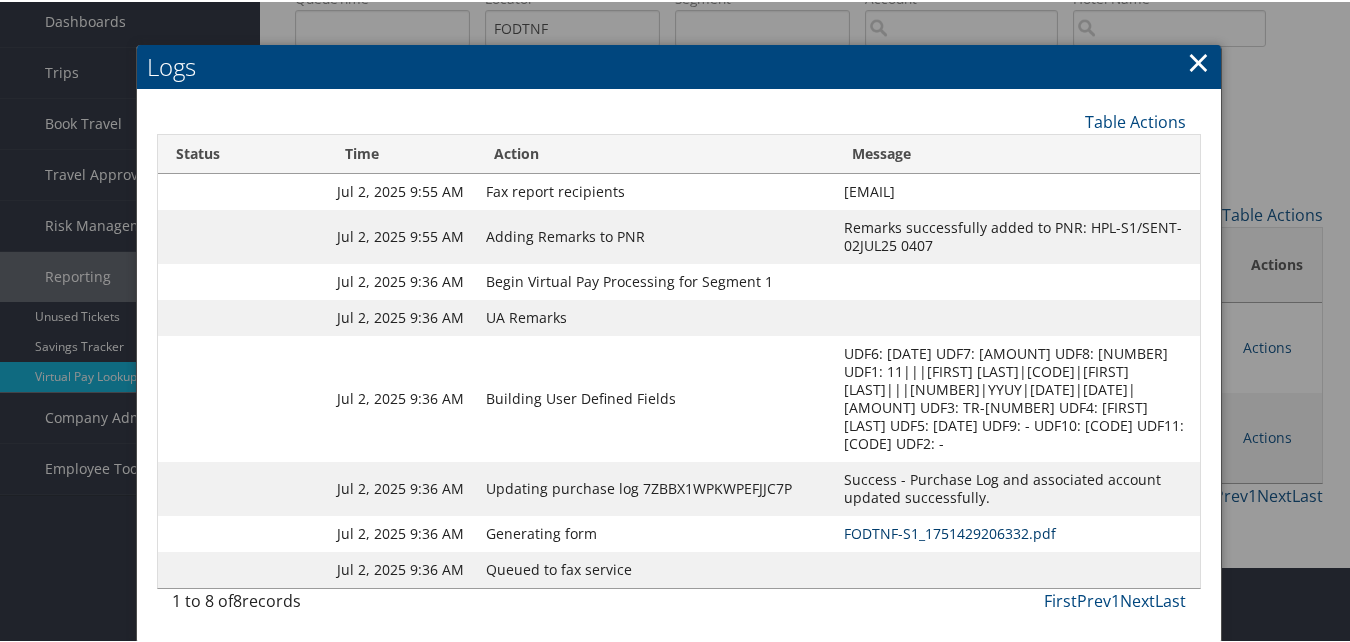 click on "FODTNF-S1_1751429206332.pdf" at bounding box center [950, 531] 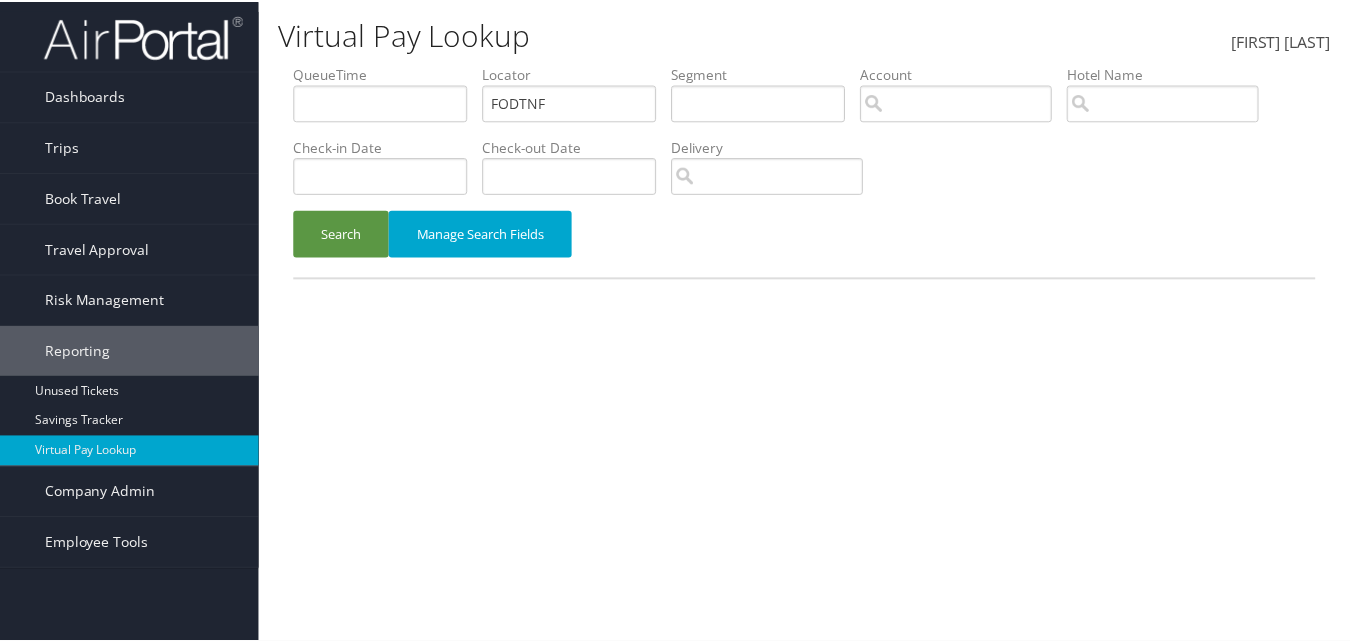 scroll, scrollTop: 0, scrollLeft: 0, axis: both 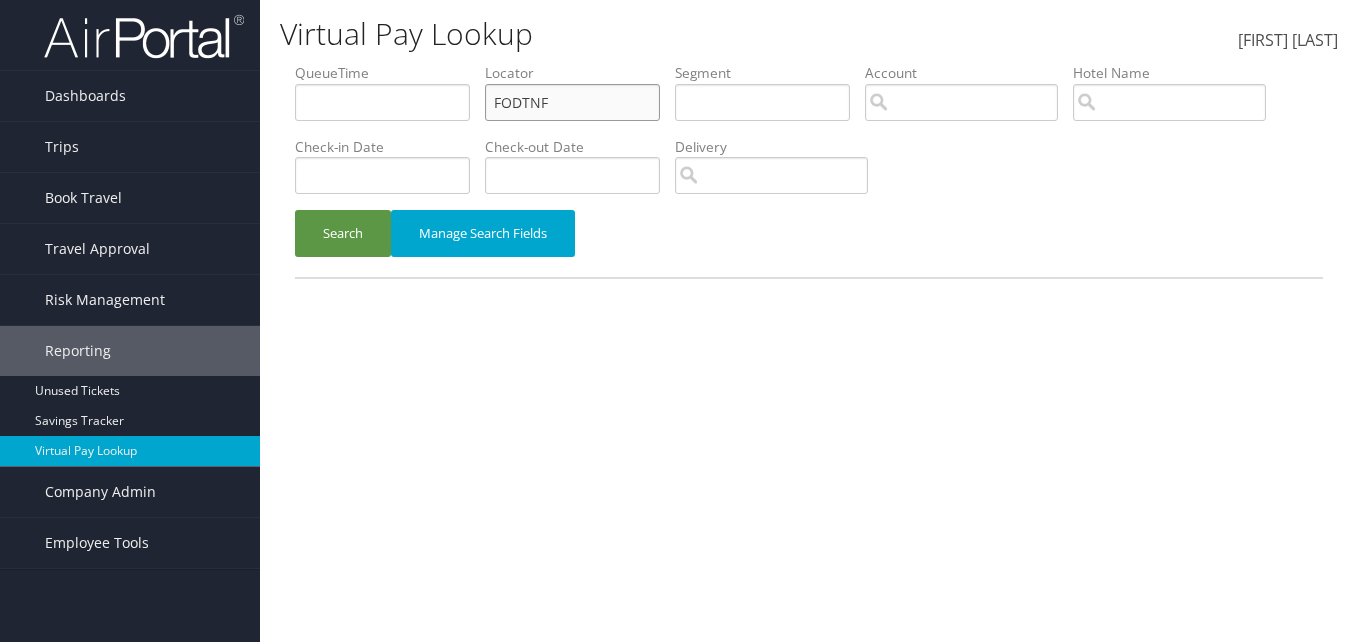 drag, startPoint x: 539, startPoint y: 97, endPoint x: 367, endPoint y: 127, distance: 174.59668 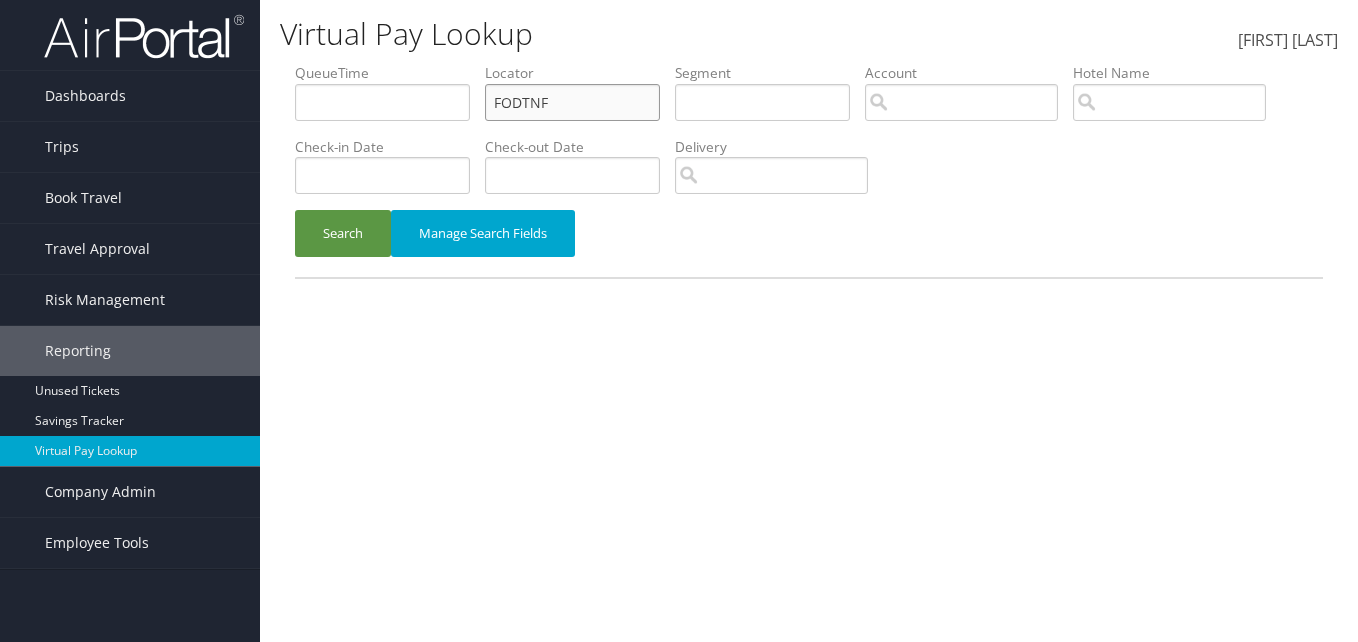 click on "QueueTime Locator FODTNF Segment Account Traveler Hotel Name Check-in Date Check-out Date Delivery" at bounding box center (809, 63) 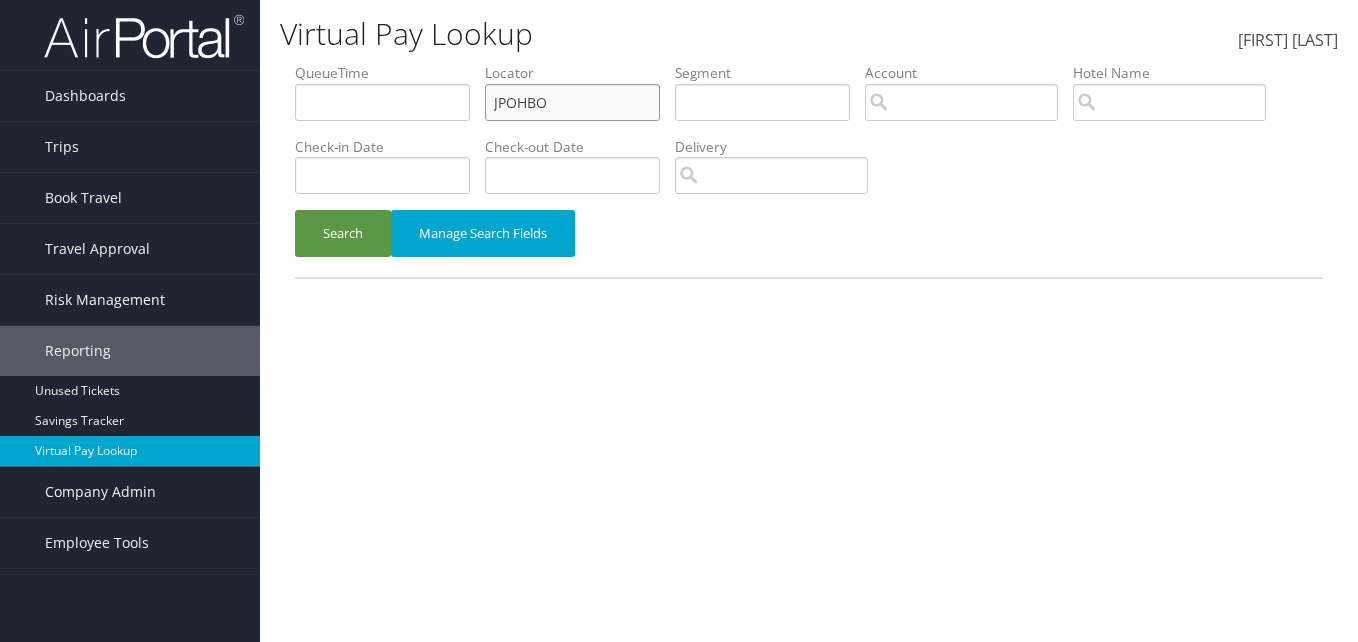 click on "JPOHBO" at bounding box center (382, 102) 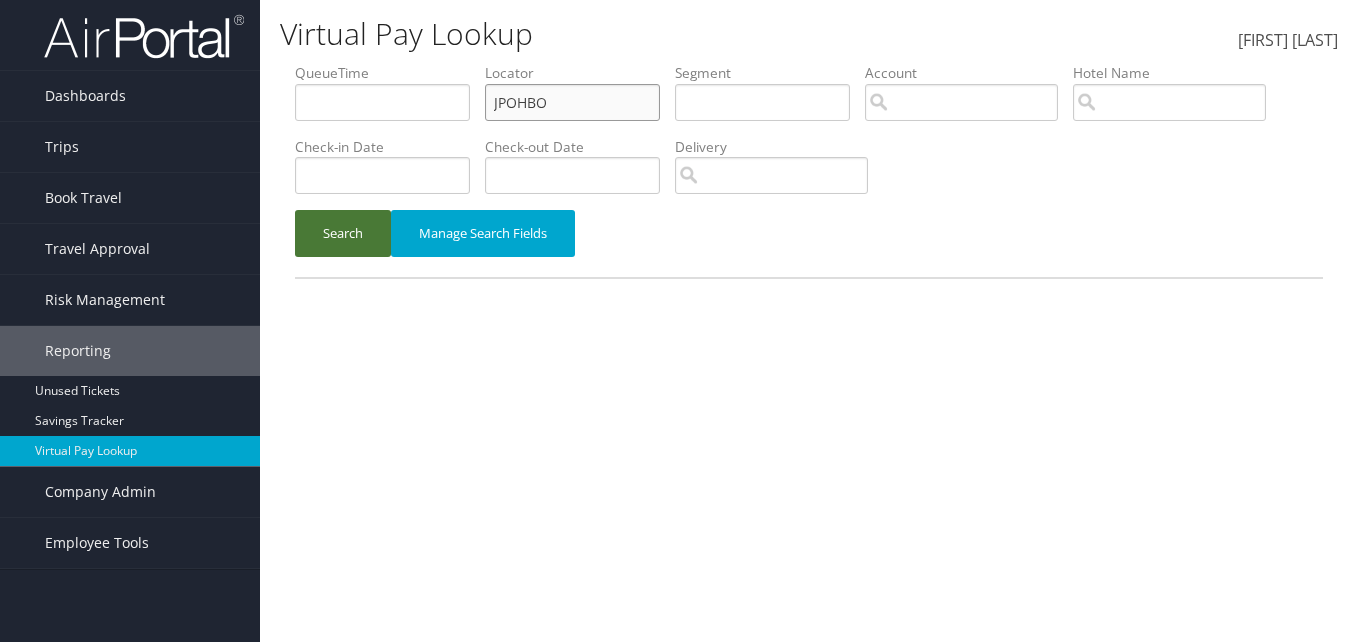 type on "JPOHBO" 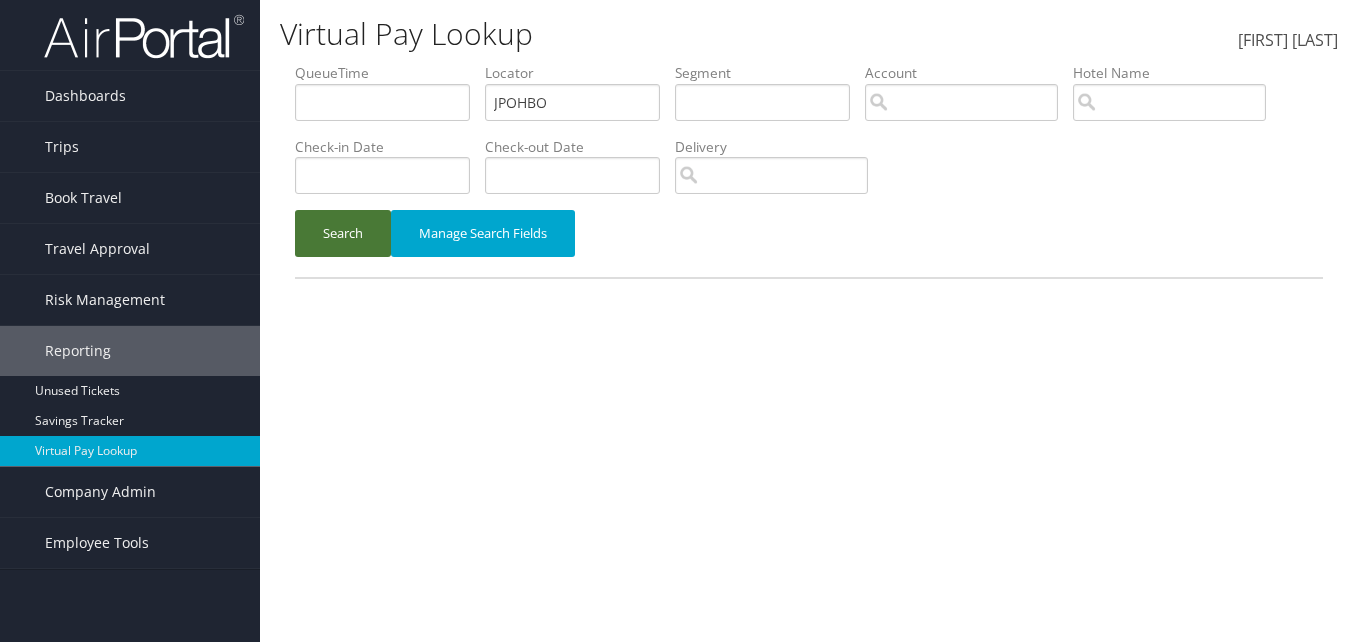 click on "Search" at bounding box center [343, 233] 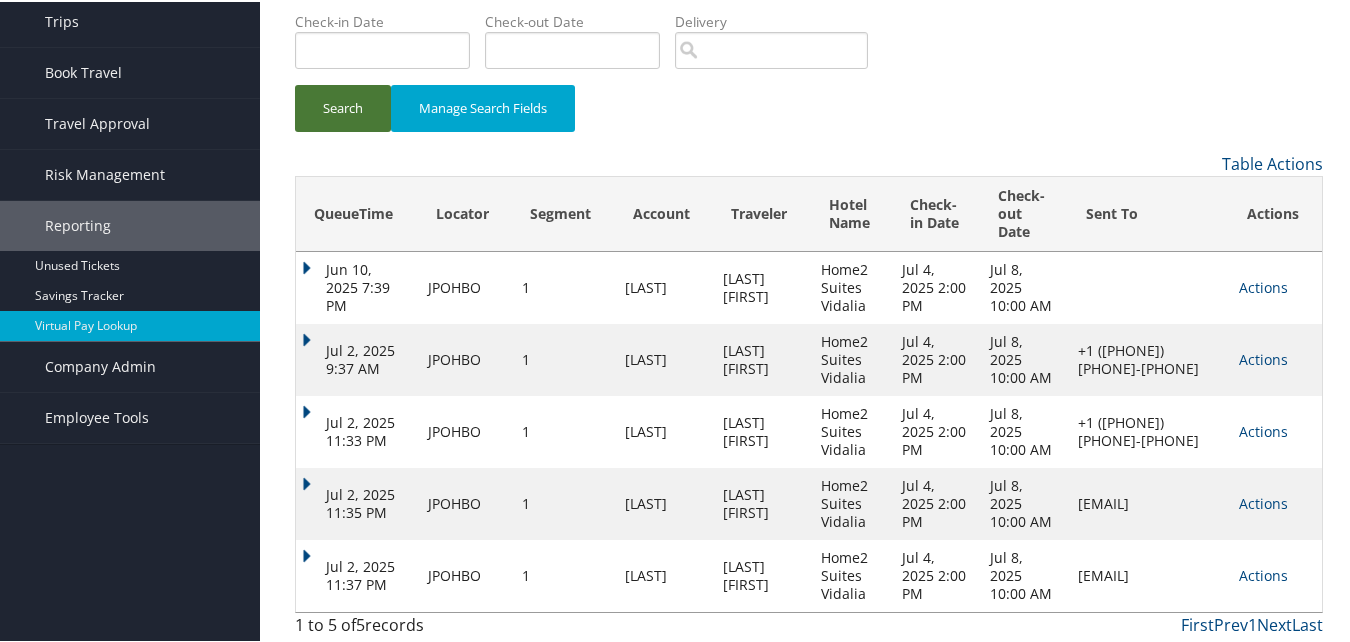 scroll, scrollTop: 130, scrollLeft: 0, axis: vertical 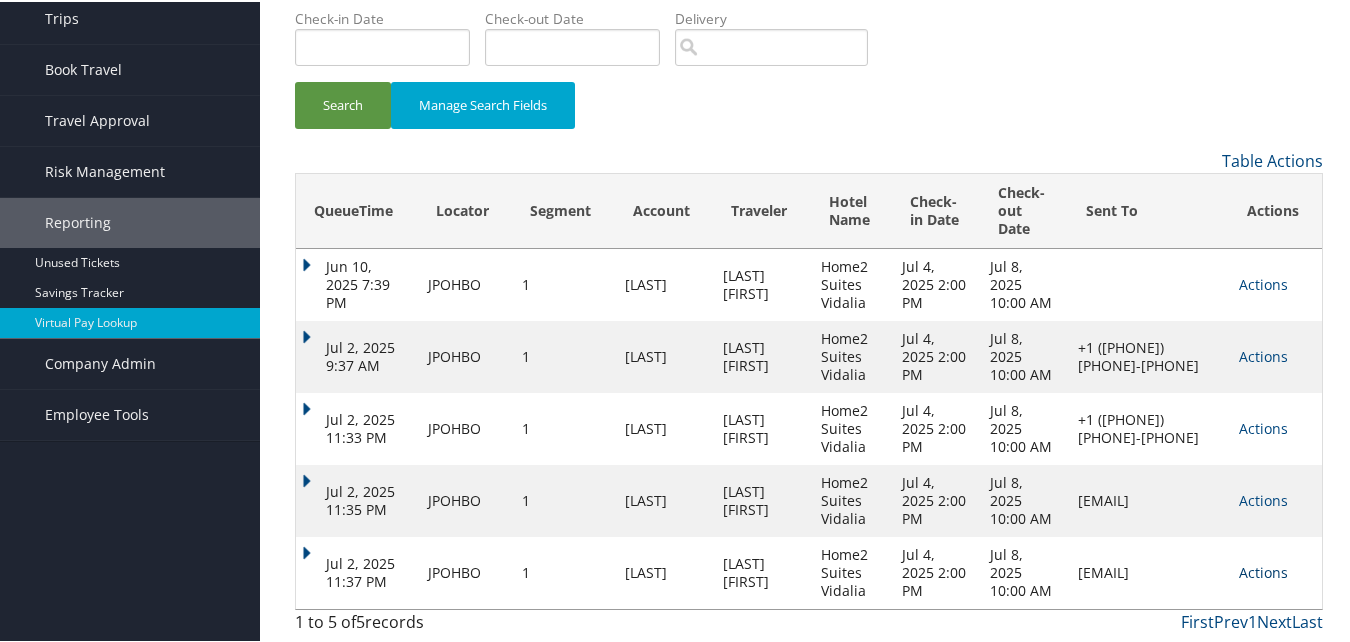 click on "Actions" at bounding box center (1263, 282) 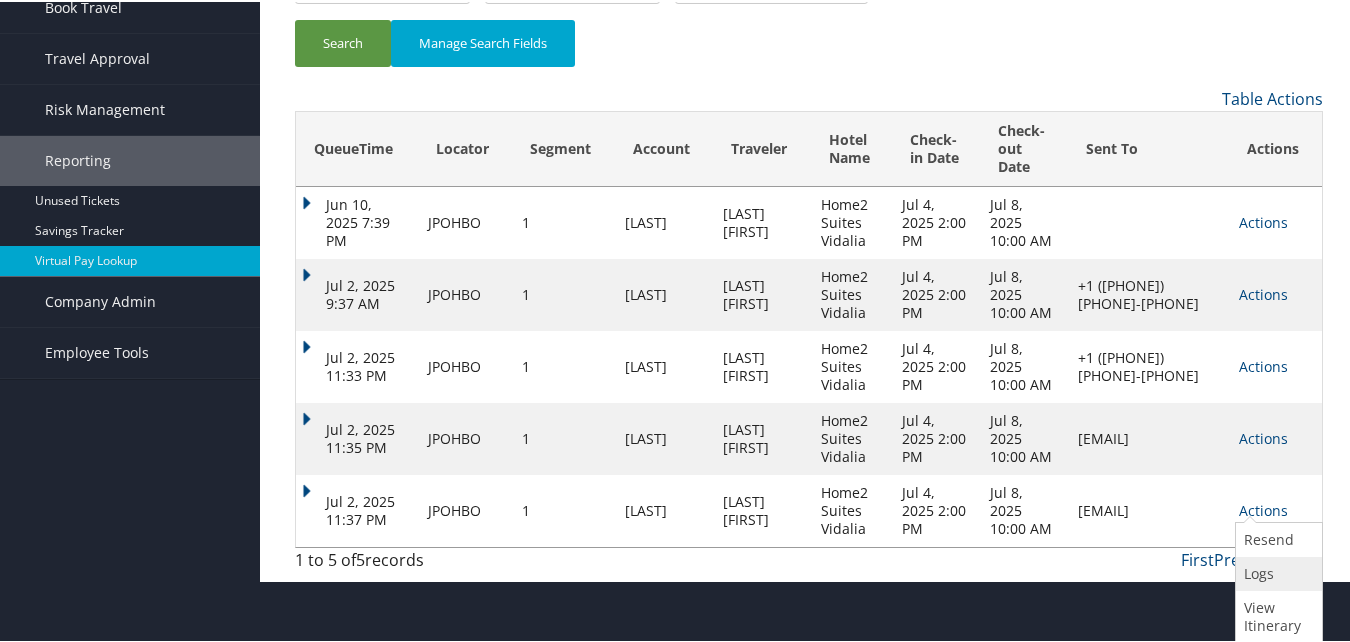 click at bounding box center (1244, 571) 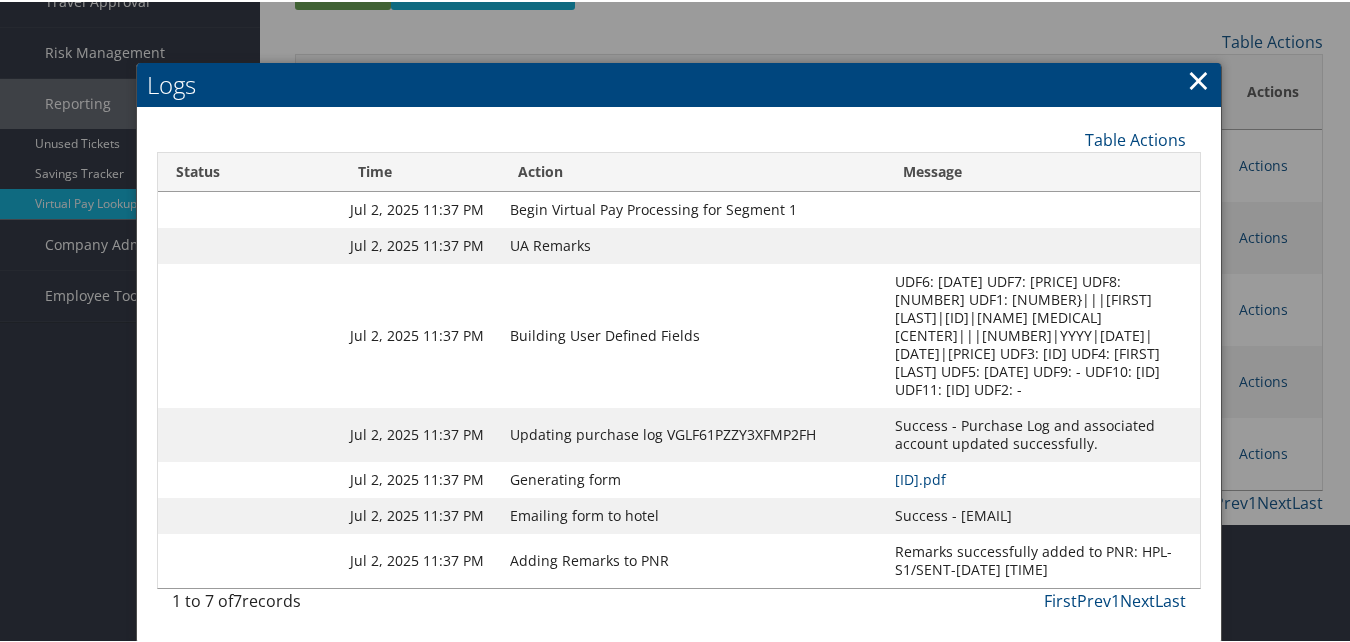 scroll, scrollTop: 339, scrollLeft: 0, axis: vertical 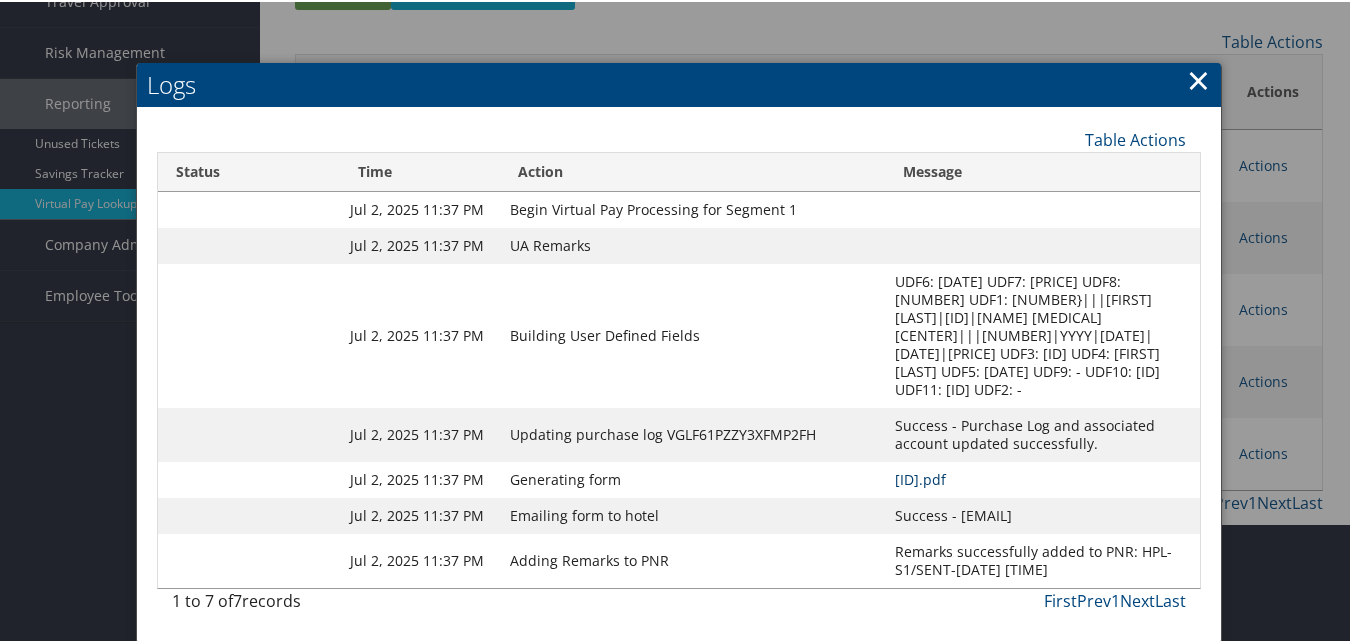 click on "JPOHBO-S1_1751479627470.pdf" at bounding box center [920, 477] 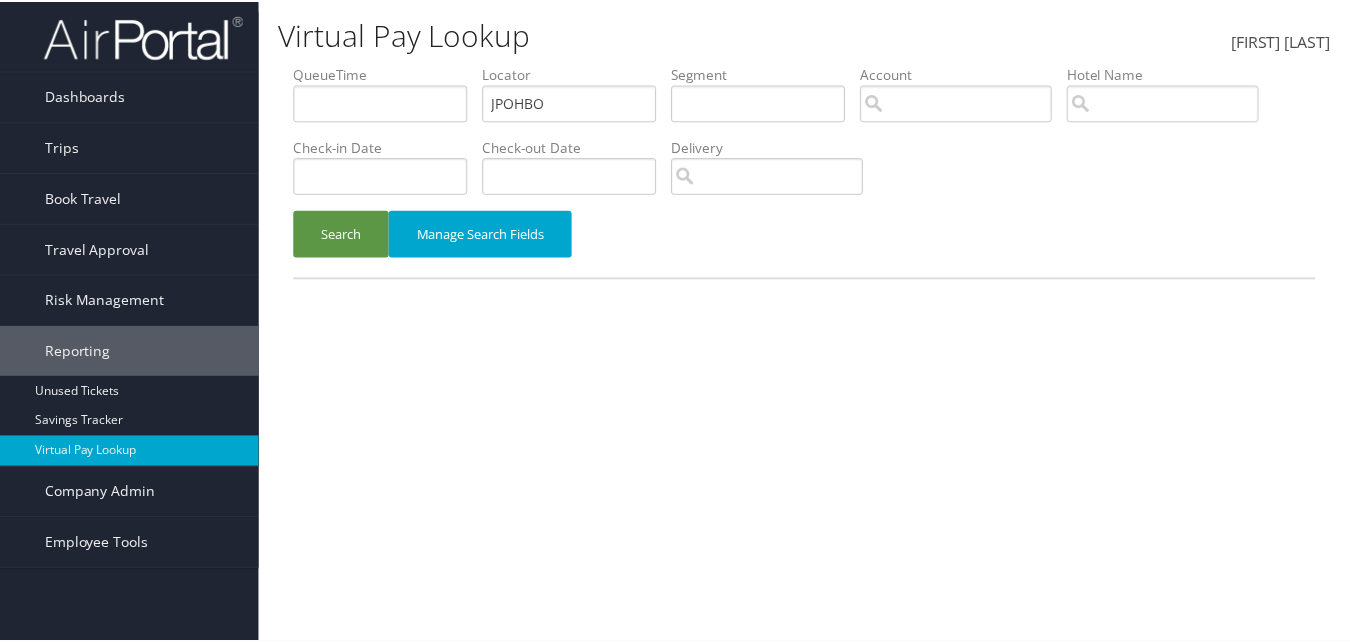 scroll, scrollTop: 0, scrollLeft: 0, axis: both 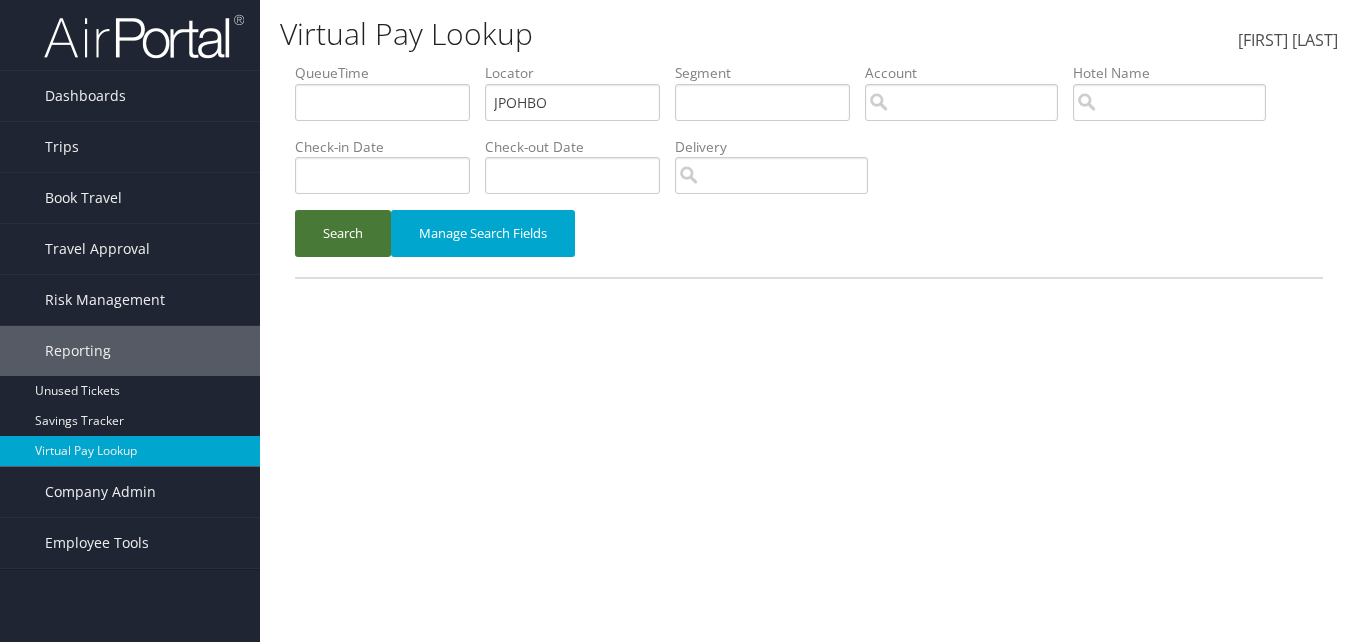 click on "Search" at bounding box center (343, 233) 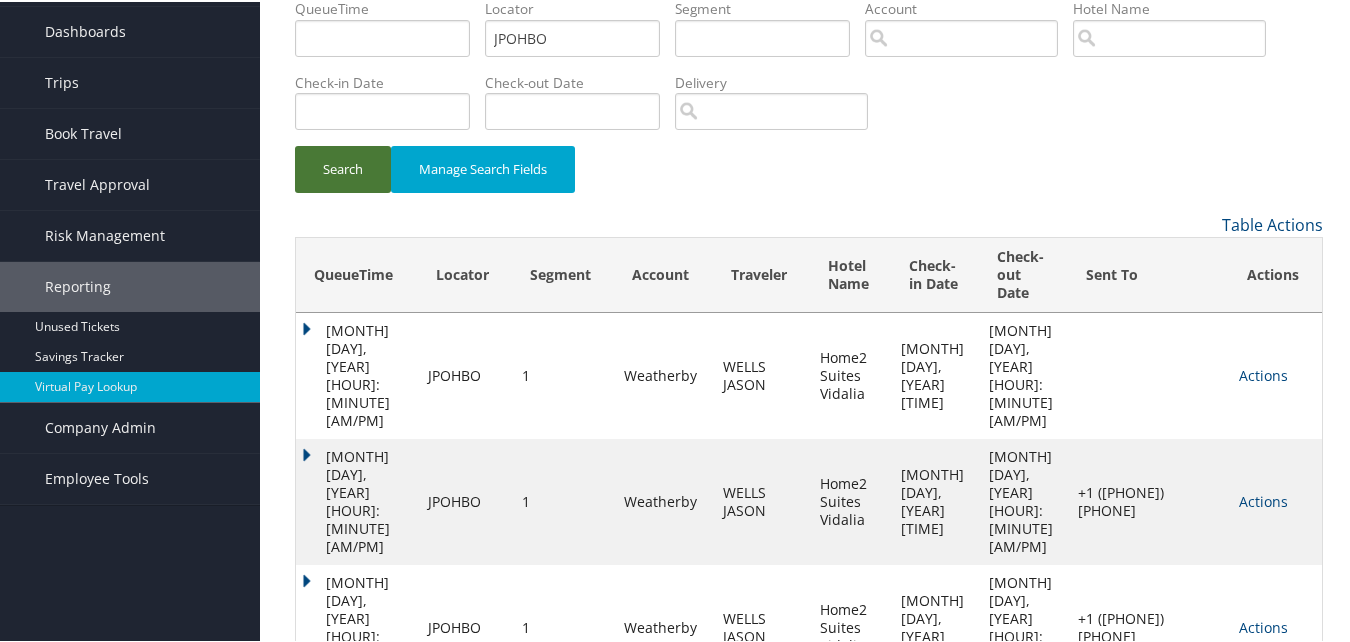 scroll, scrollTop: 130, scrollLeft: 0, axis: vertical 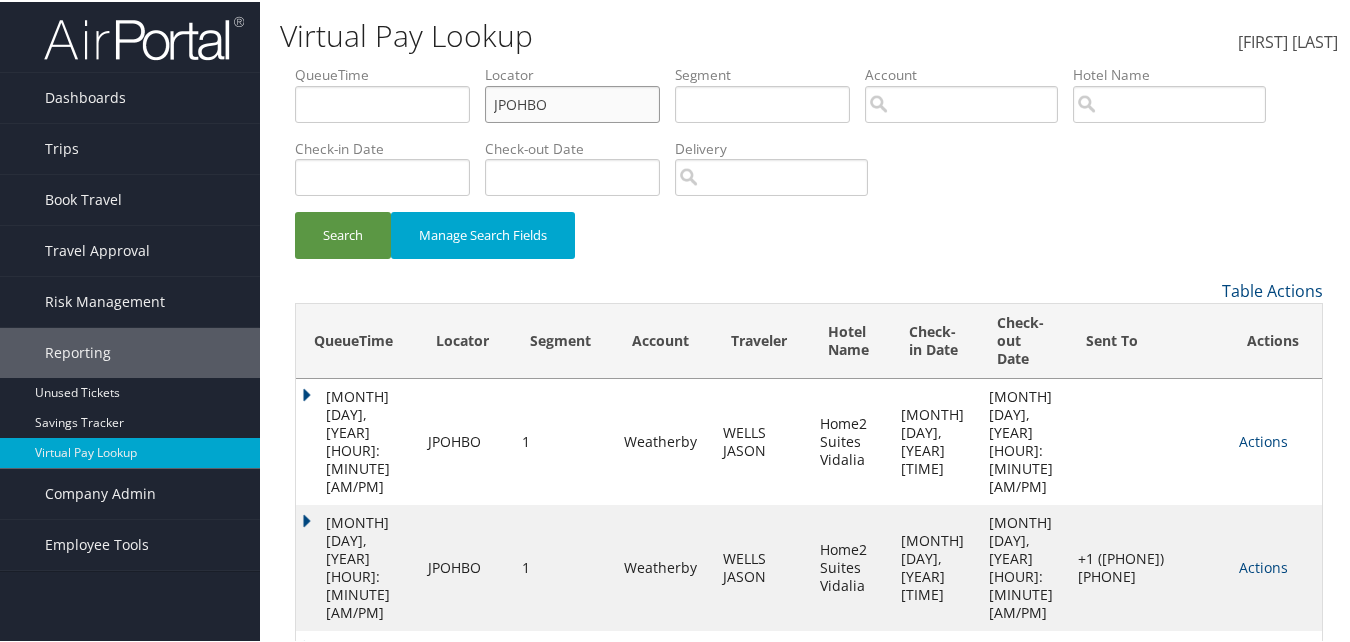 drag, startPoint x: 571, startPoint y: 103, endPoint x: 306, endPoint y: 99, distance: 265.03018 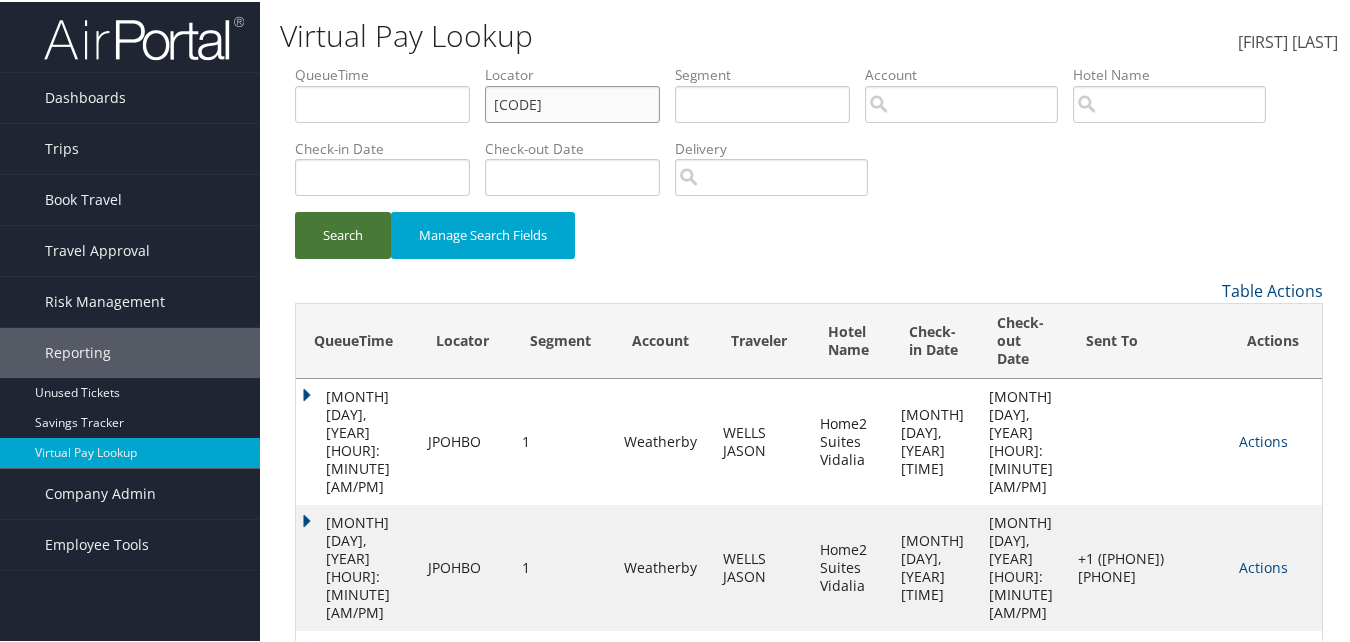 type on "ECKZAF" 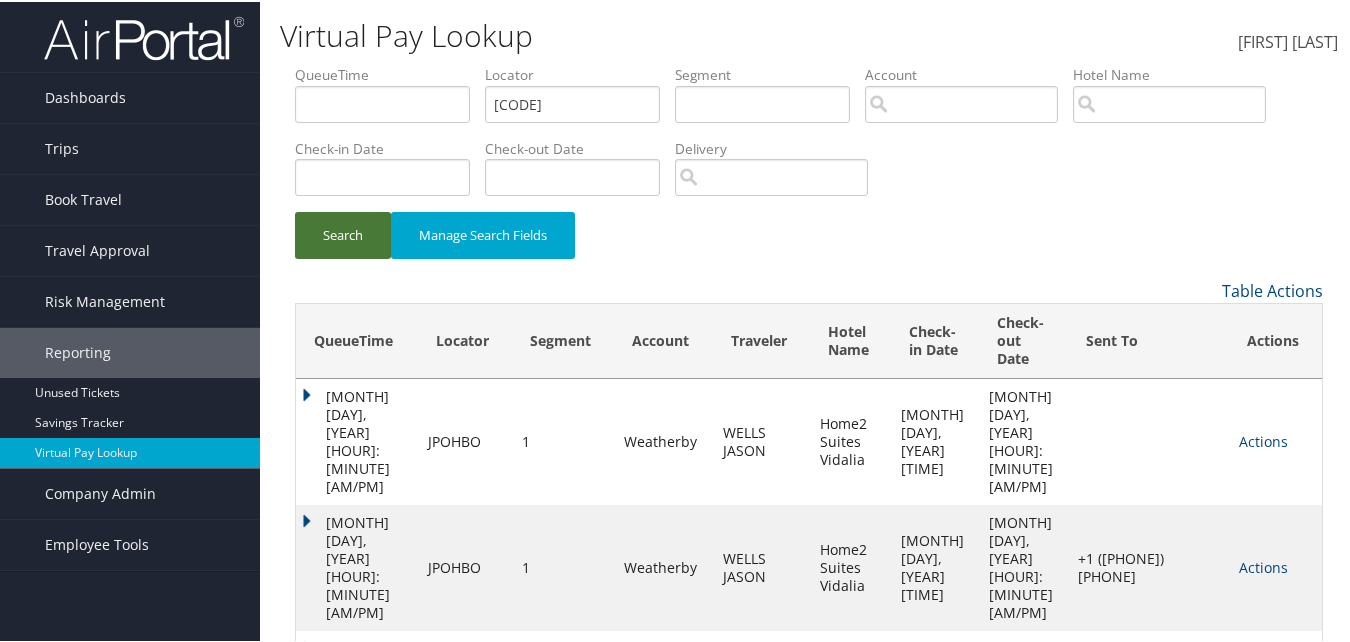 drag, startPoint x: 356, startPoint y: 226, endPoint x: 487, endPoint y: 270, distance: 138.1919 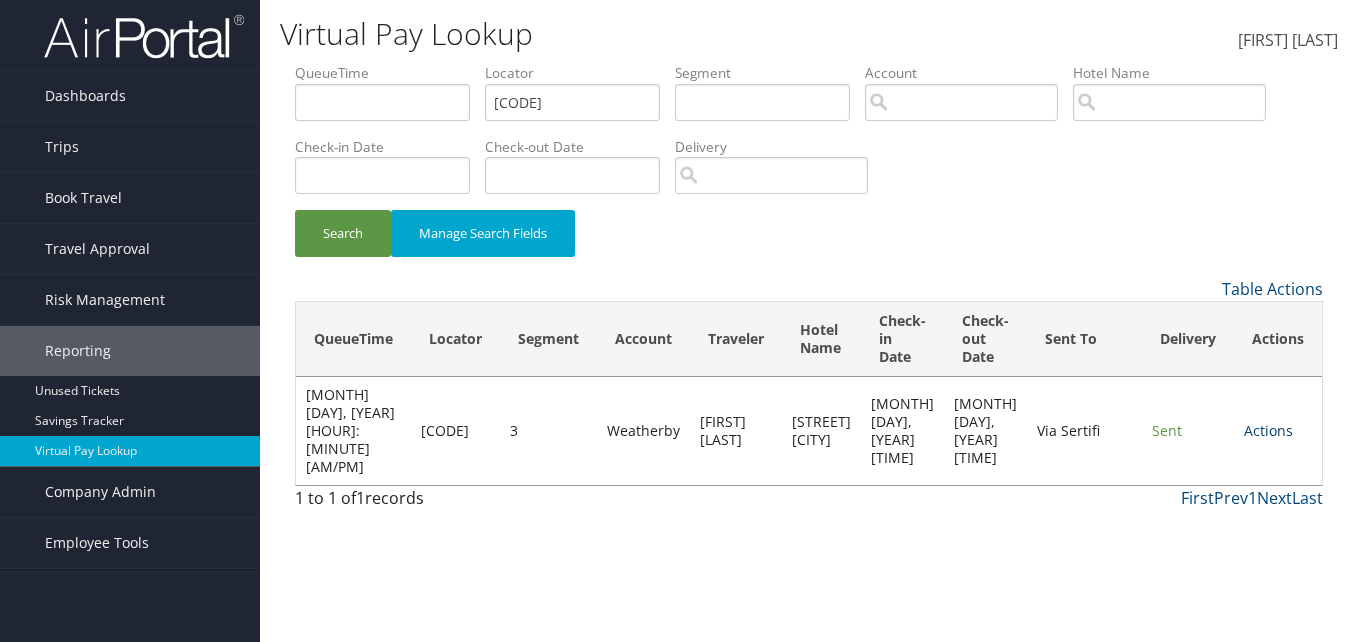 click on "Actions" at bounding box center [1268, 430] 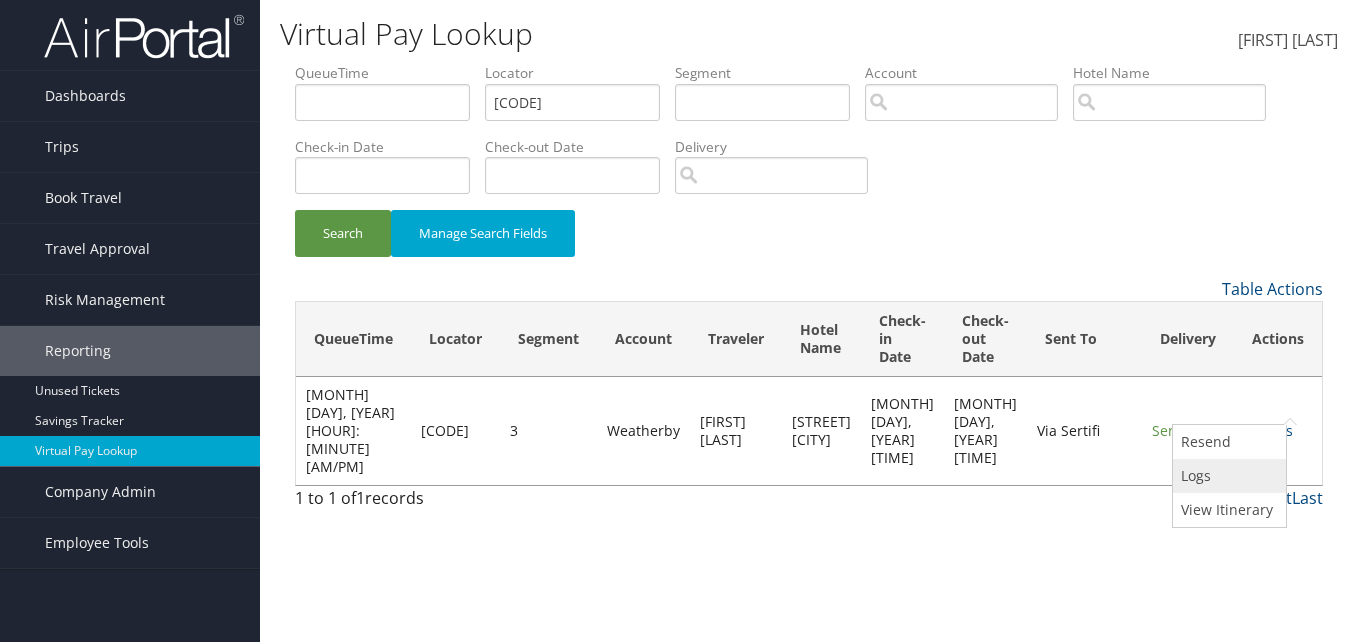 click on "Logs" at bounding box center (1227, 476) 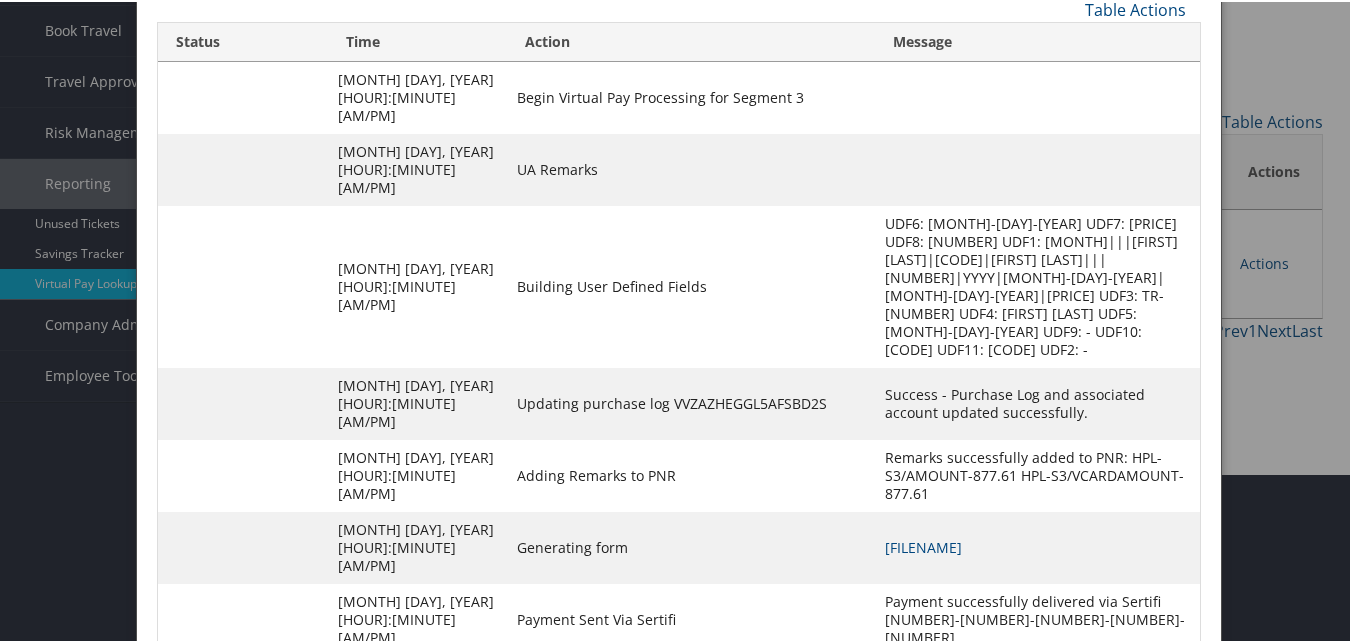 scroll, scrollTop: 171, scrollLeft: 0, axis: vertical 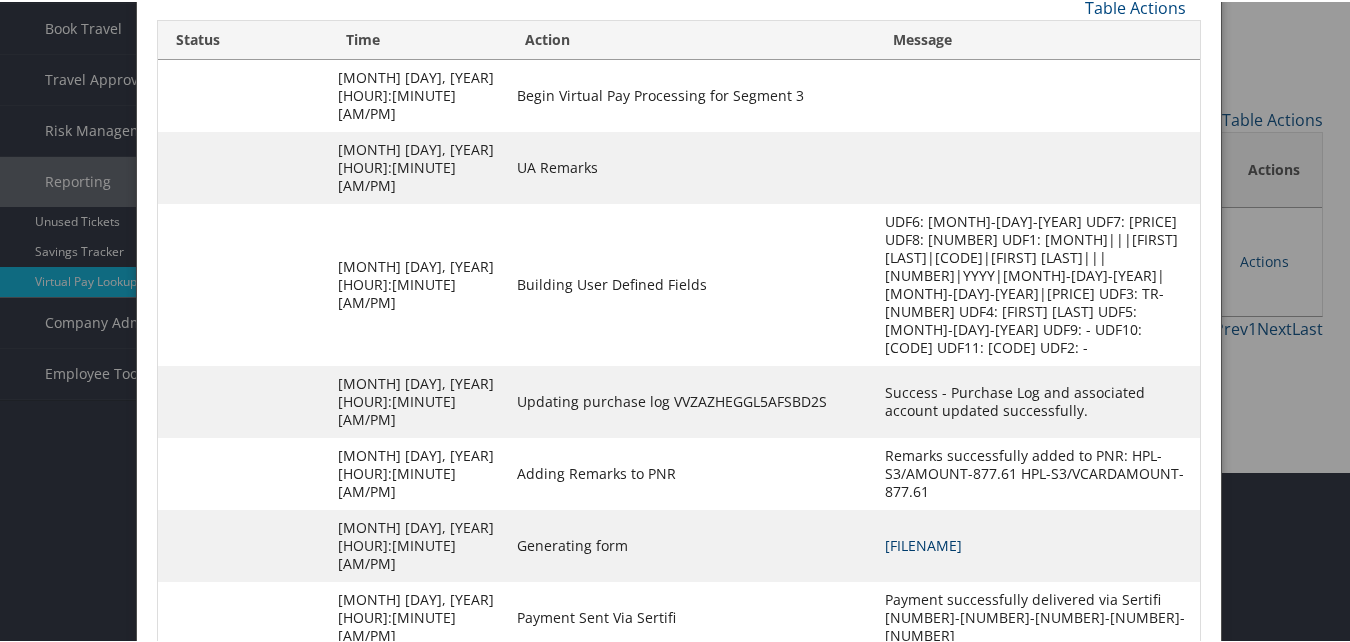 click on "ECKZAF-S3_1750349529788.pdf" at bounding box center (923, 543) 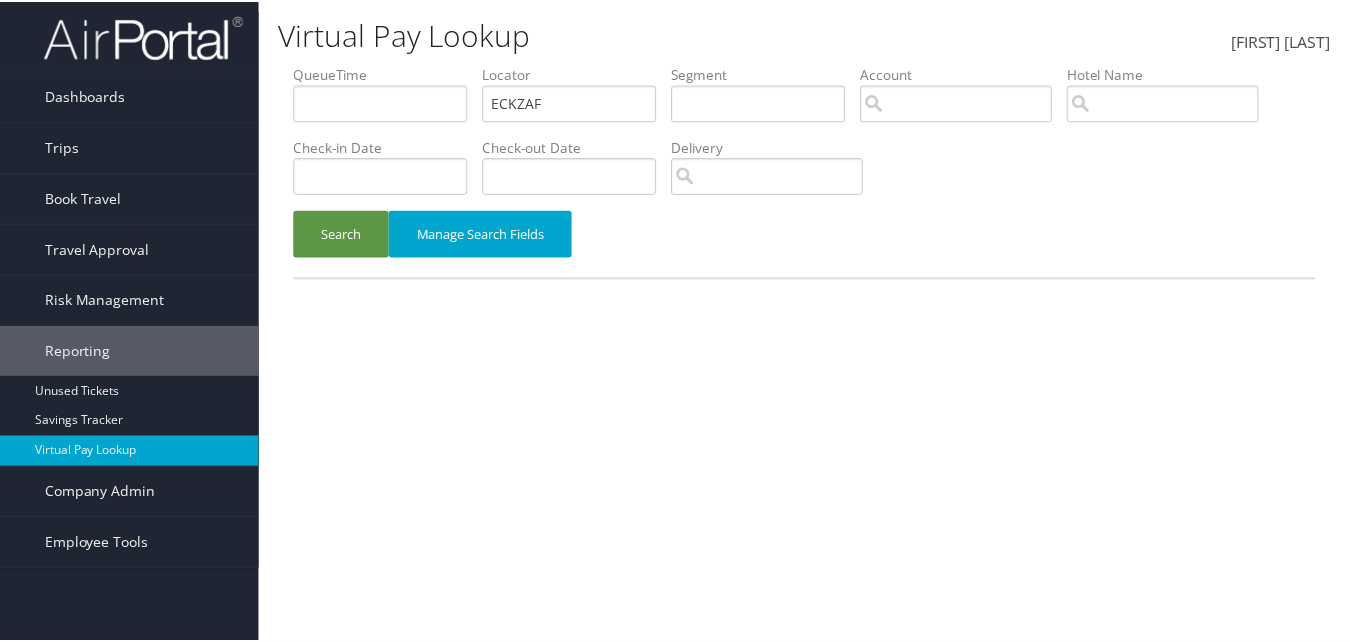 scroll, scrollTop: 0, scrollLeft: 0, axis: both 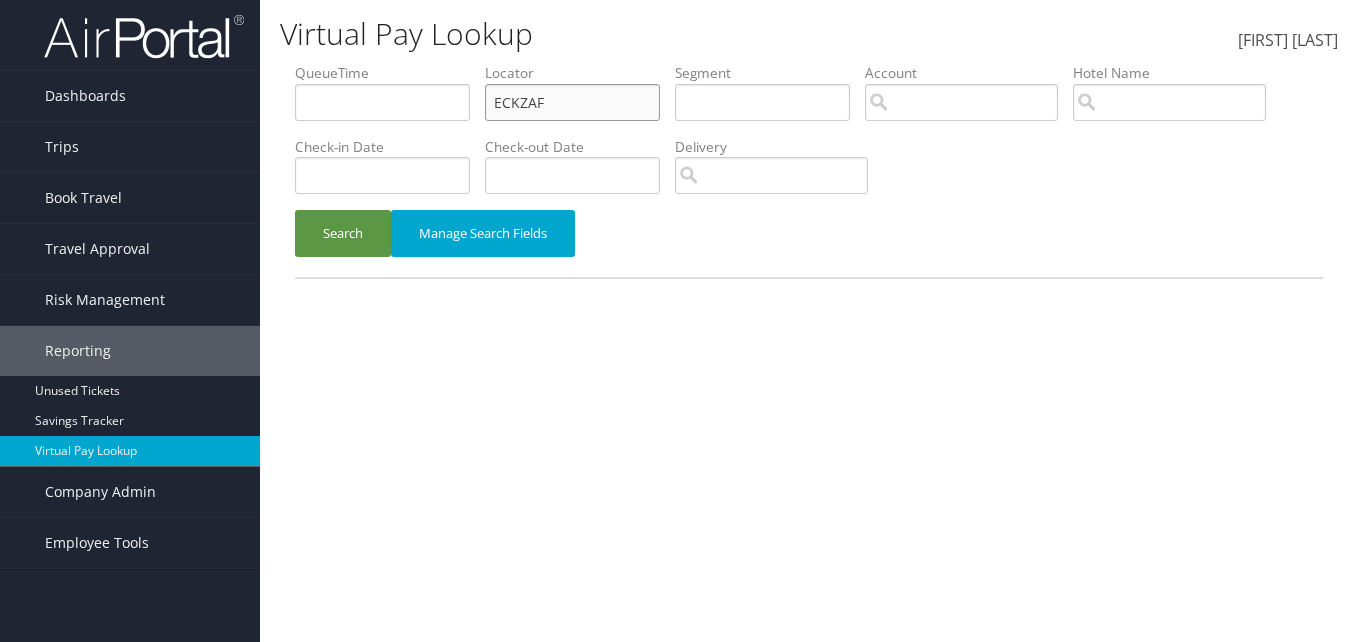drag, startPoint x: 559, startPoint y: 109, endPoint x: 337, endPoint y: 117, distance: 222.1441 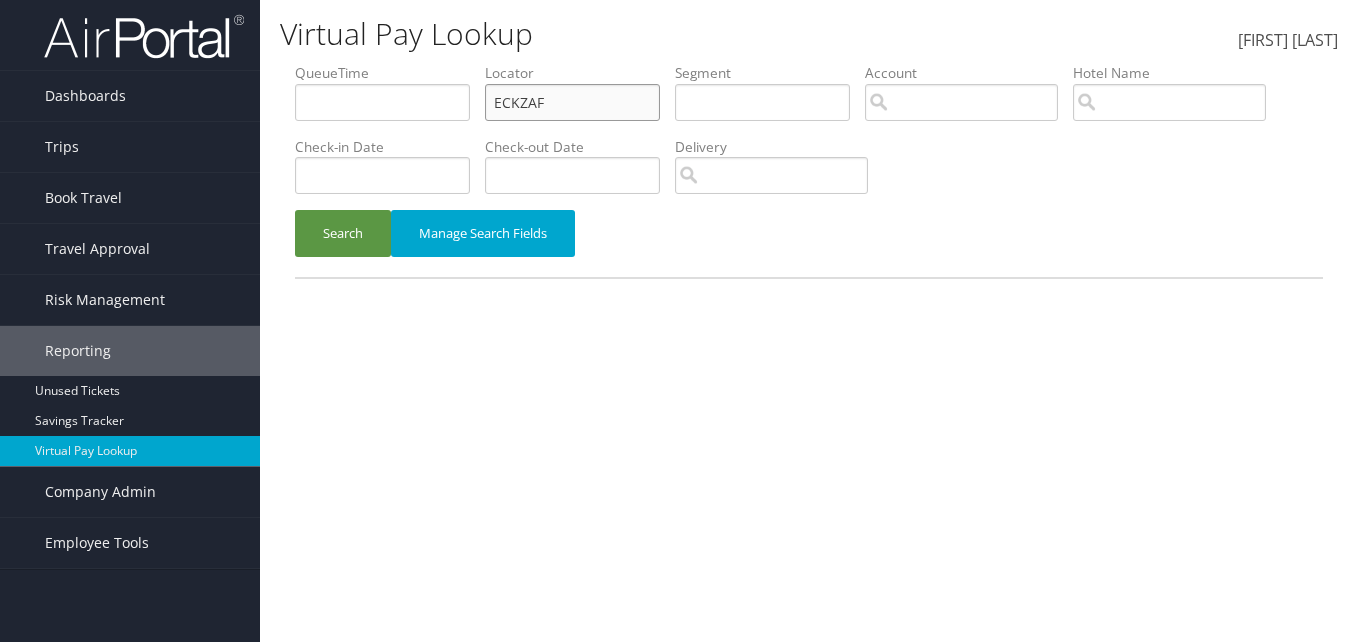 click on "QueueTime Locator ECKZAF Segment Account Traveler Hotel Name Check-in Date Check-out Date Delivery" at bounding box center [809, 63] 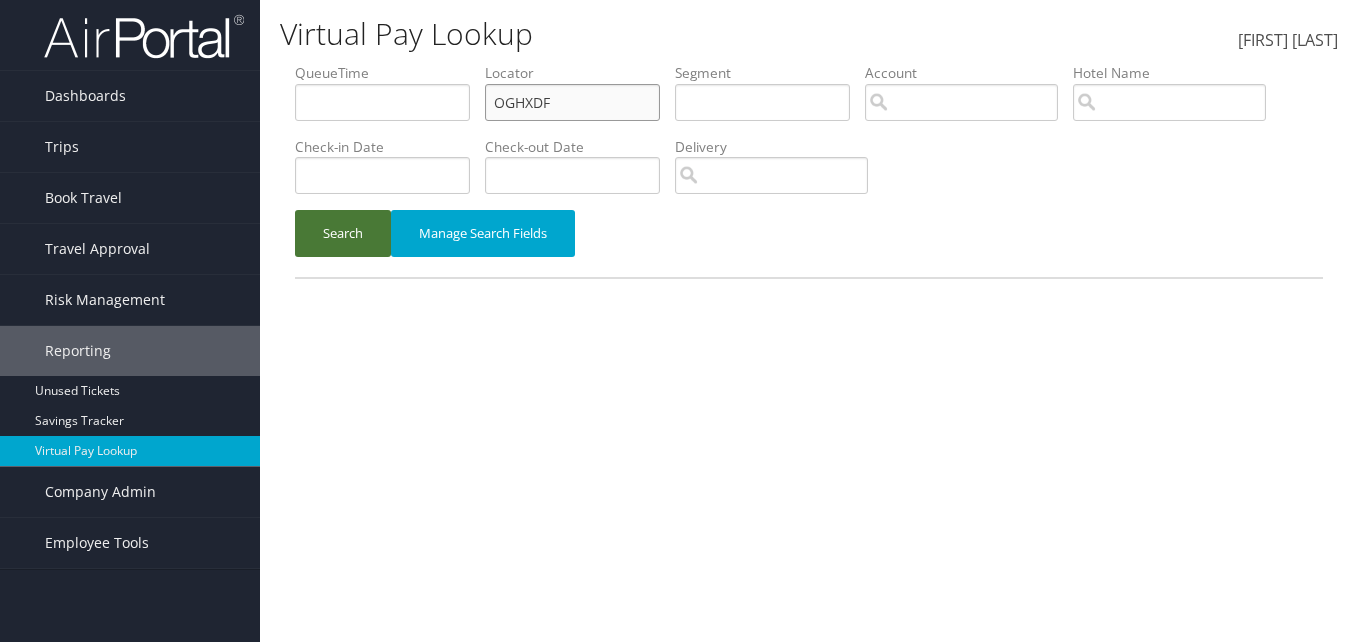 type on "OGHXDF" 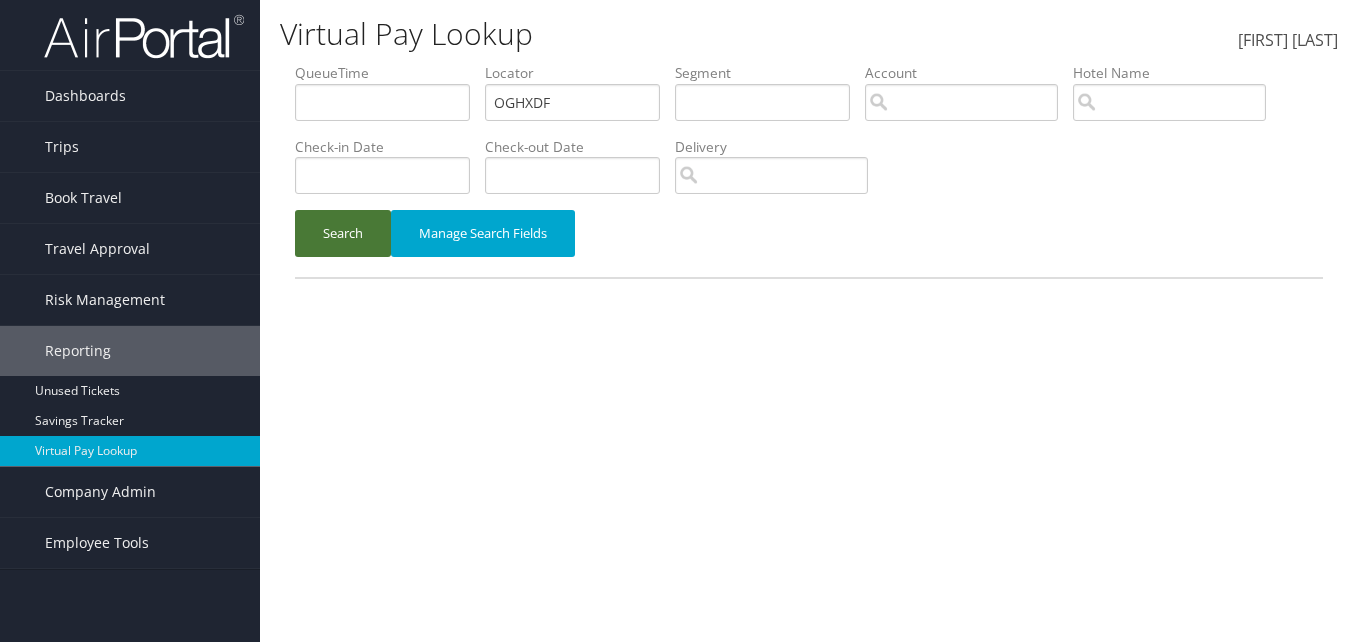 click on "Search" at bounding box center (343, 233) 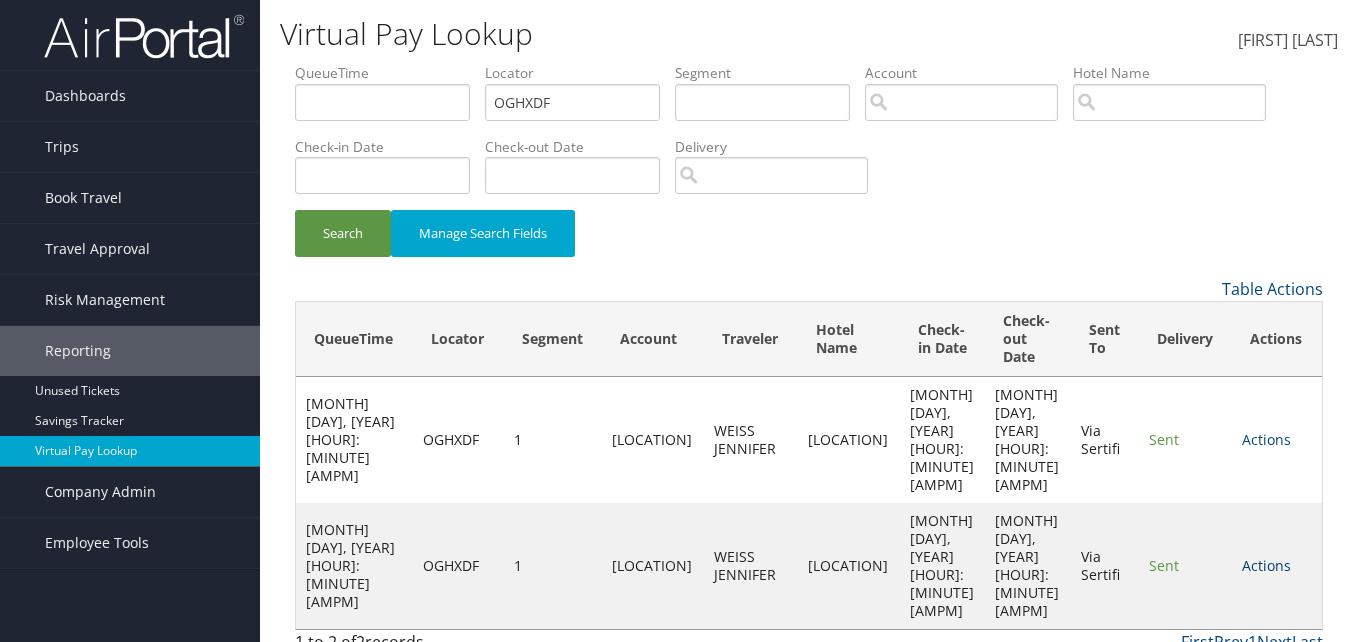 click on "Actions" at bounding box center [1266, 565] 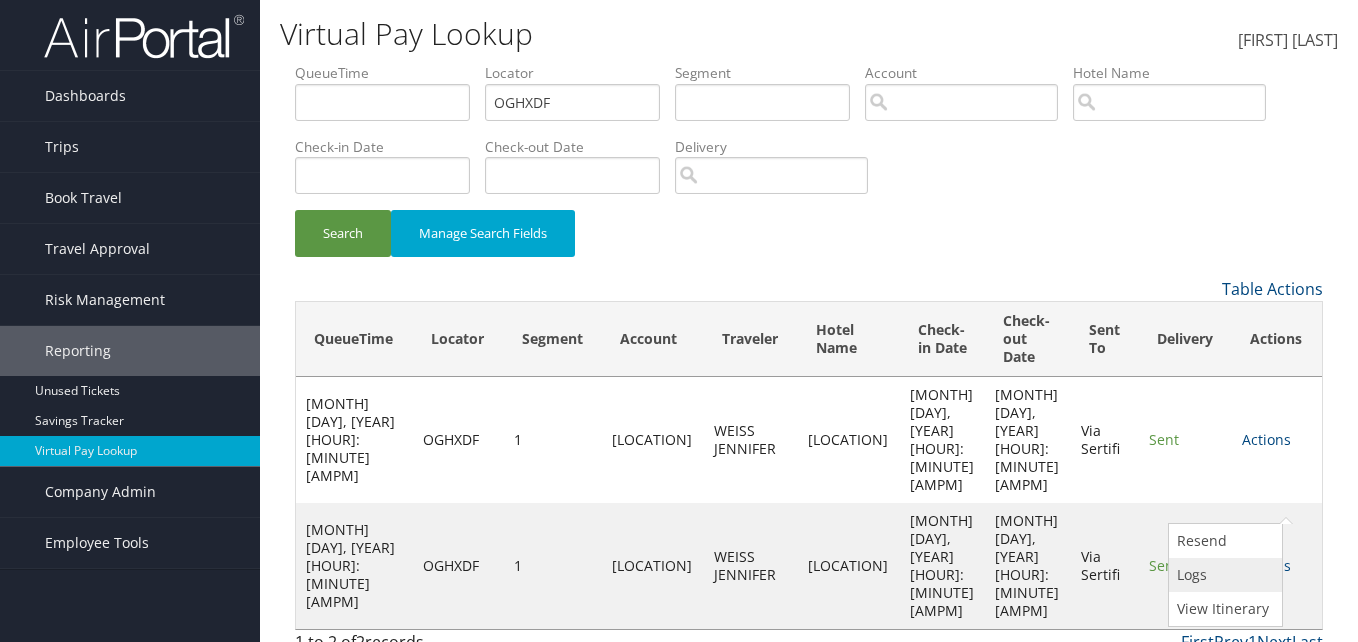 click on "Logs" at bounding box center [1223, 575] 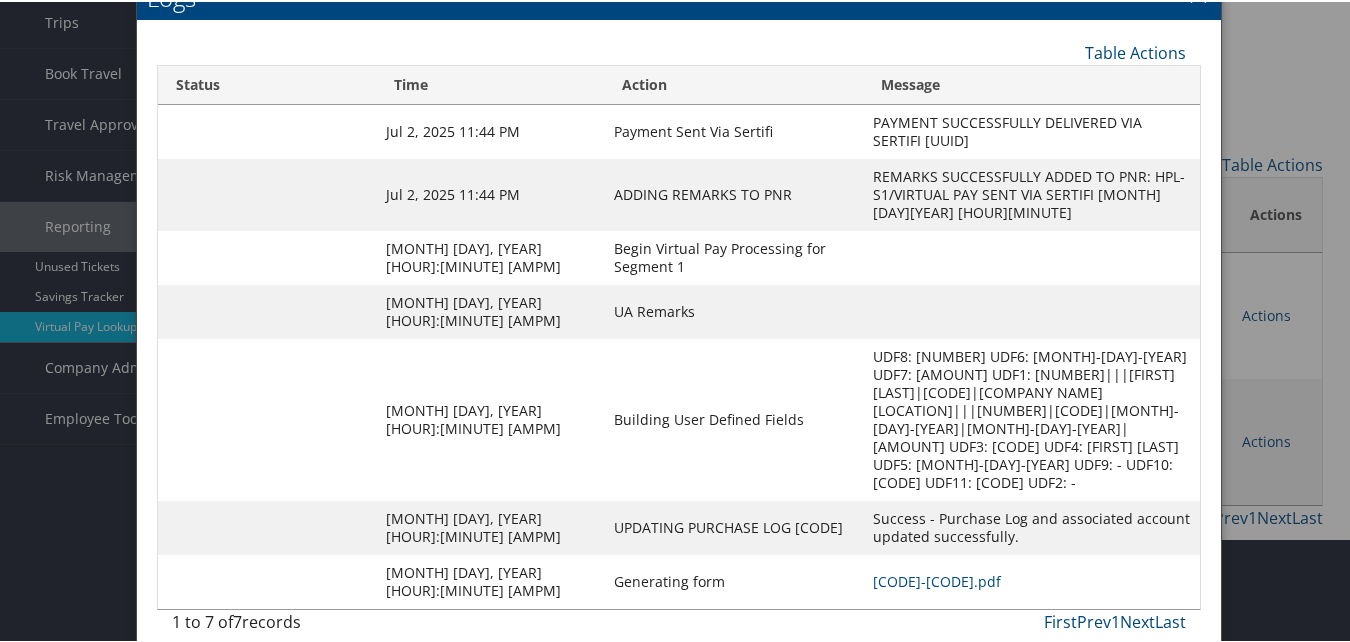 scroll, scrollTop: 129, scrollLeft: 0, axis: vertical 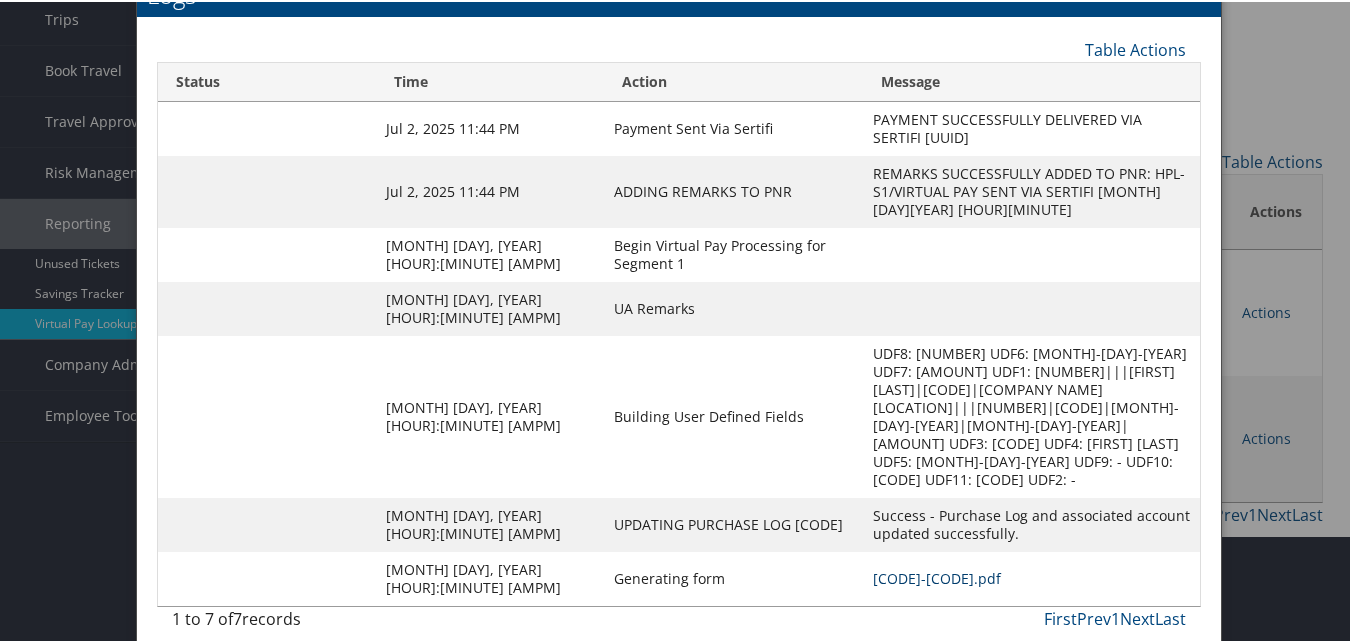 click on "OGHXDF-S1_1751480039564.pdf" at bounding box center (937, 576) 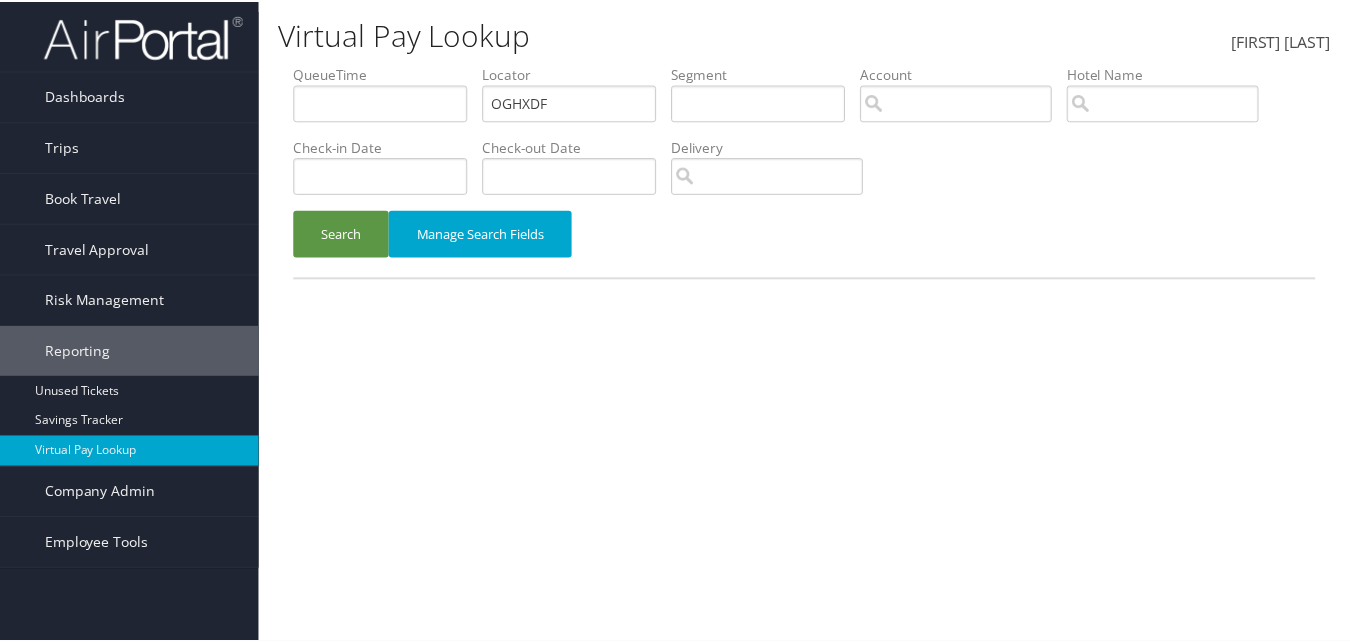 scroll, scrollTop: 0, scrollLeft: 0, axis: both 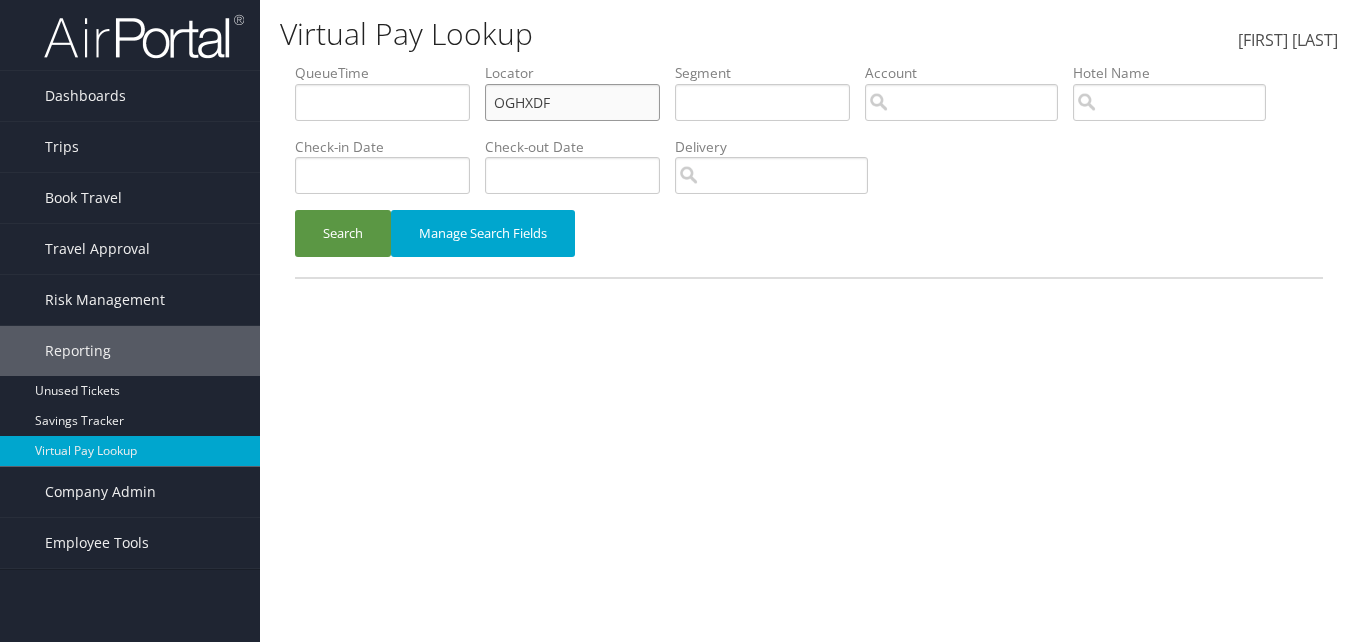 drag, startPoint x: 548, startPoint y: 85, endPoint x: 479, endPoint y: 117, distance: 76.05919 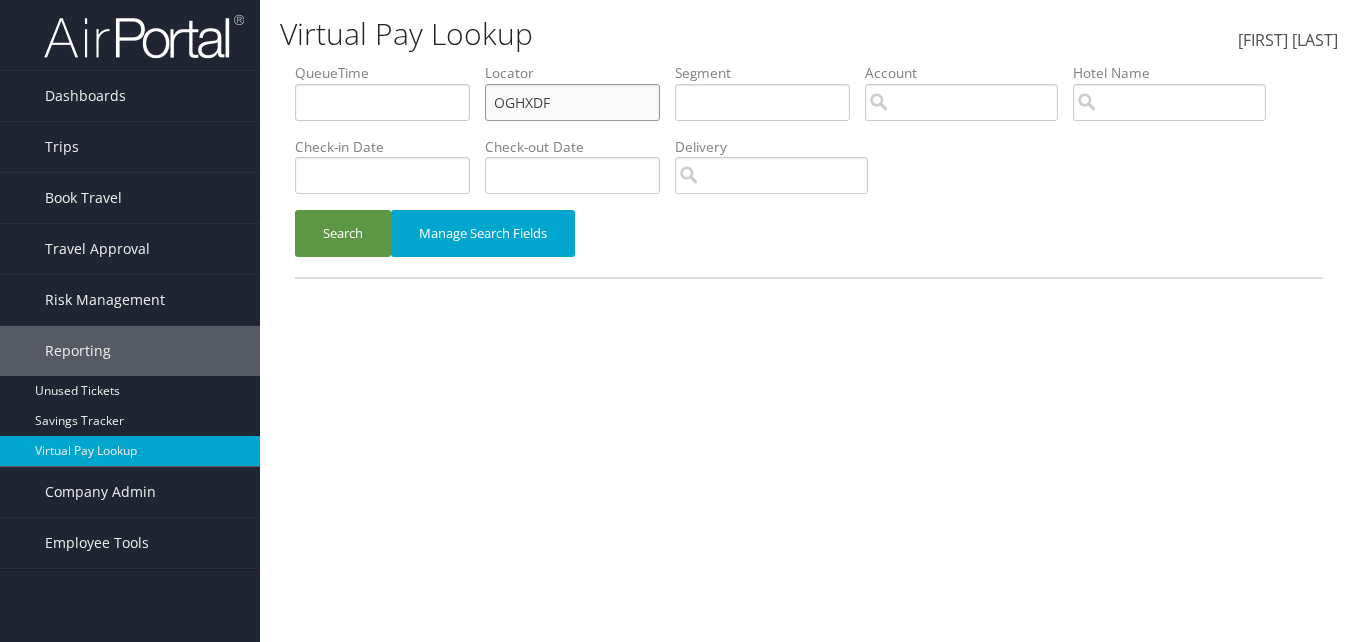 click on "QueueTime Locator OGHXDF Segment Account Traveler Hotel Name Check-in Date Check-out Date Delivery" at bounding box center (809, 63) 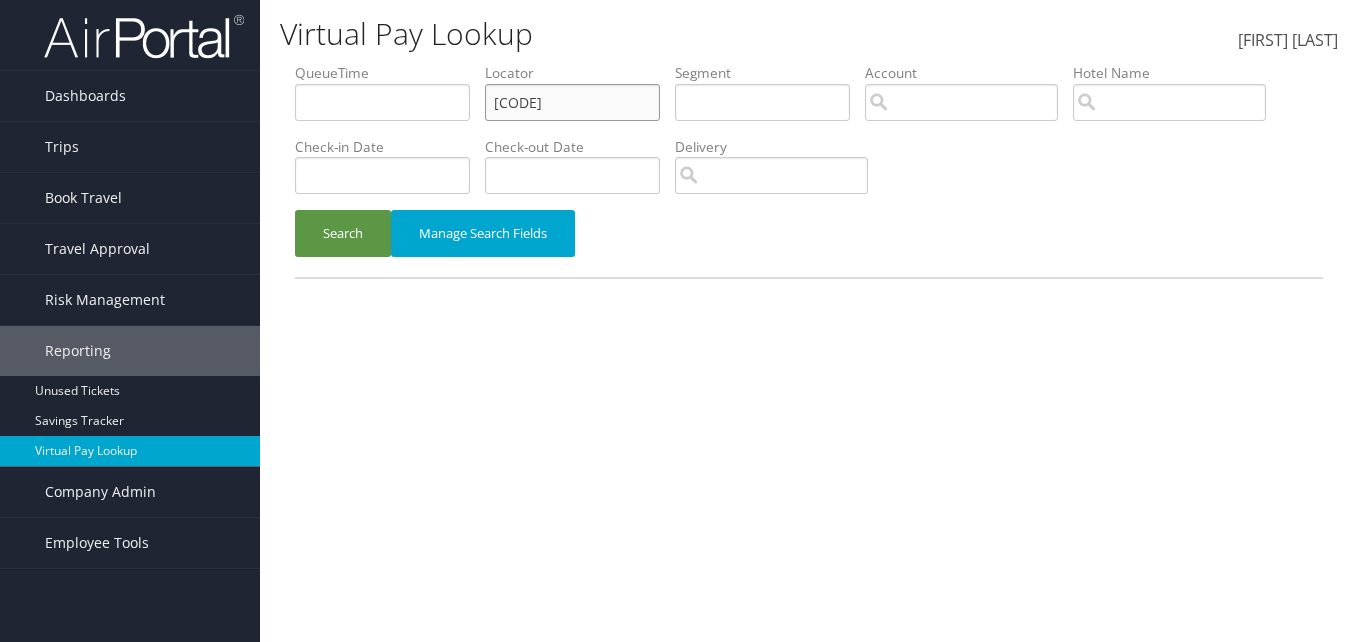 type on "GEVBIA" 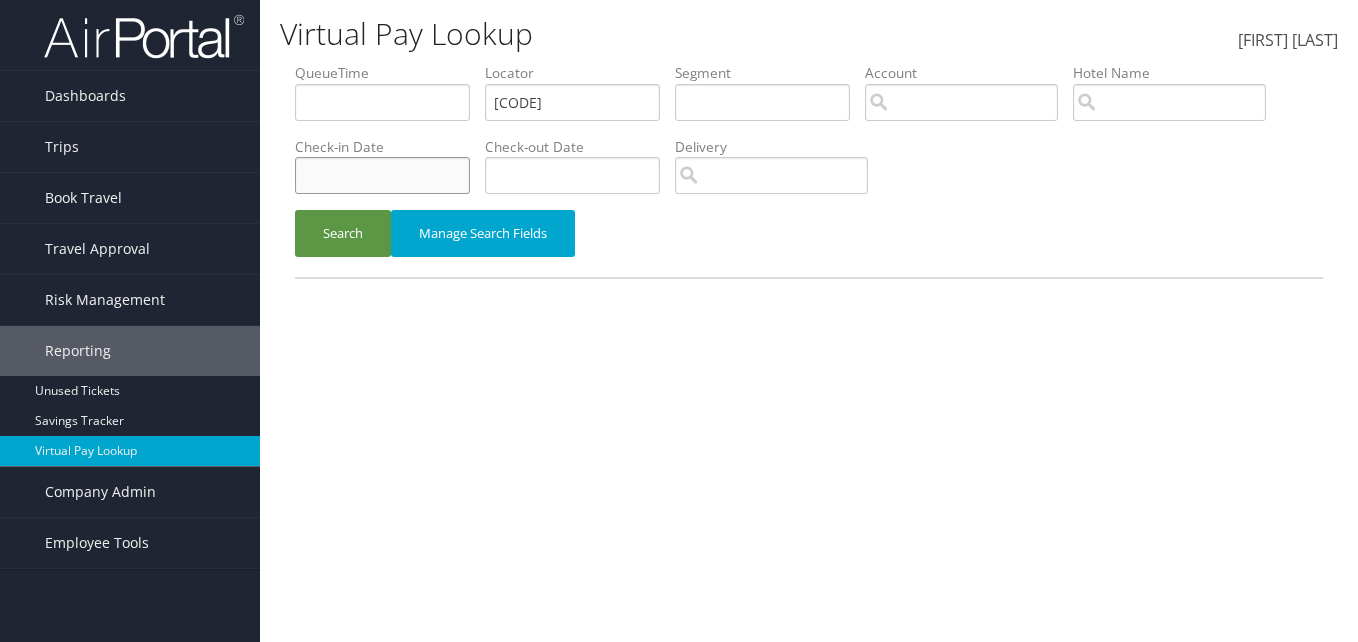 drag, startPoint x: 344, startPoint y: 163, endPoint x: 347, endPoint y: 181, distance: 18.248287 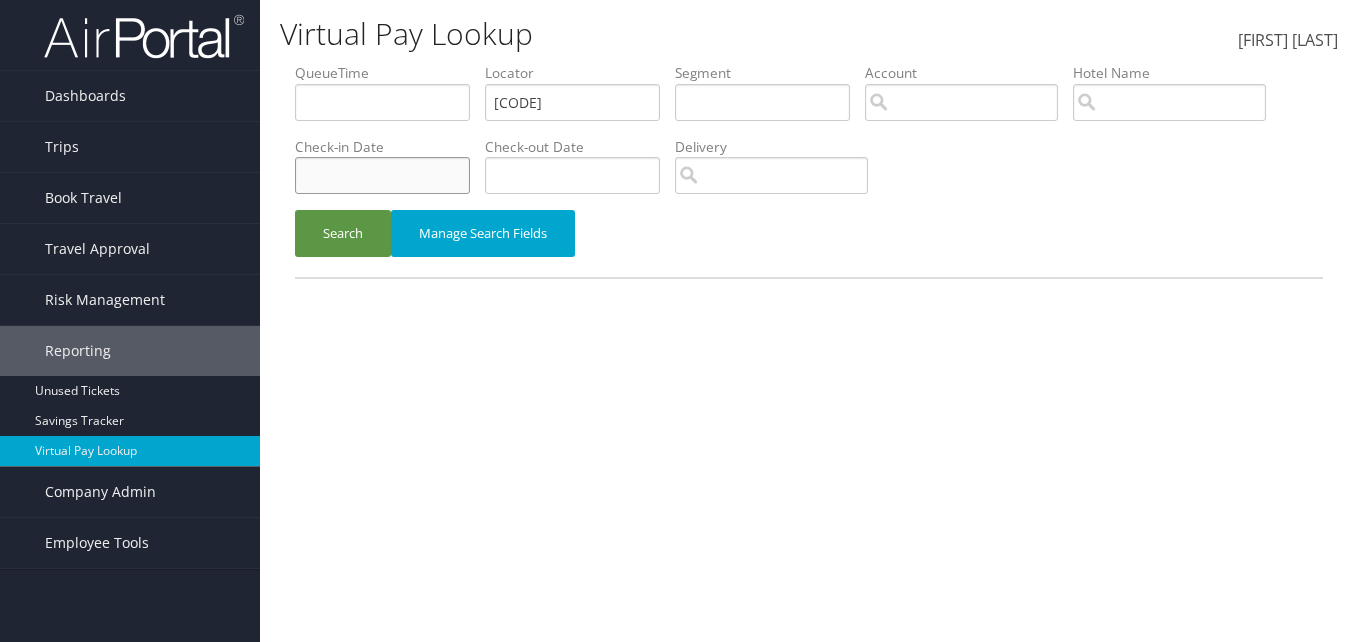 click at bounding box center (382, 102) 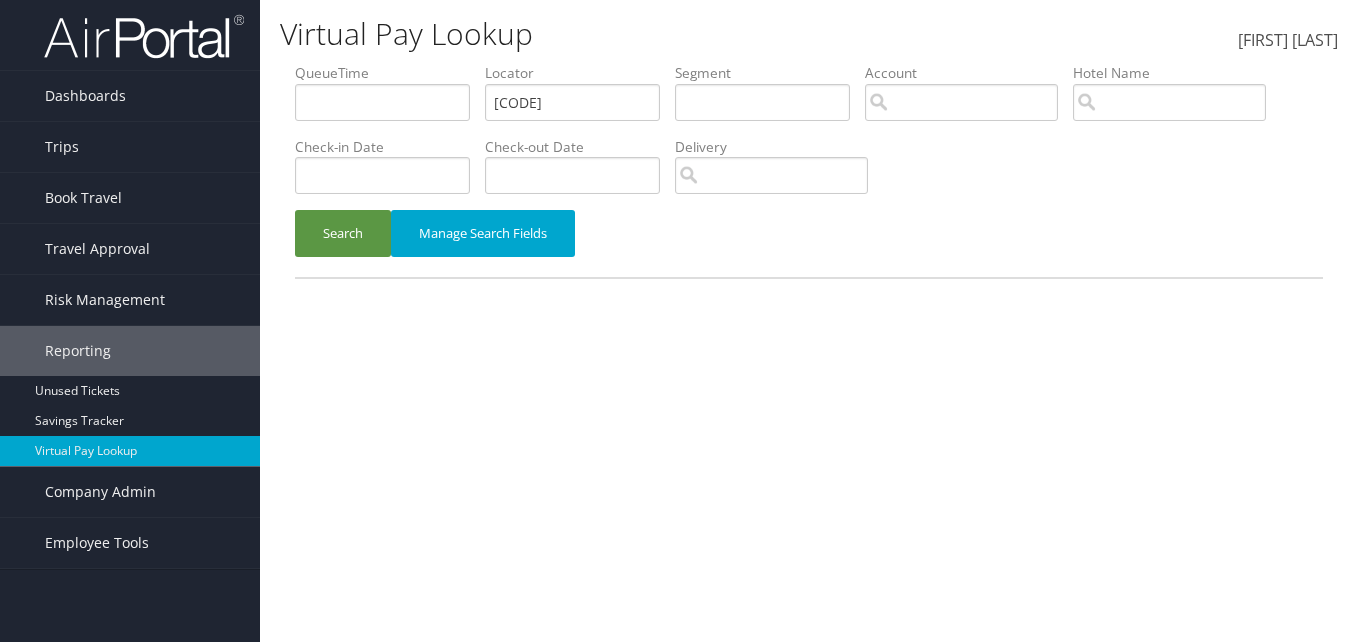 click on "Virtual Pay Lookup
Luke Perry
Luke Perry
My Settings
Travel Agency Contacts
View Travel Profile
Give Feedback
Sign Out" at bounding box center (809, 321) 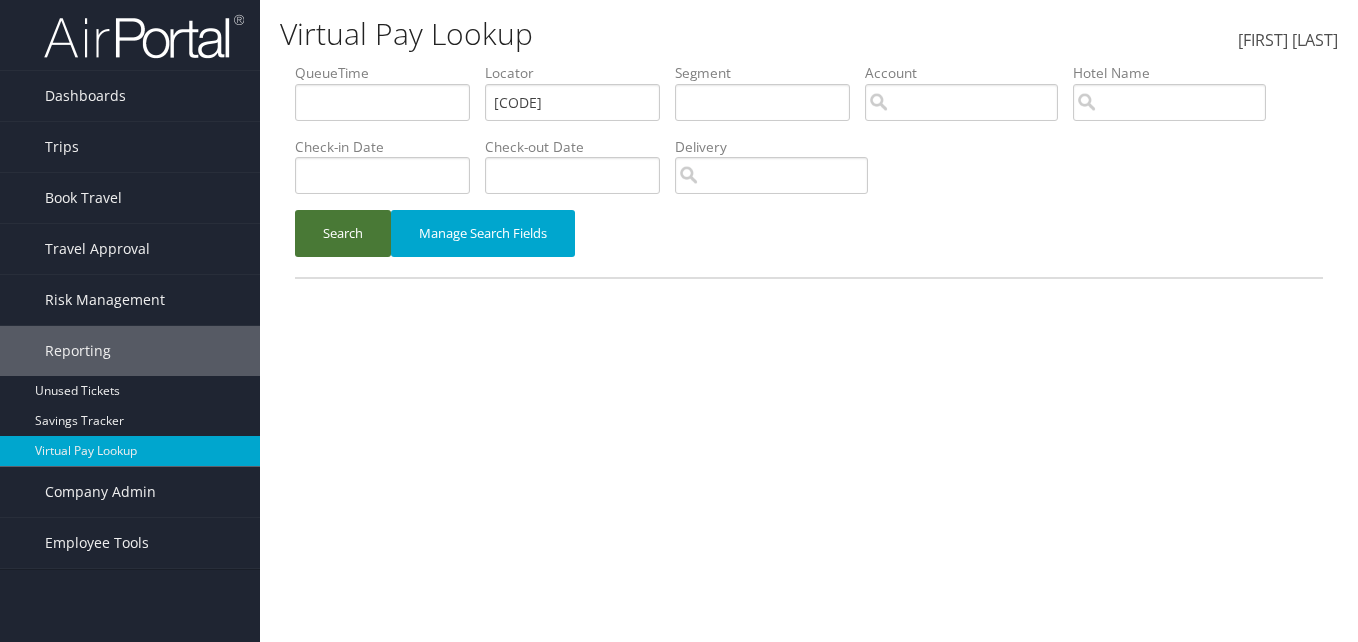 click on "Search" at bounding box center [343, 233] 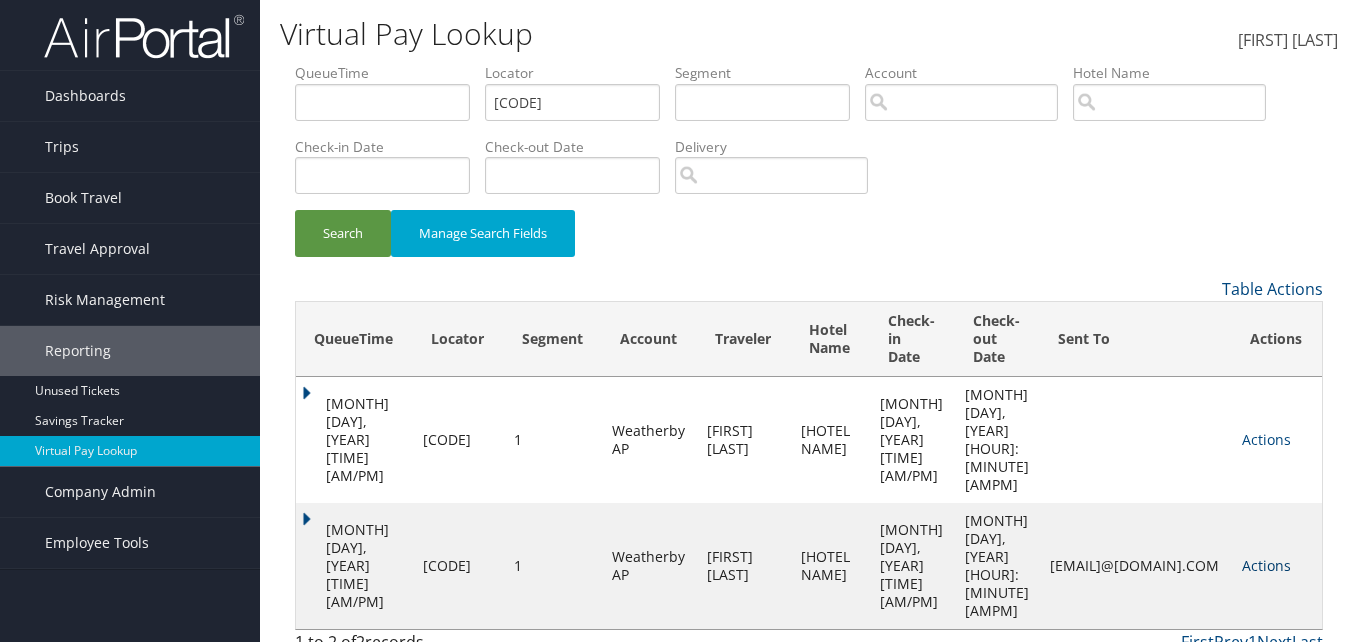click on "Actions" at bounding box center (1266, 565) 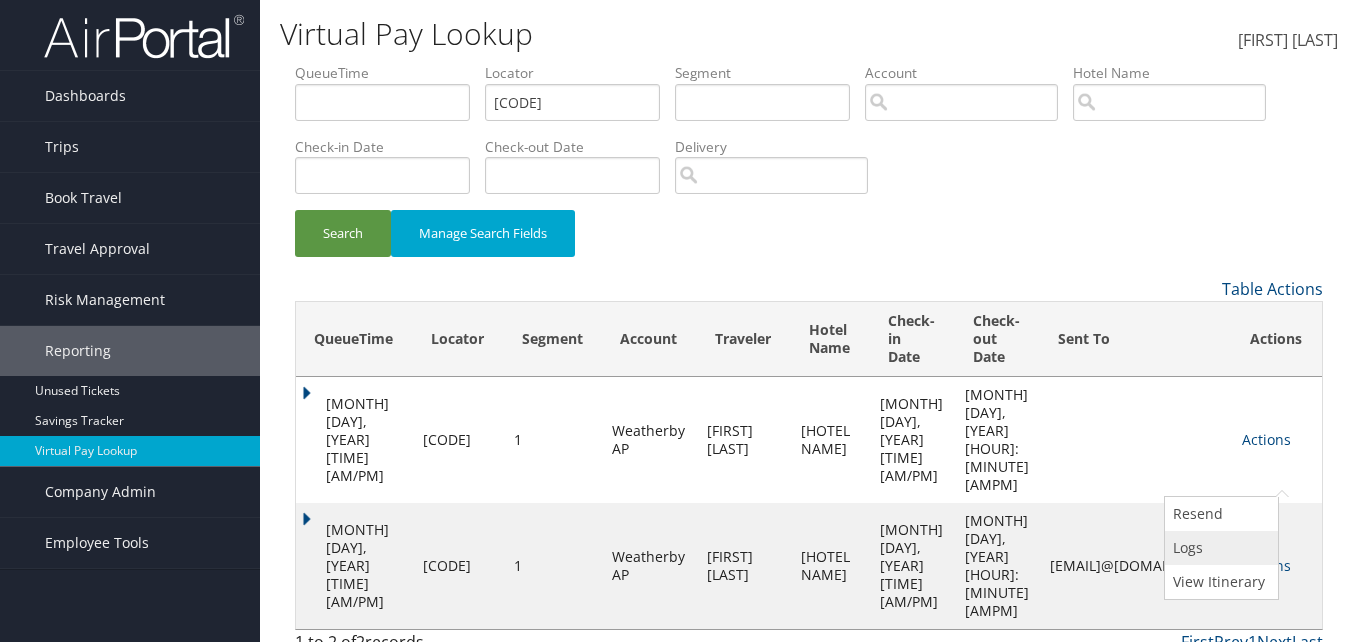 click on "Logs" at bounding box center [1219, 548] 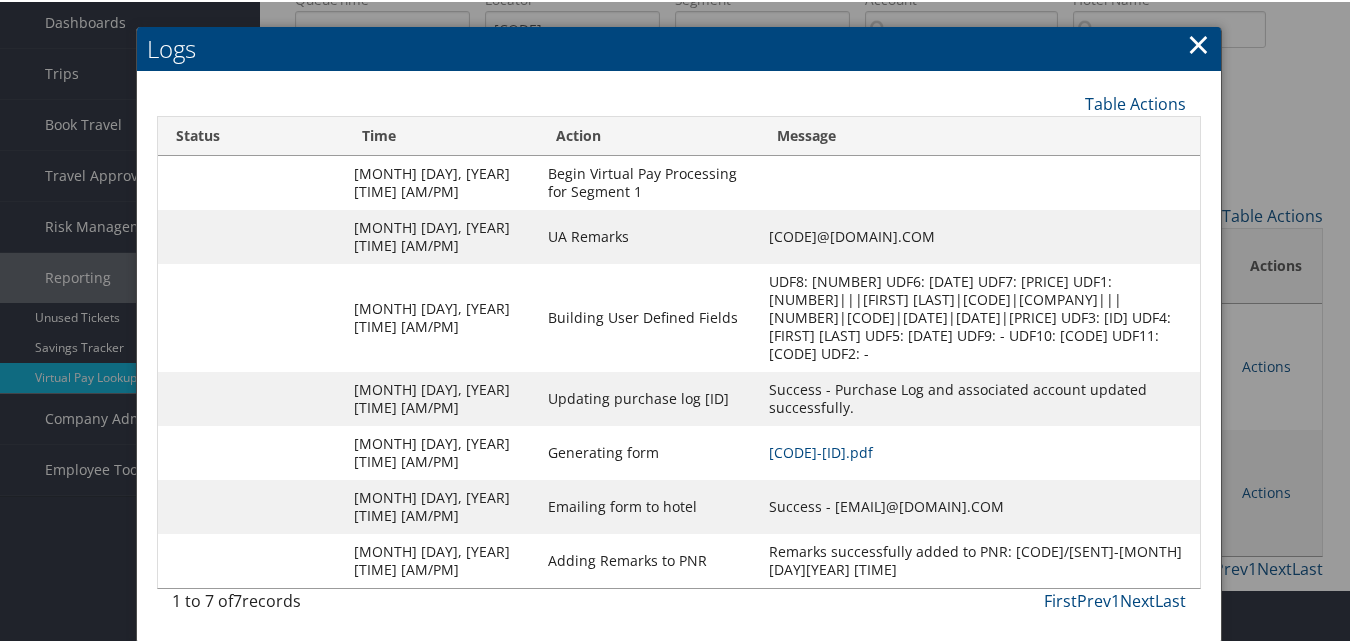 scroll, scrollTop: 111, scrollLeft: 0, axis: vertical 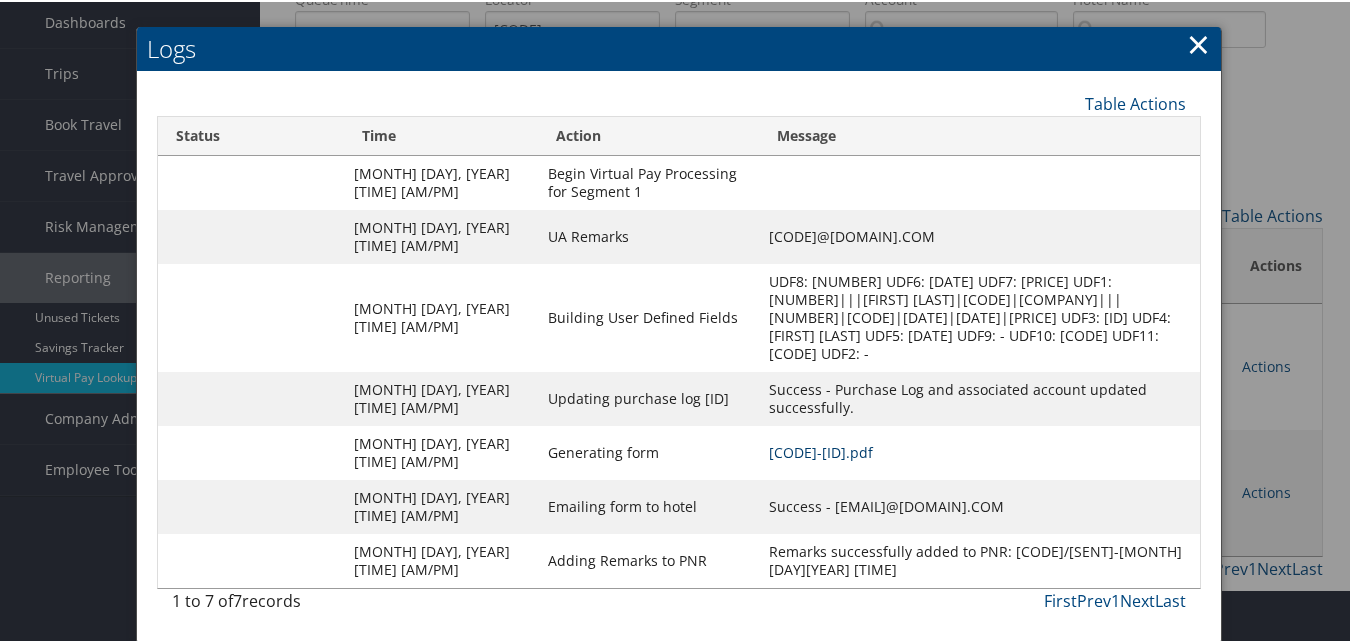 click on "GEVBIA-S1_1751429137015.pdf" at bounding box center [821, 450] 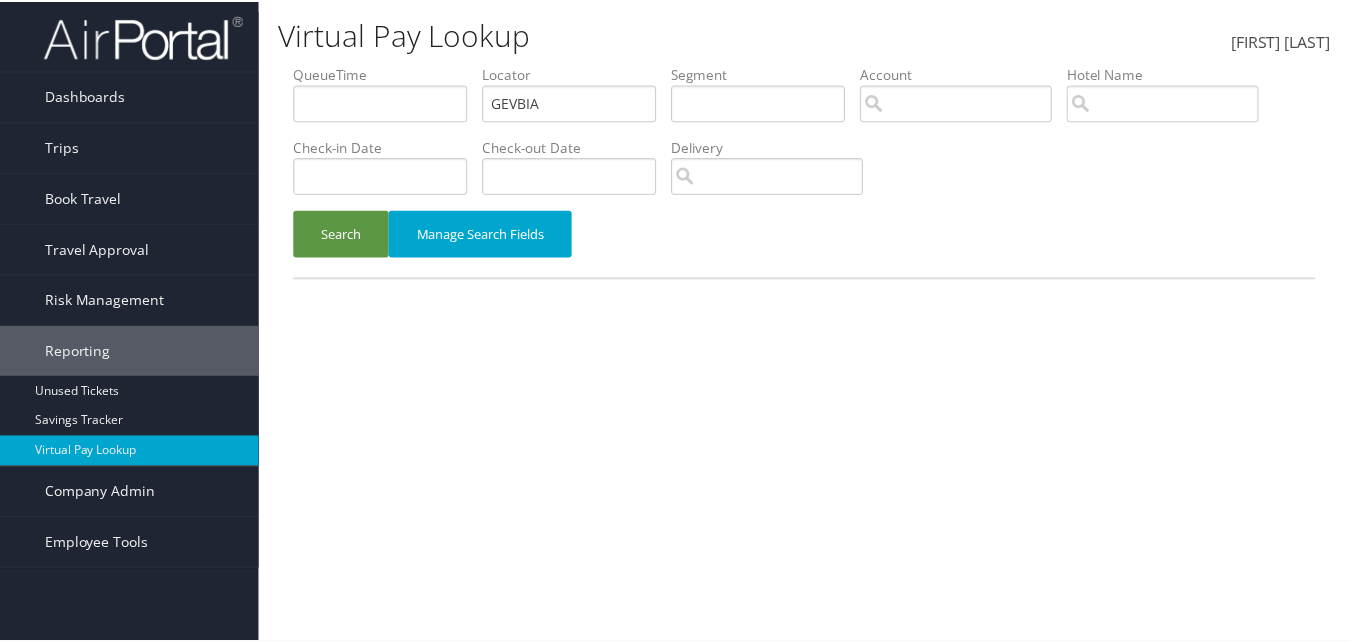 scroll, scrollTop: 0, scrollLeft: 0, axis: both 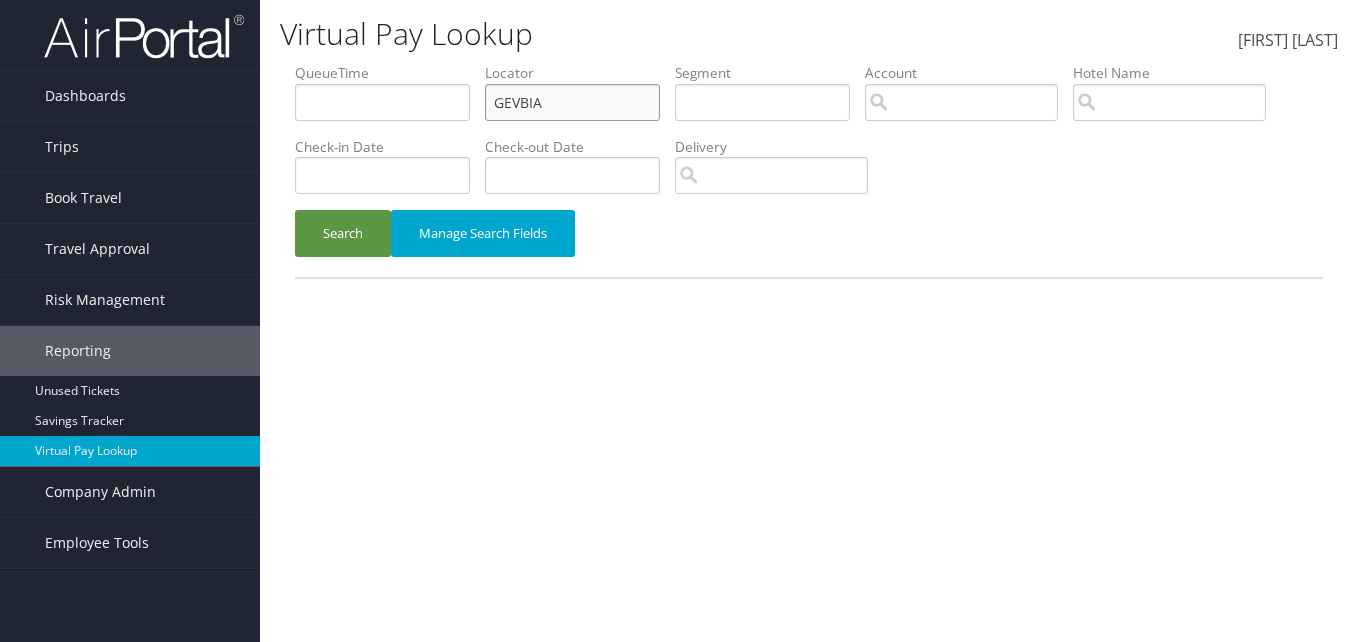 drag, startPoint x: 595, startPoint y: 119, endPoint x: 282, endPoint y: 137, distance: 313.51715 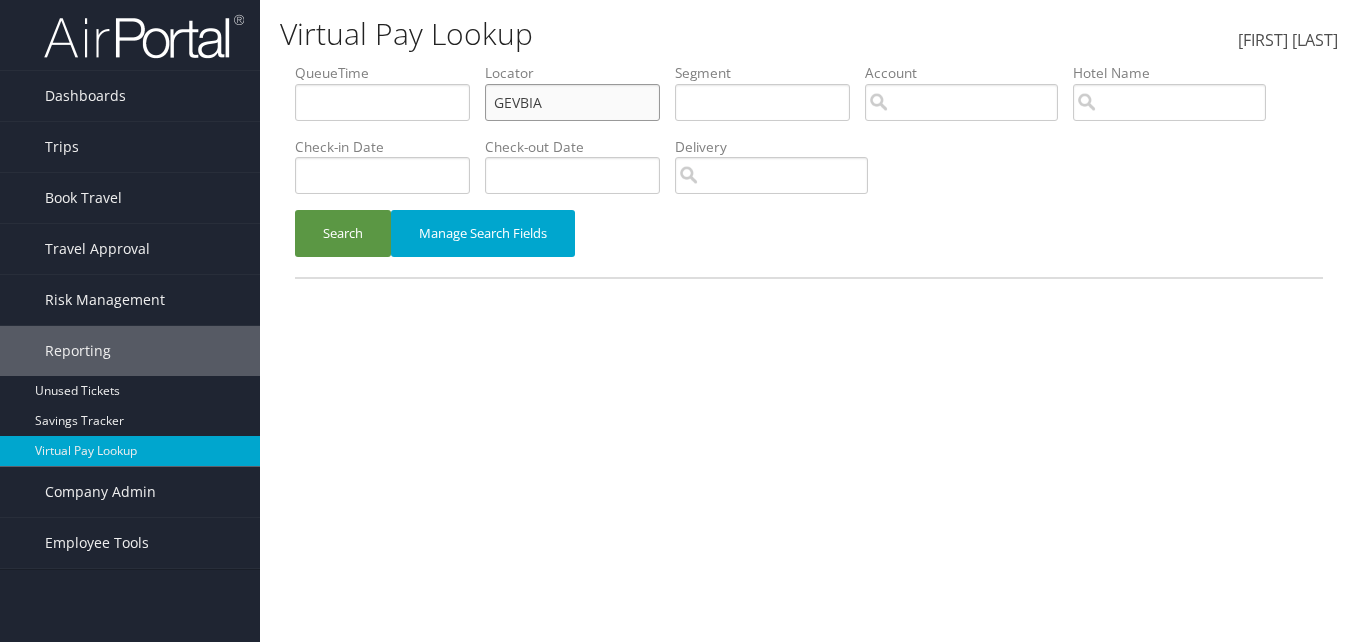 click on "QueueTime Locator GEVBIA Segment Account Traveler Hotel Name Check-in Date Check-out Date Delivery" at bounding box center [809, 63] 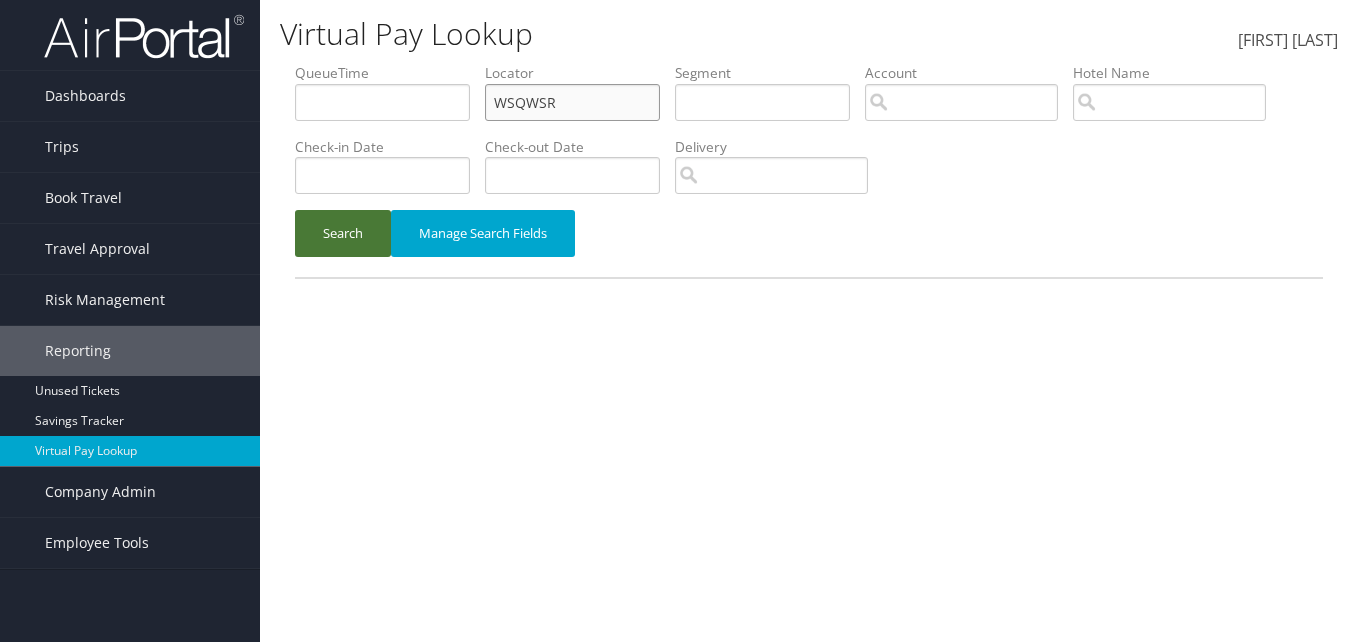 type on "WSQWSR" 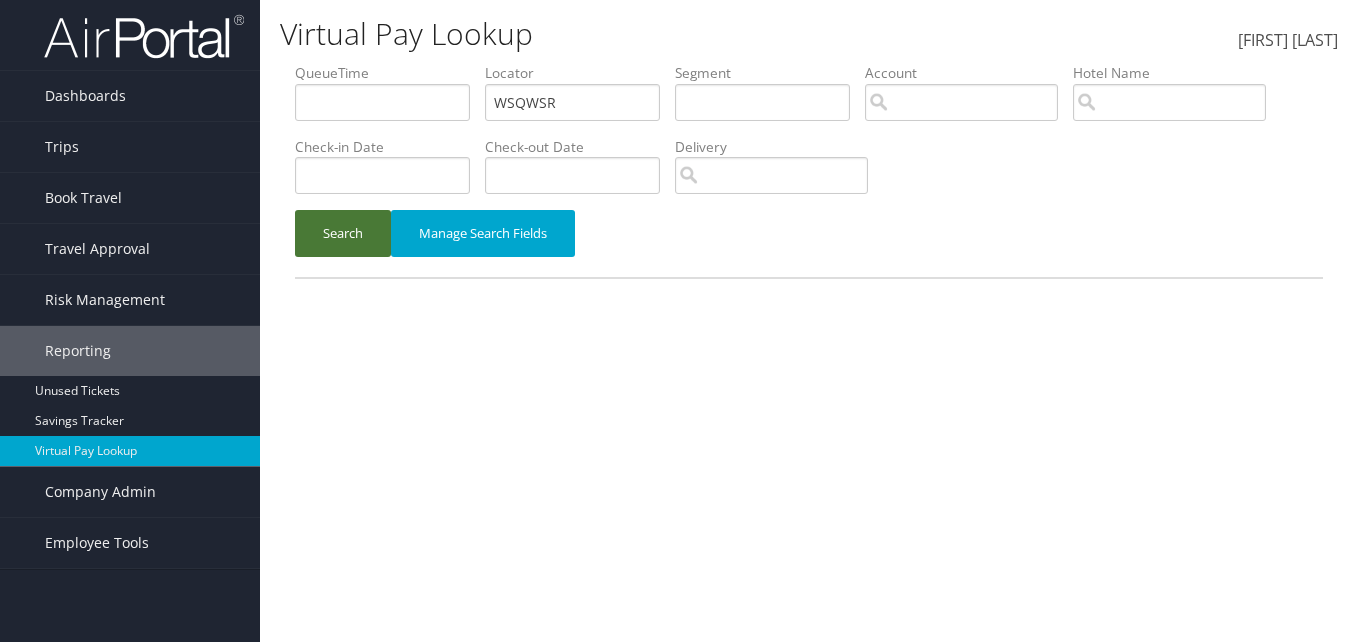 click on "Search" at bounding box center (343, 233) 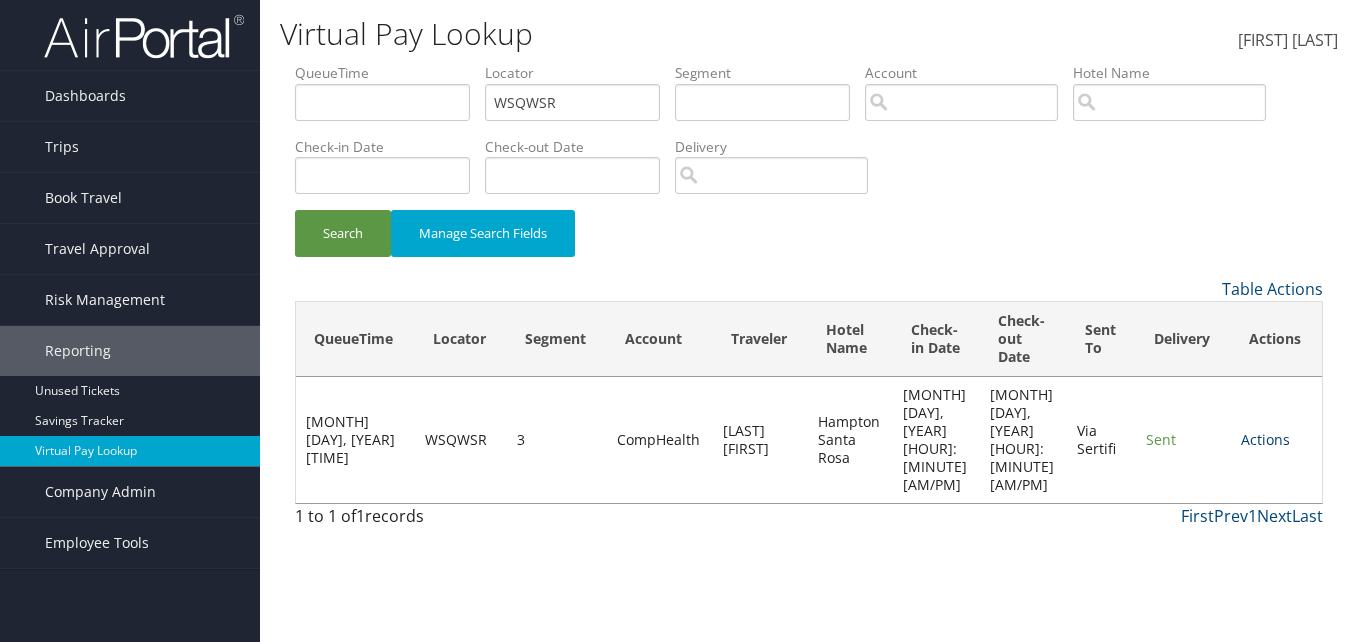 click on "Actions" at bounding box center (1265, 439) 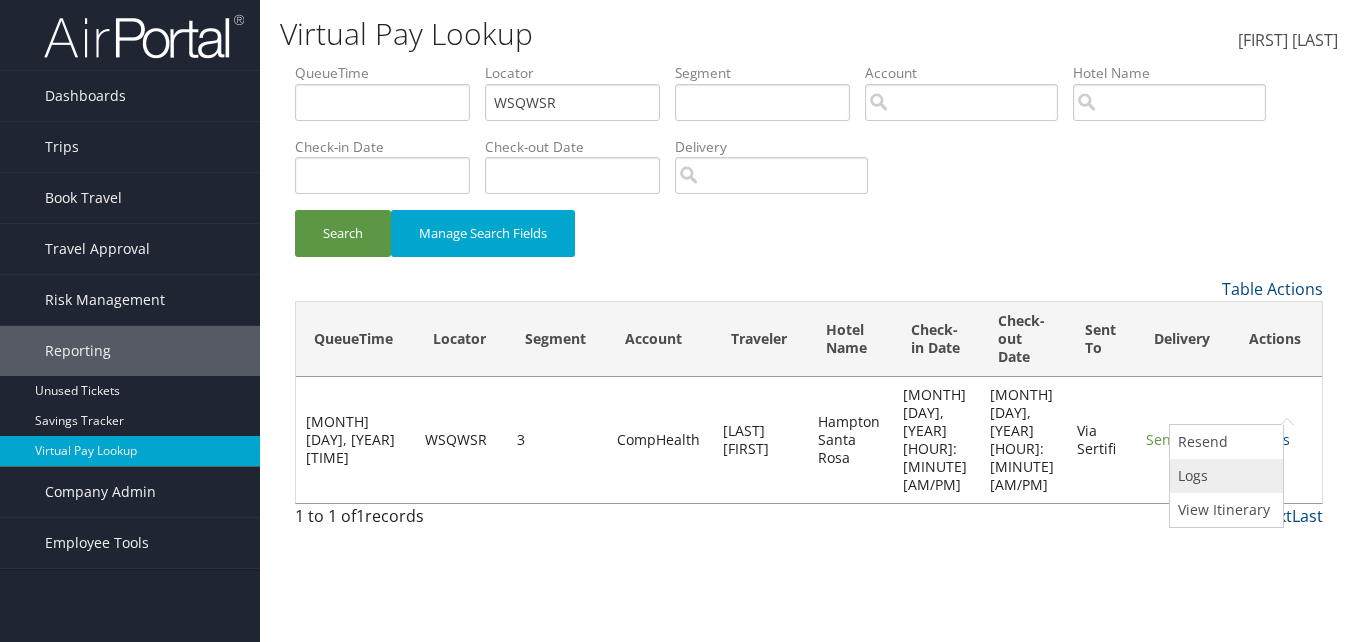 click on "Logs" at bounding box center (1224, 476) 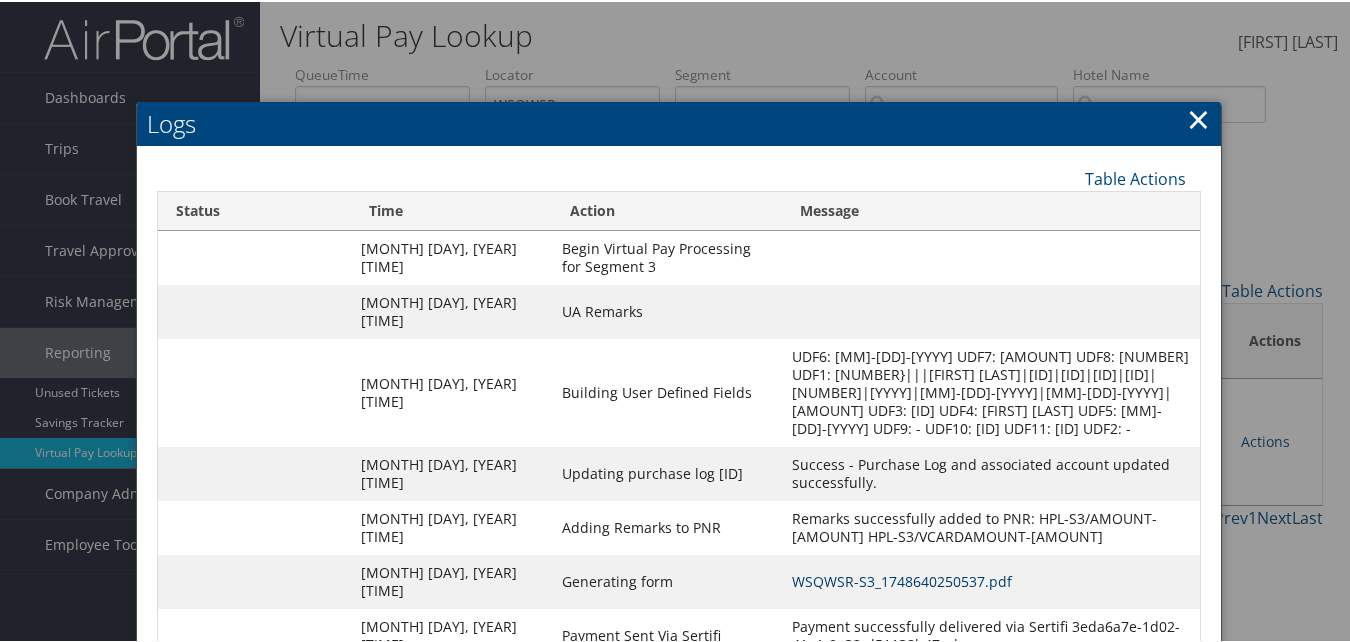 click on "WSQWSR-S3_1748640250537.pdf" at bounding box center (902, 579) 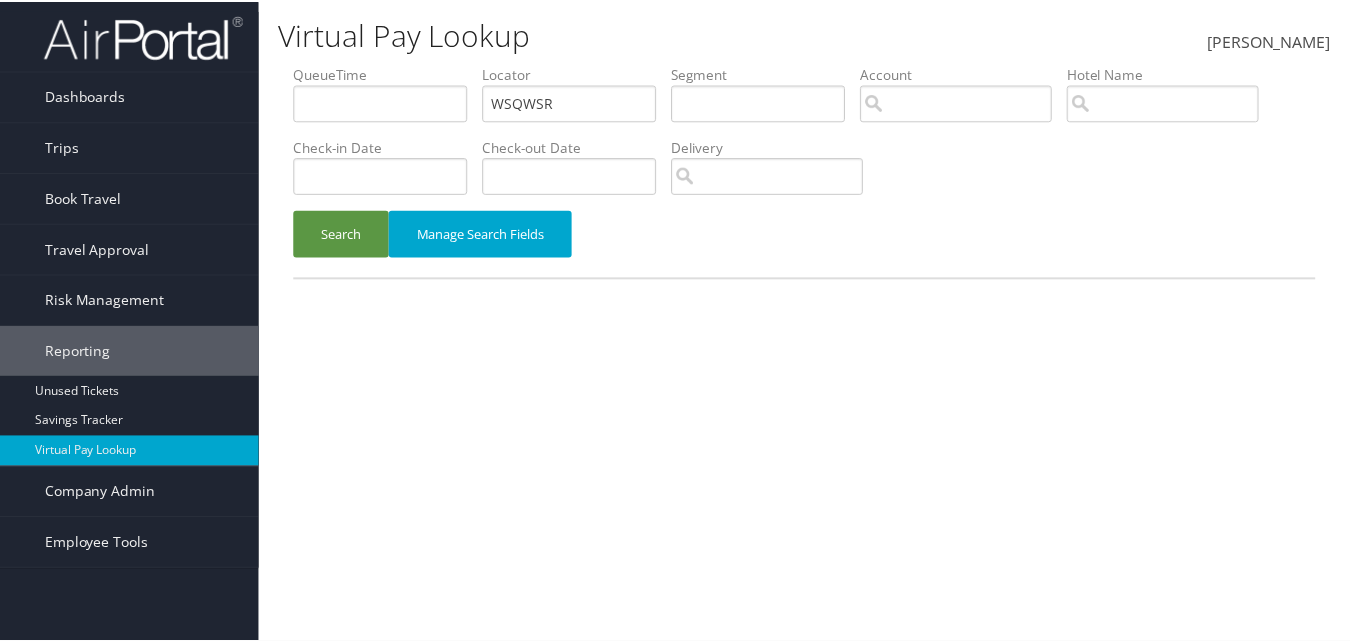 scroll, scrollTop: 0, scrollLeft: 0, axis: both 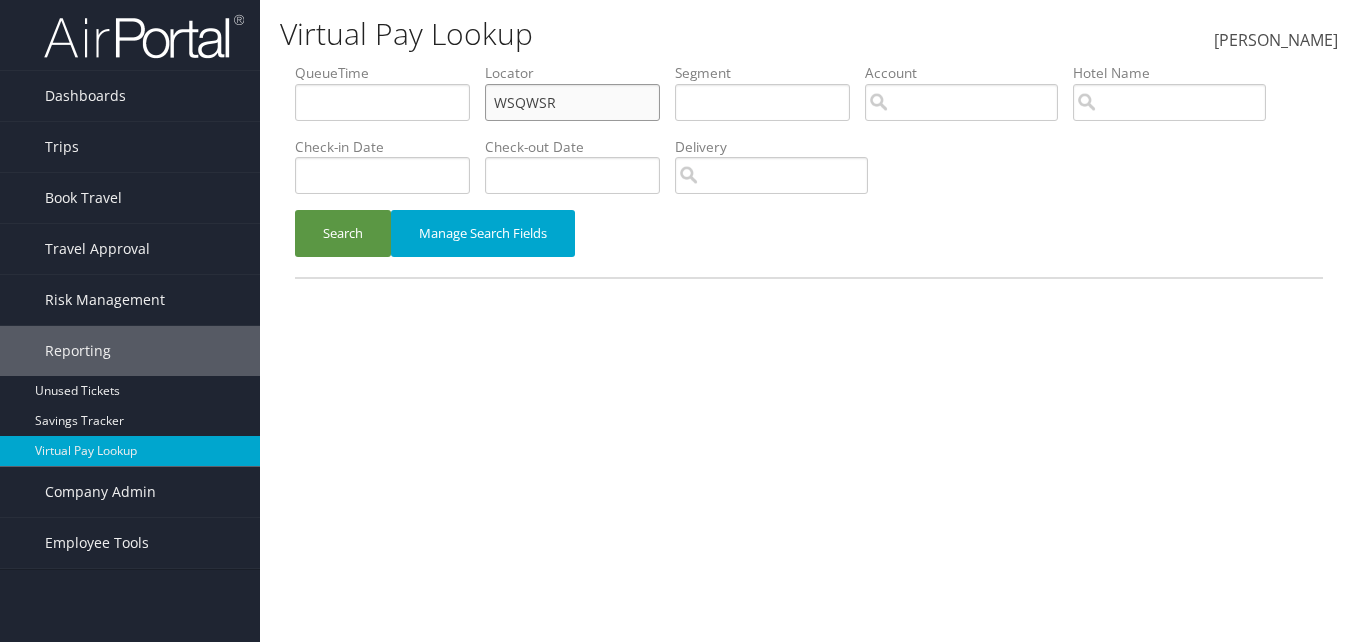 drag, startPoint x: 573, startPoint y: 115, endPoint x: 332, endPoint y: 132, distance: 241.59885 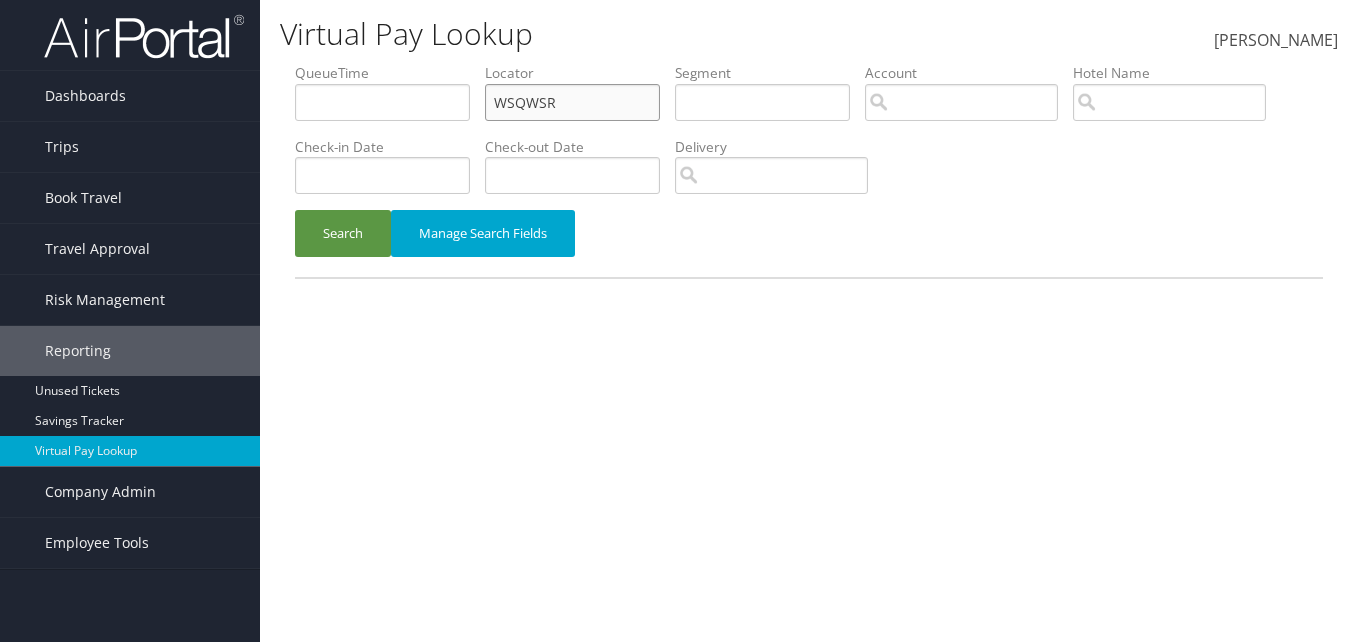 click on "QueueTime Locator WSQWSR Segment Account Traveler Hotel Name Check-in Date Check-out Date Delivery" at bounding box center (809, 63) 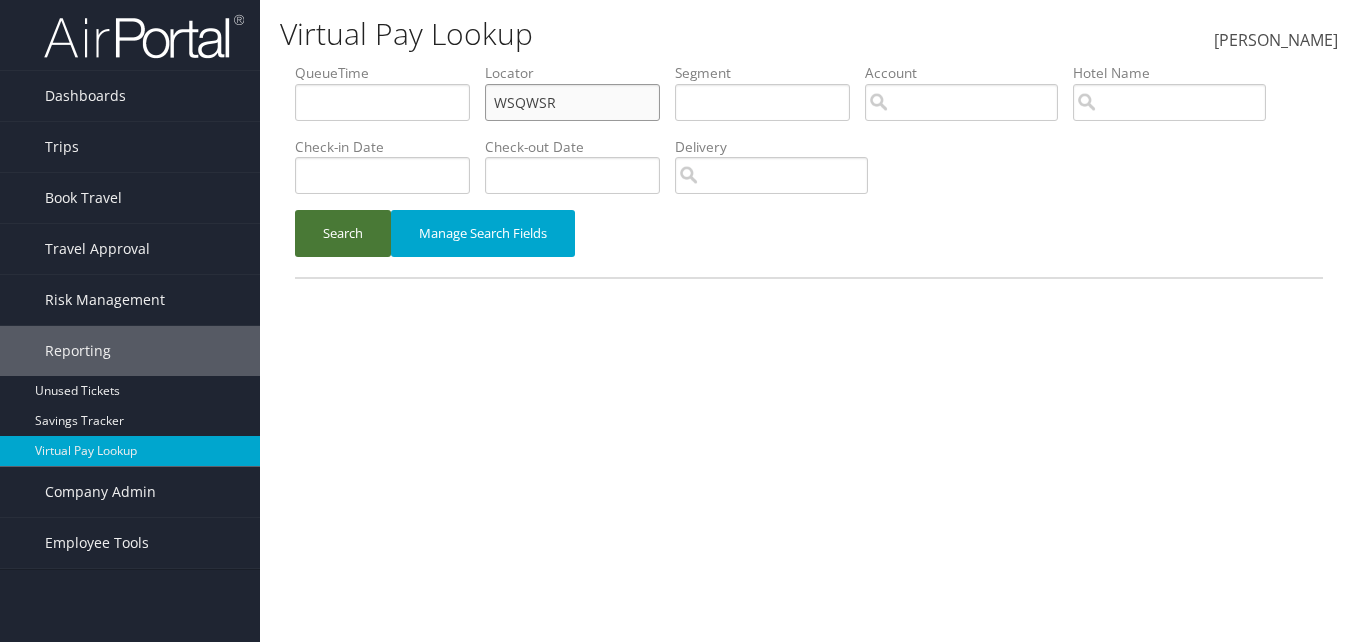 paste on "UPRLYX" 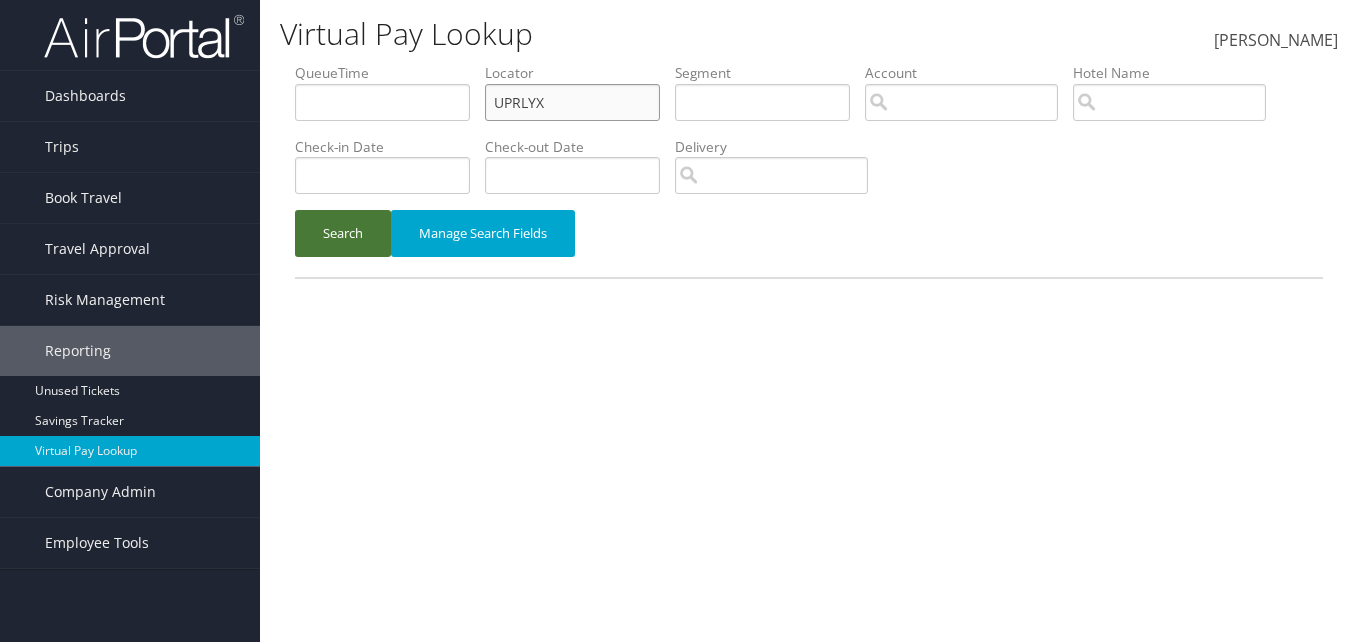 type on "UPRLYX" 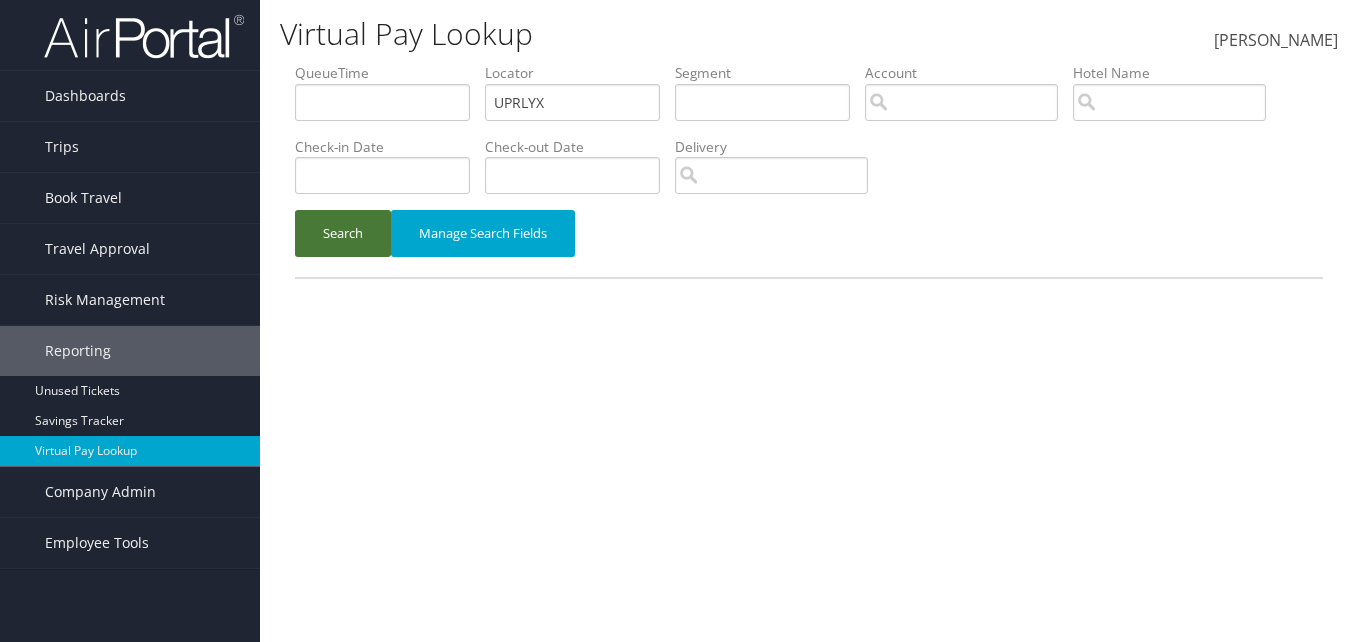click on "Search" at bounding box center (343, 233) 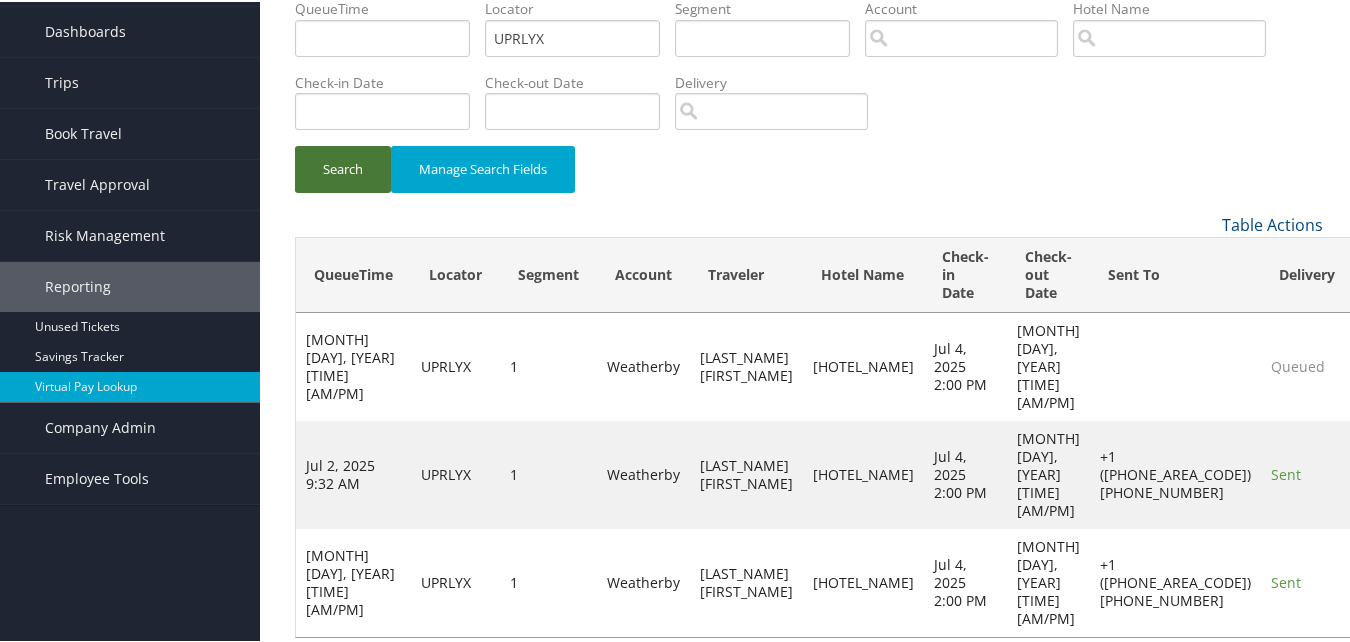 scroll, scrollTop: 94, scrollLeft: 0, axis: vertical 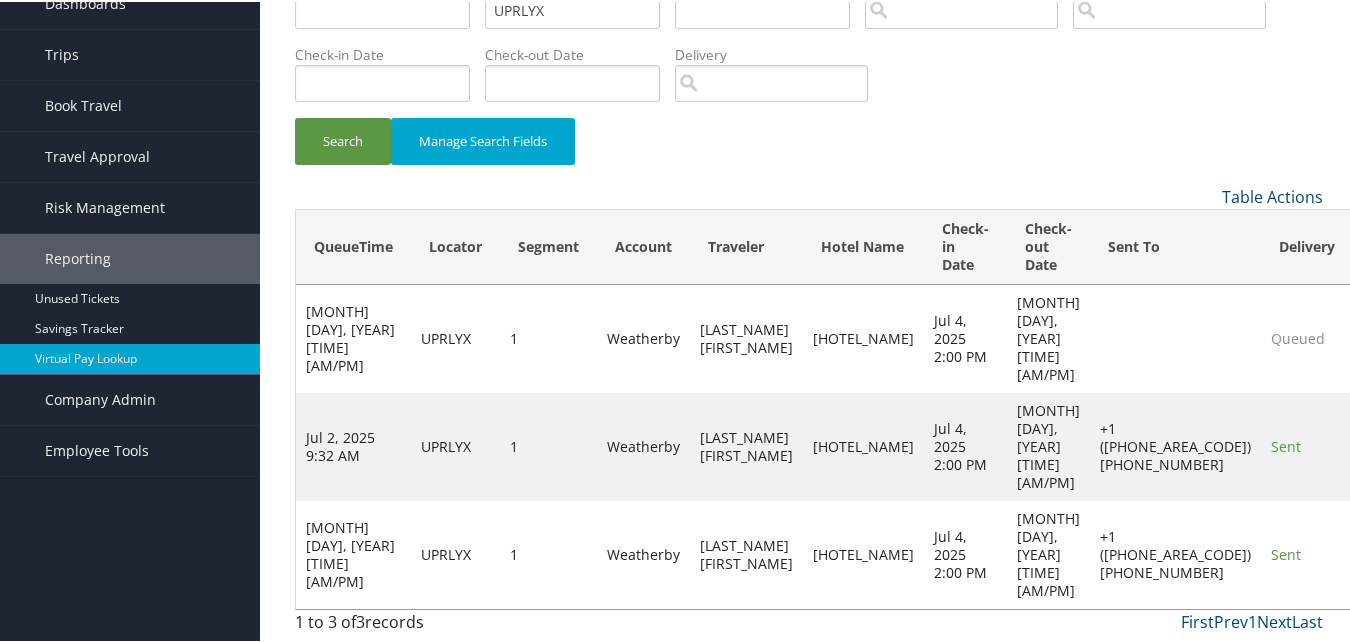 click on "Actions" at bounding box center (1387, 336) 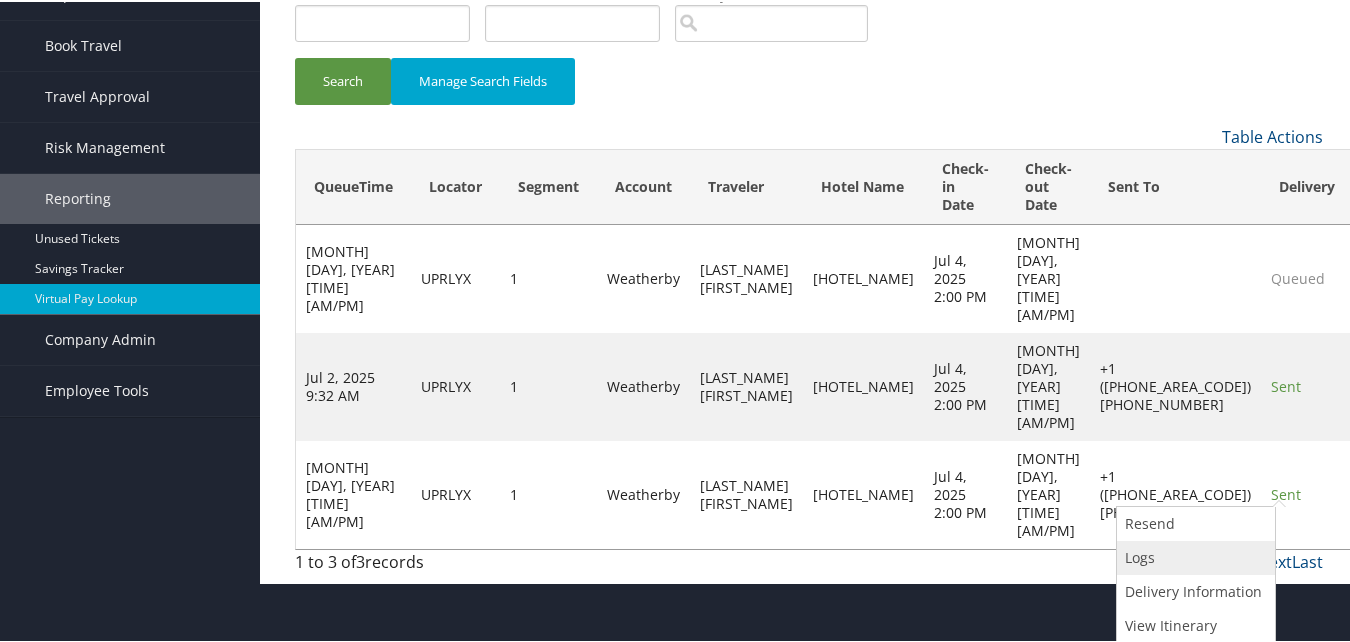 click on "Logs" at bounding box center [1193, 556] 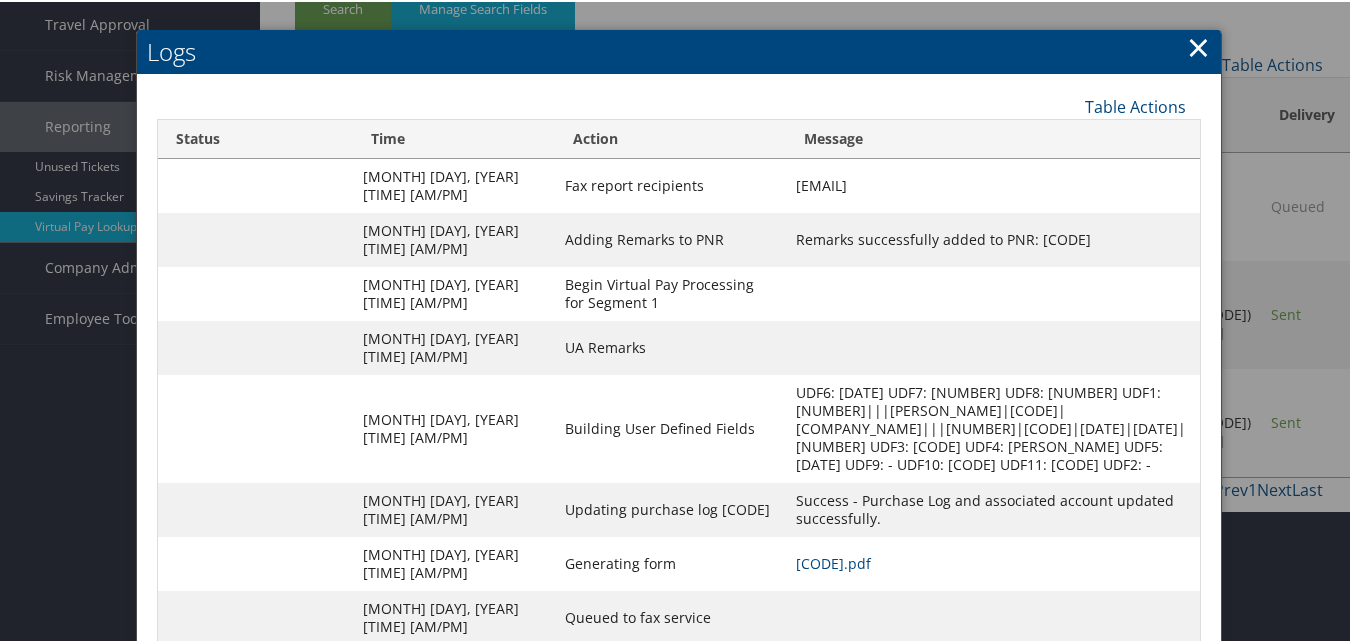 scroll, scrollTop: 325, scrollLeft: 0, axis: vertical 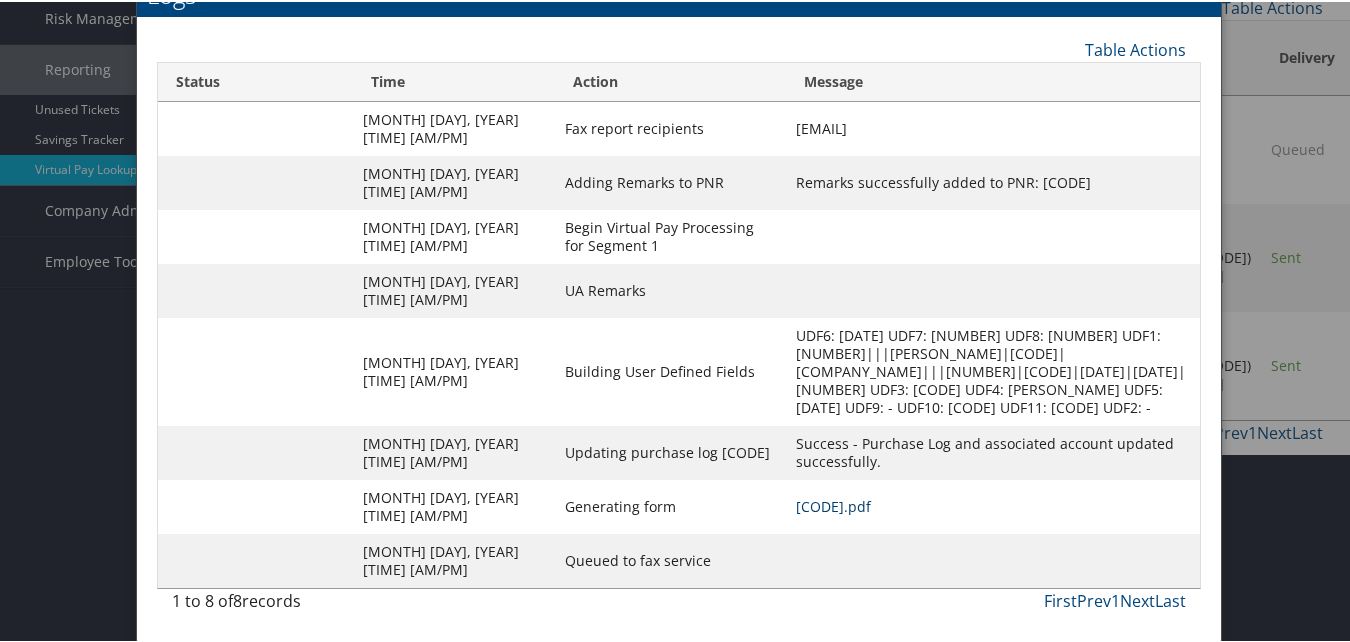 click on "UPRLYX-S1_1751471905518.pdf" at bounding box center [833, 504] 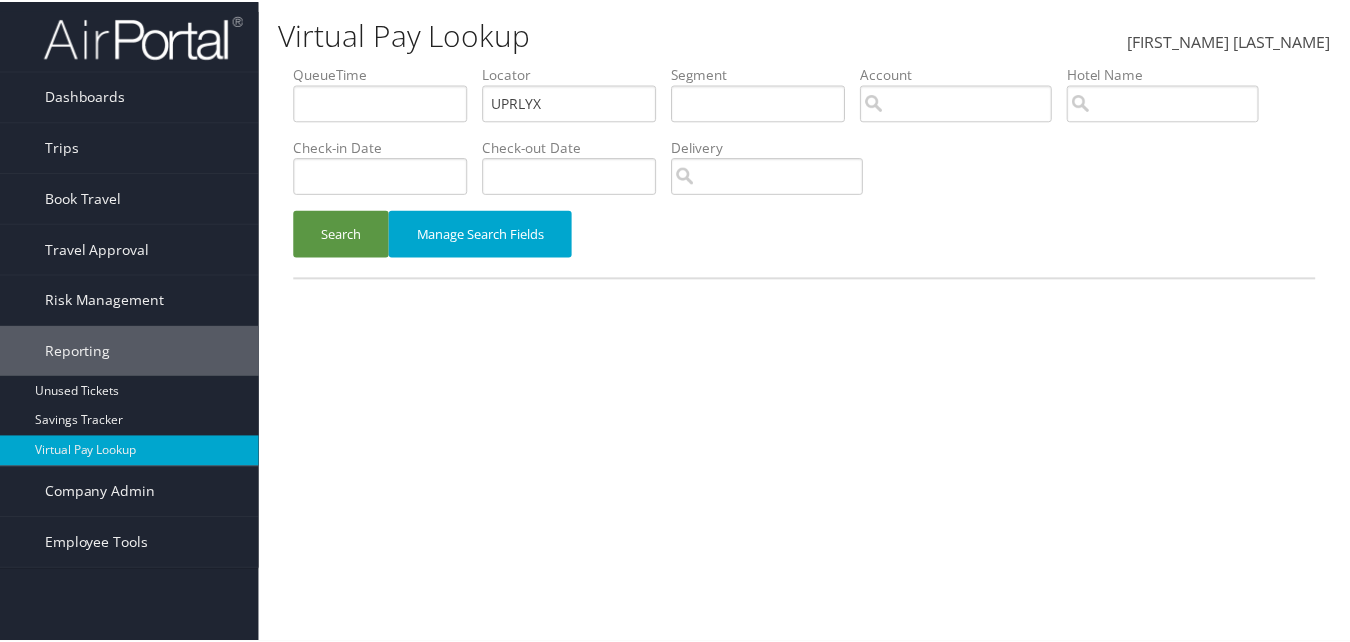 scroll, scrollTop: 0, scrollLeft: 0, axis: both 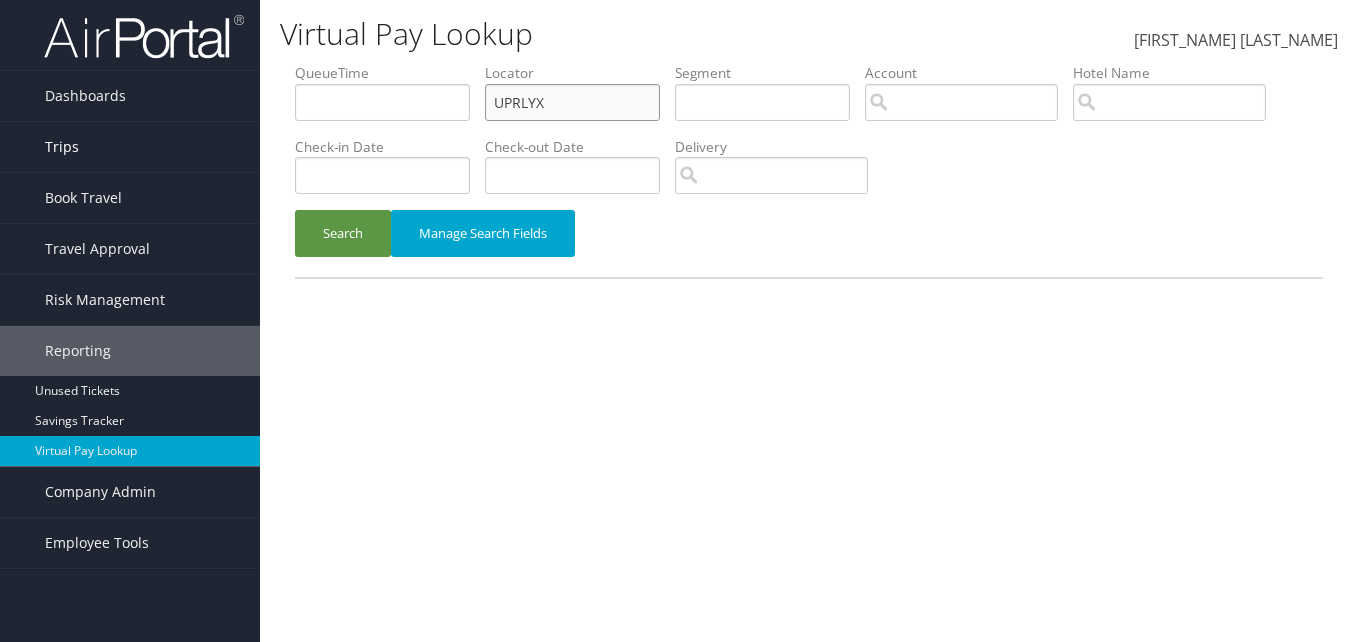 drag, startPoint x: 549, startPoint y: 112, endPoint x: 254, endPoint y: 144, distance: 296.73053 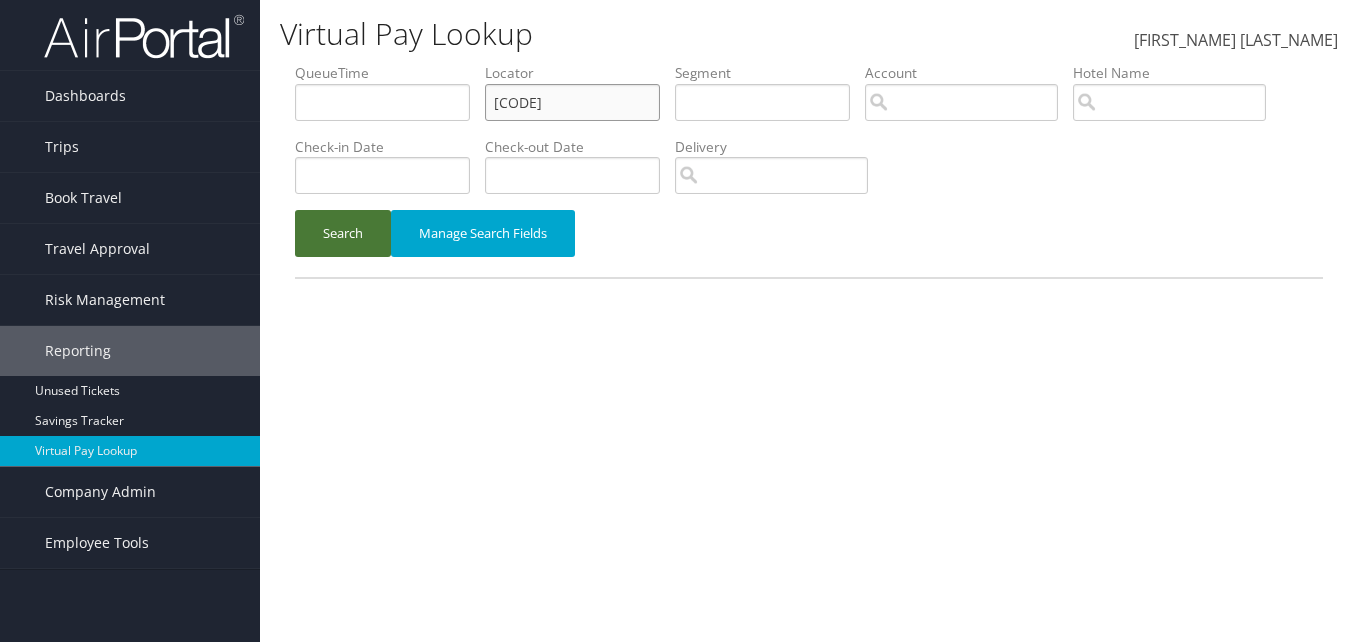 type on "QKKCGQ" 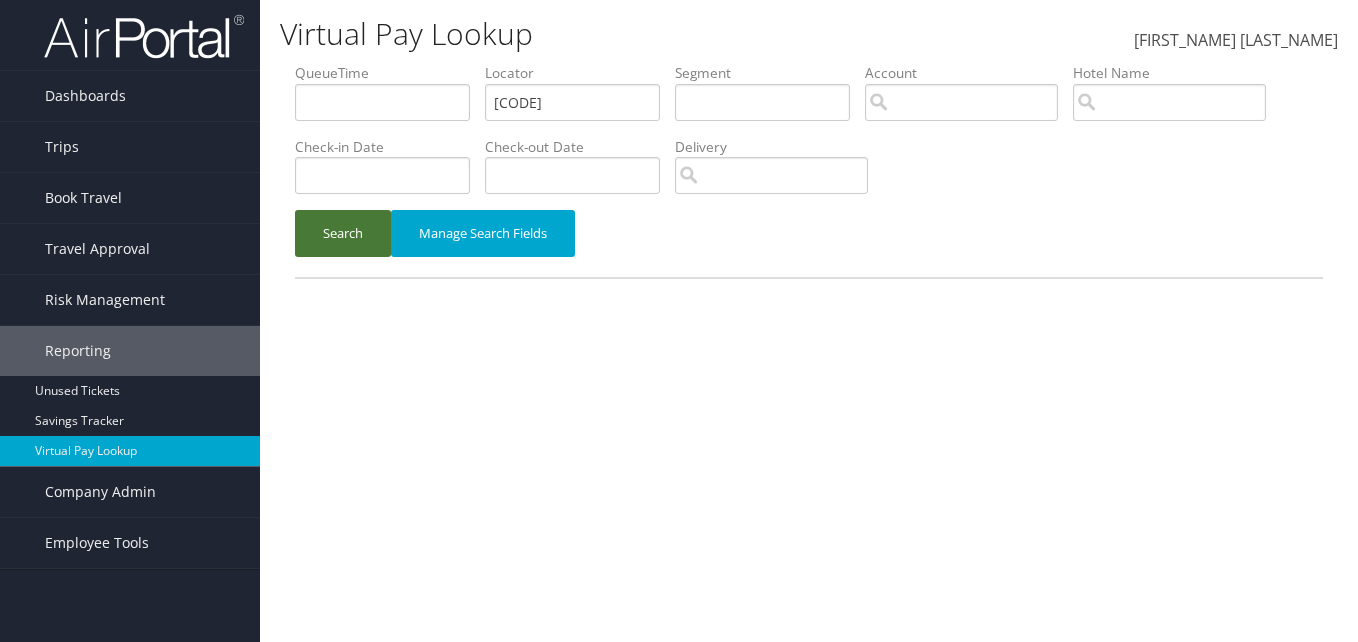 click on "Search" at bounding box center [343, 233] 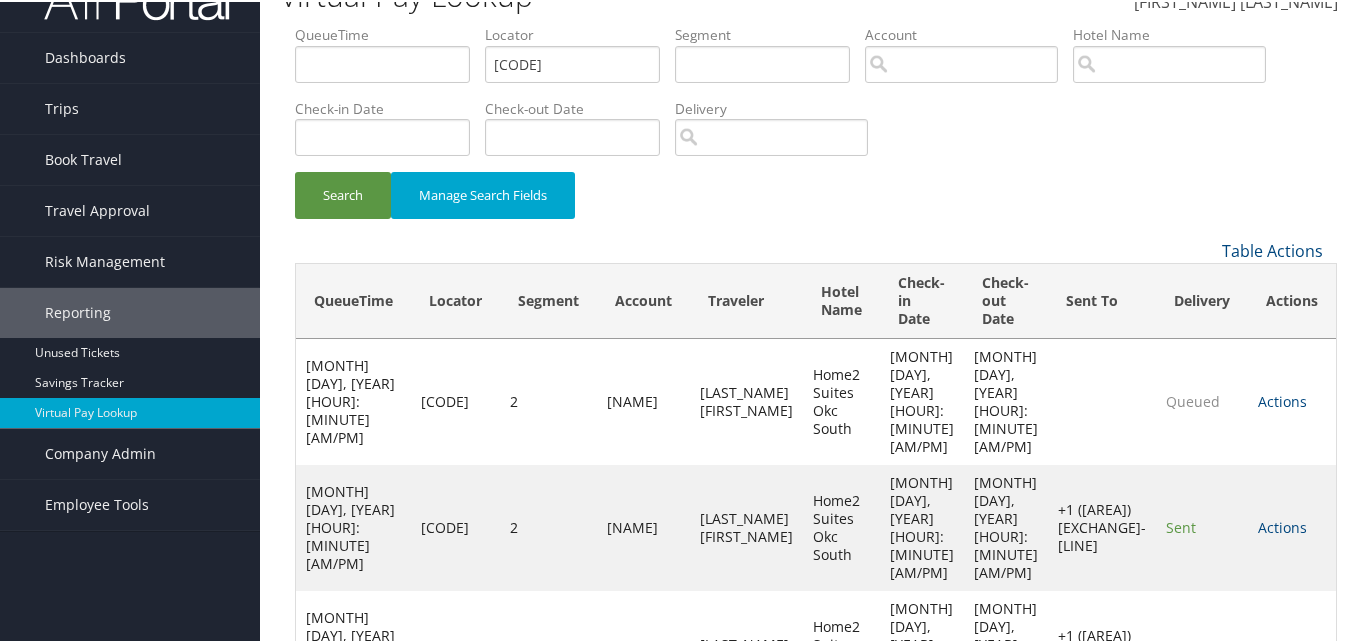 click on "Actions" at bounding box center (1282, 399) 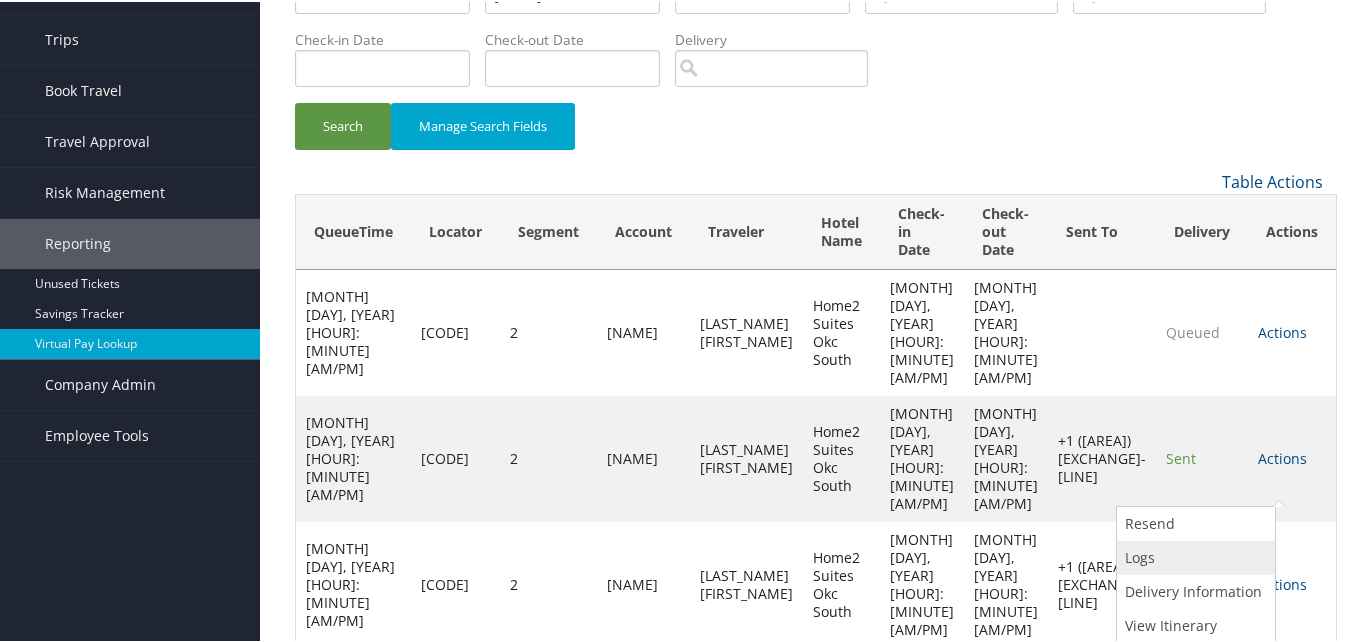 click on "Logs" at bounding box center [1193, 556] 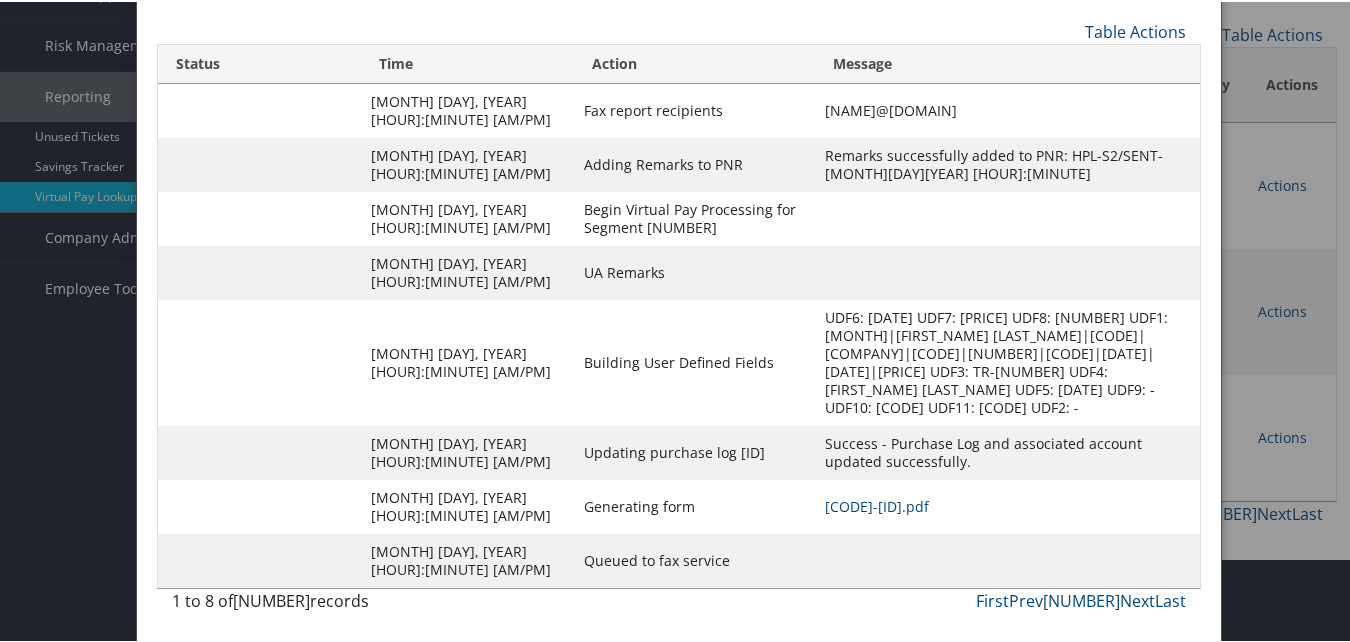 scroll, scrollTop: 280, scrollLeft: 0, axis: vertical 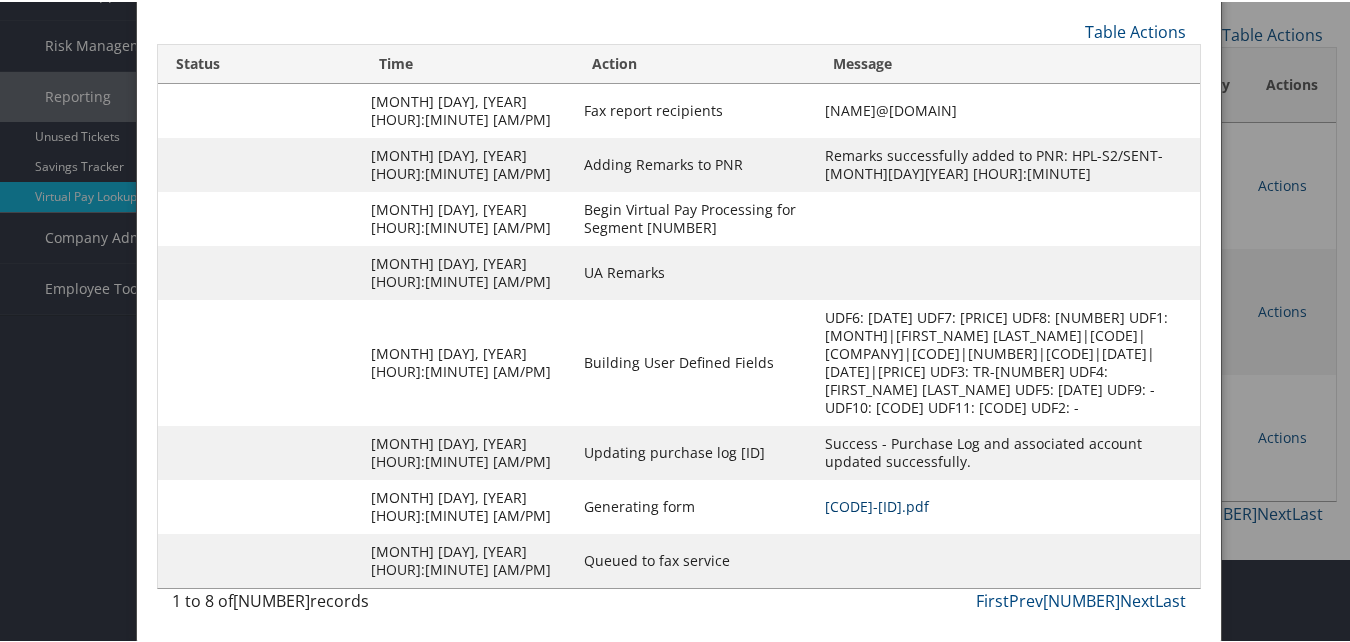 click on "QKKCGQ-S2_1751475635228.pdf" at bounding box center [877, 504] 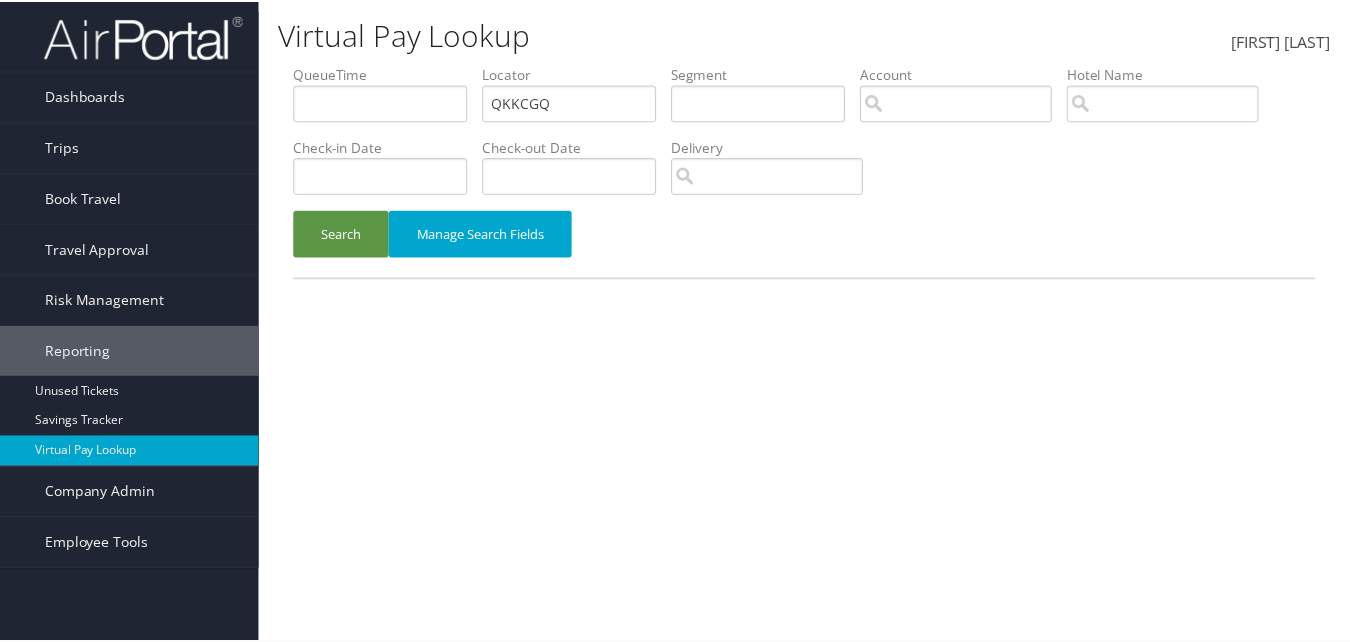 scroll, scrollTop: 0, scrollLeft: 0, axis: both 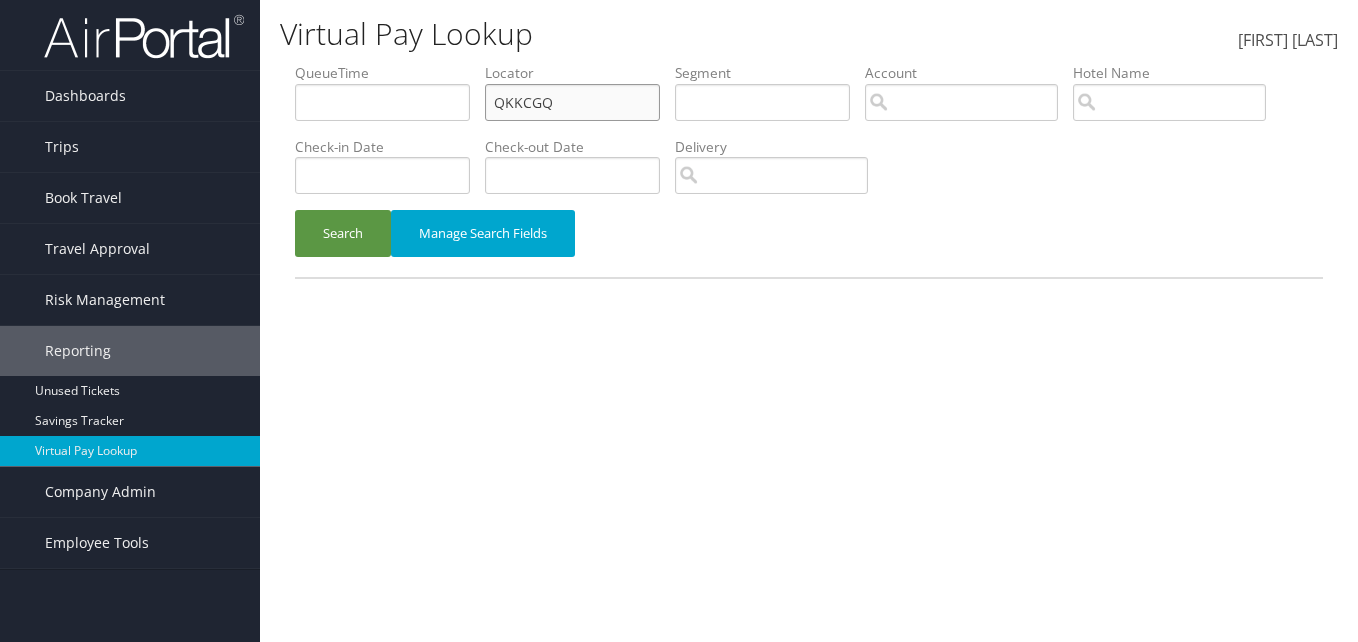 drag, startPoint x: 562, startPoint y: 97, endPoint x: 295, endPoint y: 148, distance: 271.82715 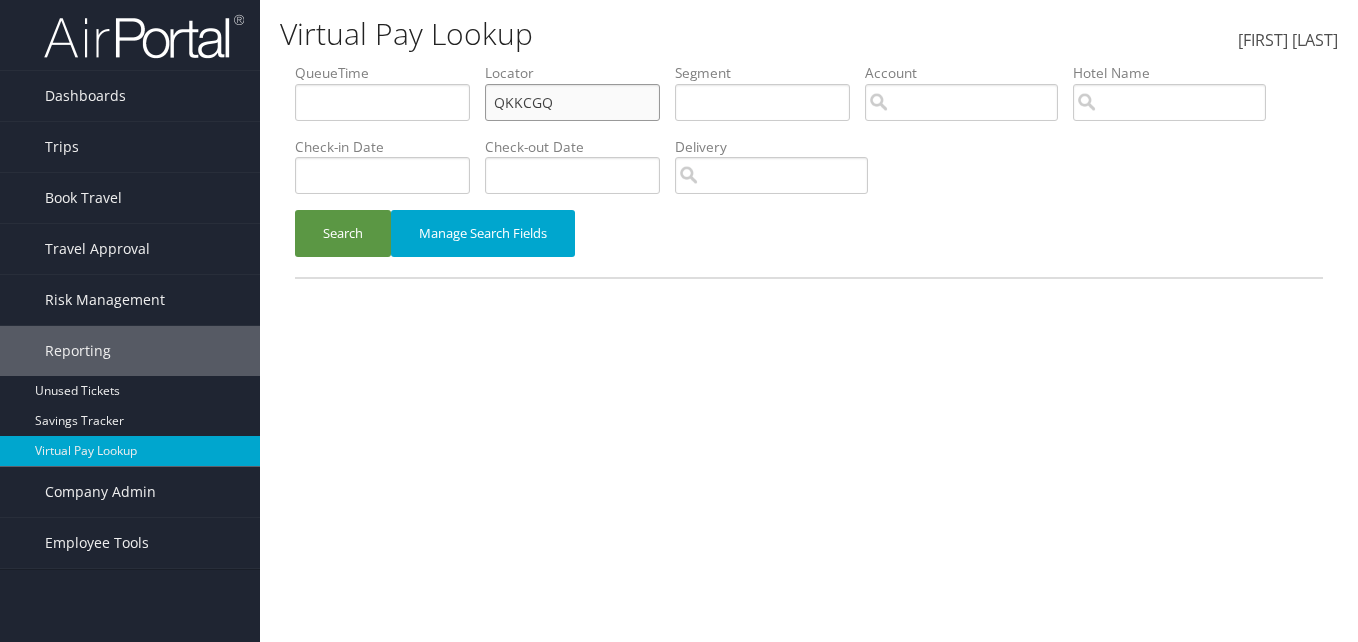click on "QueueTime Locator [CODE] Segment Account Traveler Hotel Name Check-in Date Check-out Date Delivery" at bounding box center [809, 63] 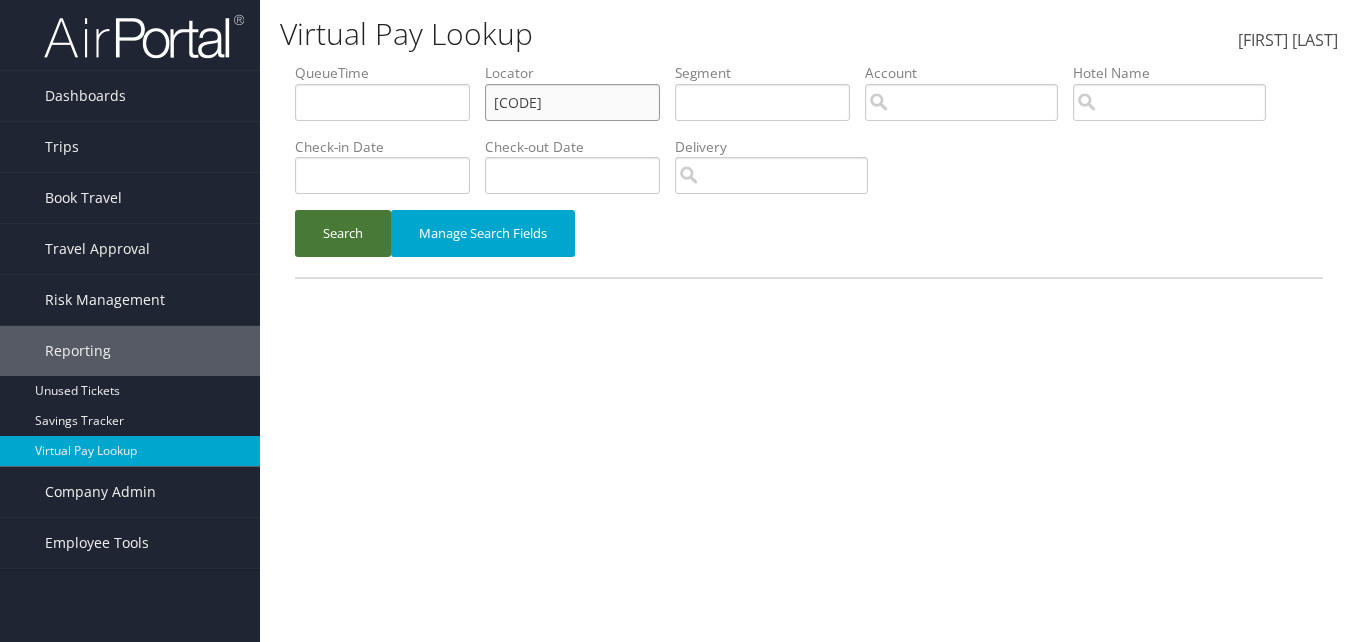 type on "[CODE]" 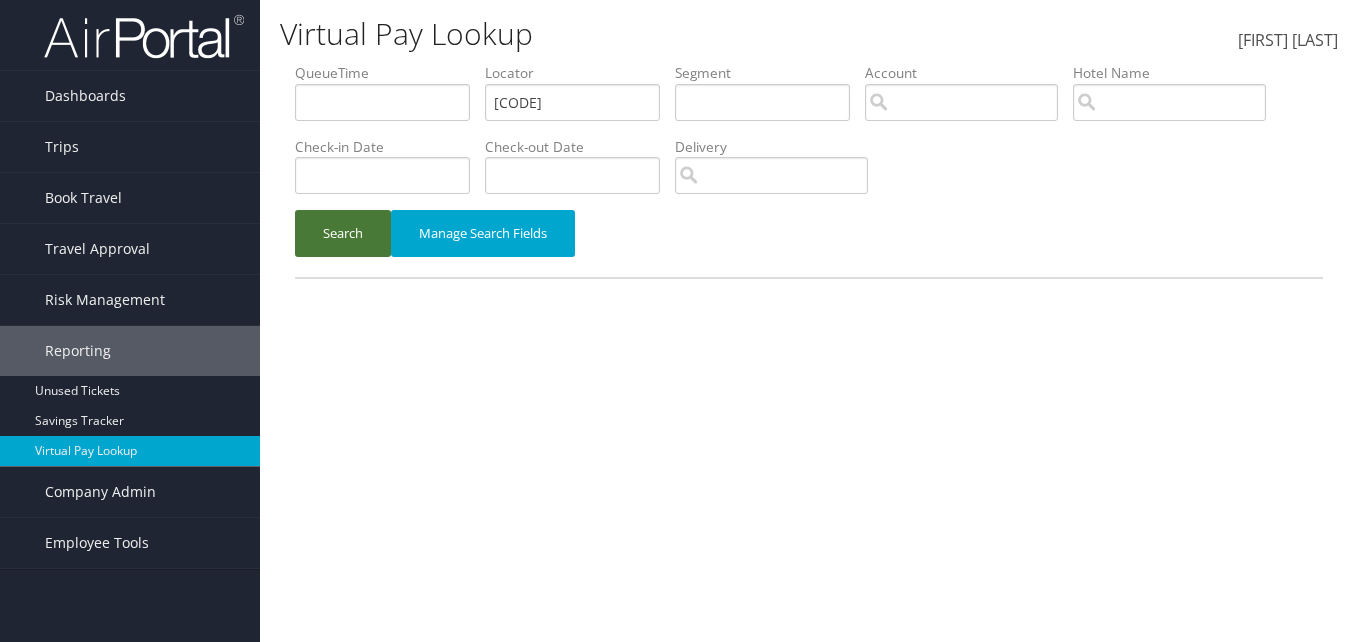 click on "Search" at bounding box center [343, 233] 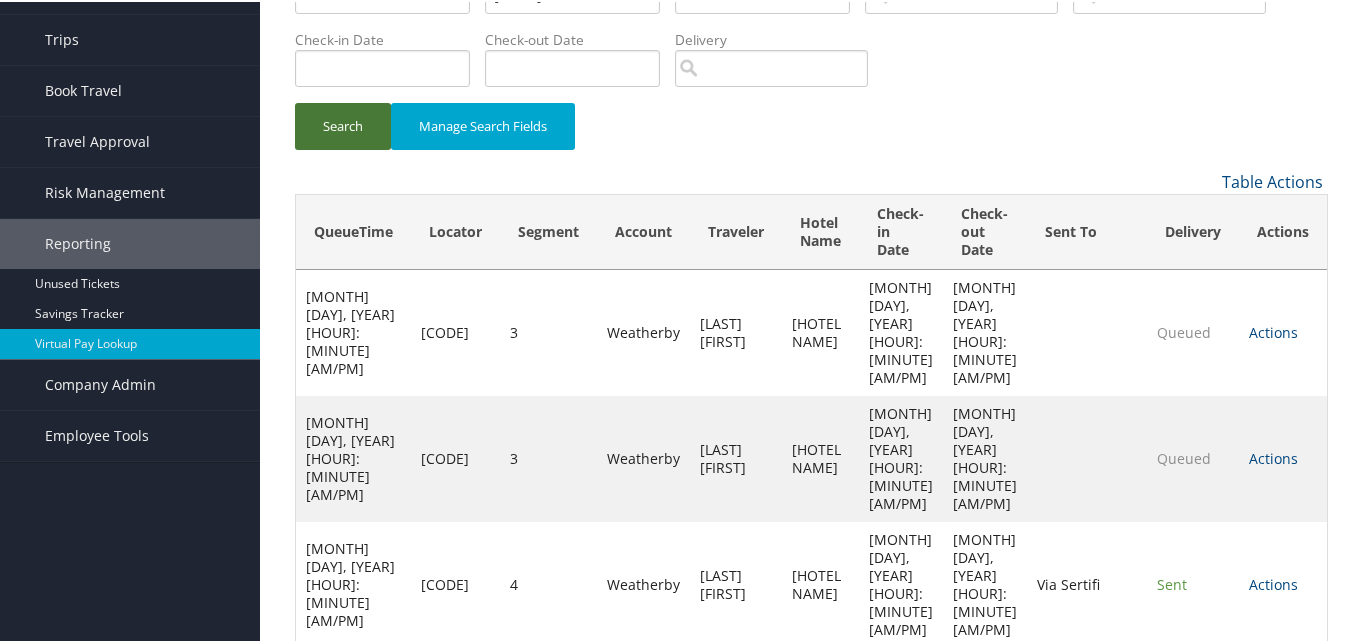 scroll, scrollTop: 292, scrollLeft: 0, axis: vertical 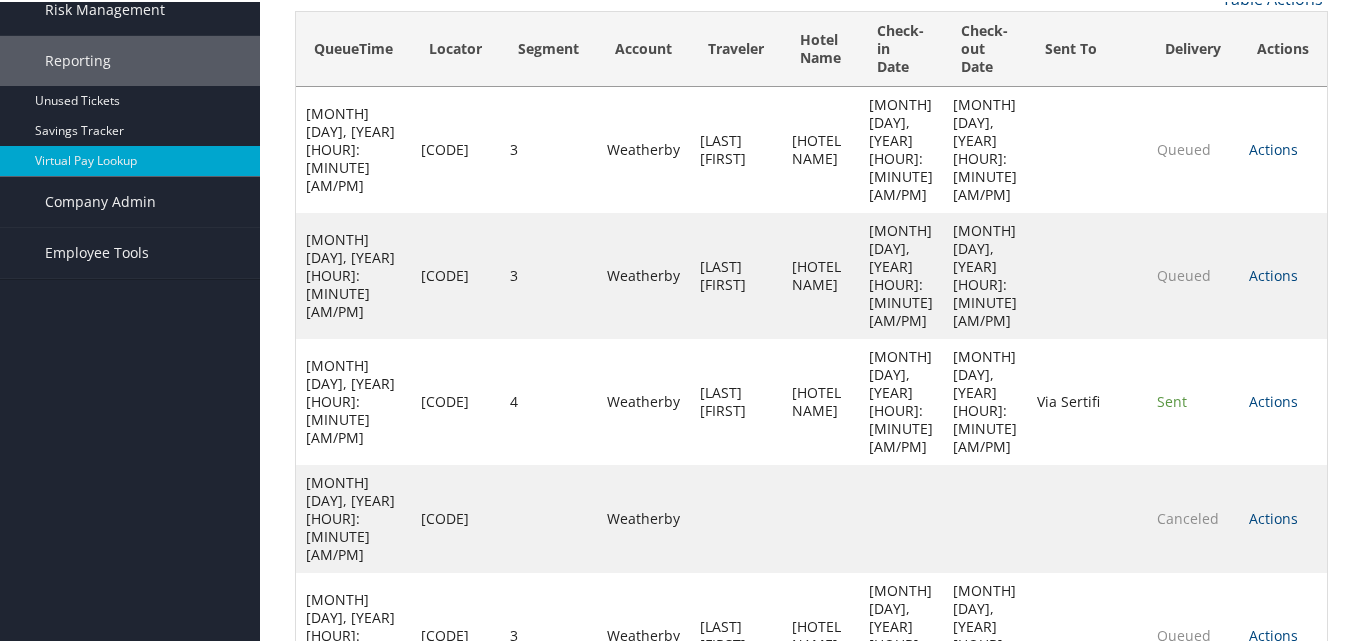 click on "Actions" at bounding box center (1273, 147) 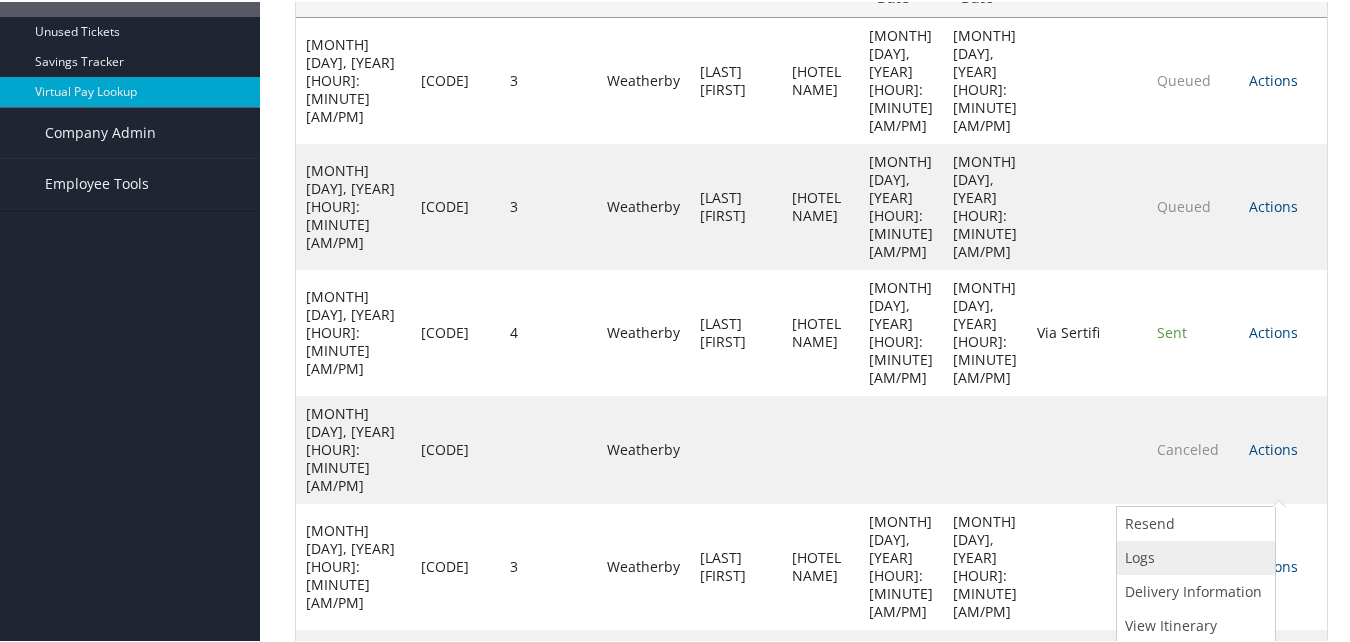click on "Logs" at bounding box center (1193, 556) 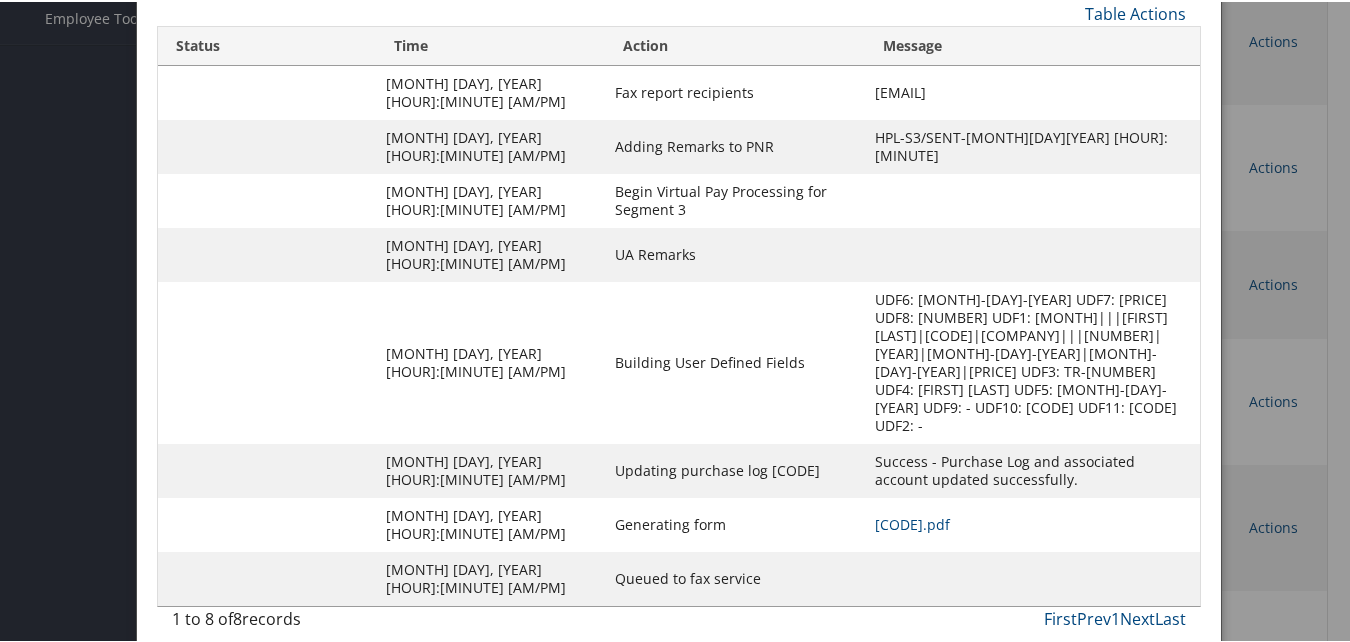 scroll, scrollTop: 532, scrollLeft: 0, axis: vertical 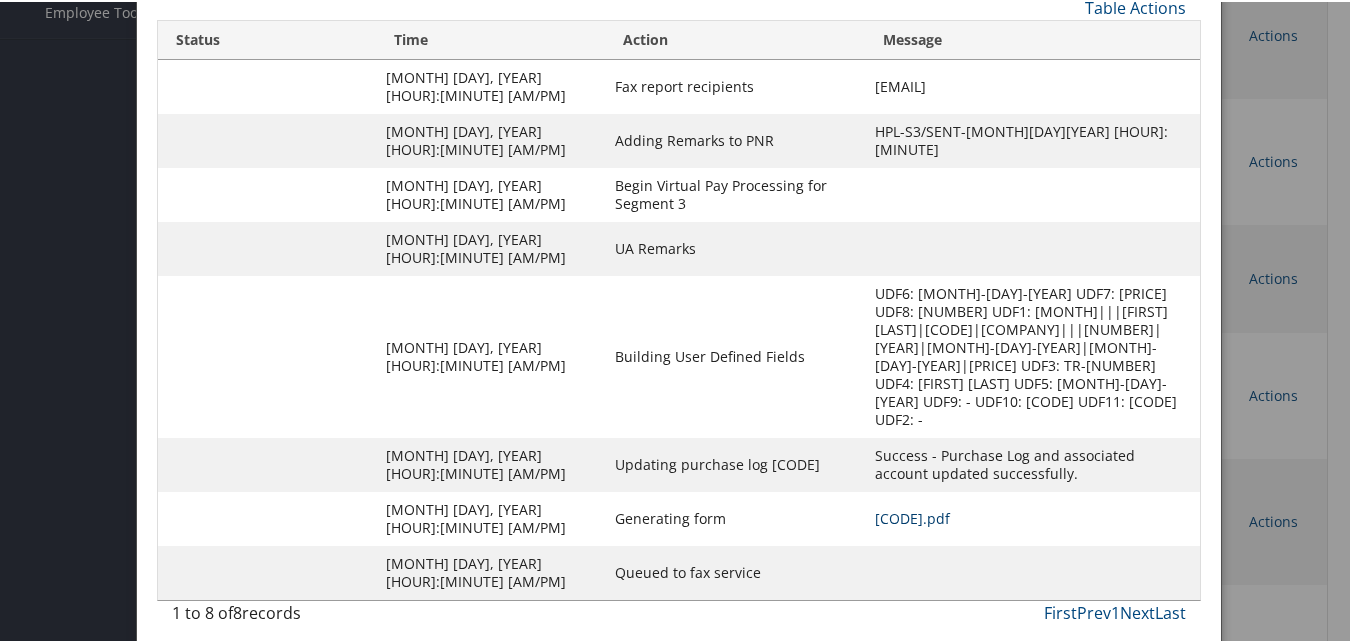 click on "MUYPWX-S3_1751476028301.pdf" at bounding box center [912, 516] 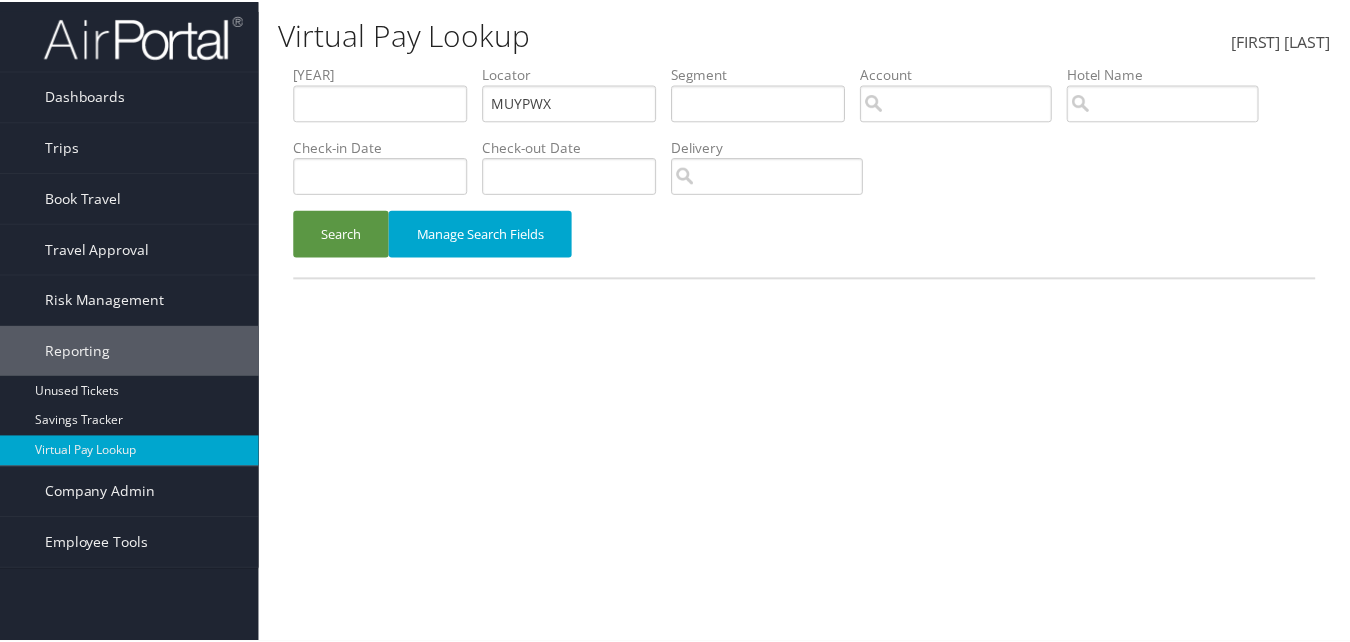 scroll, scrollTop: 0, scrollLeft: 0, axis: both 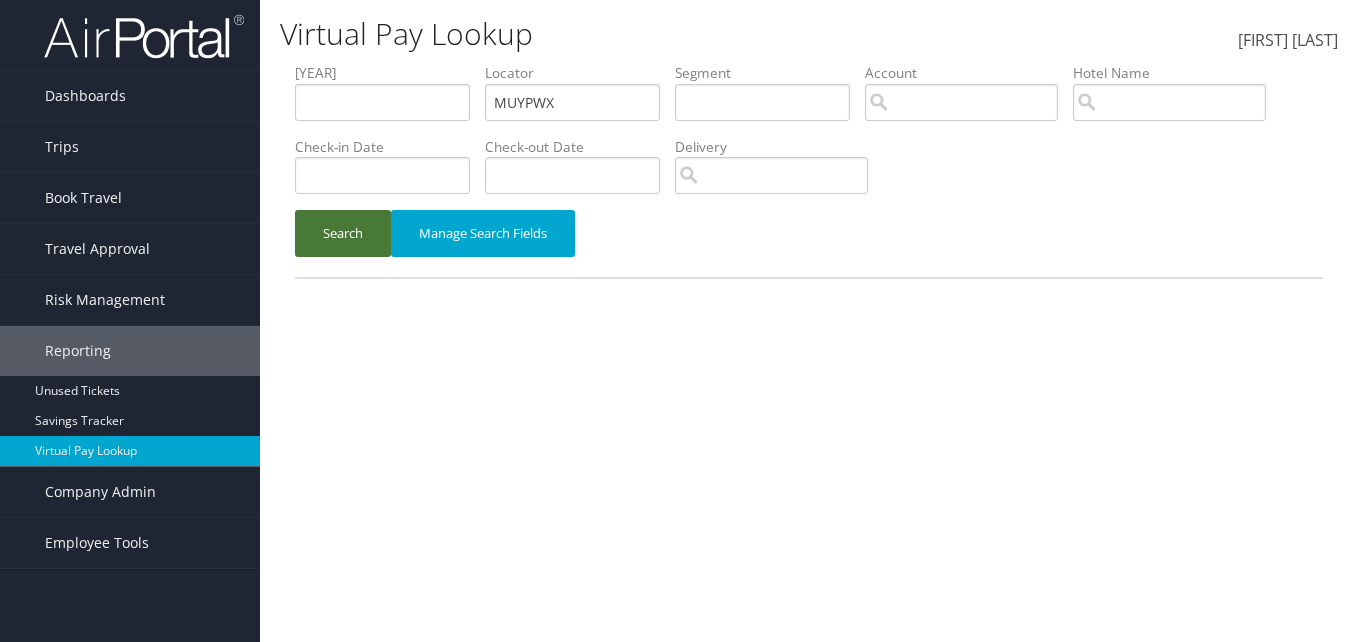 click on "Search" at bounding box center (343, 233) 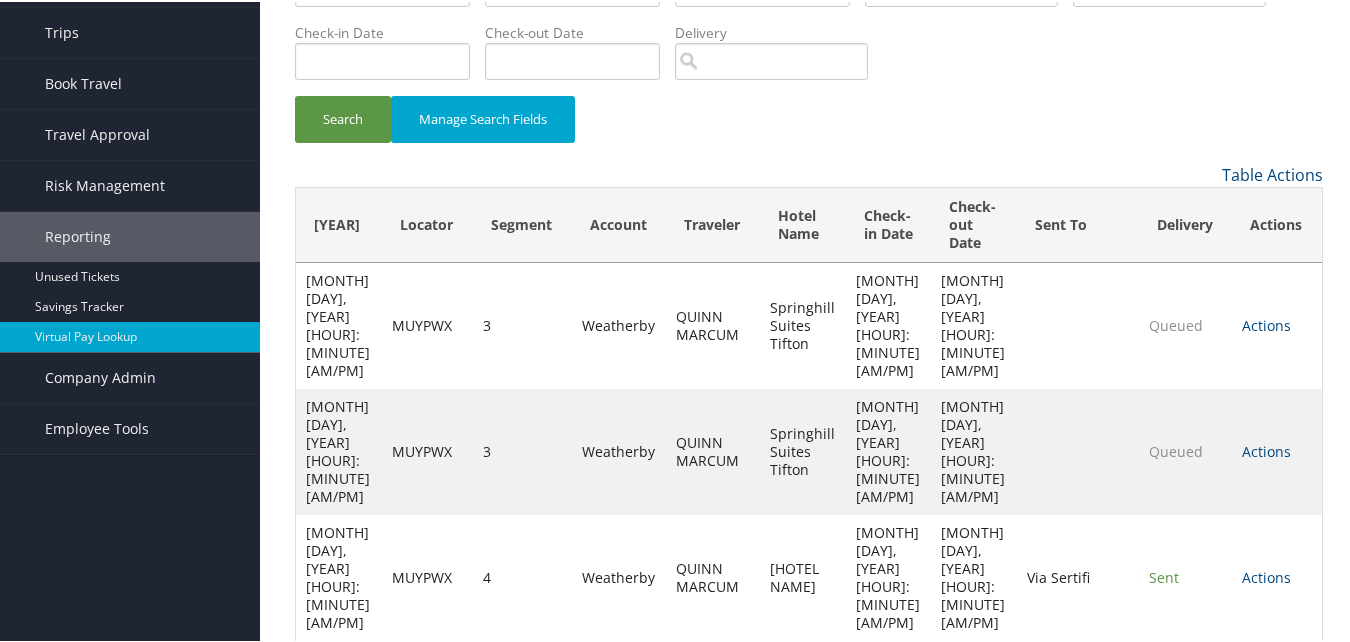 scroll, scrollTop: 292, scrollLeft: 0, axis: vertical 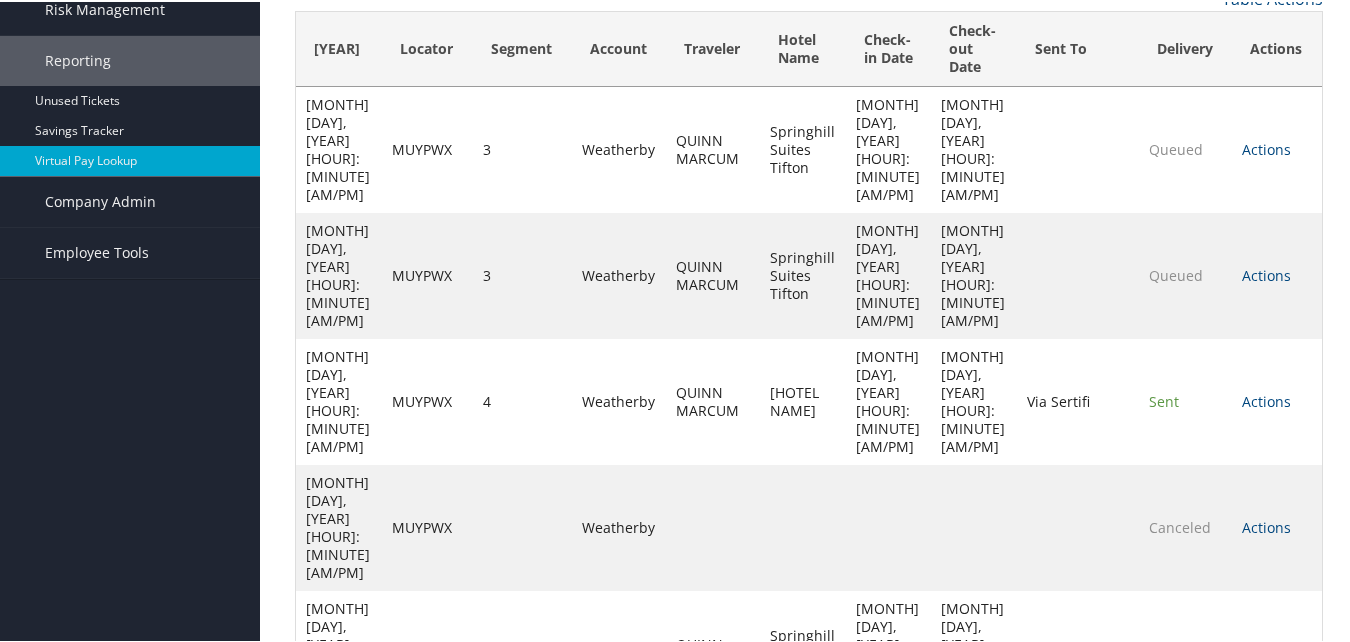 click on "Actions" at bounding box center [1266, 147] 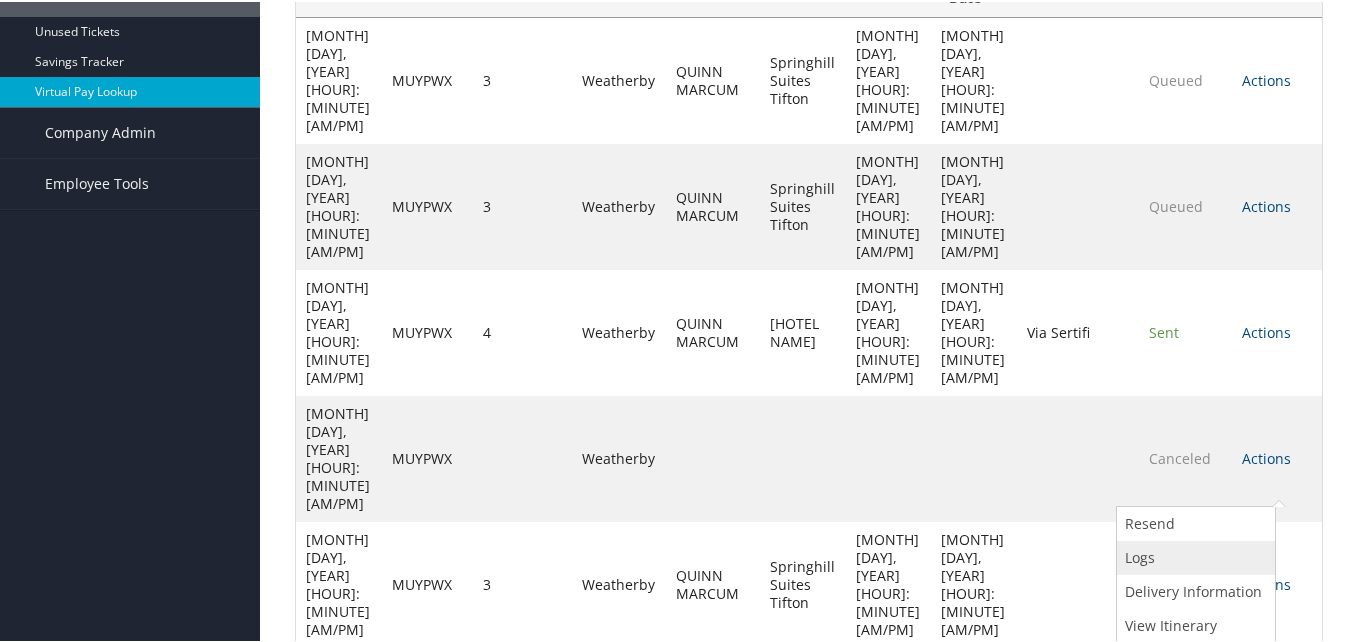 click on "Logs" at bounding box center (1193, 556) 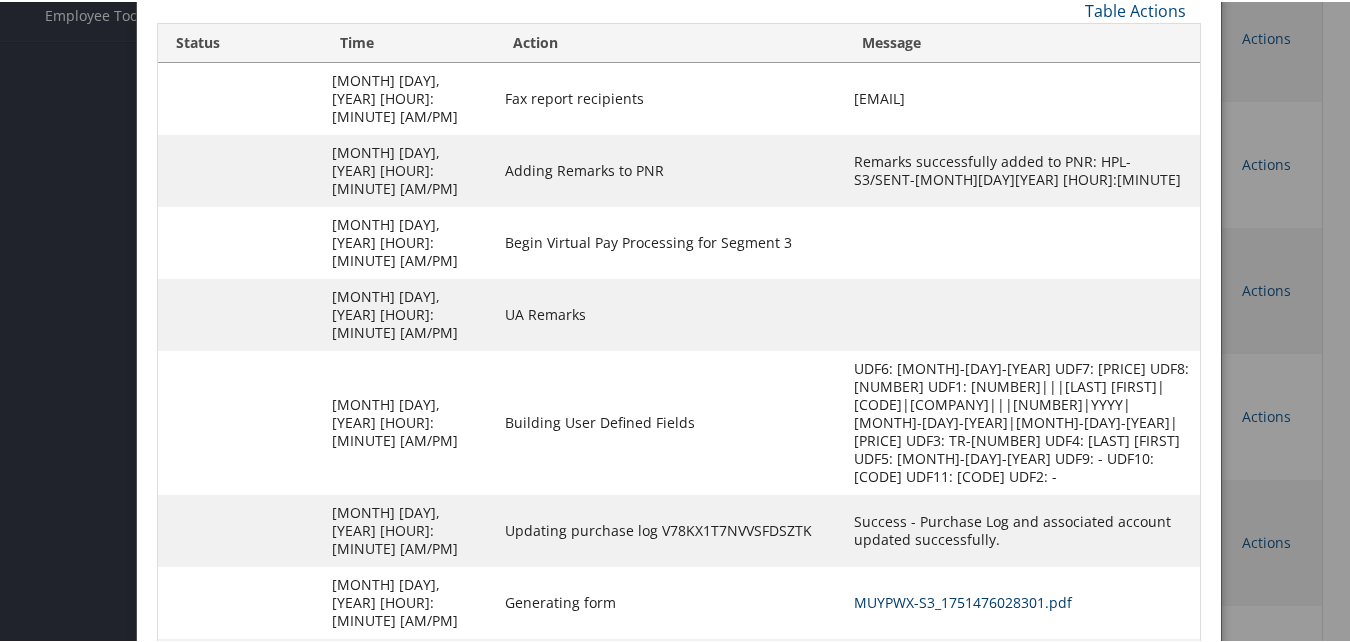scroll, scrollTop: 532, scrollLeft: 0, axis: vertical 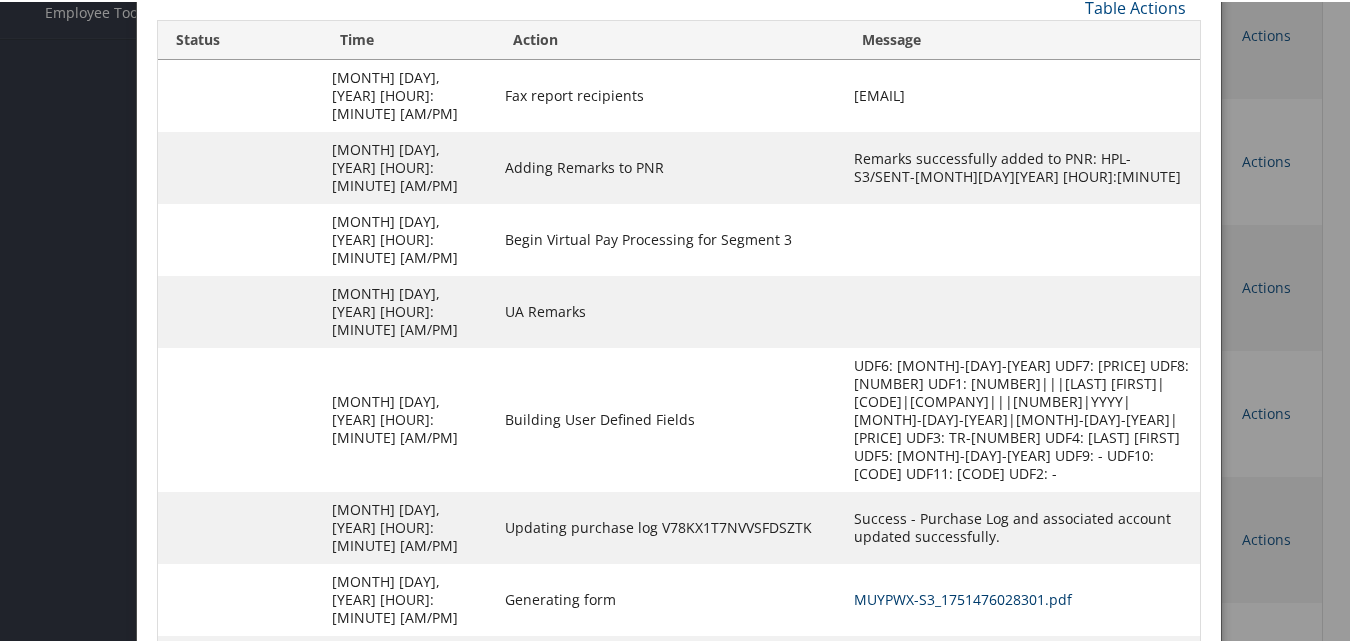 click on "MUYPWX-S3_1751476028301.pdf" at bounding box center (963, 597) 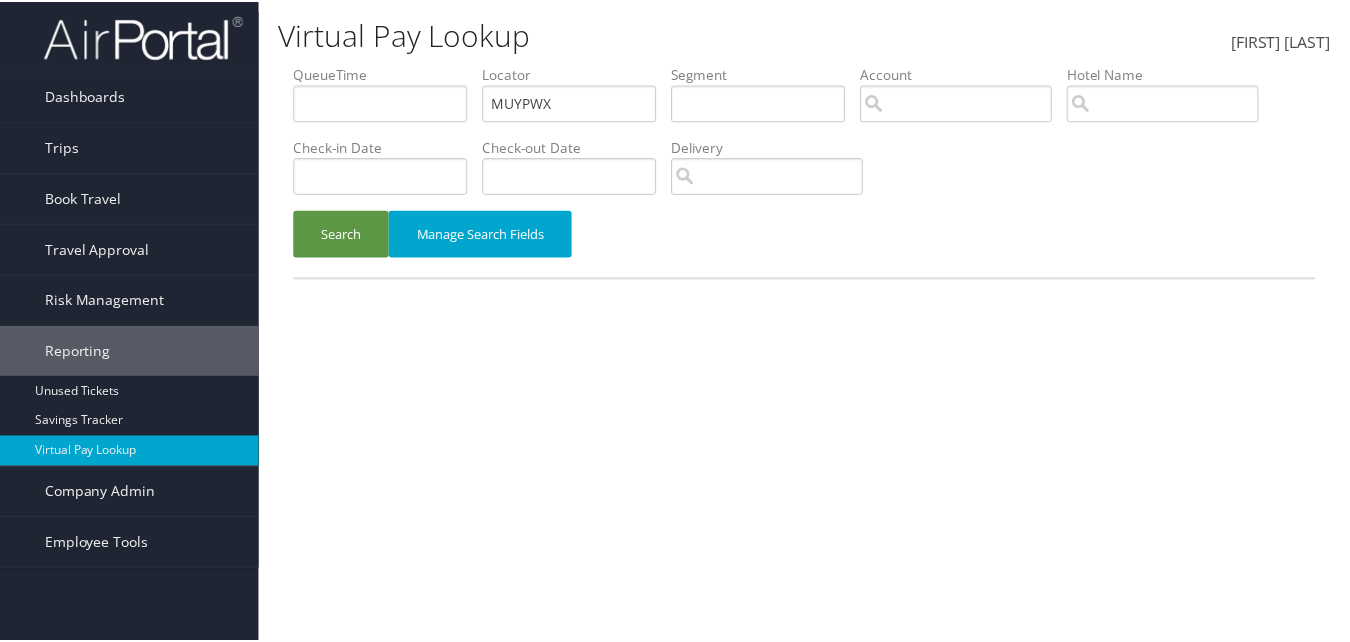 scroll, scrollTop: 0, scrollLeft: 0, axis: both 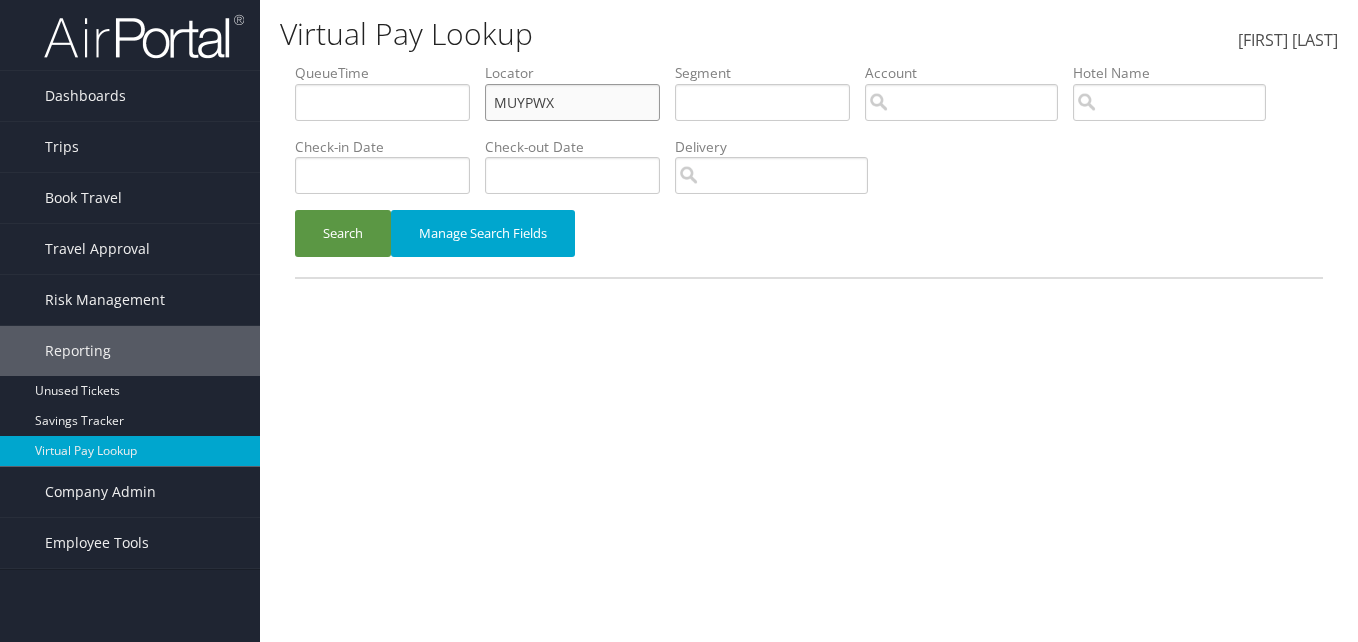 drag, startPoint x: 576, startPoint y: 116, endPoint x: 344, endPoint y: 130, distance: 232.42203 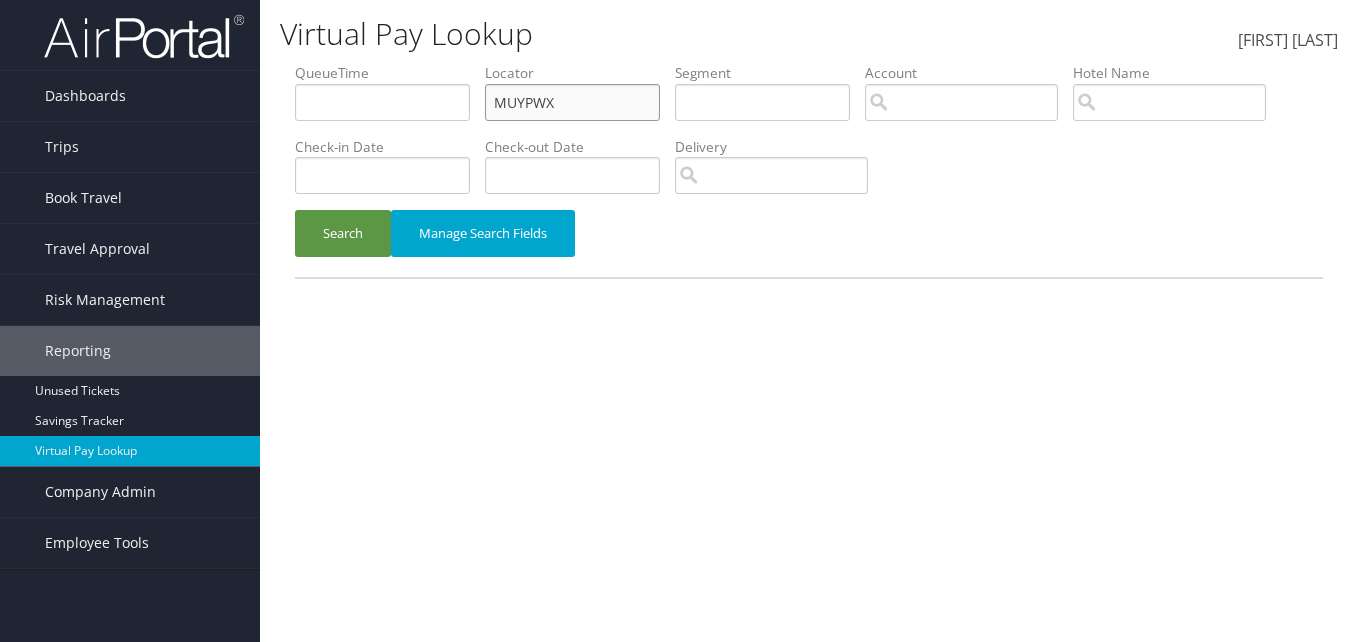 click on "QueueTime Locator MUYPWX Segment Account Traveler Hotel Name Check-in Date Check-out Date Delivery" at bounding box center [809, 63] 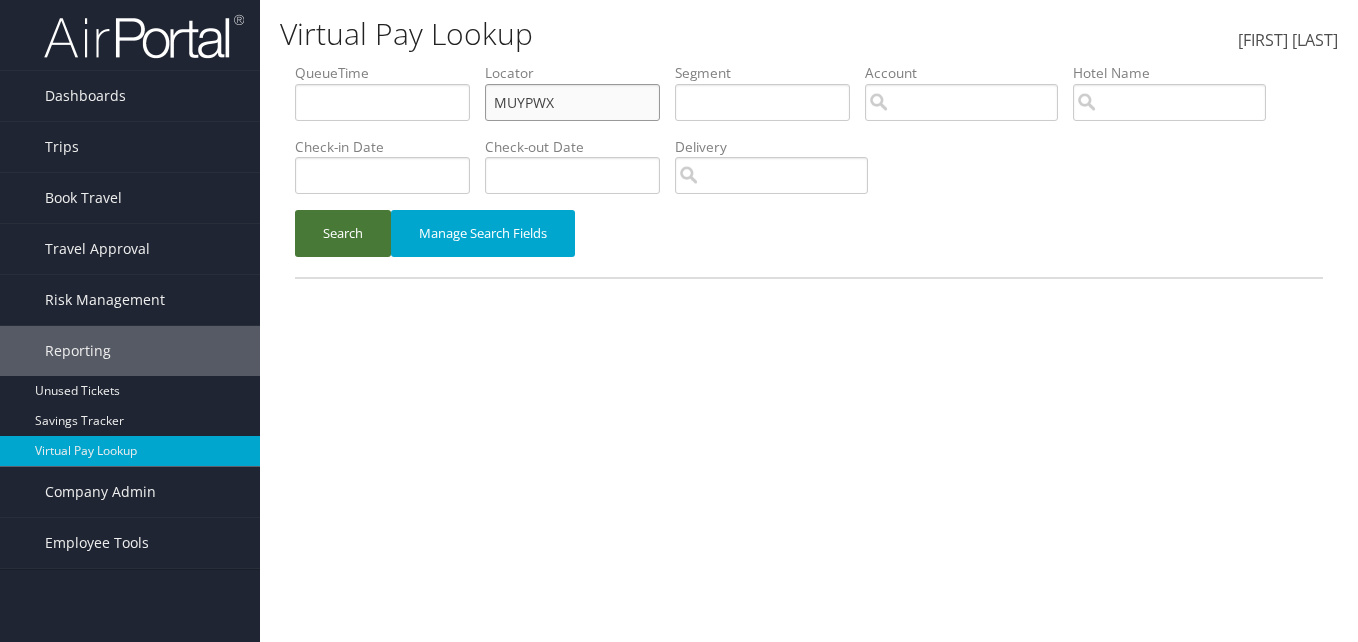 paste on "OBCGTU" 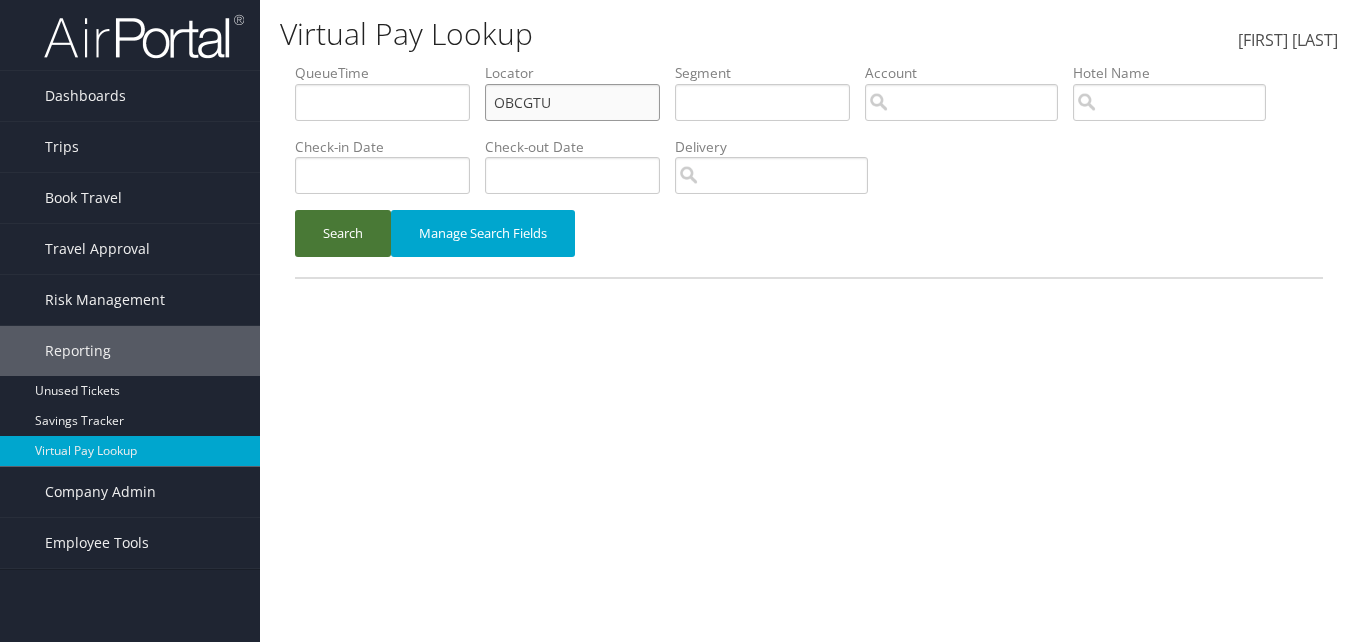 type on "OBCGTU" 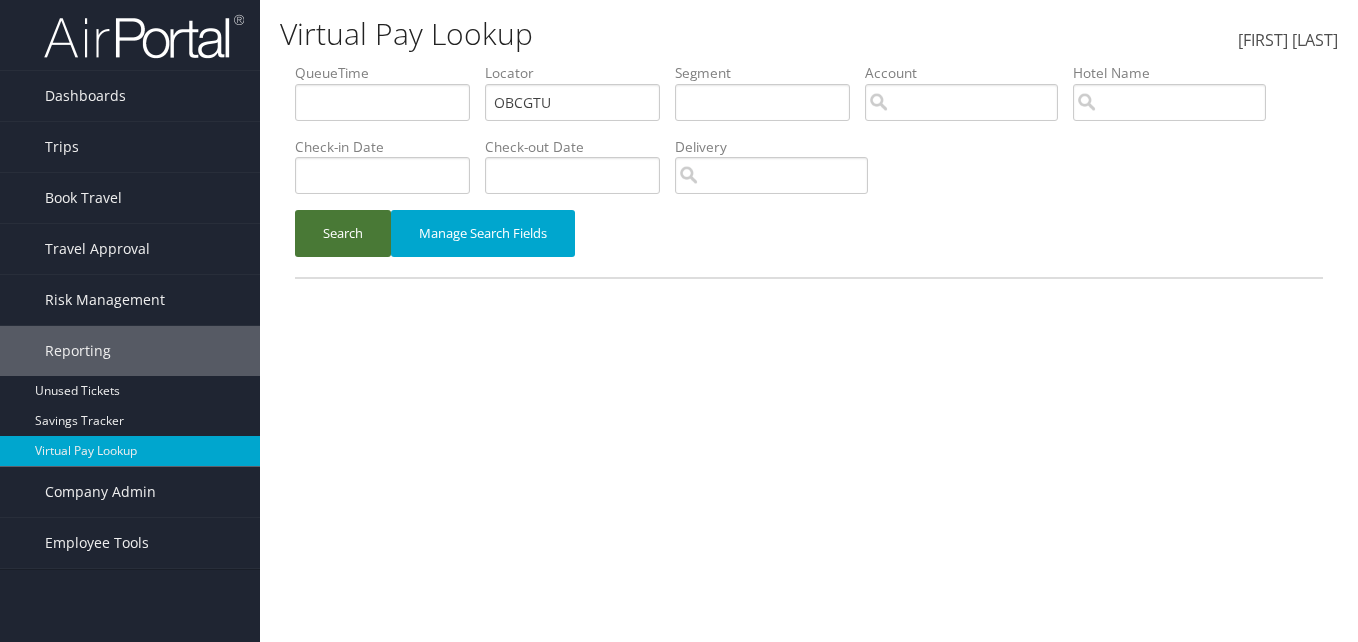 click on "Search" at bounding box center (343, 233) 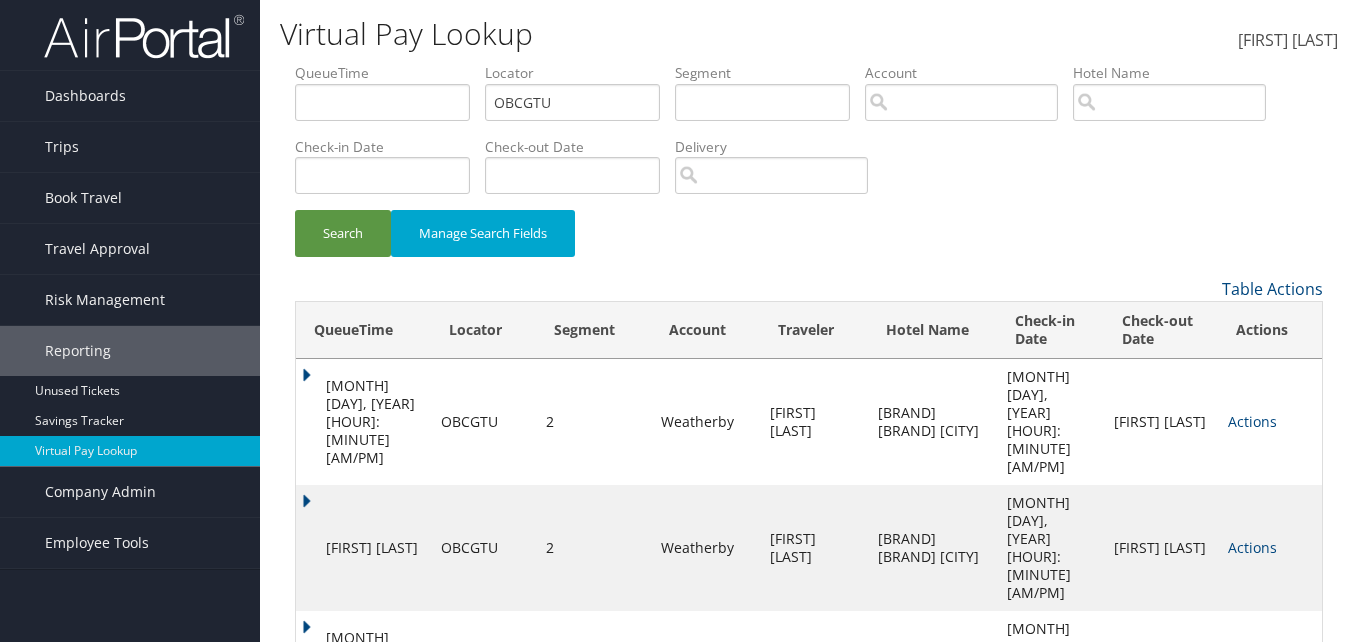 click on "Actions" at bounding box center [1252, 421] 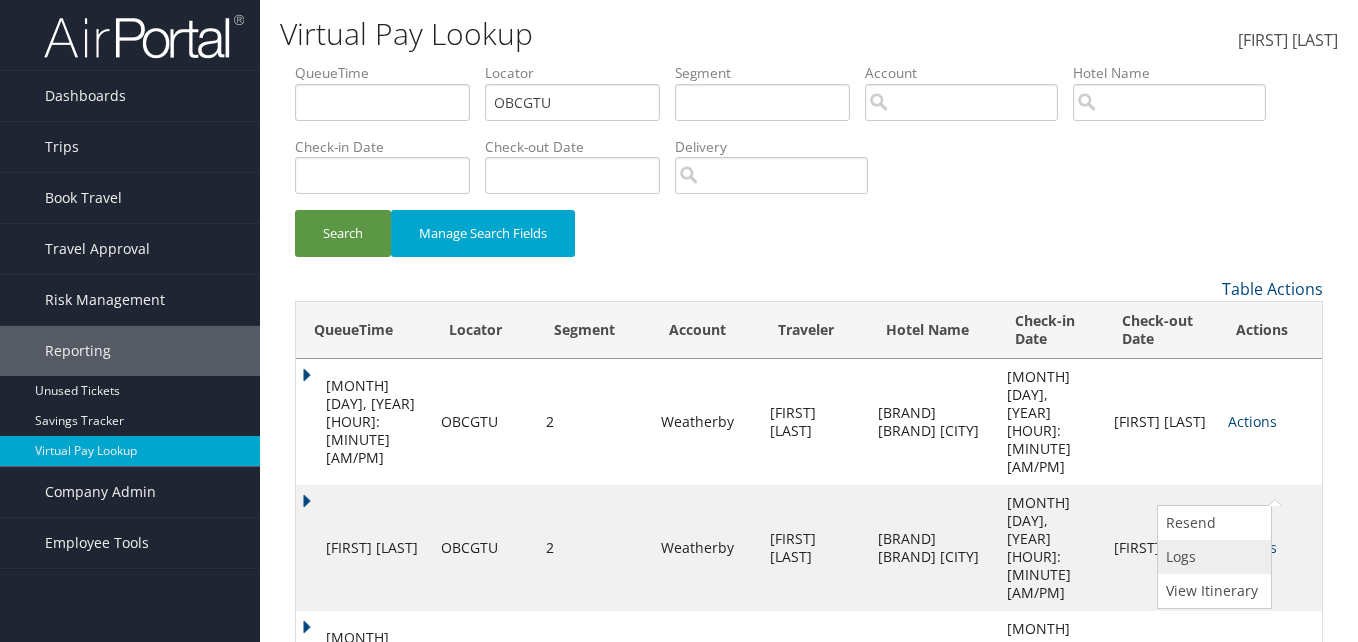 click on "Logs" at bounding box center (1212, 557) 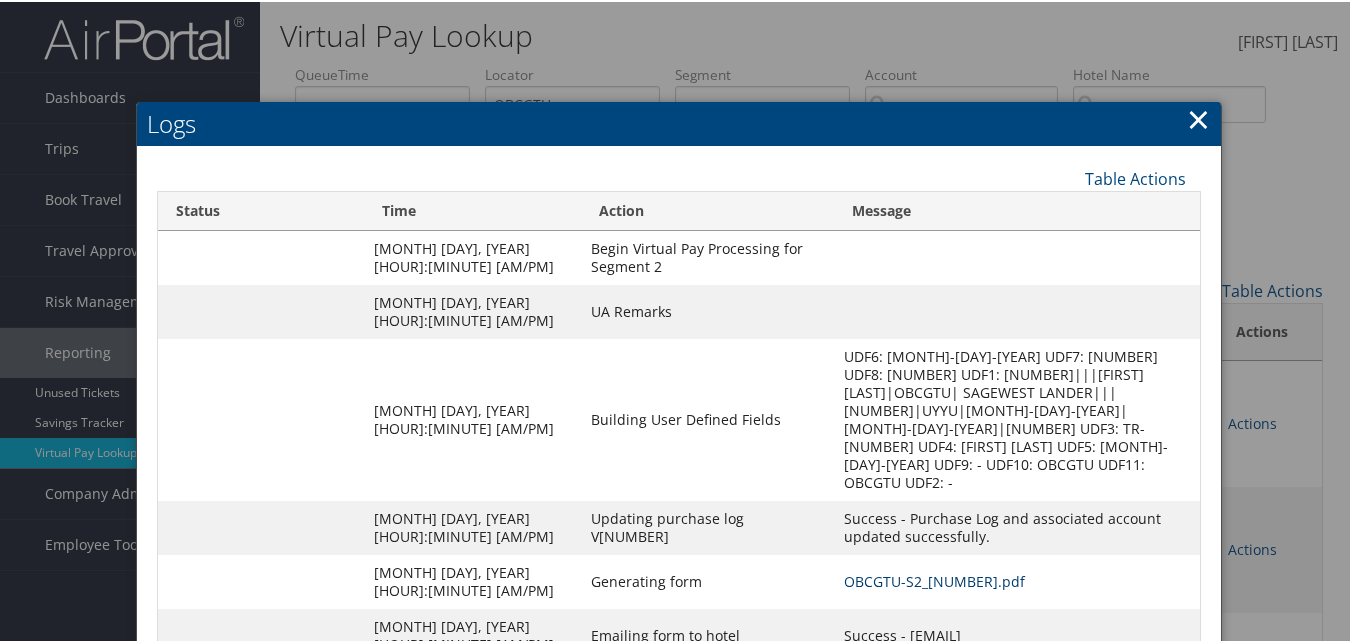 click on "OBCGTU-S2_1751482473765.pdf" at bounding box center (934, 579) 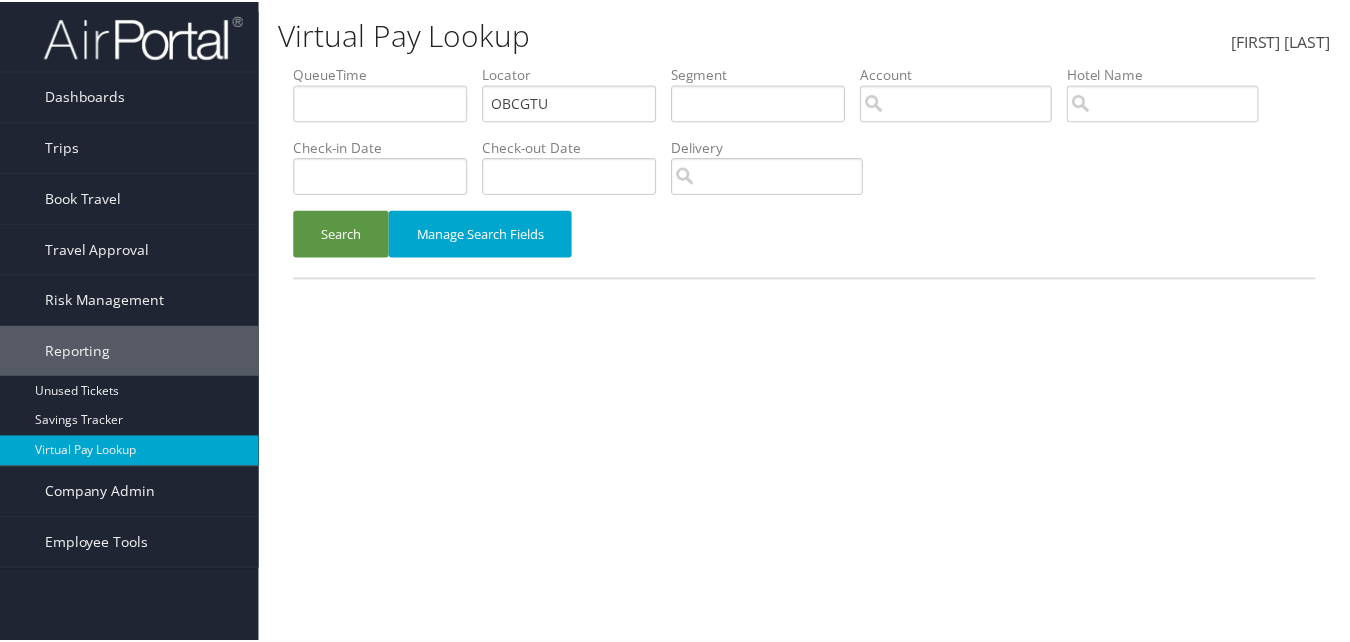scroll, scrollTop: 0, scrollLeft: 0, axis: both 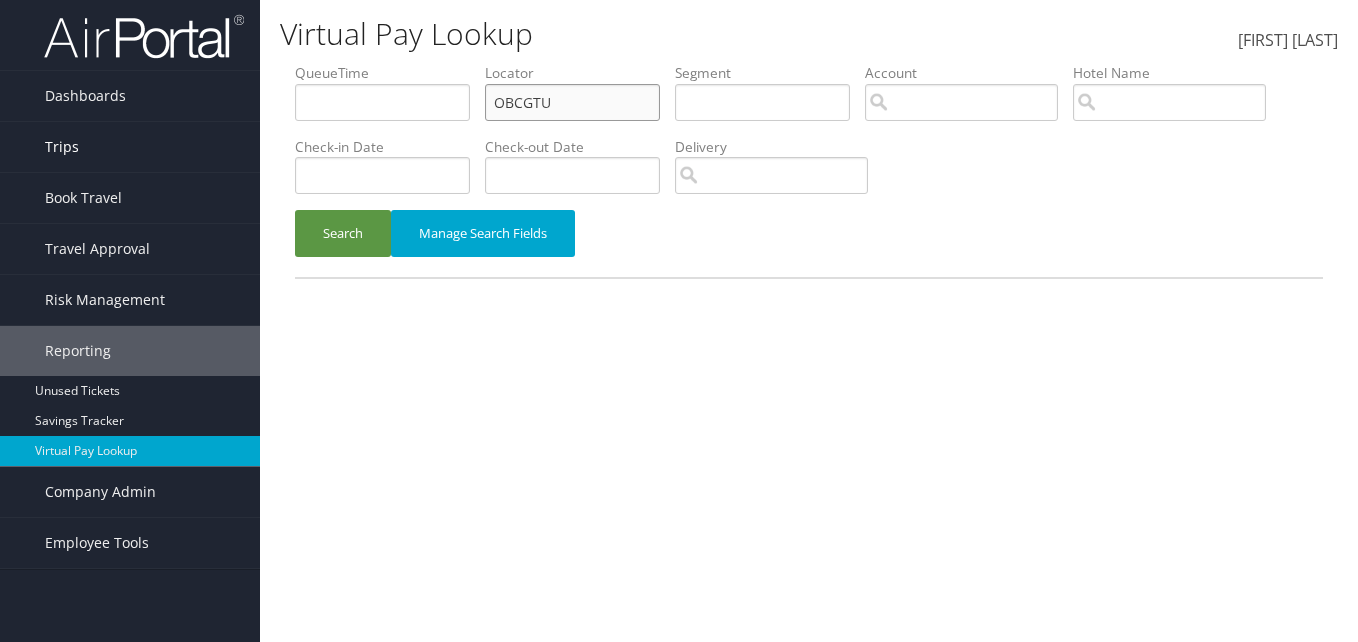drag, startPoint x: 550, startPoint y: 108, endPoint x: 122, endPoint y: 134, distance: 428.789 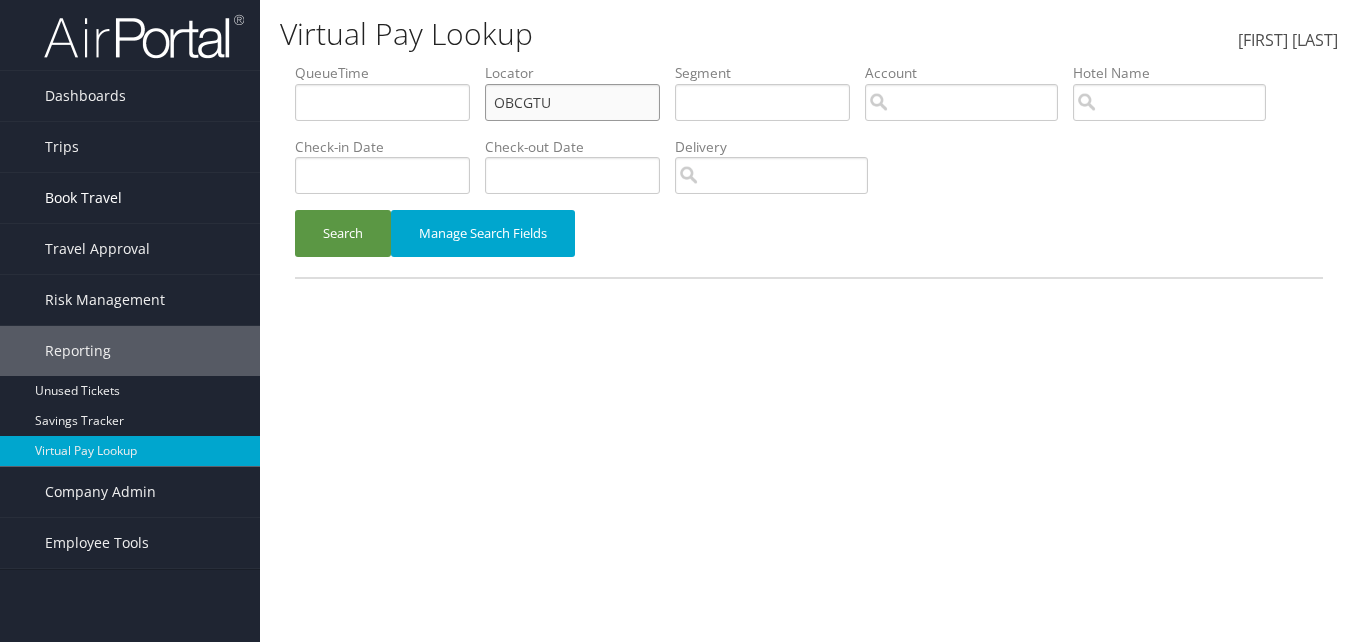 paste on "UKYMQ" 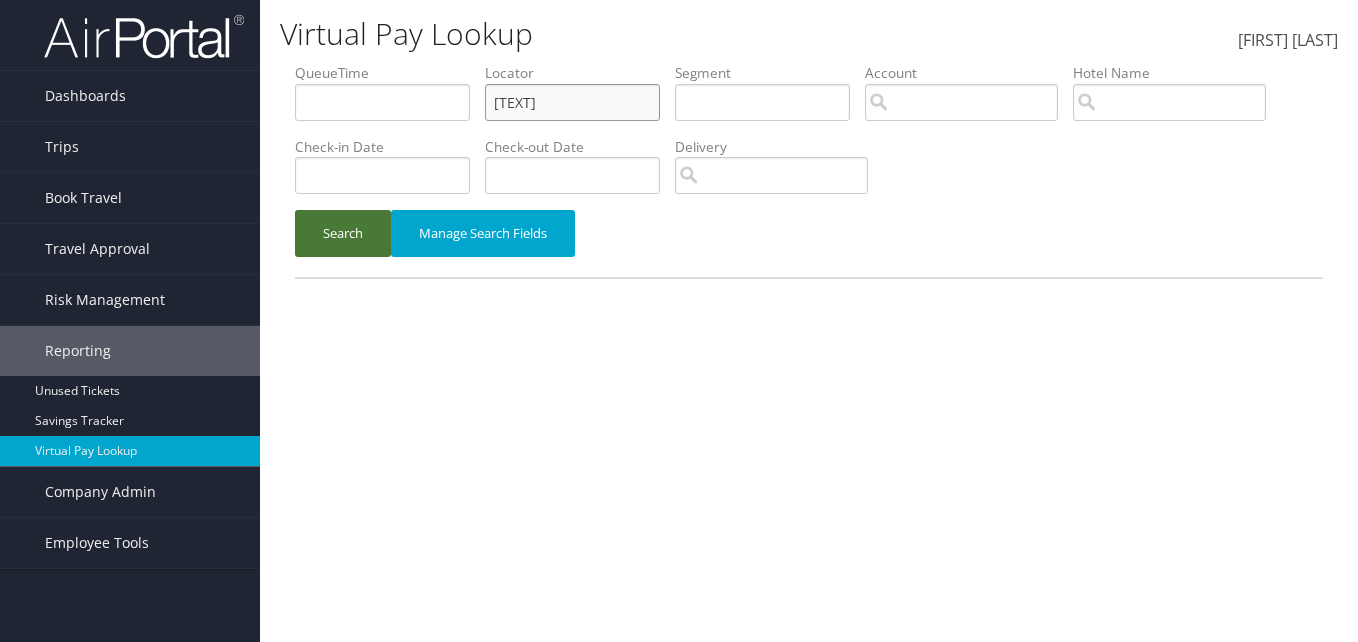 type on "OUKYMQ" 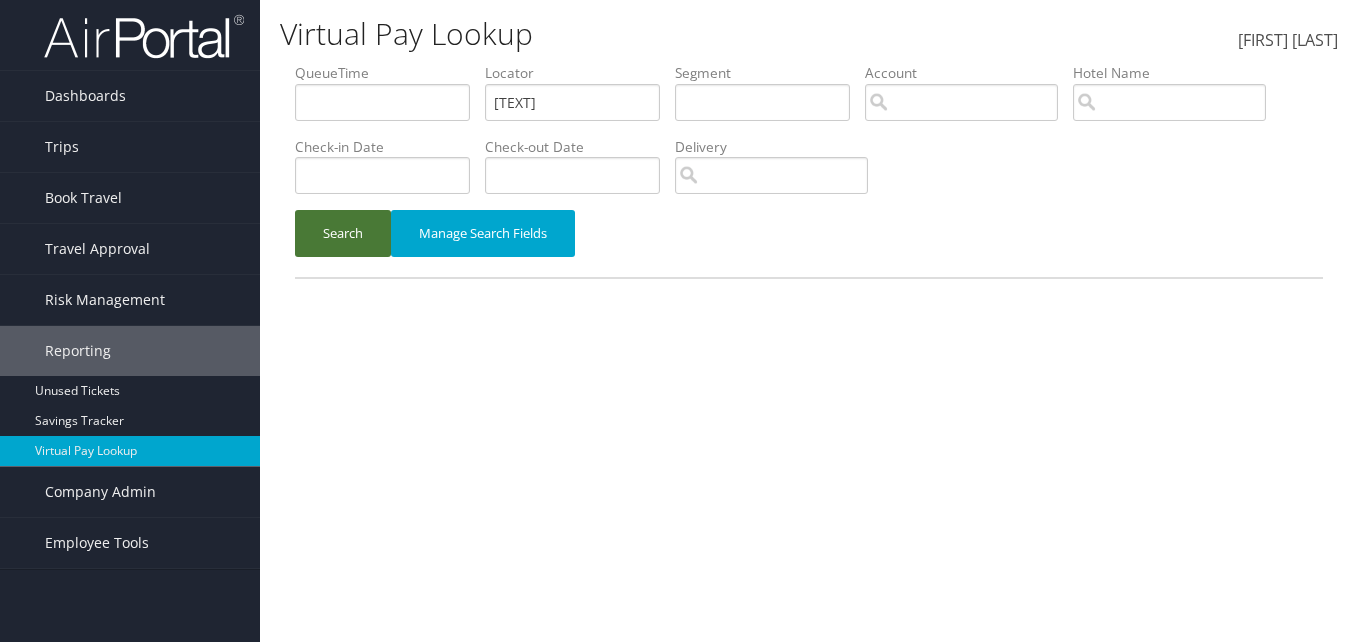 drag, startPoint x: 356, startPoint y: 247, endPoint x: 275, endPoint y: 282, distance: 88.23831 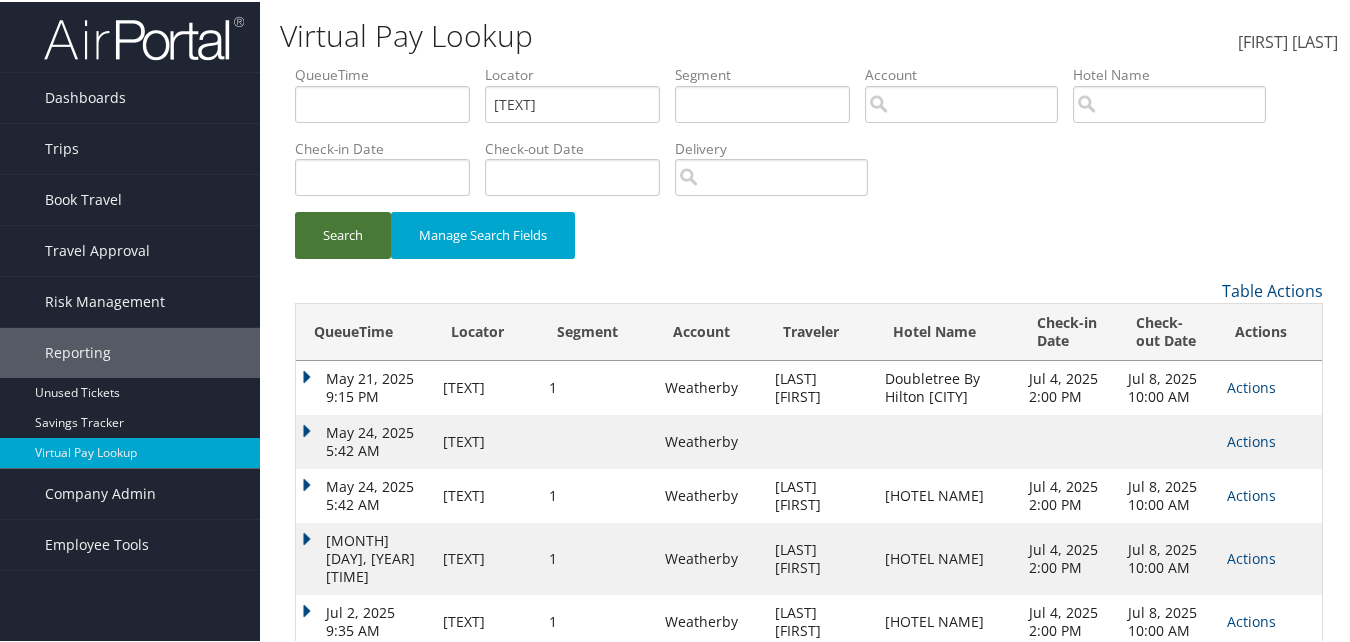 scroll, scrollTop: 76, scrollLeft: 0, axis: vertical 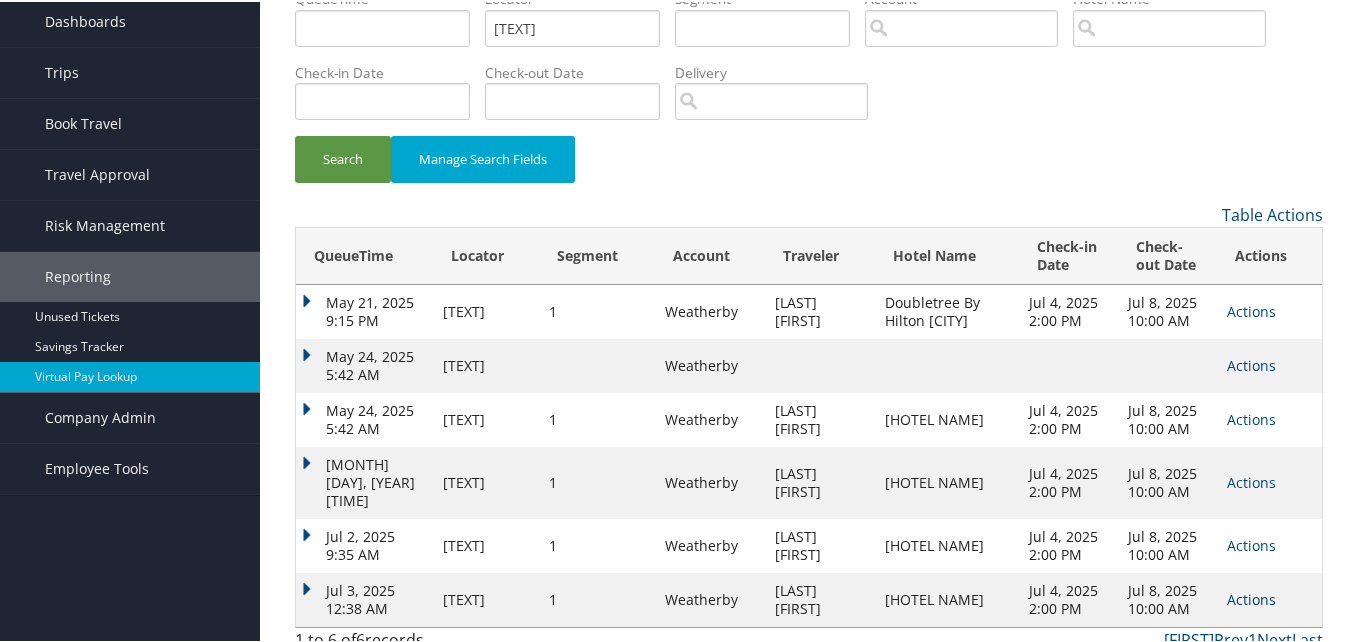 click on "Actions" at bounding box center [1251, 363] 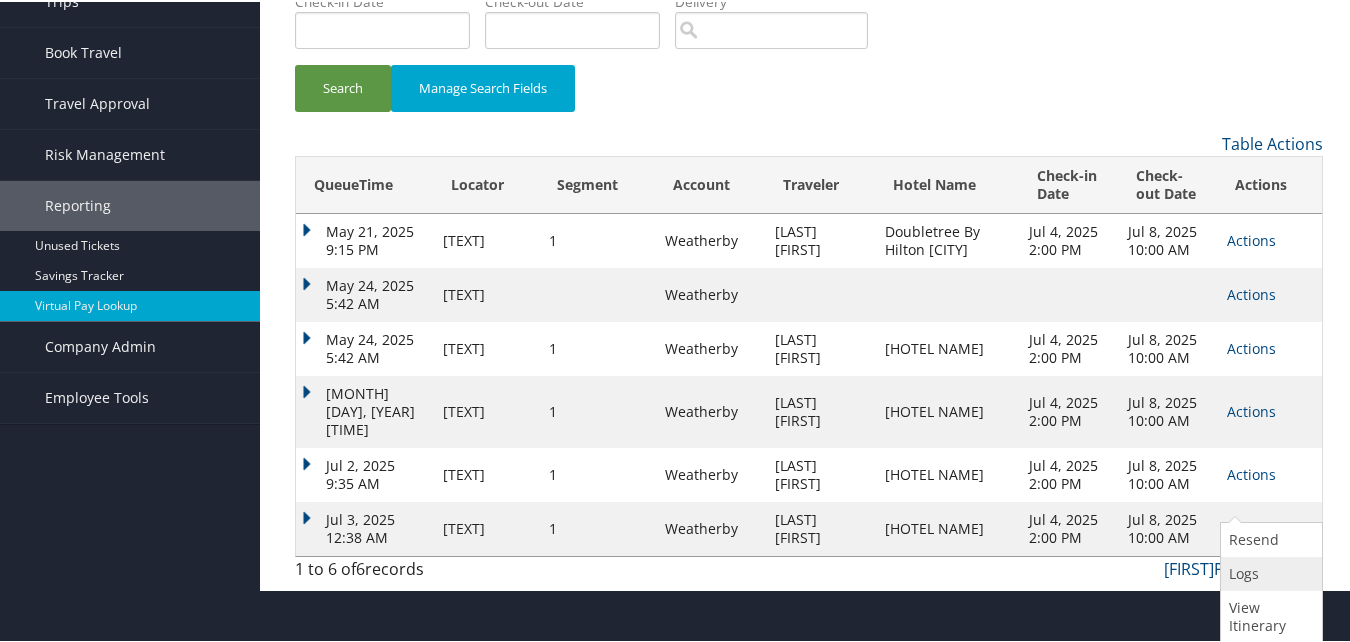 click on "Logs" at bounding box center [1269, 572] 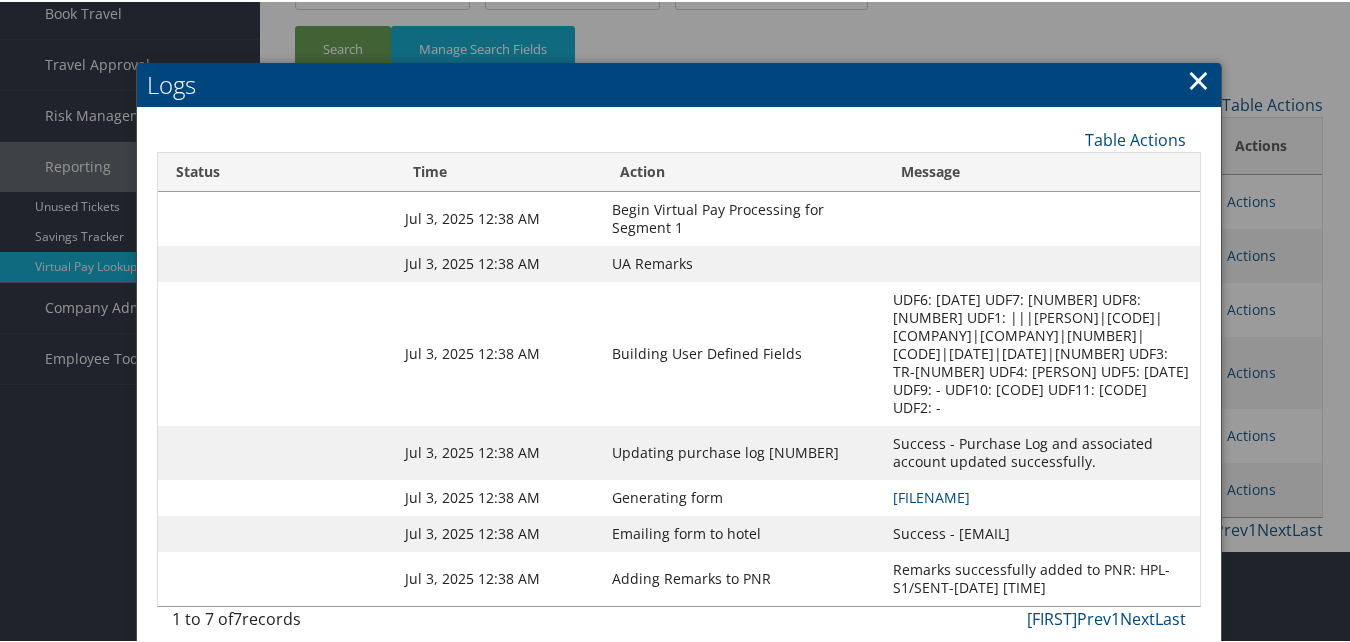 scroll, scrollTop: 258, scrollLeft: 0, axis: vertical 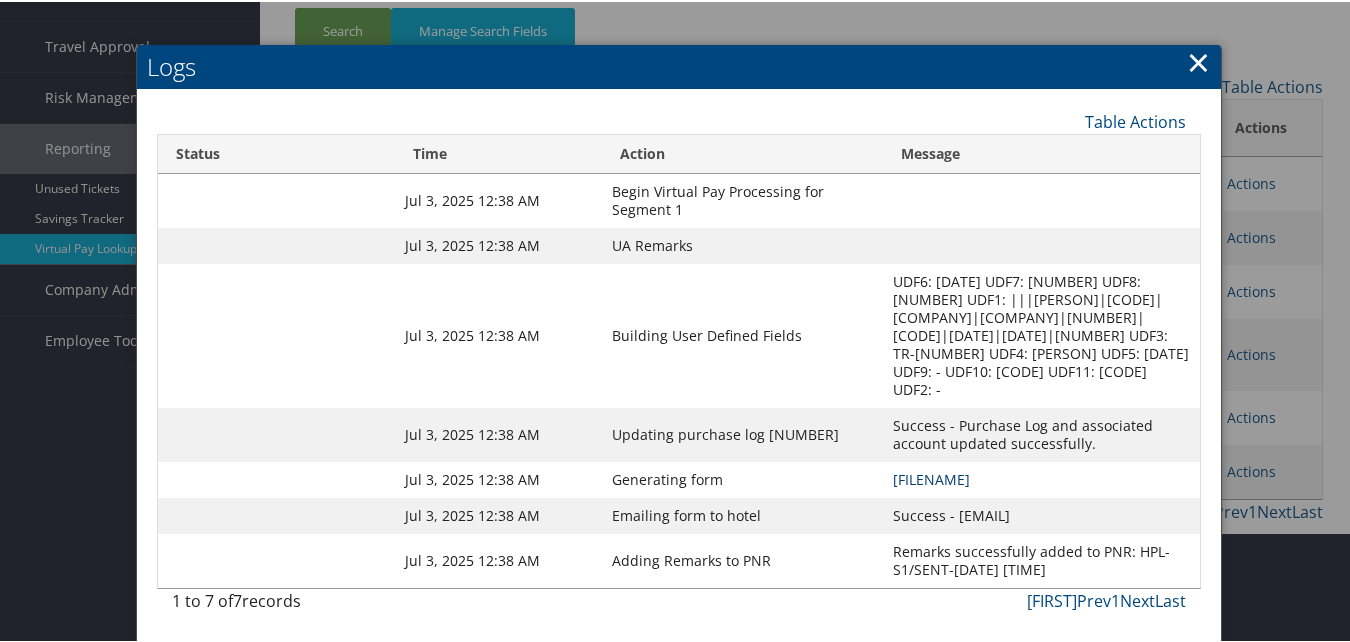 click on "OUKYMQ-S1_1751483319006.pdf" at bounding box center (931, 477) 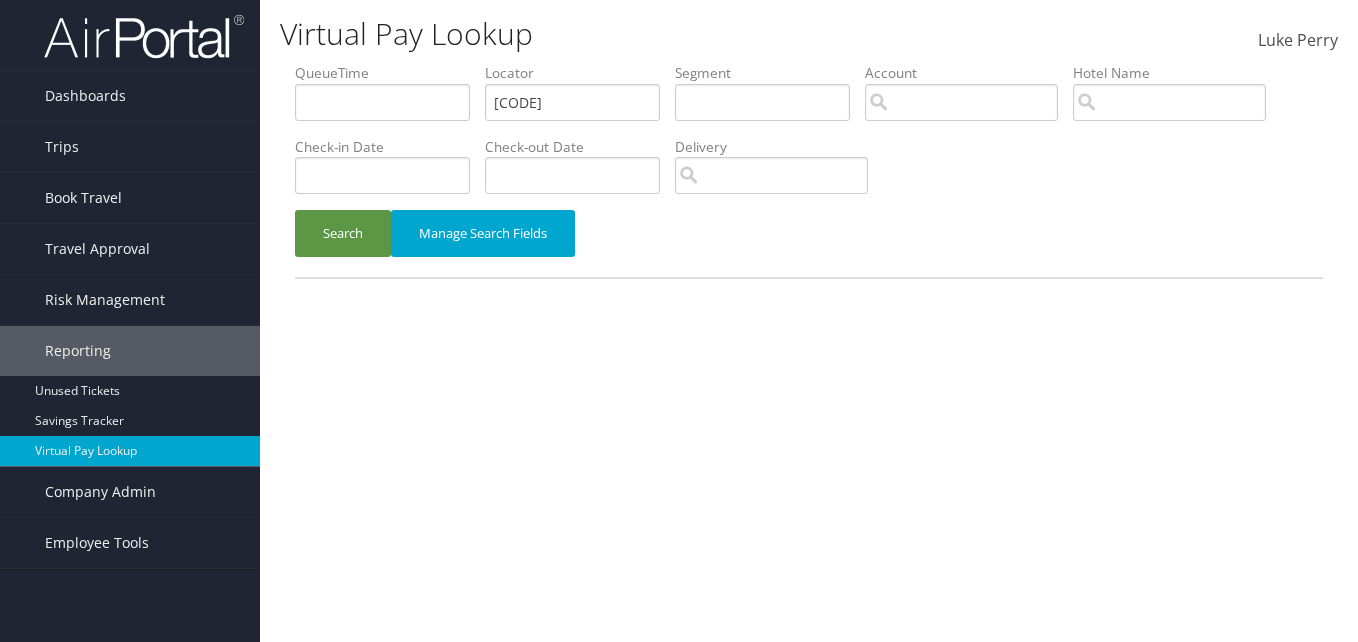 scroll, scrollTop: 0, scrollLeft: 0, axis: both 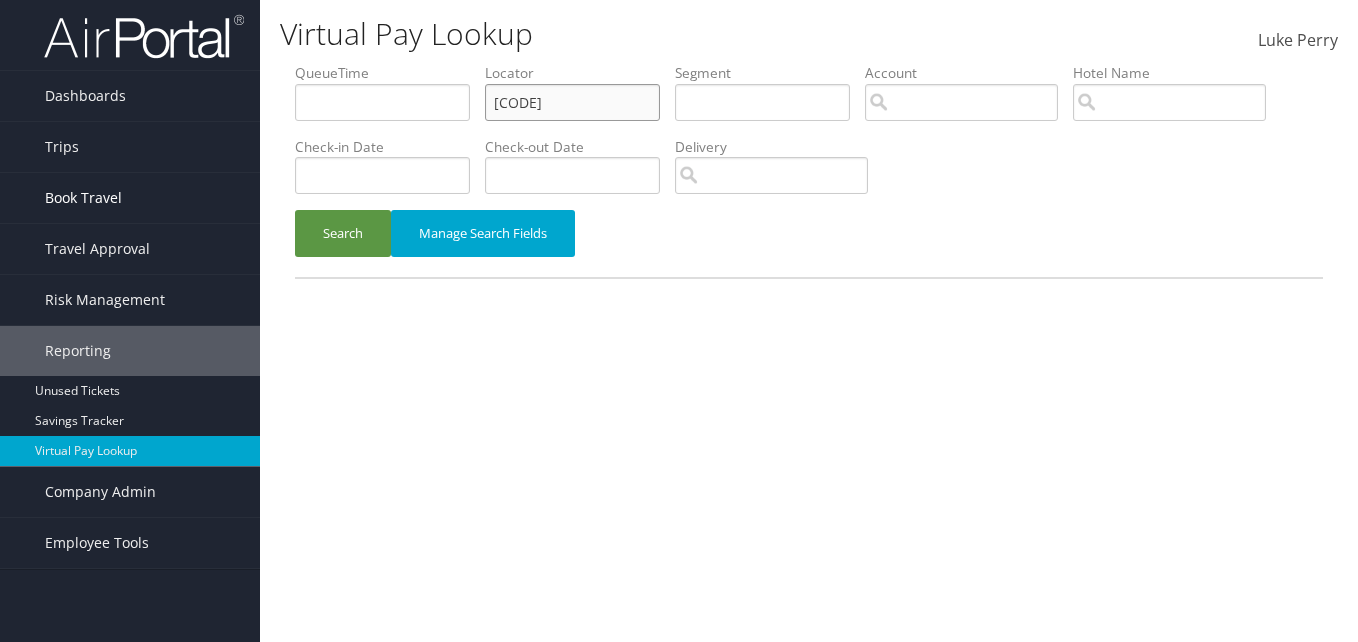 drag, startPoint x: 590, startPoint y: 119, endPoint x: 167, endPoint y: 174, distance: 426.56067 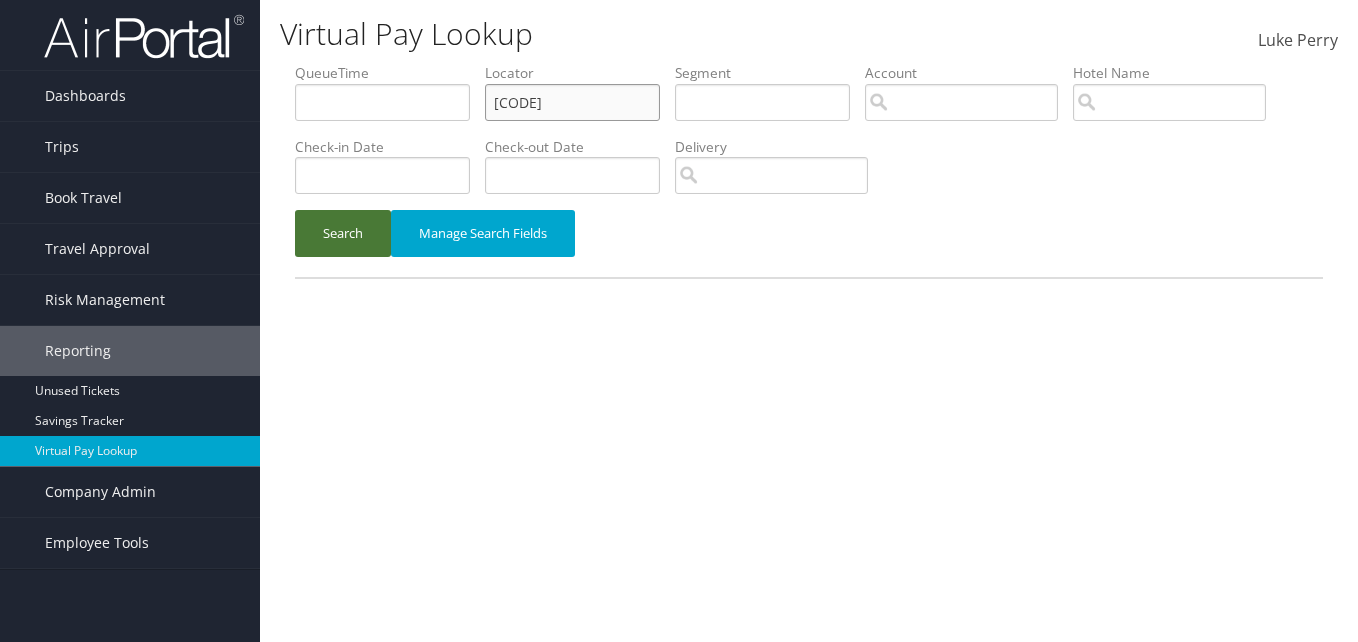 type on "OASXZH" 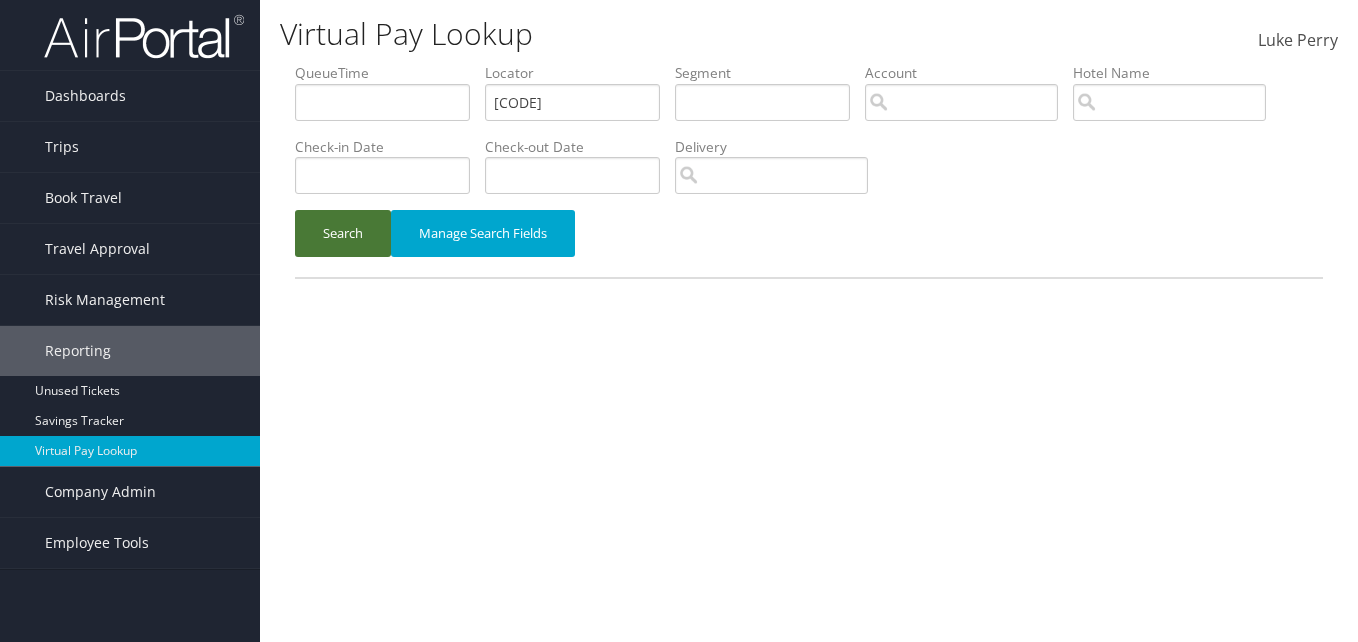click on "Search" at bounding box center (343, 233) 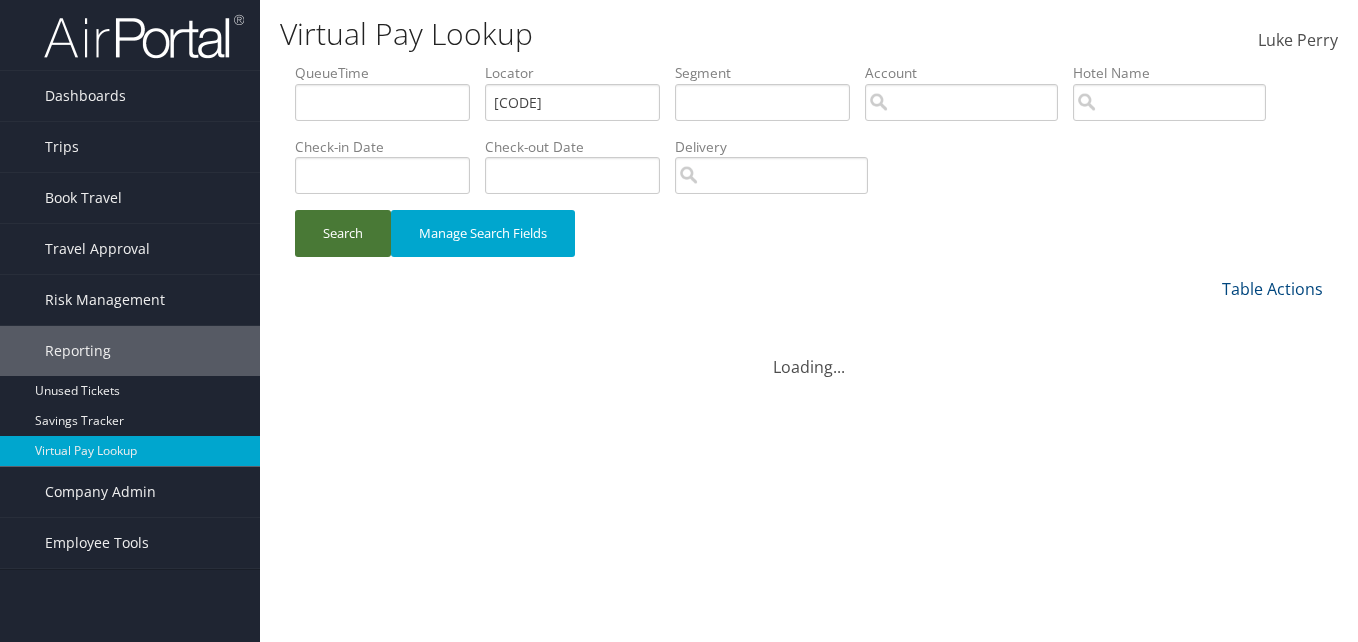click on "Search" at bounding box center (343, 233) 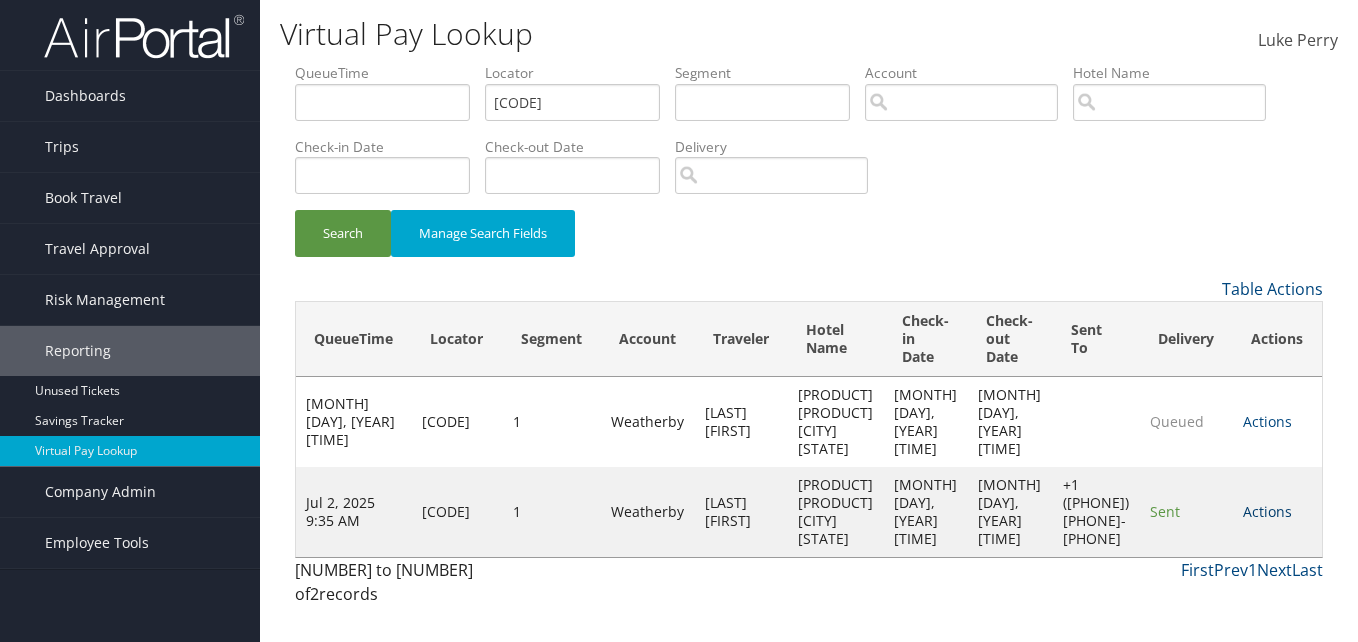 click on "Actions" at bounding box center [1267, 511] 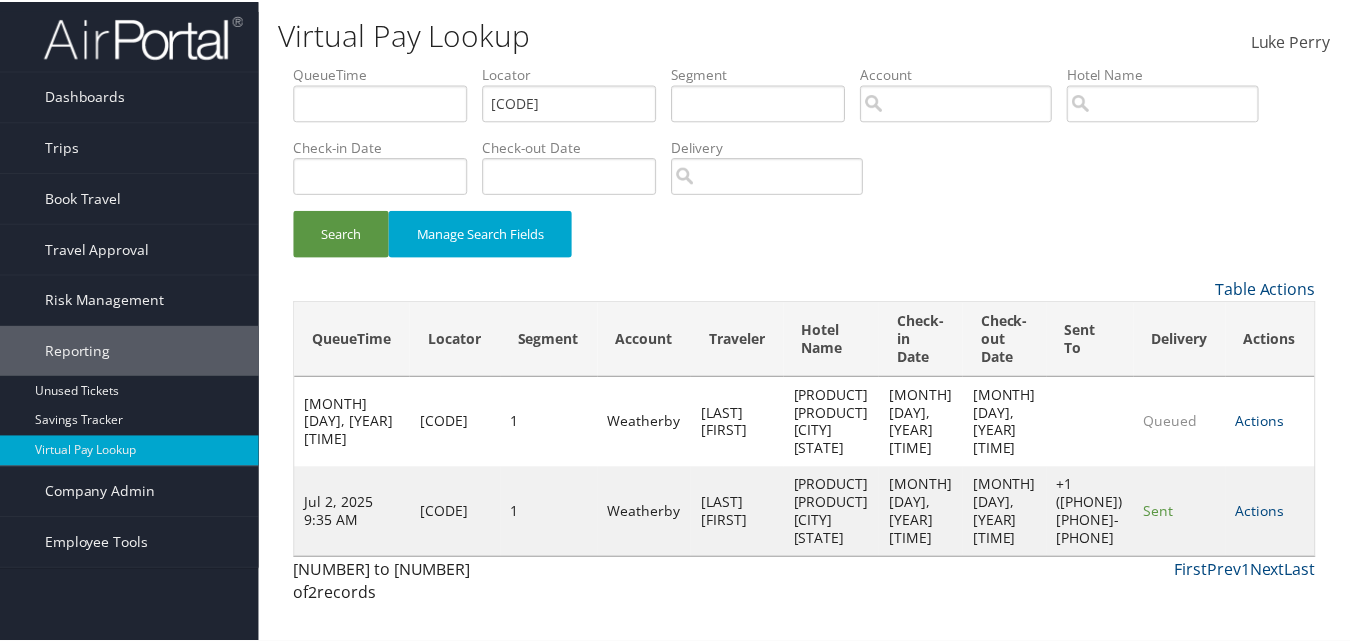 scroll, scrollTop: 19, scrollLeft: 0, axis: vertical 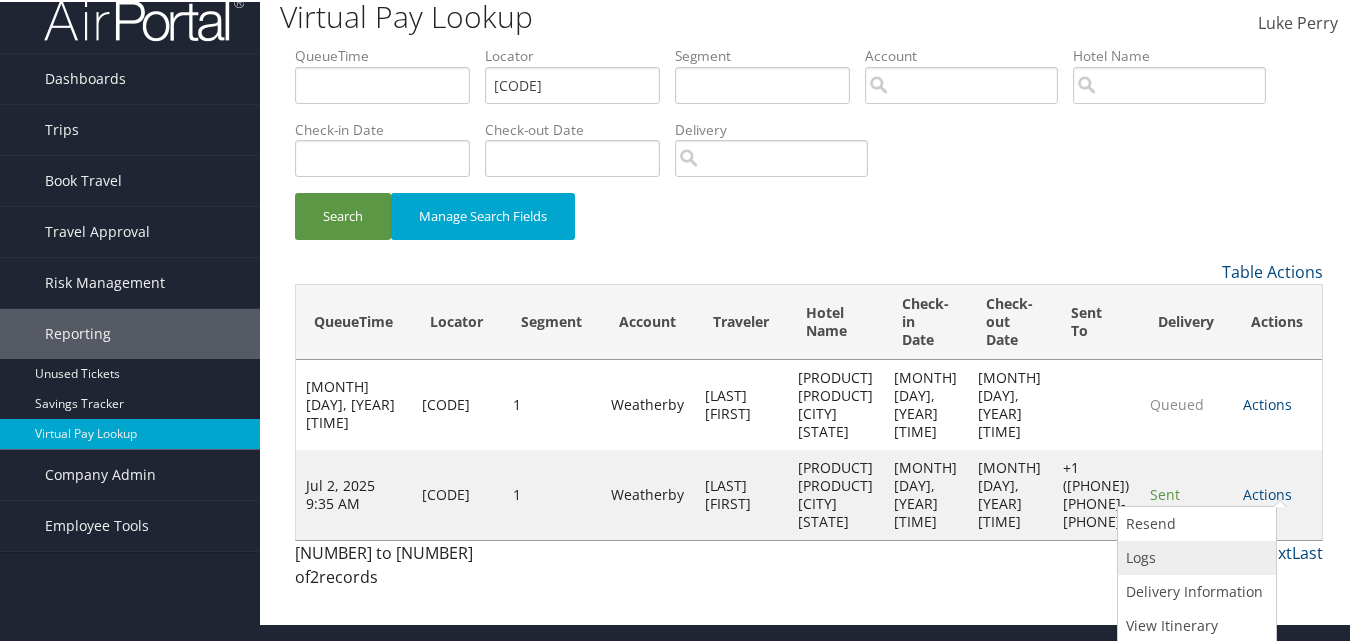 click on "Logs" at bounding box center [1194, 556] 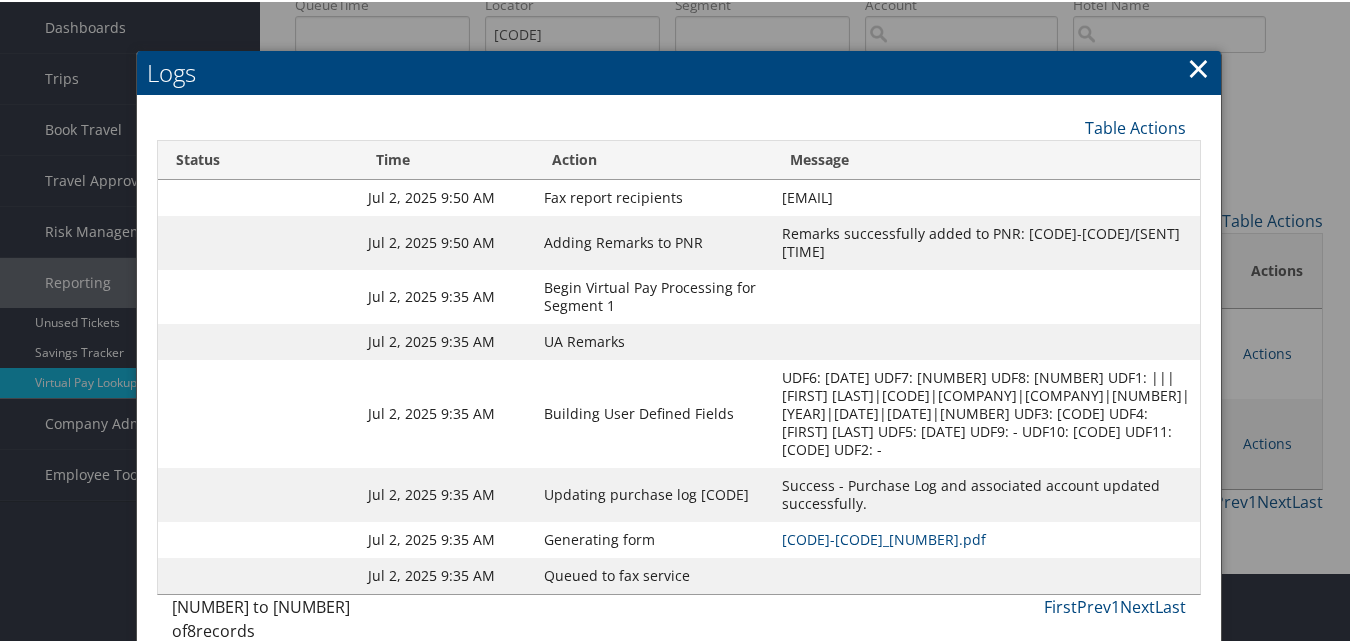 scroll, scrollTop: 190, scrollLeft: 0, axis: vertical 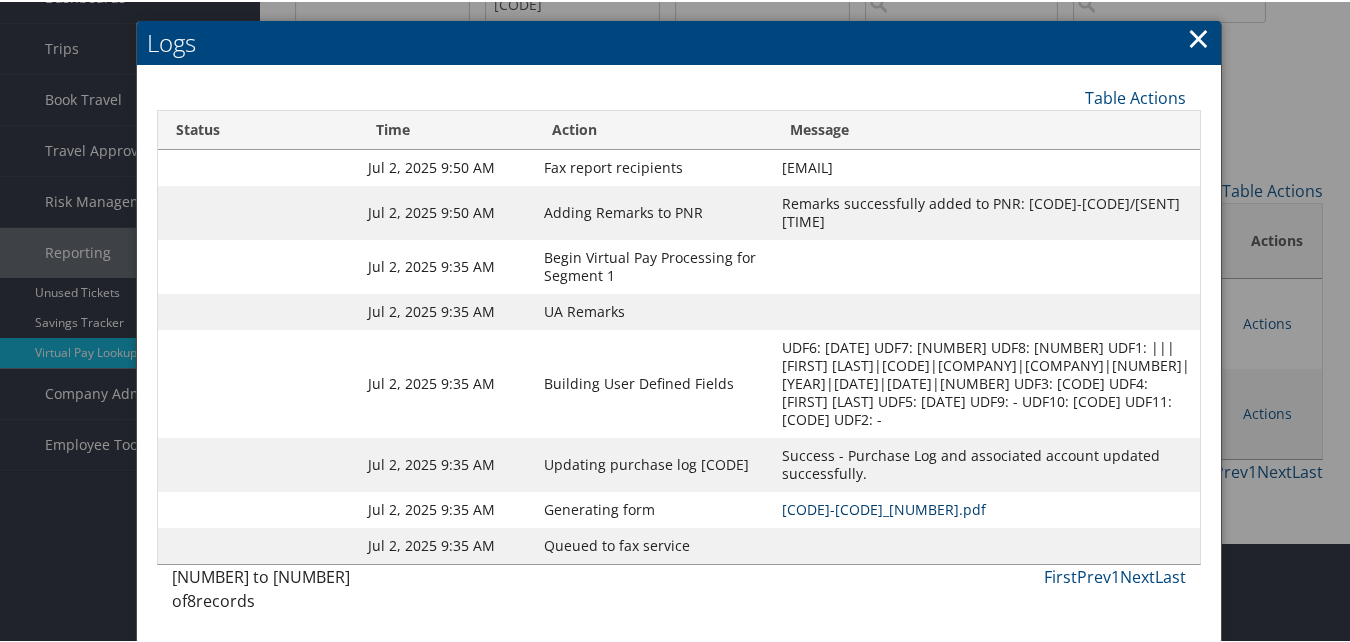 click on "OASXZH-S1_1751429120478.pdf" at bounding box center (884, 507) 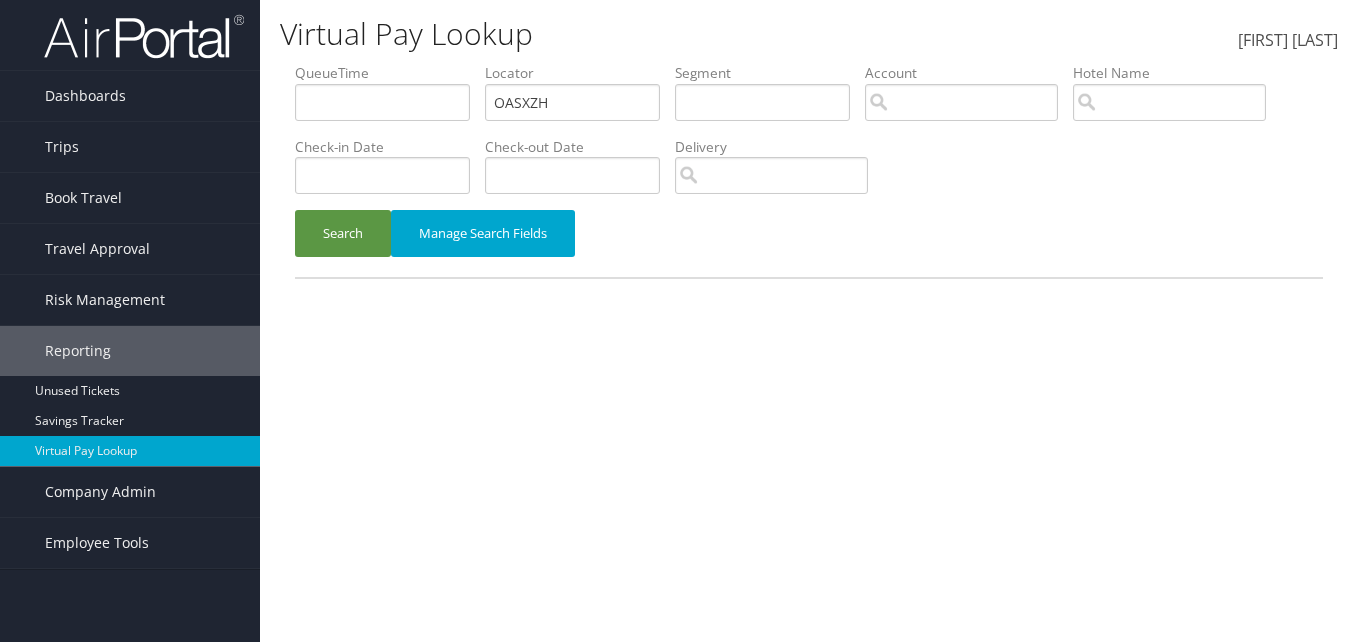 scroll, scrollTop: 0, scrollLeft: 0, axis: both 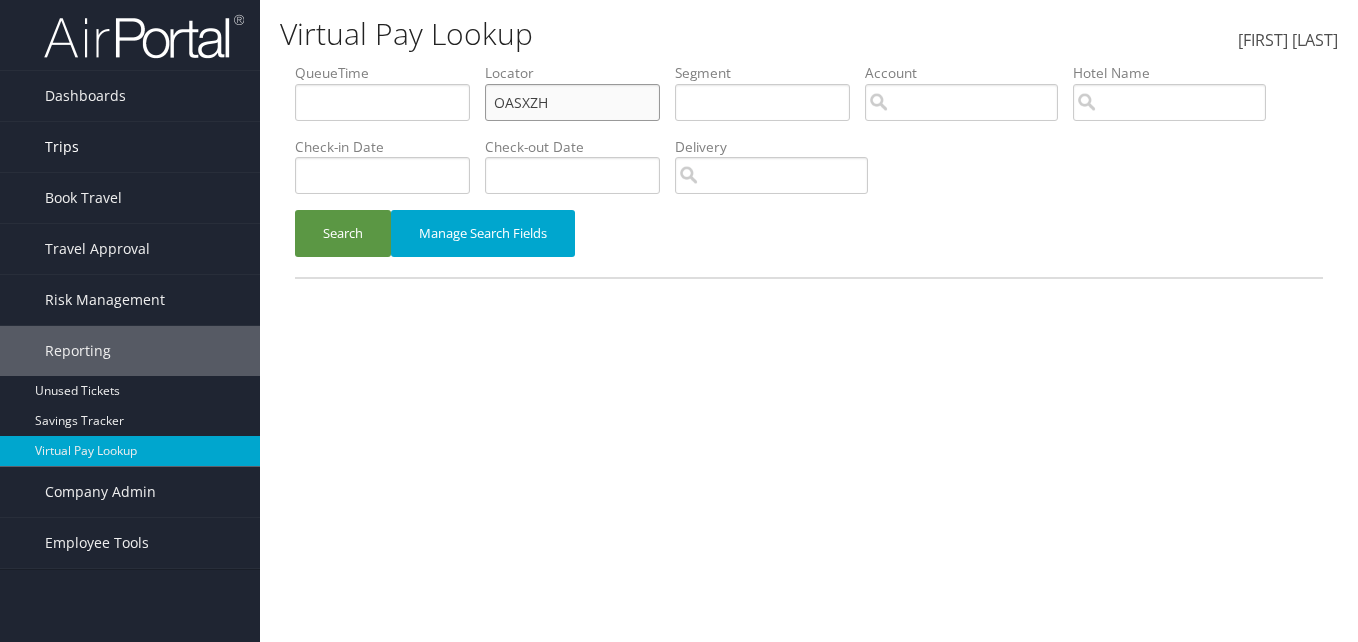 drag, startPoint x: 571, startPoint y: 108, endPoint x: 175, endPoint y: 127, distance: 396.45554 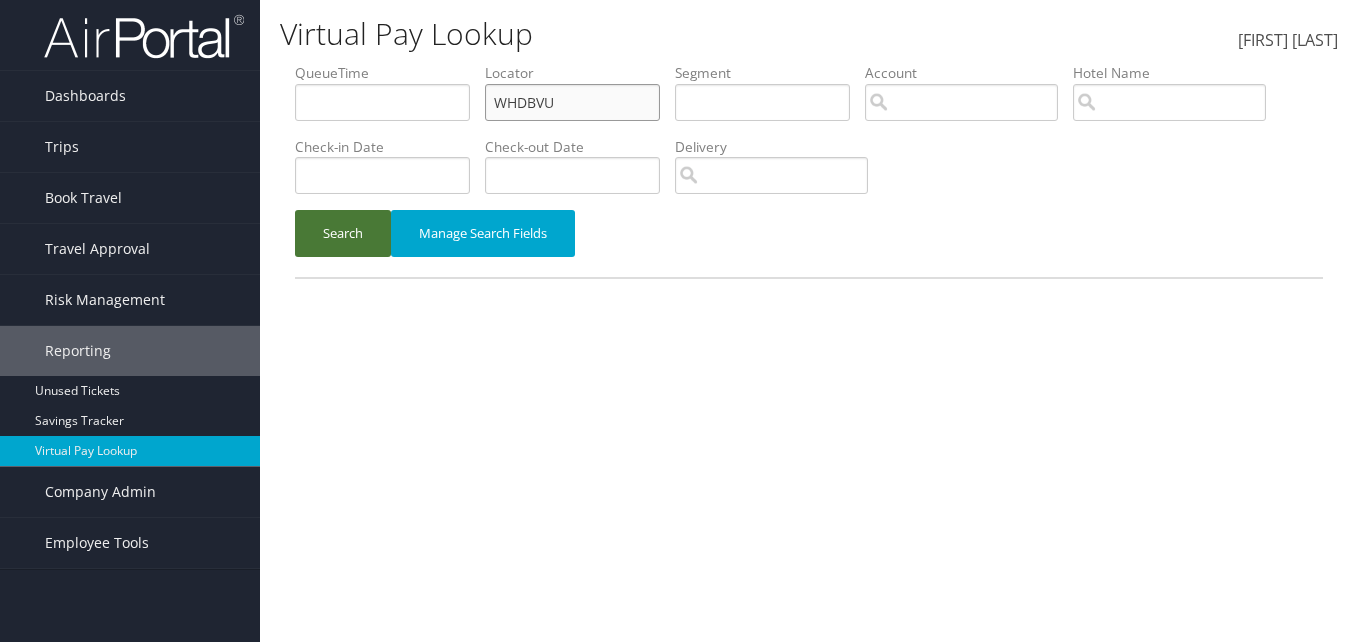 type on "WHDBVU" 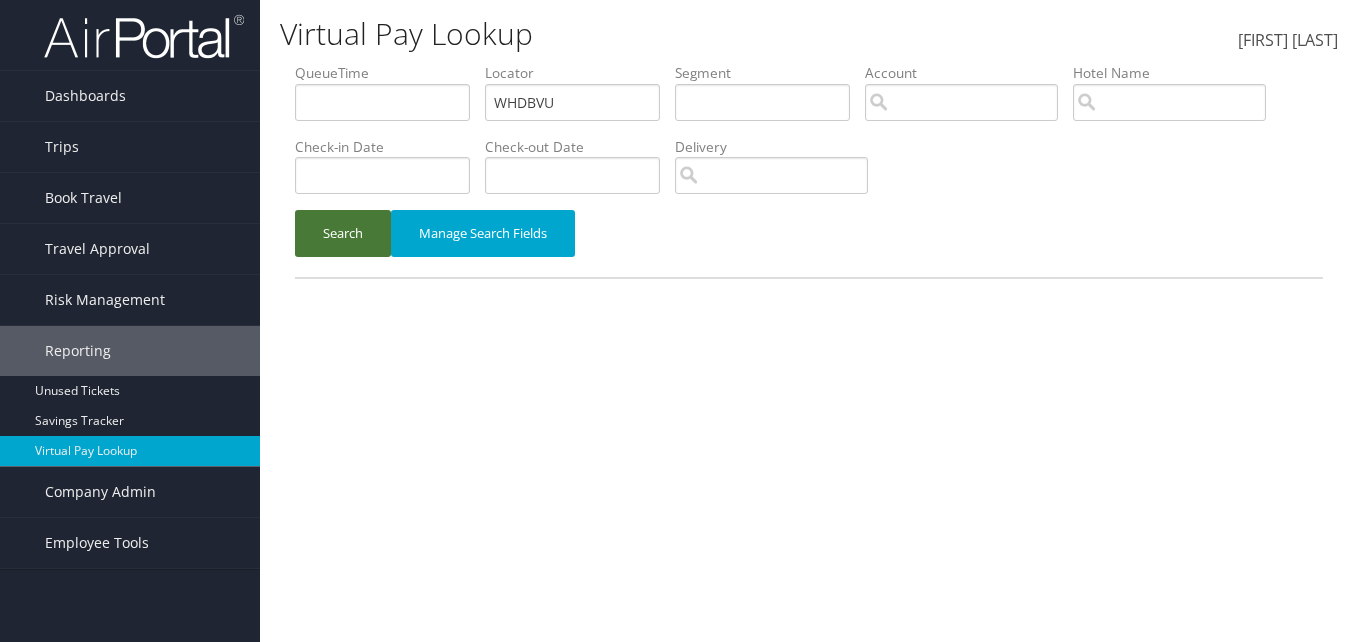 click on "Search" at bounding box center [343, 233] 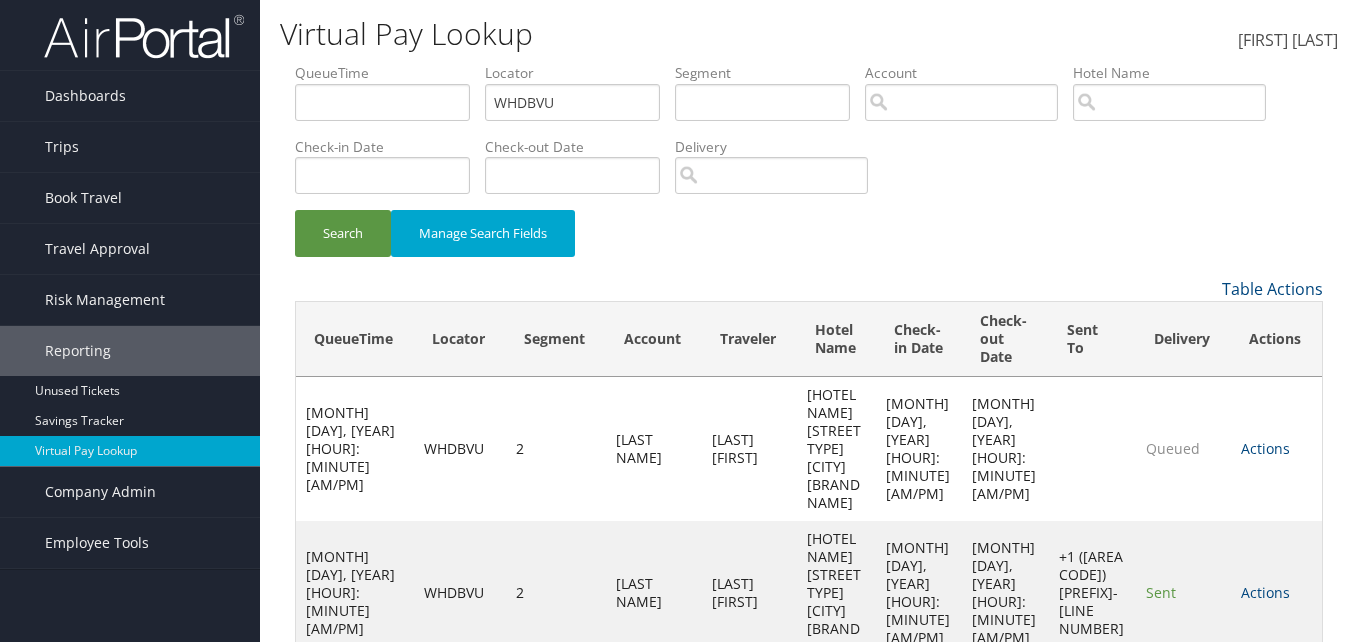 click on "Actions   Resend  Logs  Delivery Information  View Itinerary" at bounding box center (1276, 593) 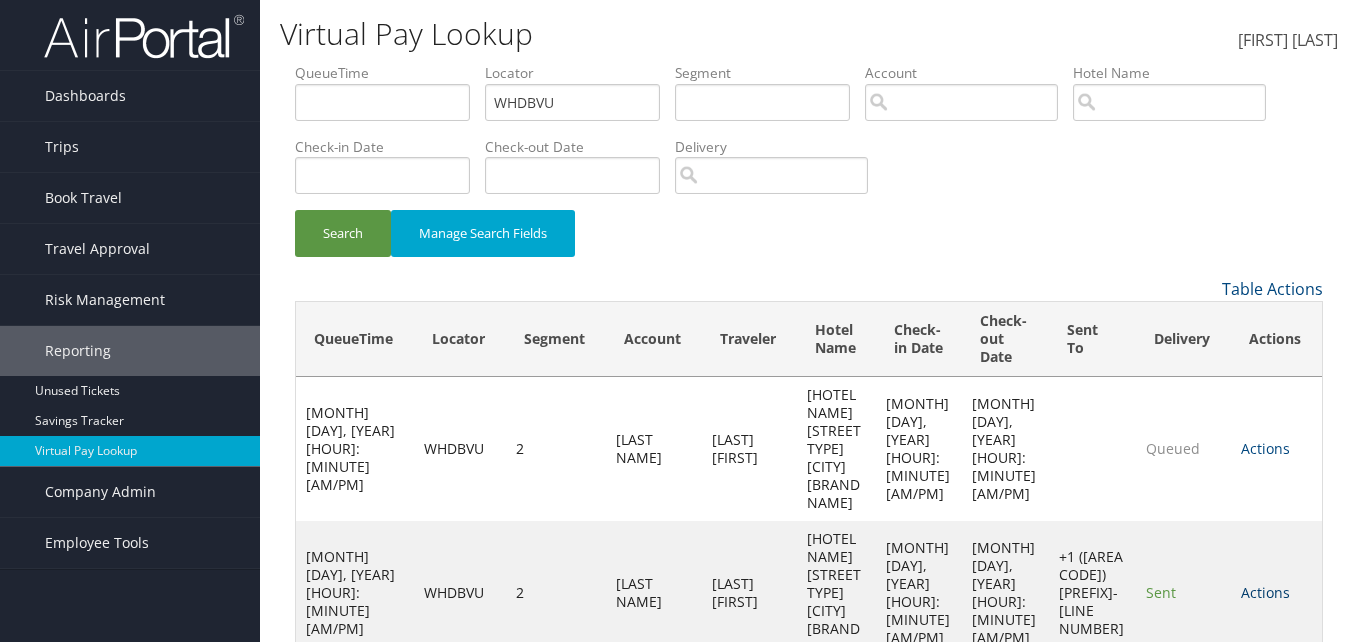 click on "Actions" at bounding box center [1265, 592] 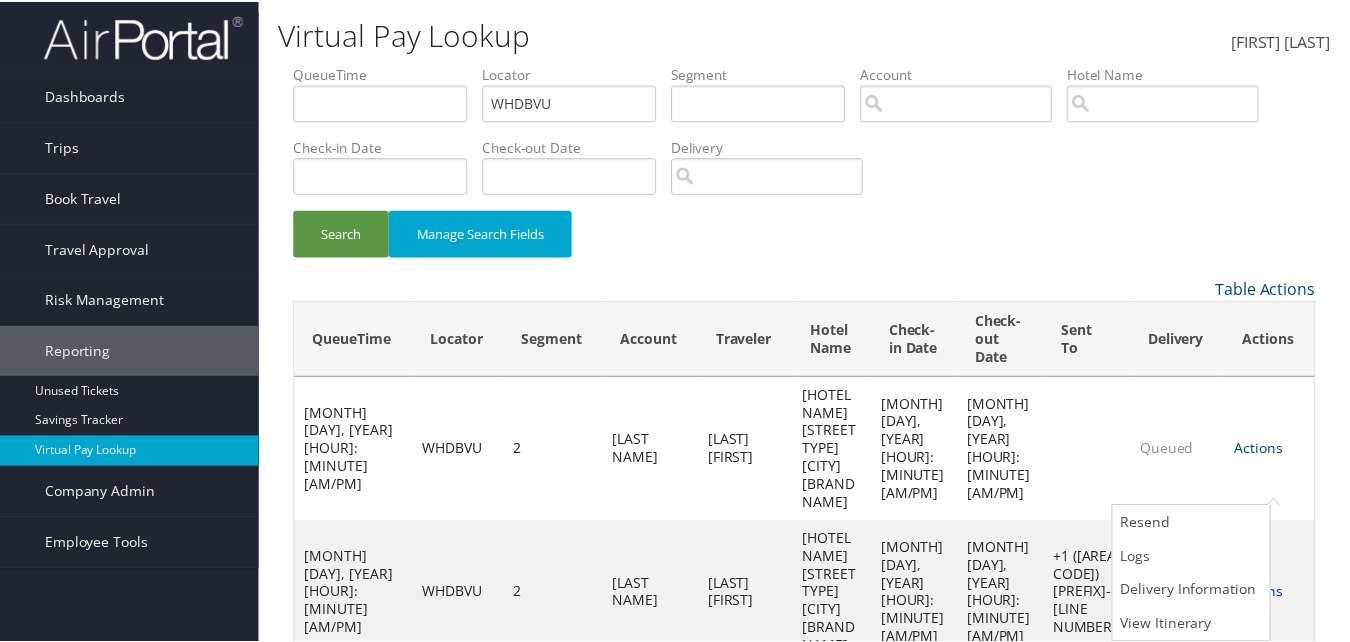scroll, scrollTop: 1, scrollLeft: 0, axis: vertical 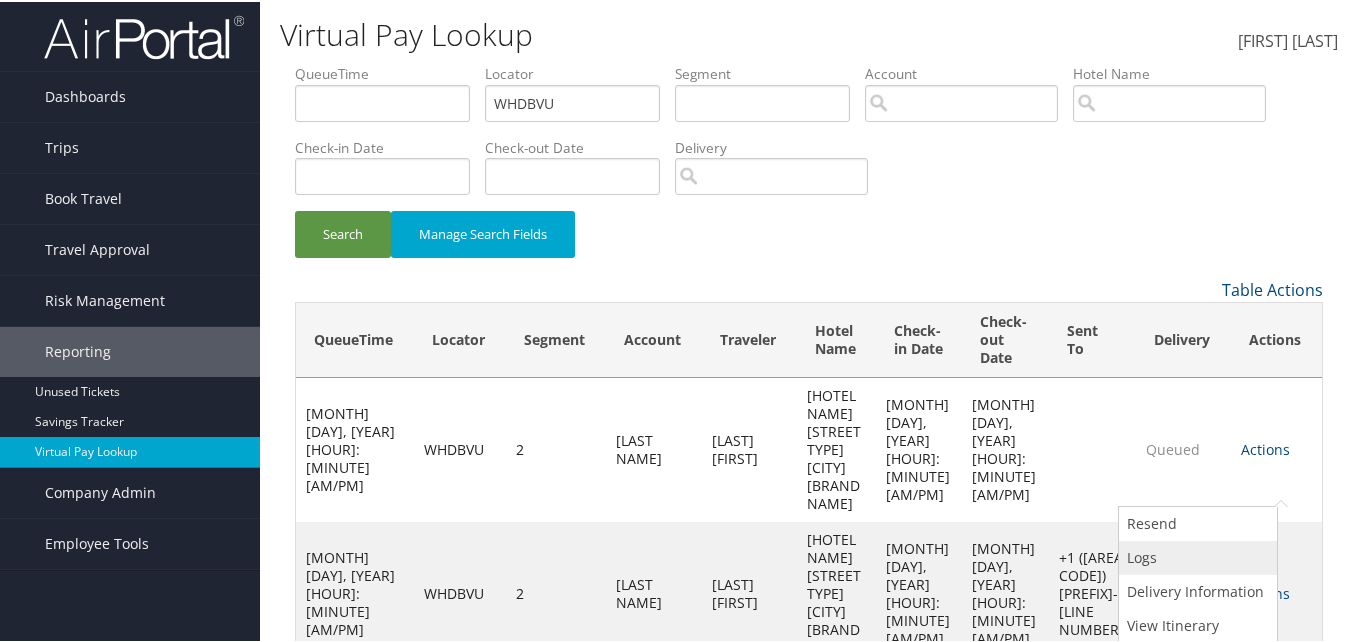 click on "Logs" at bounding box center [1195, 556] 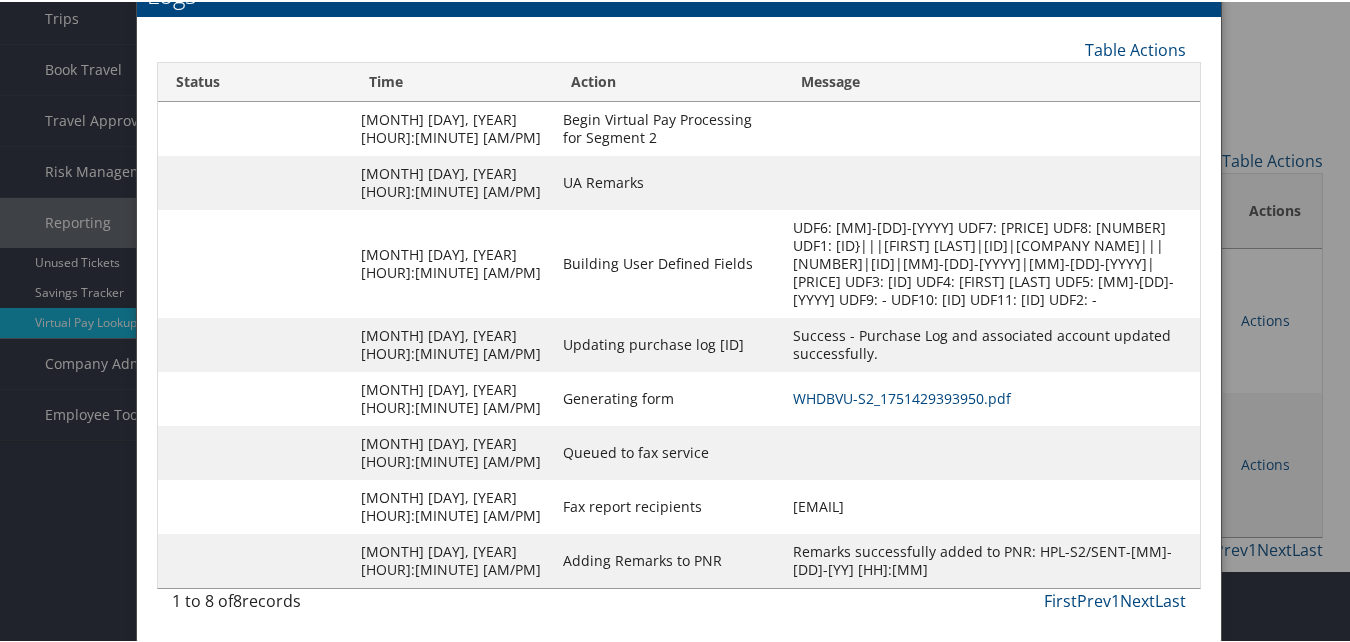 scroll, scrollTop: 172, scrollLeft: 0, axis: vertical 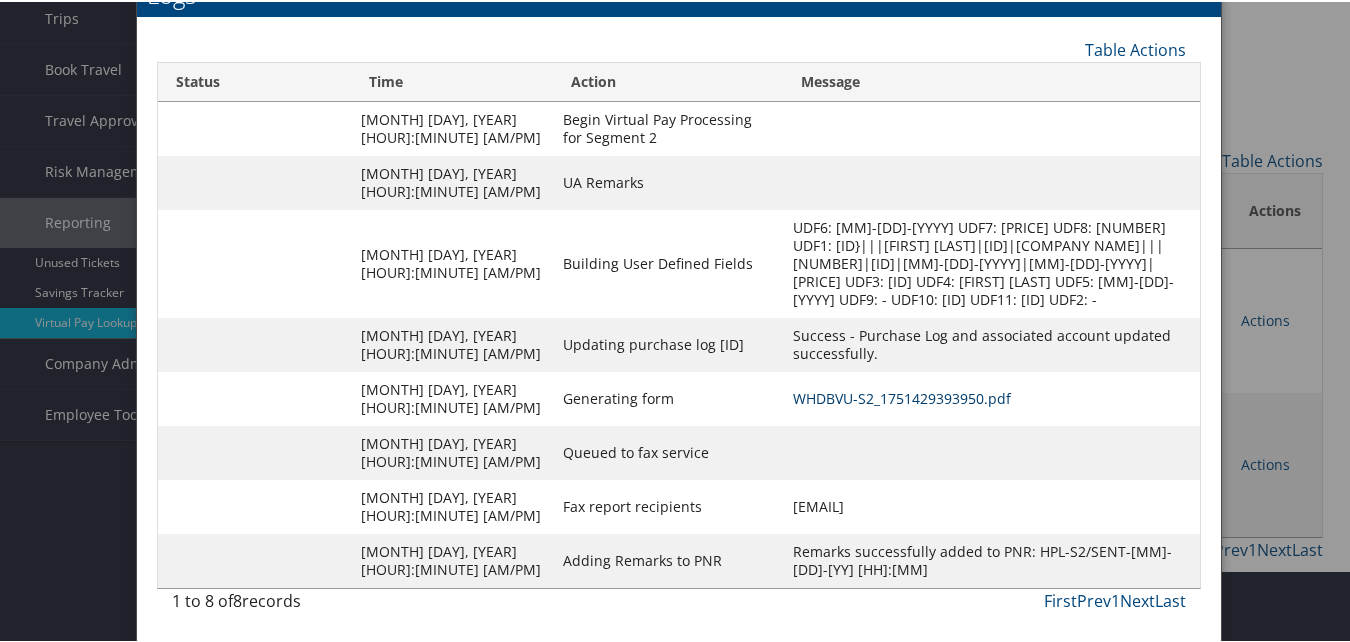 click on "WHDBVU-S2_1751429393950.pdf" at bounding box center [902, 396] 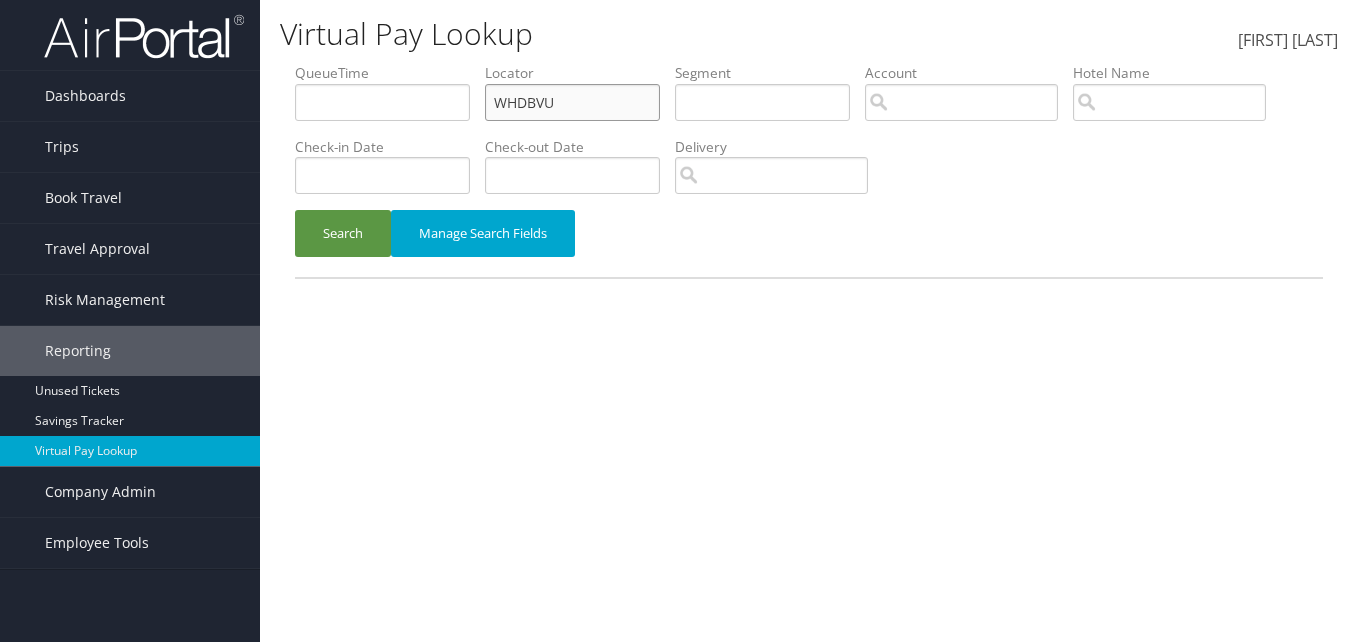 scroll, scrollTop: 0, scrollLeft: 0, axis: both 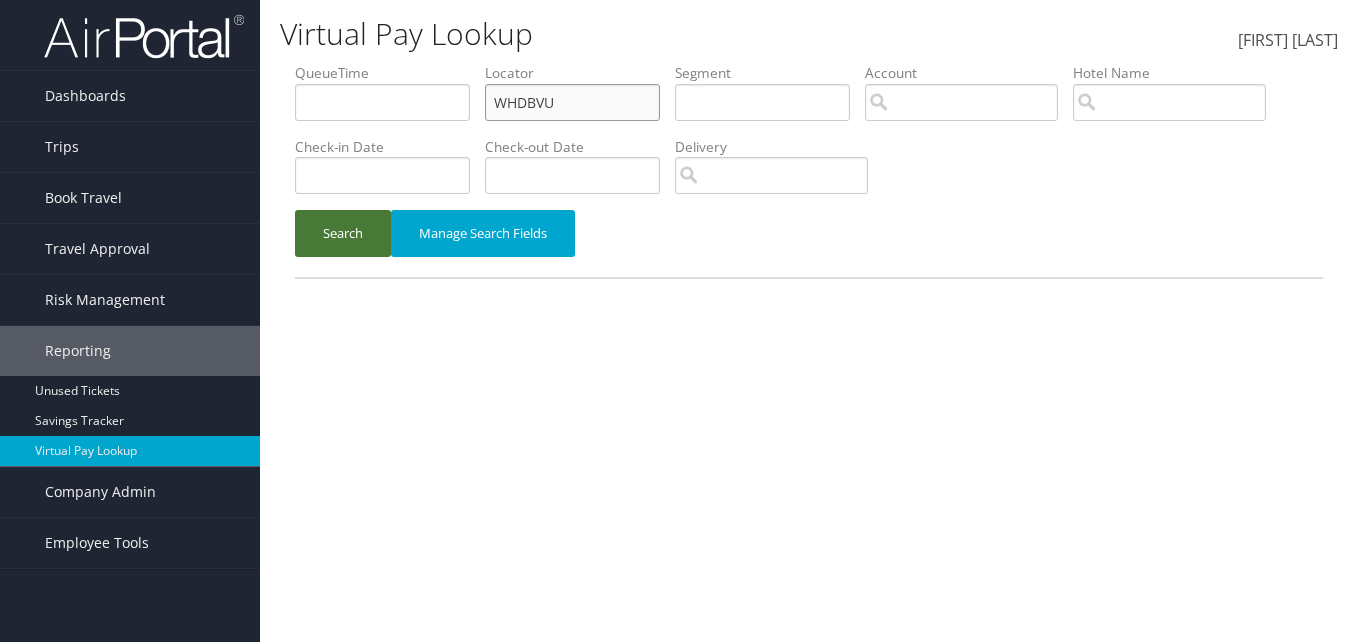 paste on "KIYDJ" 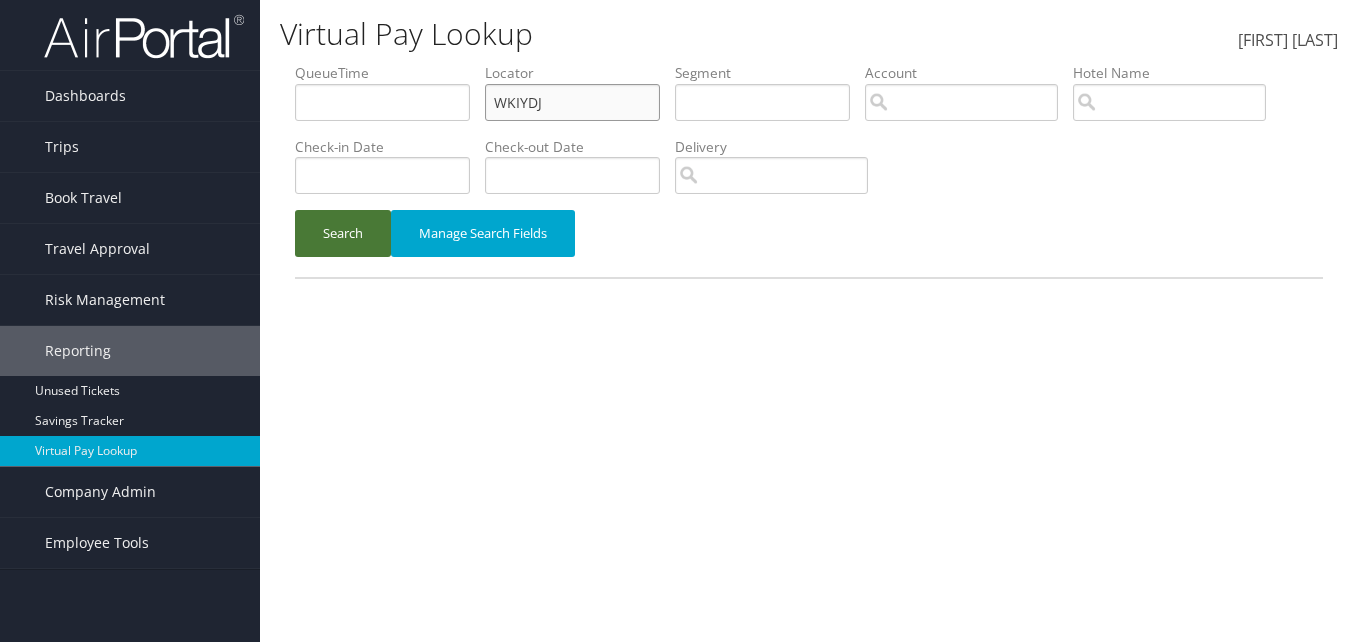 type on "WKIYDJ" 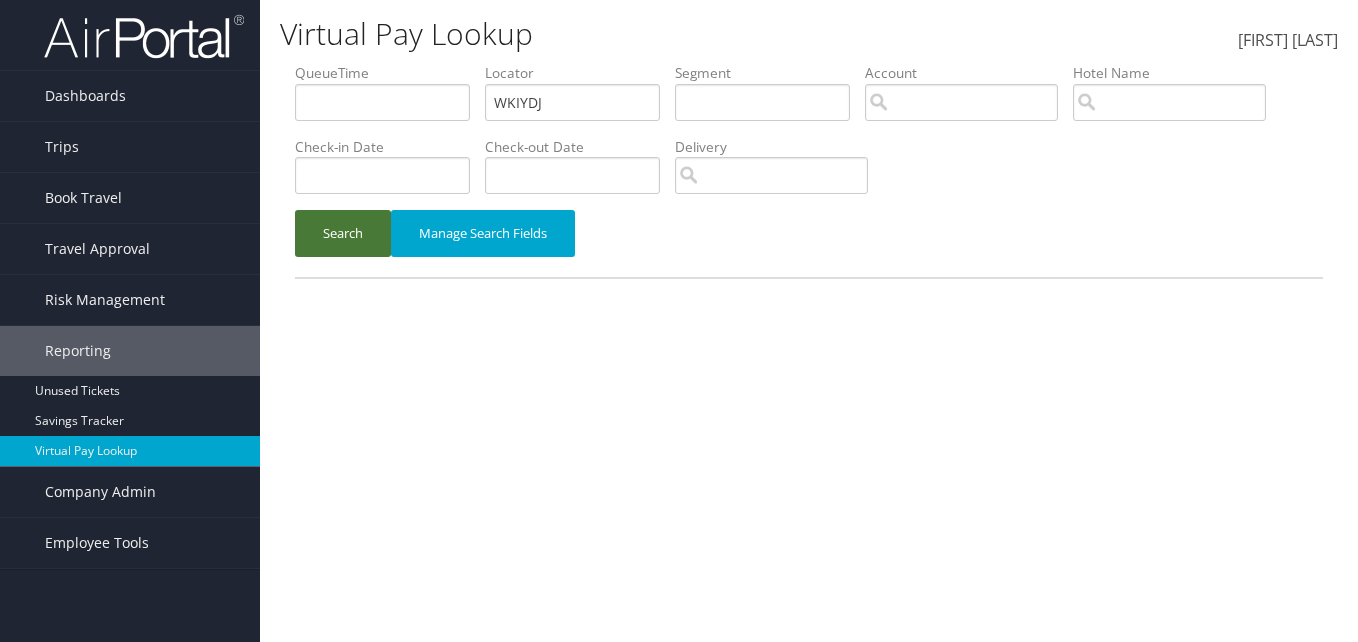 click on "Search" at bounding box center (343, 233) 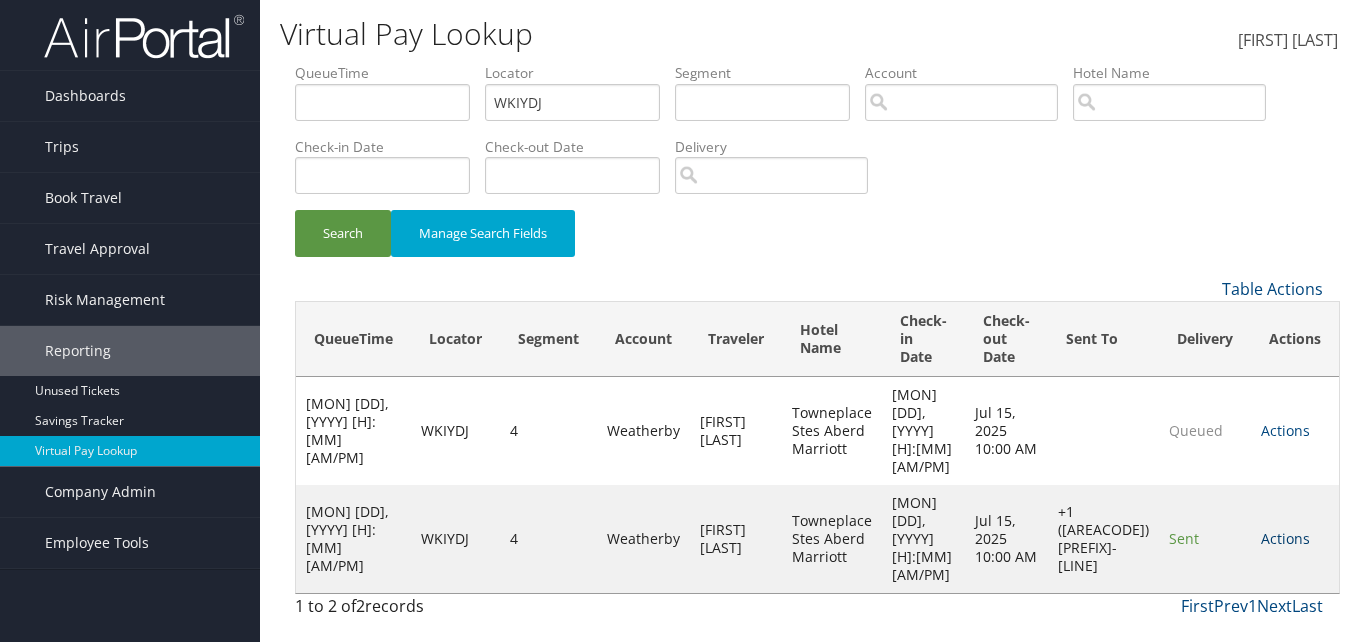 click on "Actions" at bounding box center (1285, 538) 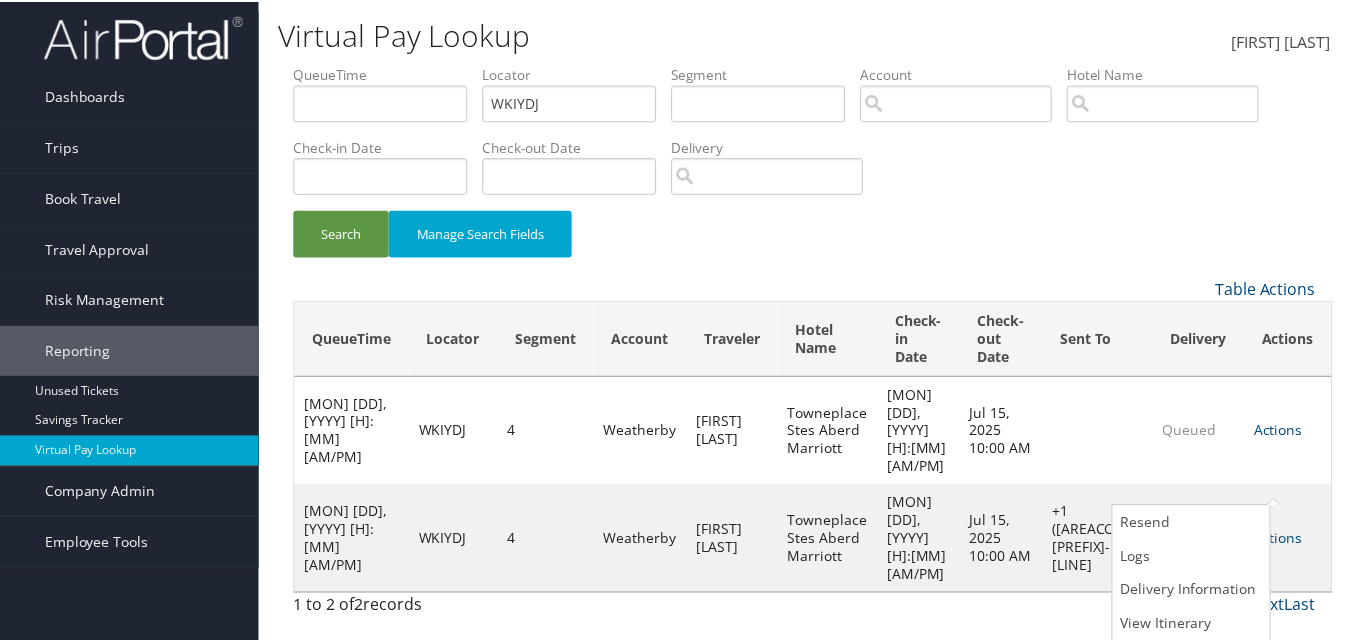 scroll, scrollTop: 1, scrollLeft: 0, axis: vertical 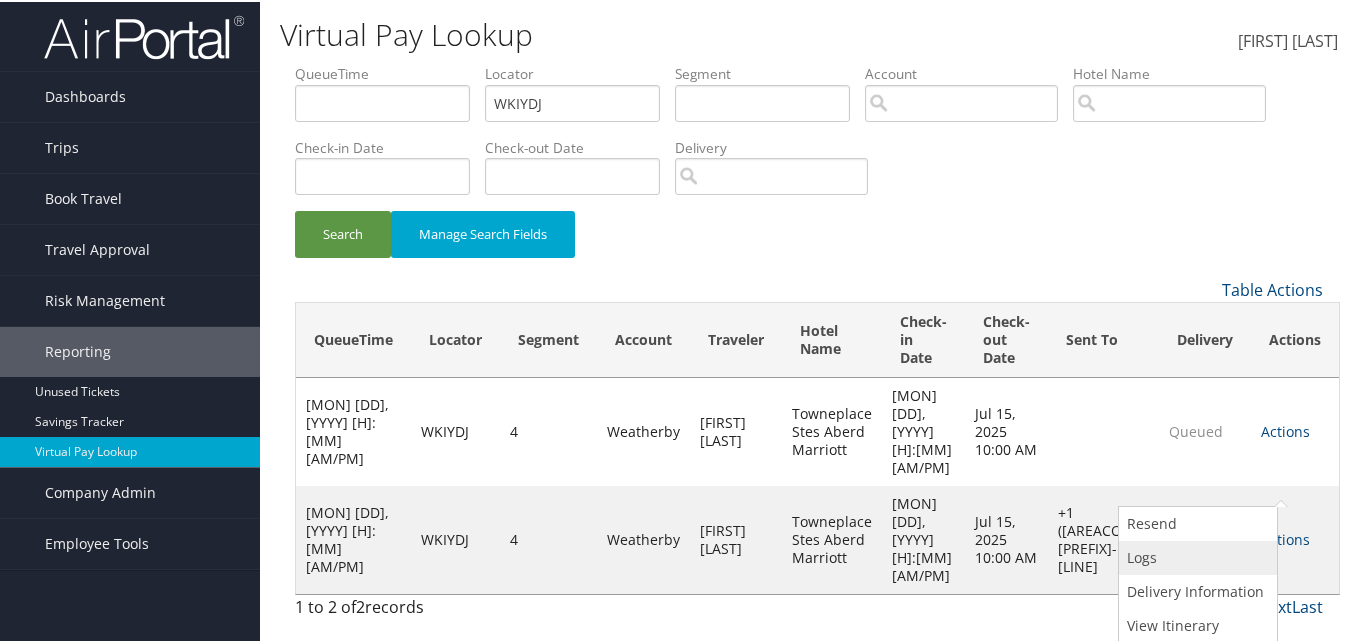 click on "Logs" at bounding box center [1195, 556] 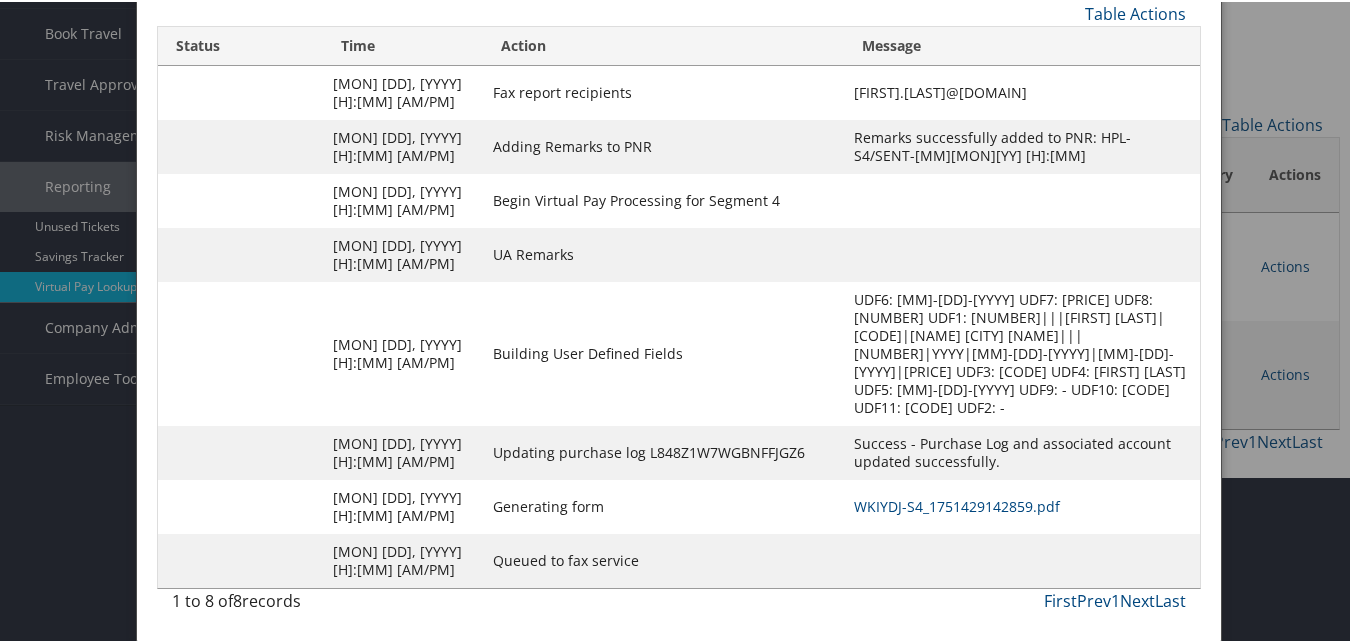 scroll, scrollTop: 172, scrollLeft: 0, axis: vertical 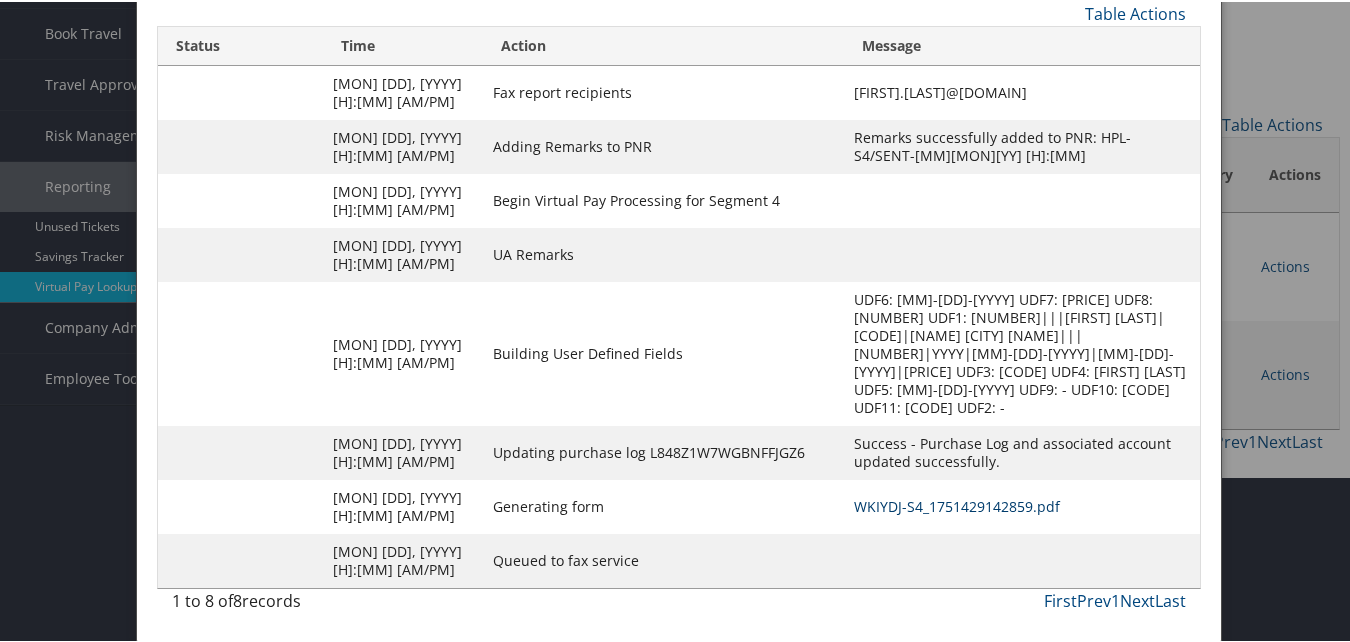 click on "WKIYDJ-S4_1751429142859.pdf" at bounding box center (957, 504) 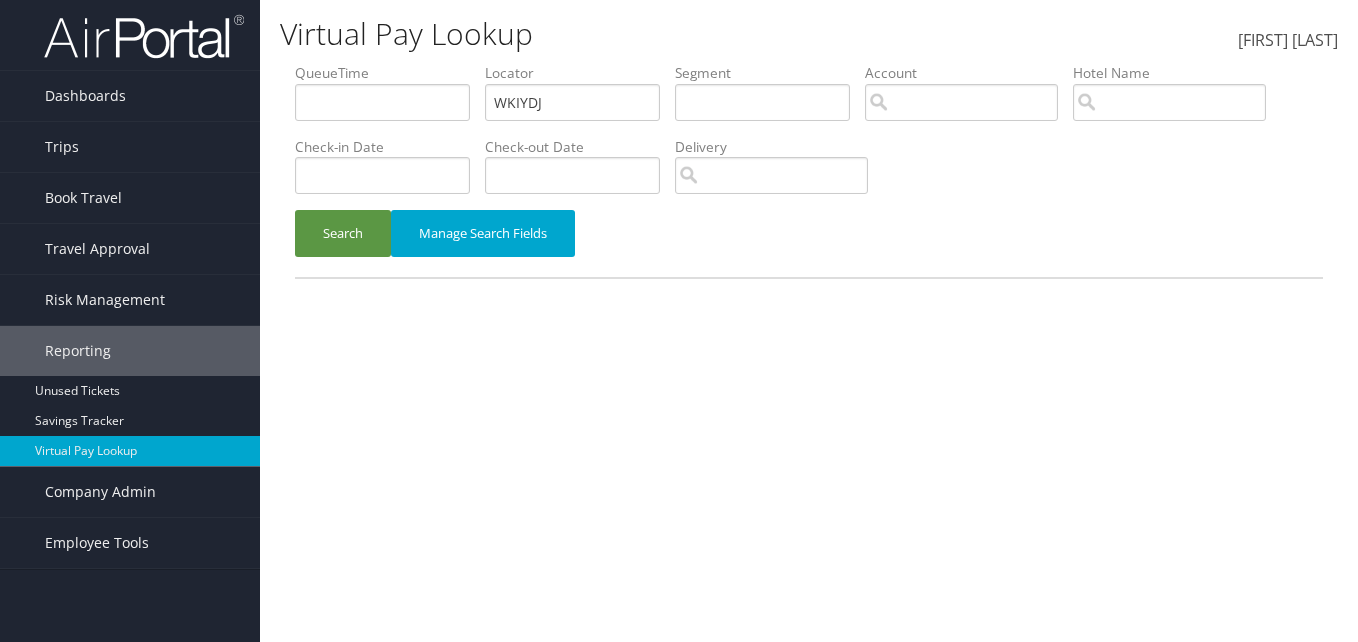scroll, scrollTop: 0, scrollLeft: 0, axis: both 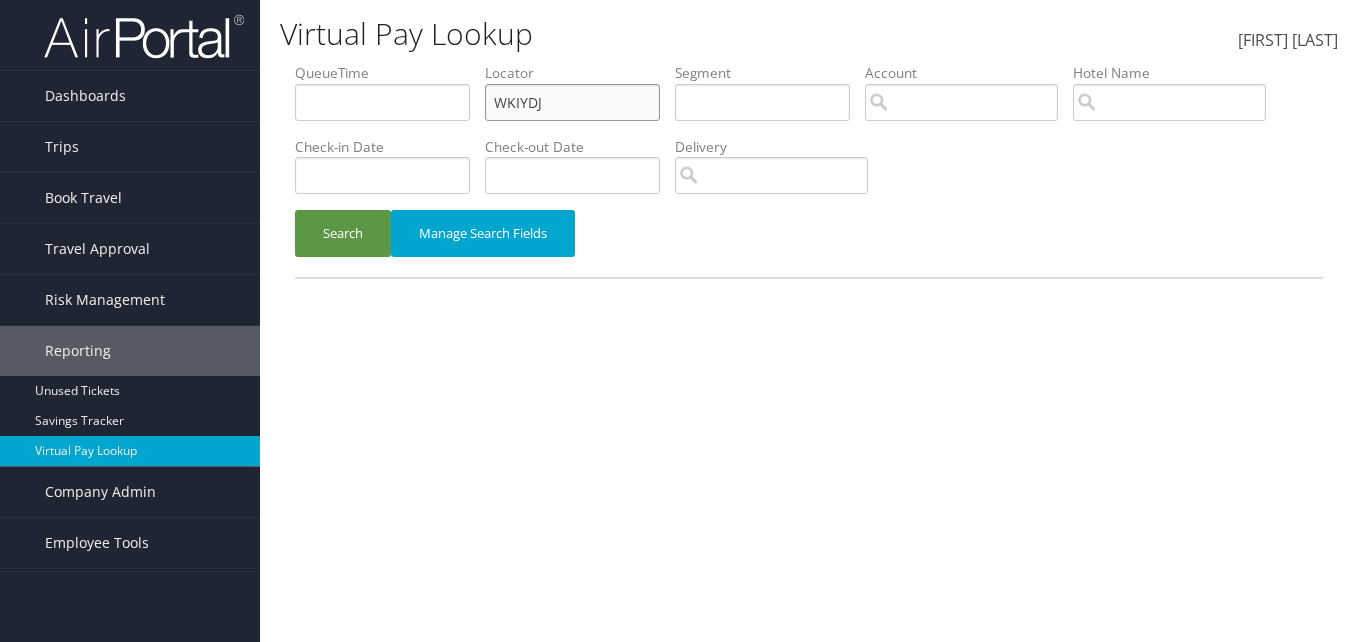 drag, startPoint x: 557, startPoint y: 98, endPoint x: 265, endPoint y: 130, distance: 293.7482 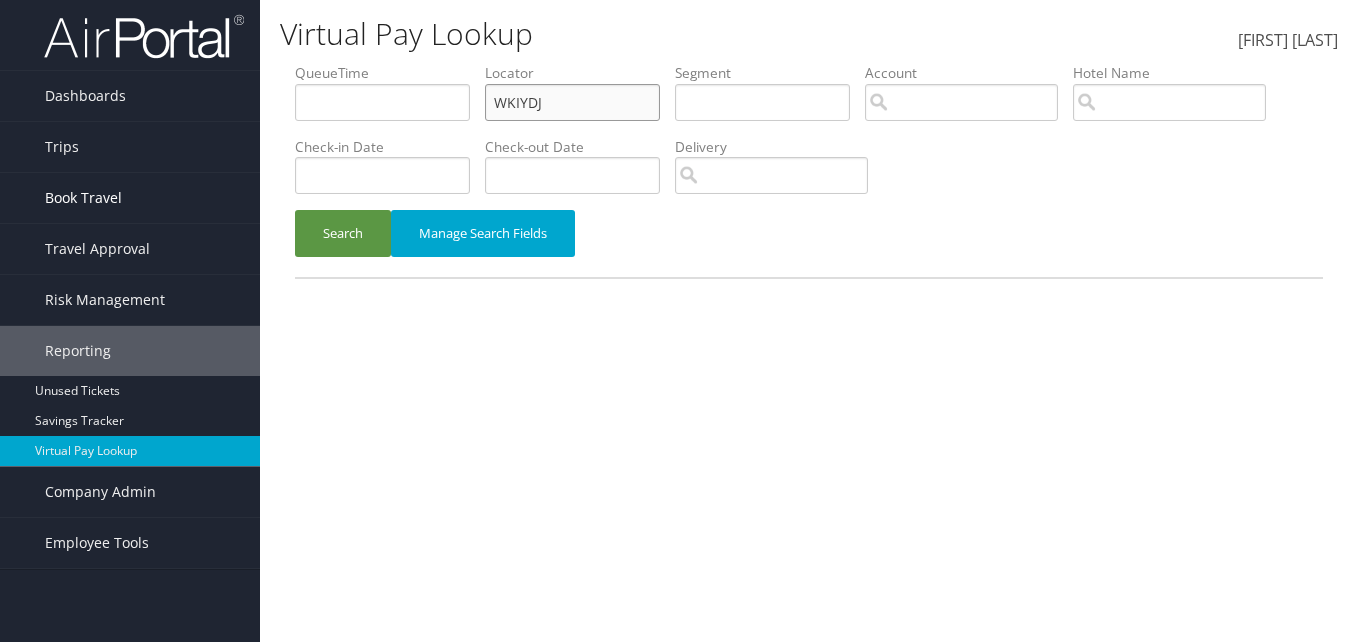 paste on "GPKIIU" 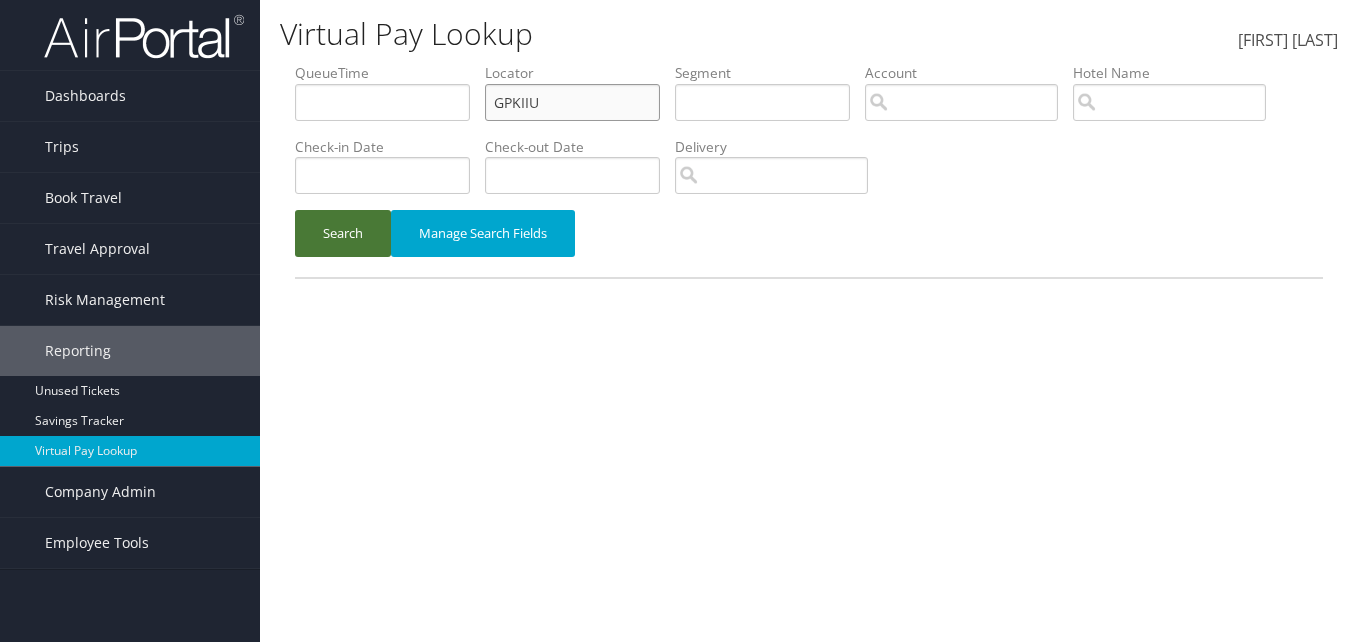 type on "GPKIIU" 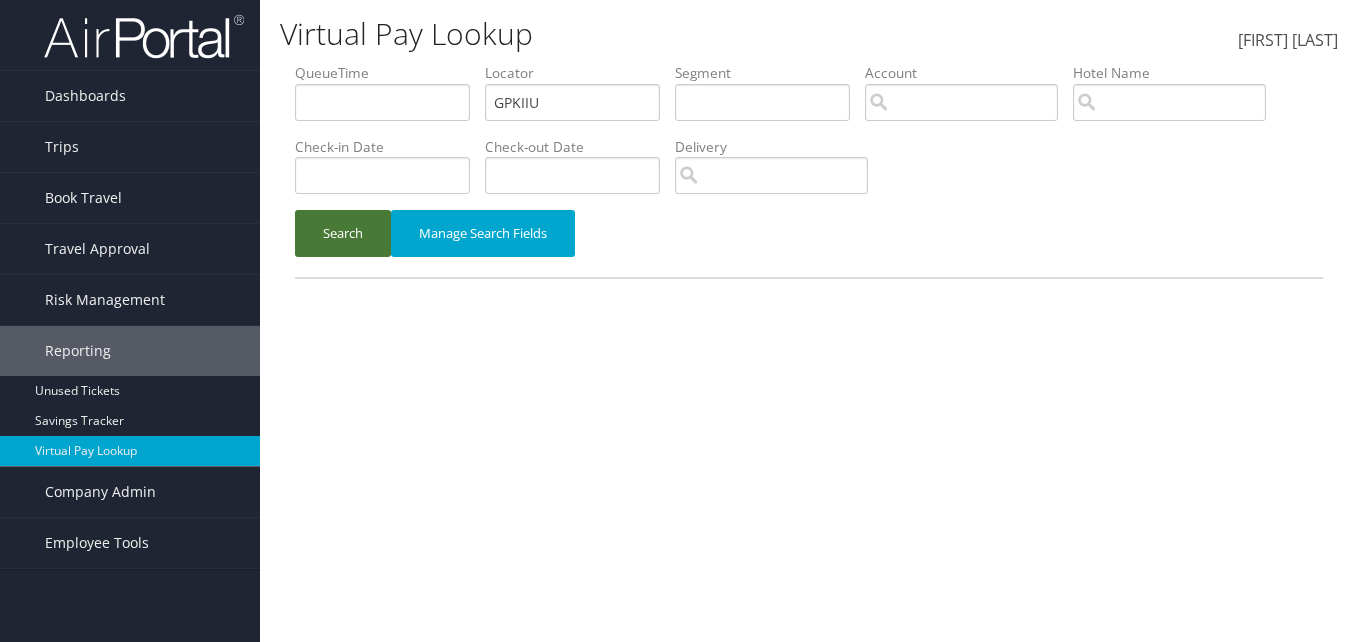click on "Search" at bounding box center (343, 233) 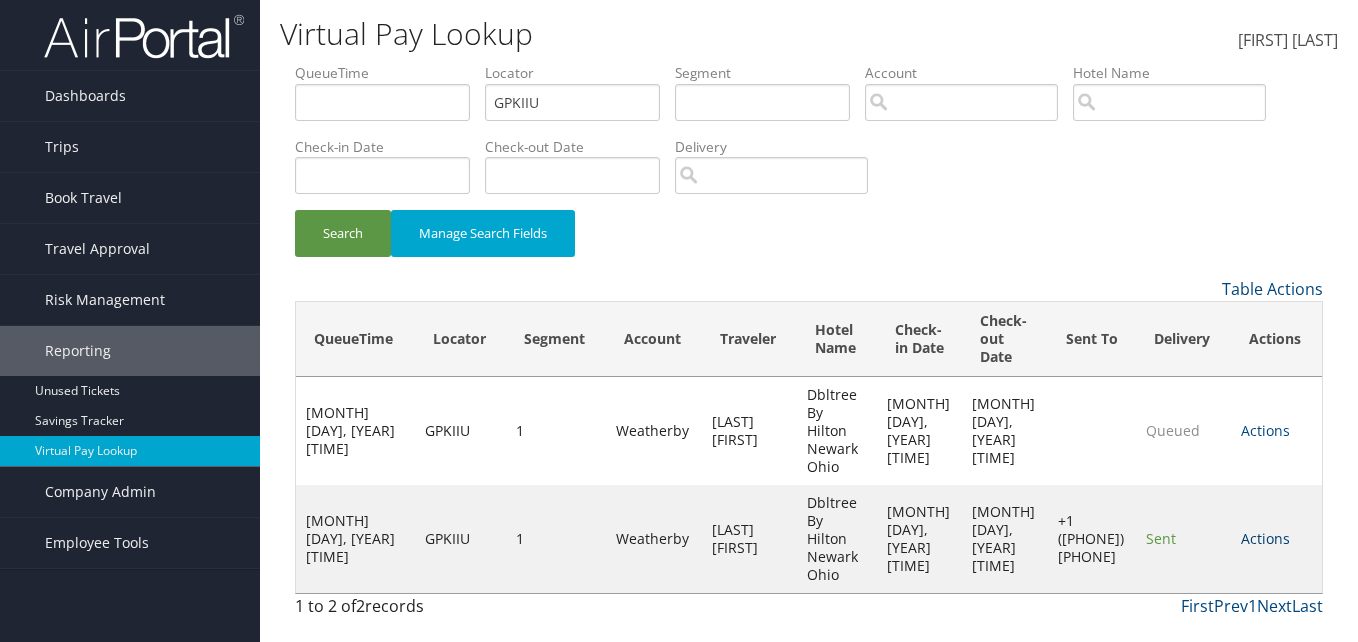 click on "Actions" at bounding box center [1265, 538] 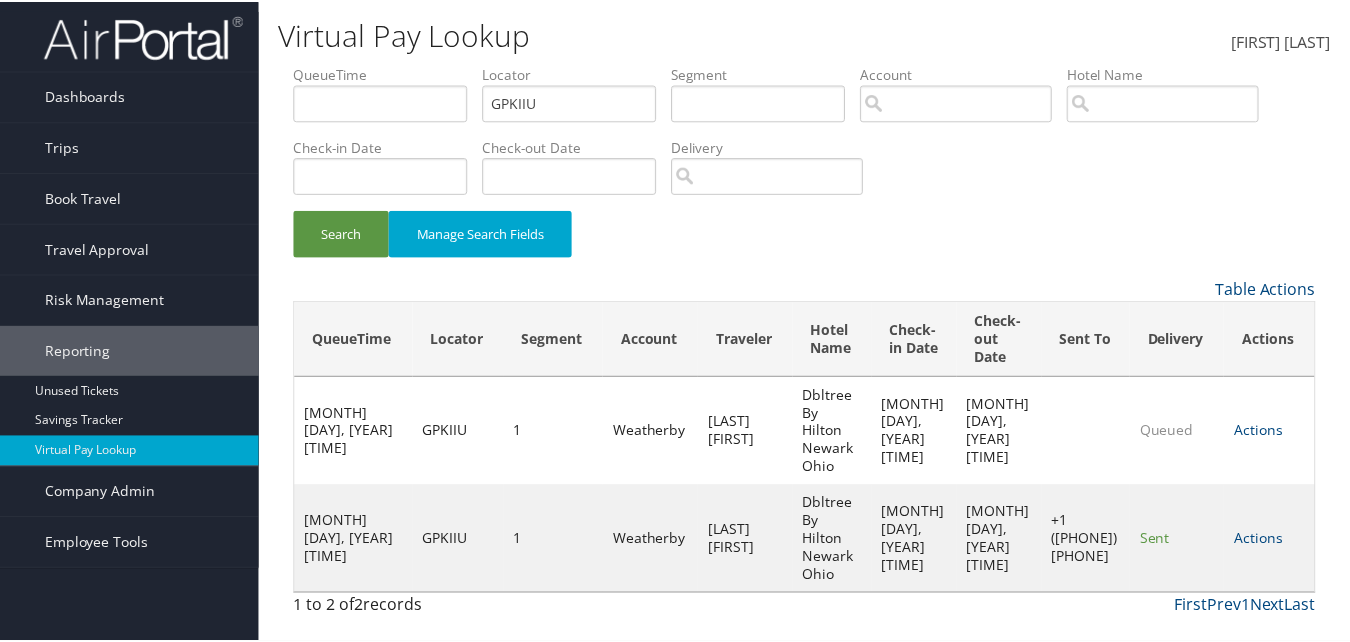scroll, scrollTop: 19, scrollLeft: 0, axis: vertical 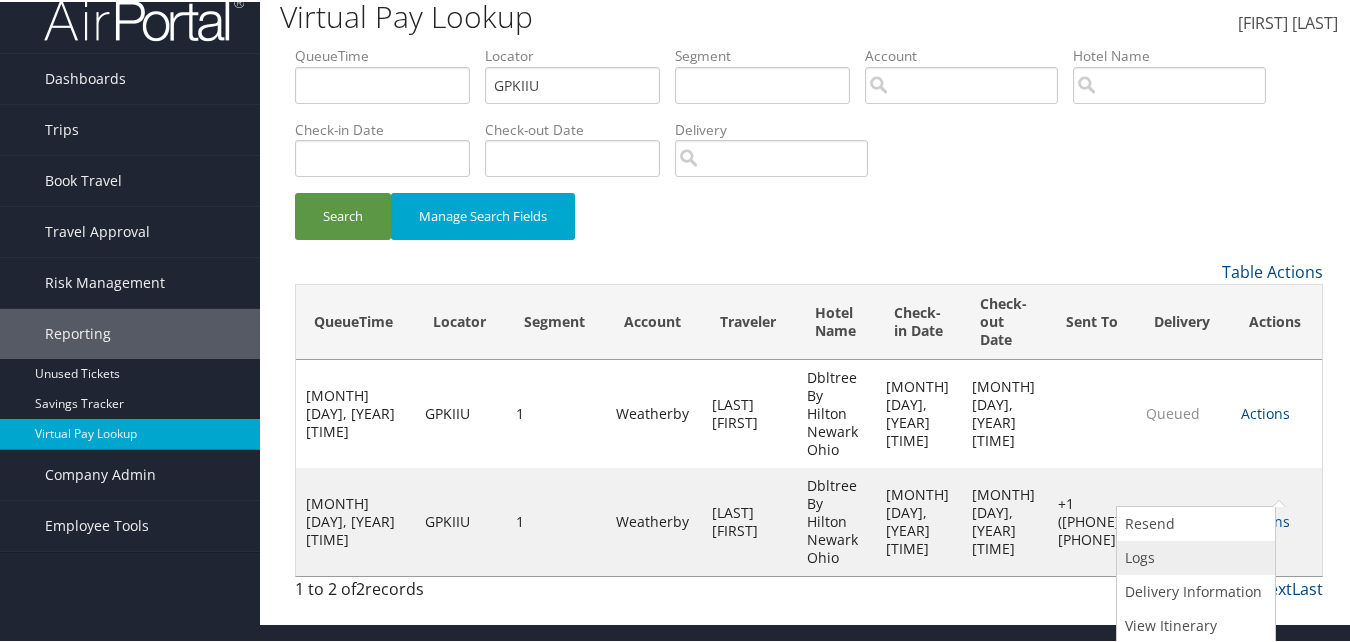 click on "Logs" at bounding box center [1193, 556] 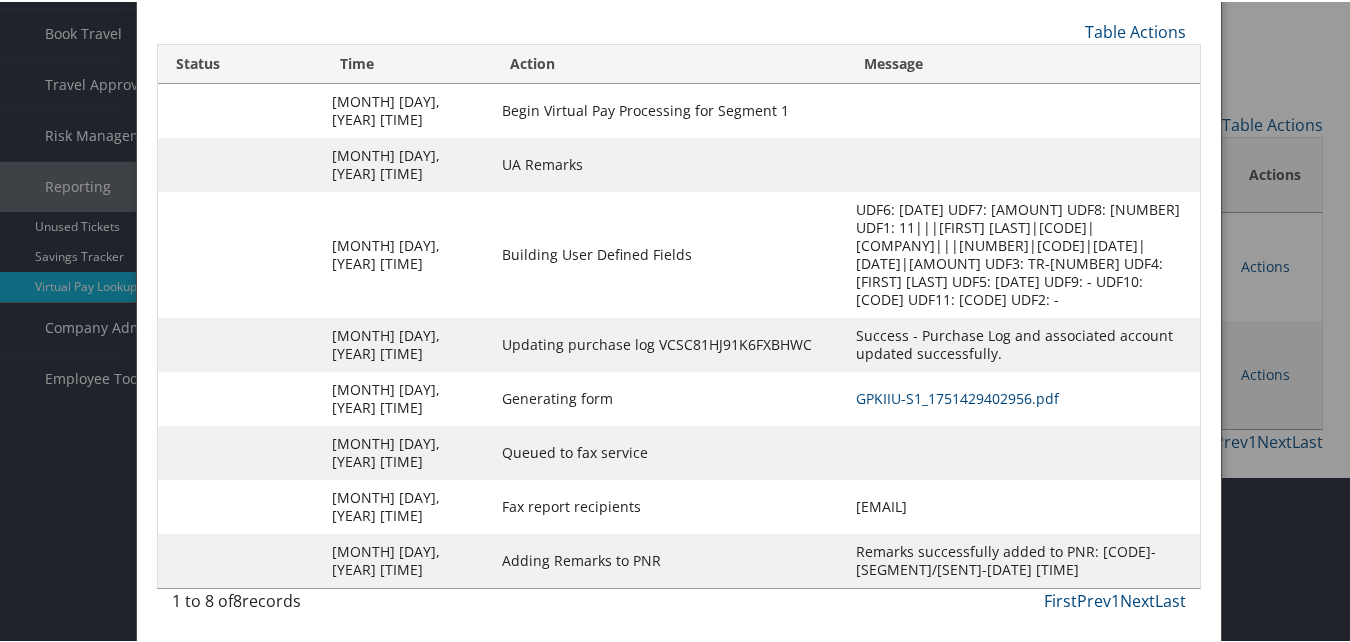 scroll, scrollTop: 190, scrollLeft: 0, axis: vertical 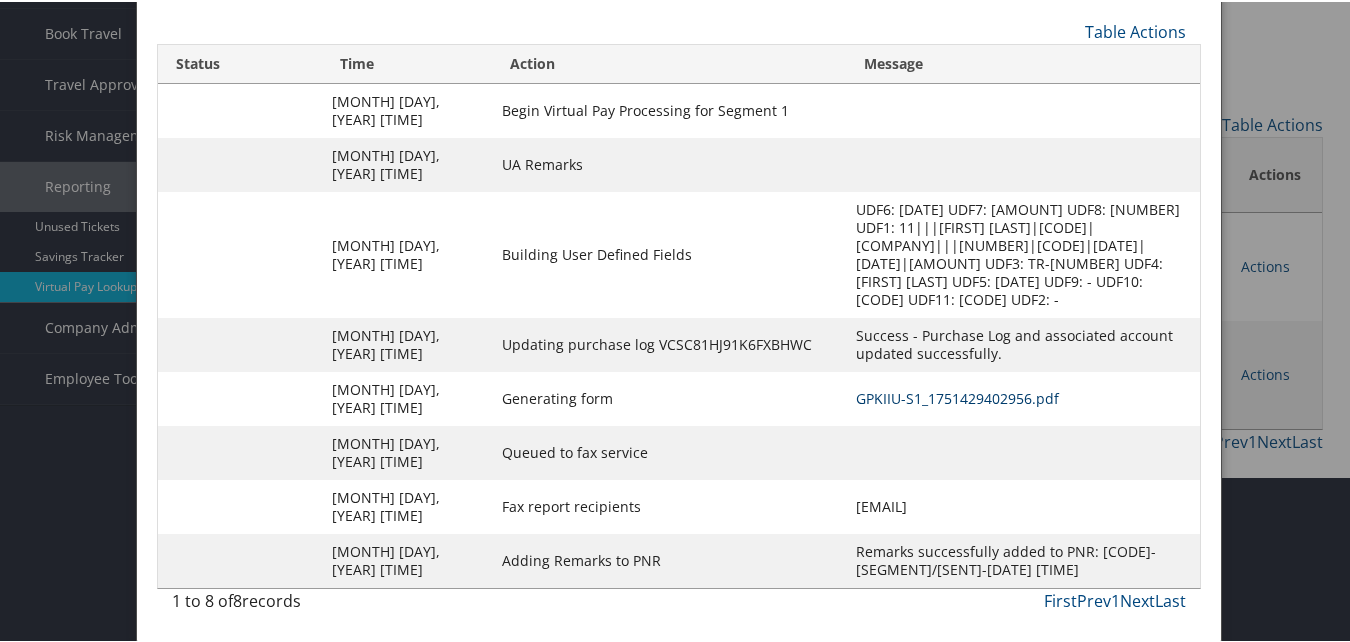 click on "GPKIIU-S1_1751429402956.pdf" at bounding box center (957, 396) 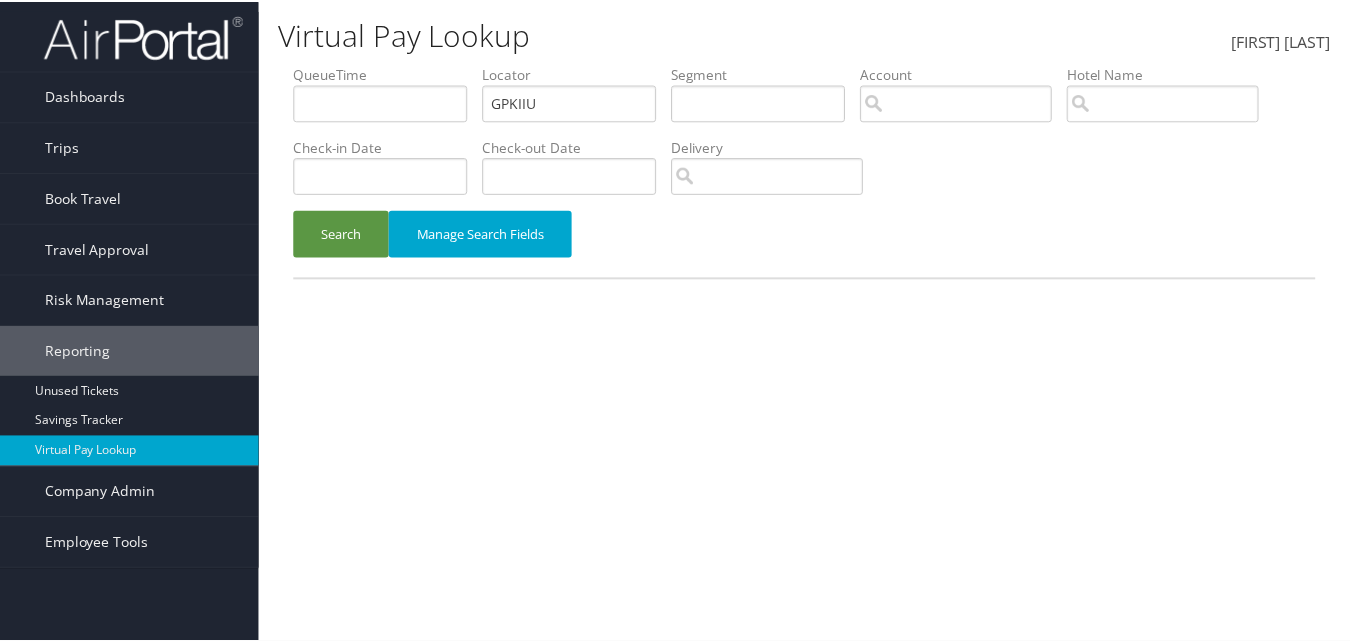 scroll, scrollTop: 0, scrollLeft: 0, axis: both 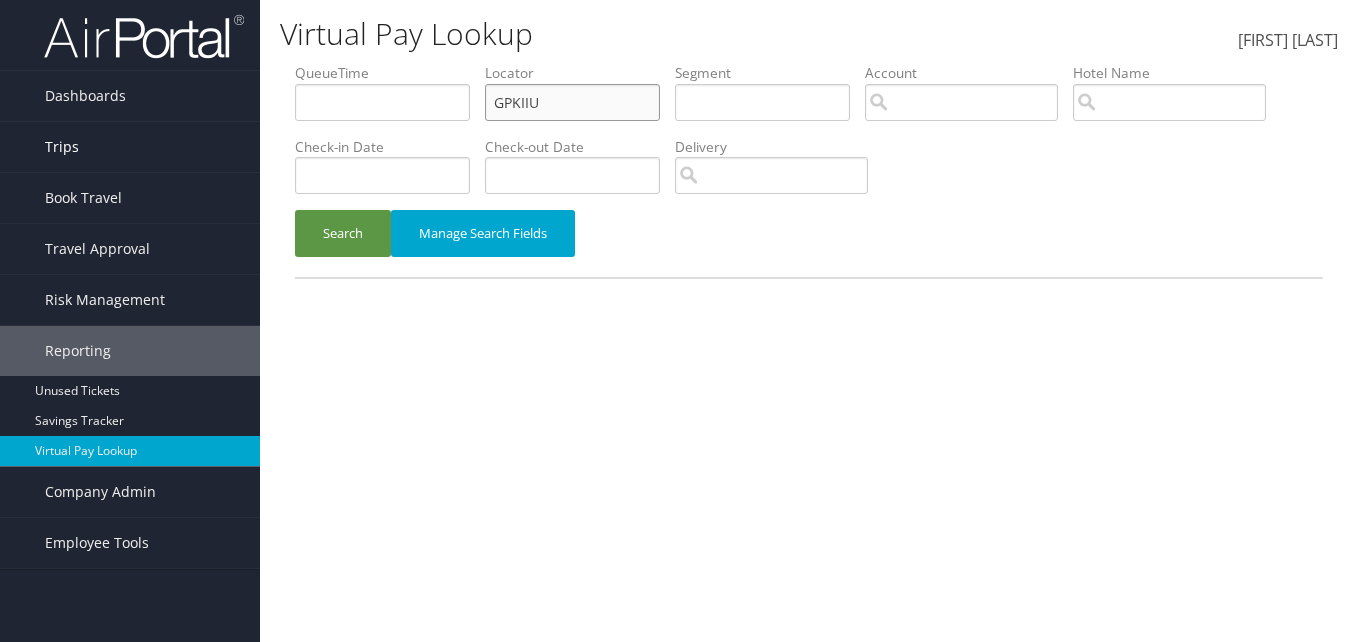 drag, startPoint x: 558, startPoint y: 104, endPoint x: 229, endPoint y: 164, distance: 334.42636 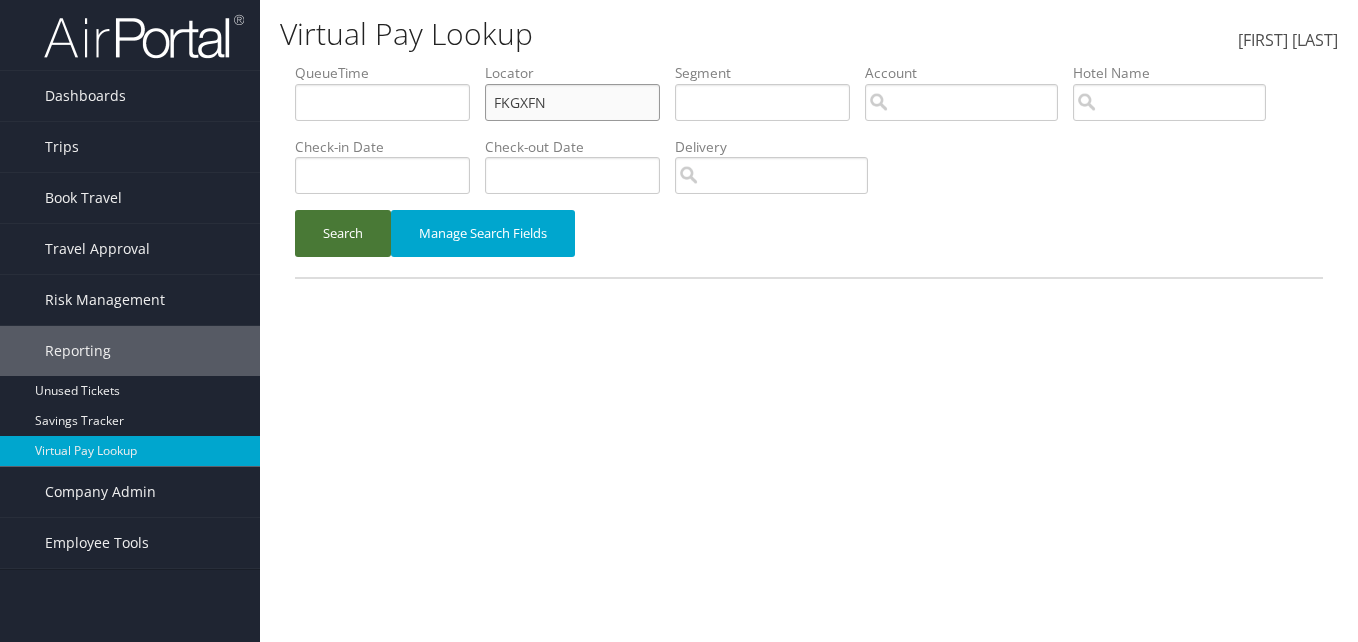 type on "FKGXFN" 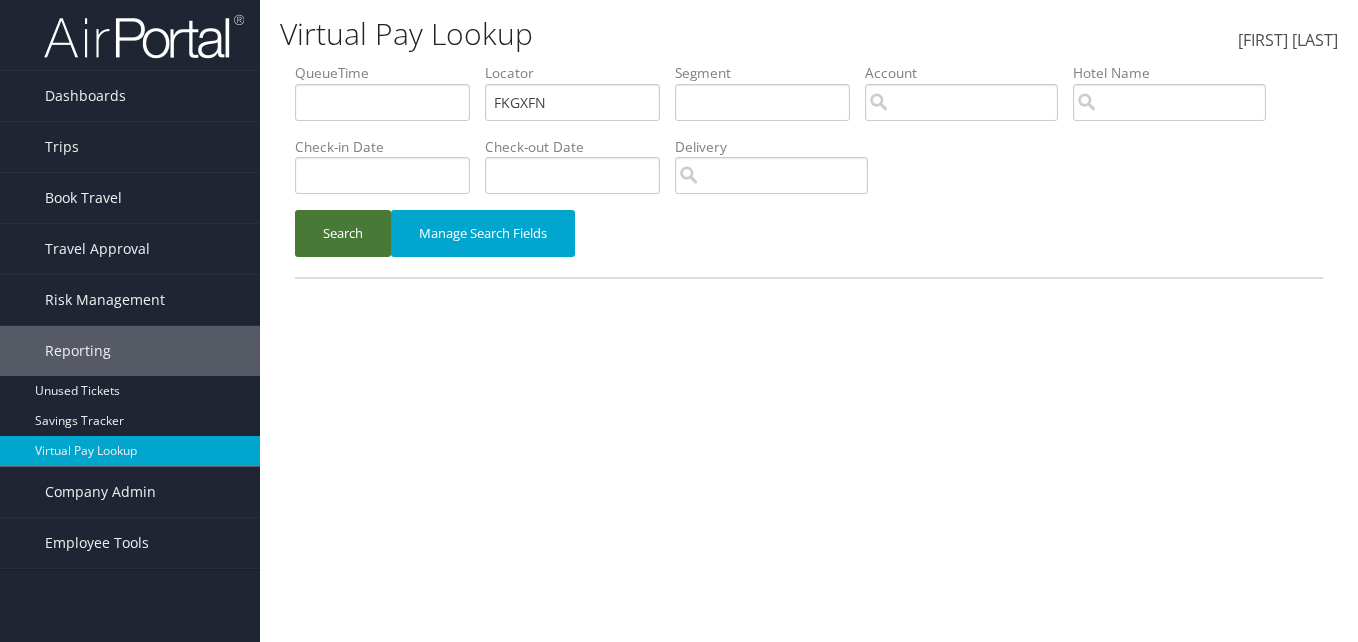 click on "Search" at bounding box center (343, 233) 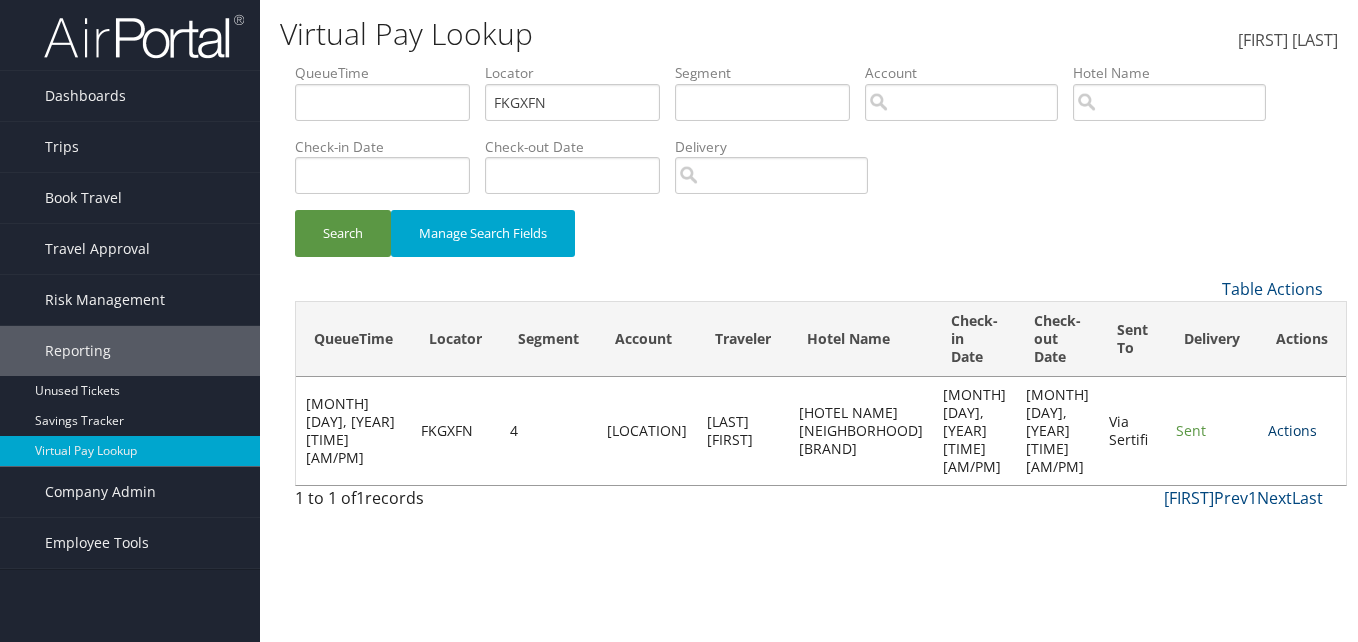 click on "Actions" at bounding box center (1292, 430) 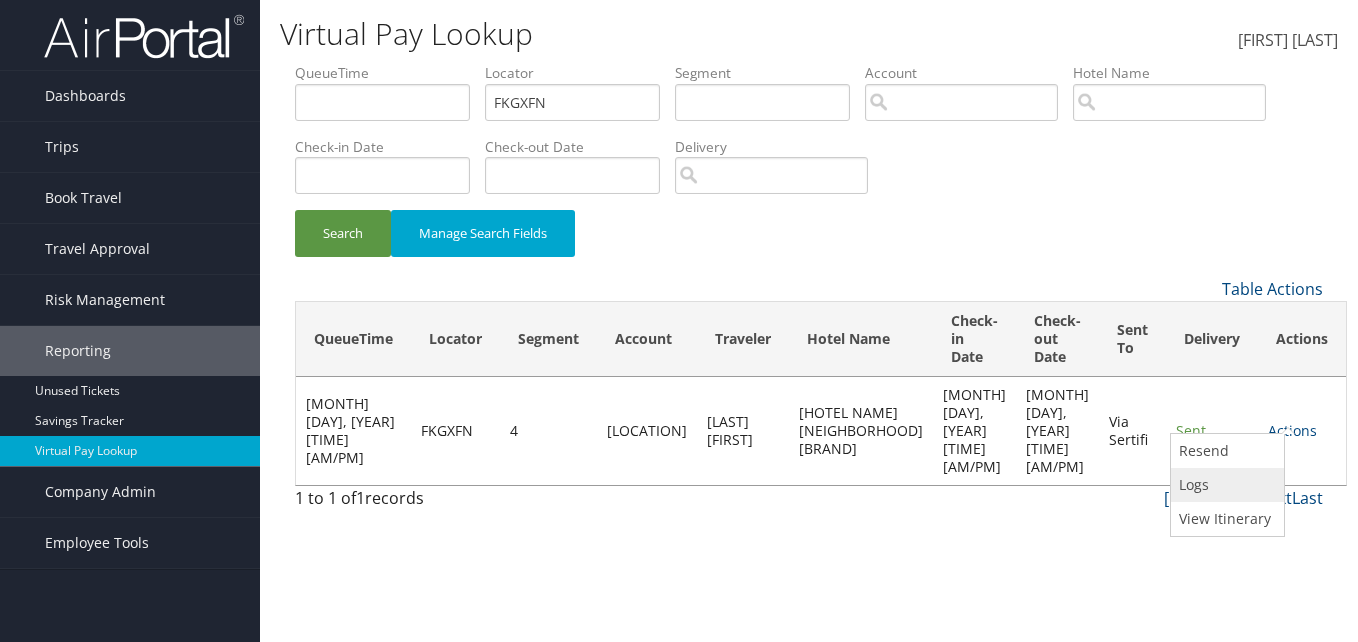 click on "Logs" at bounding box center [1225, 485] 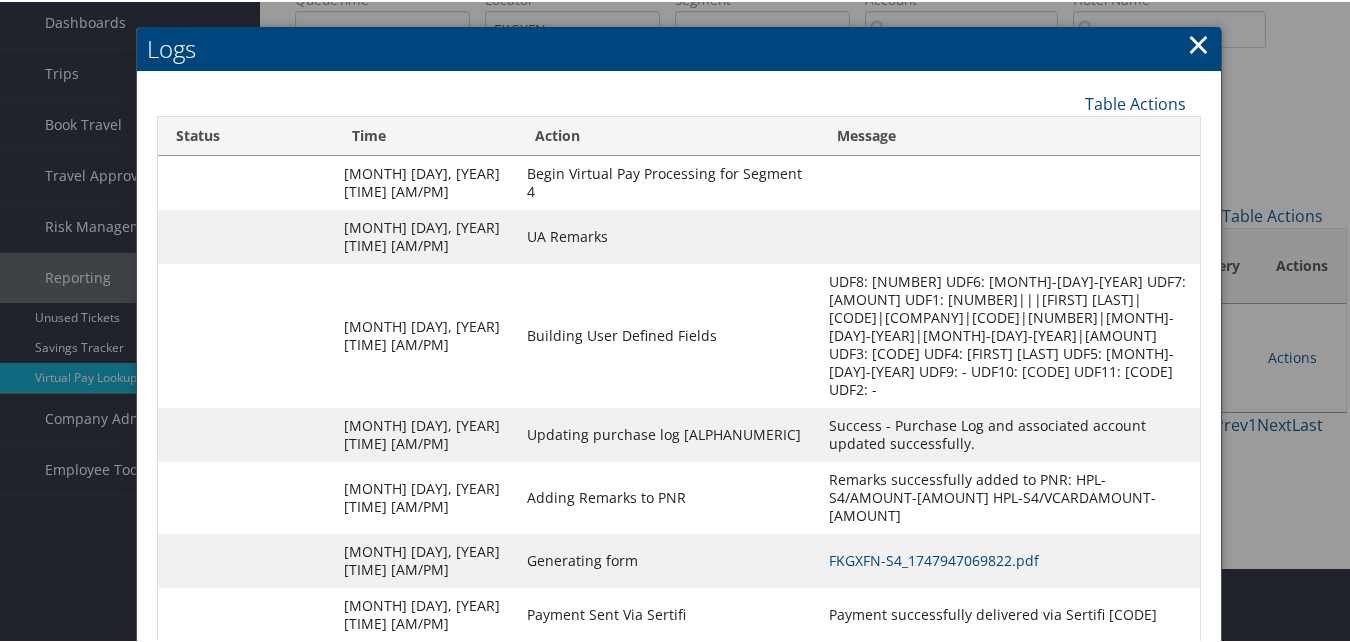 scroll, scrollTop: 171, scrollLeft: 0, axis: vertical 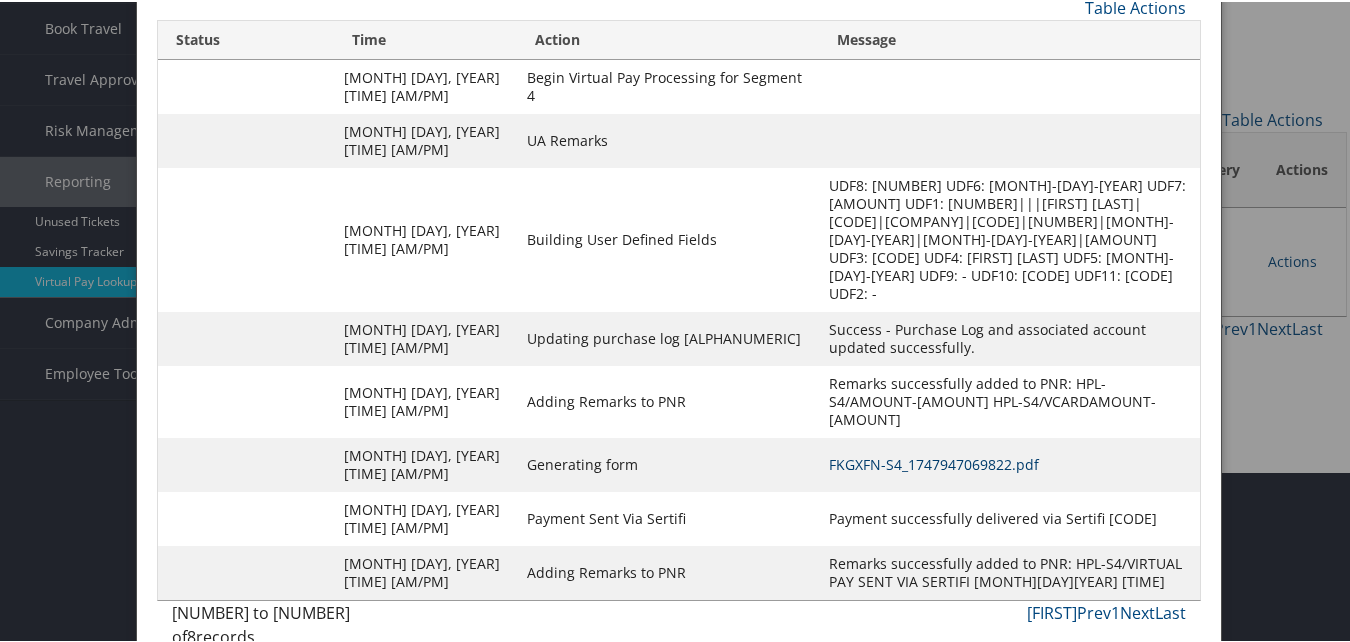 click on "FKGXFN-S4_1747947069822.pdf" at bounding box center [934, 462] 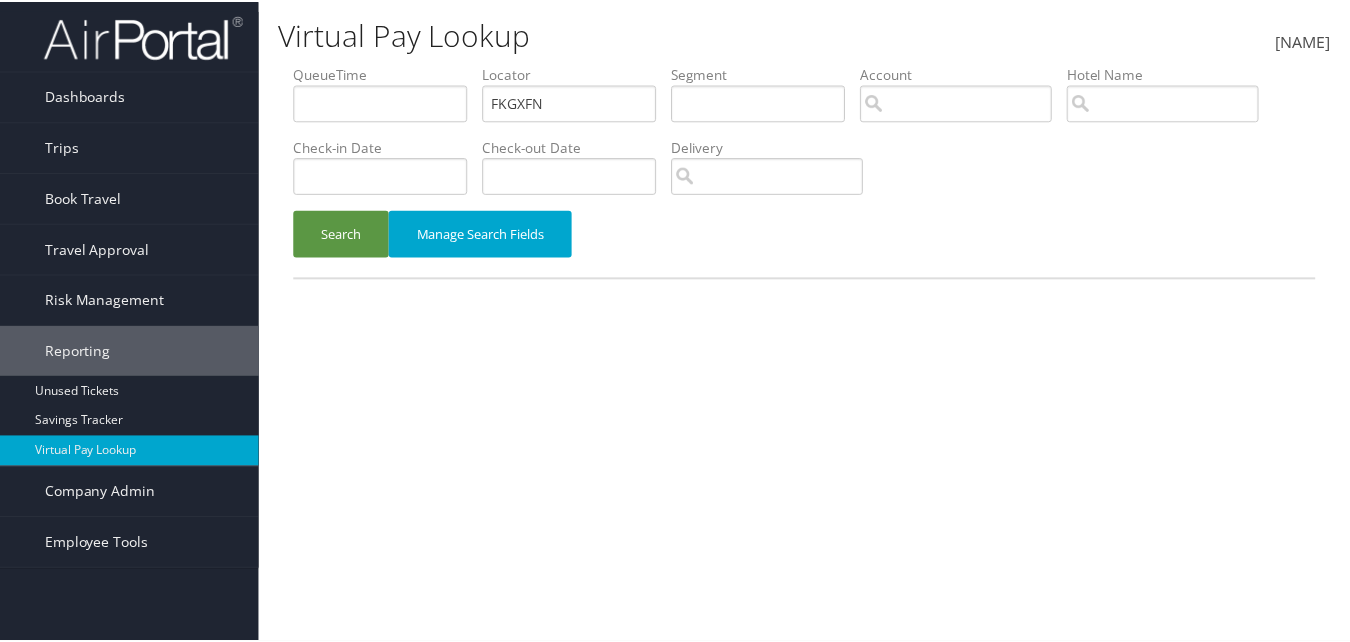 scroll, scrollTop: 0, scrollLeft: 0, axis: both 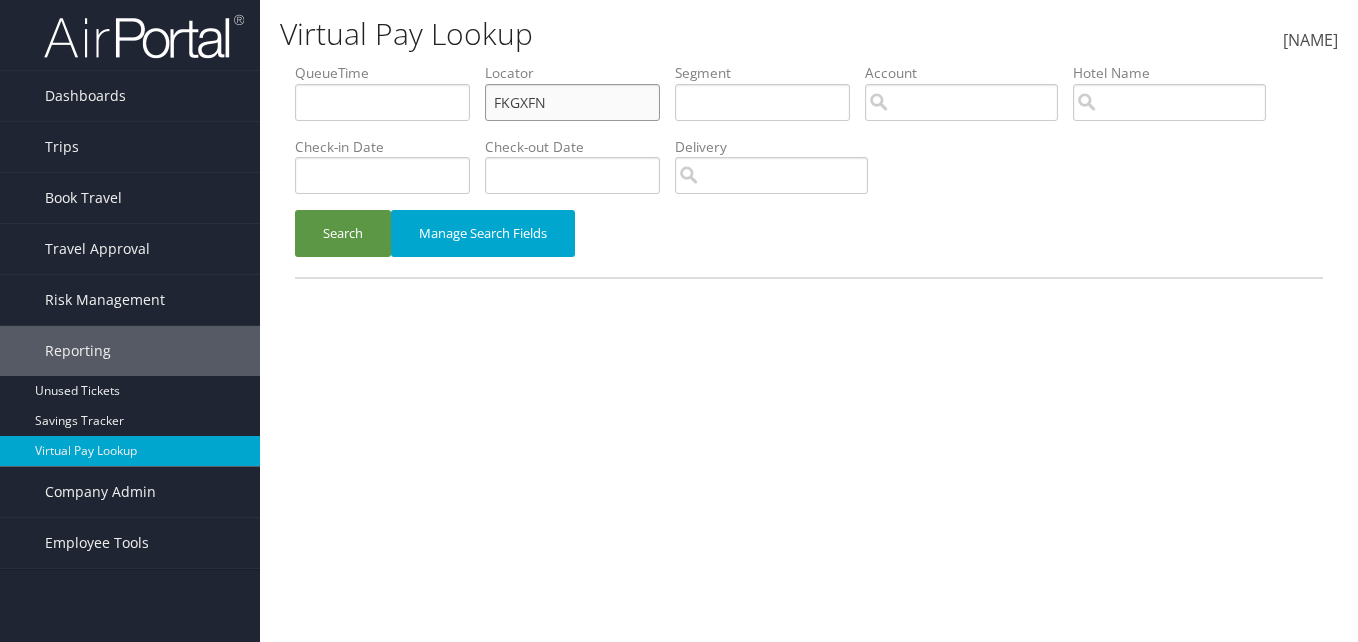 drag, startPoint x: 319, startPoint y: 122, endPoint x: 301, endPoint y: 124, distance: 18.110771 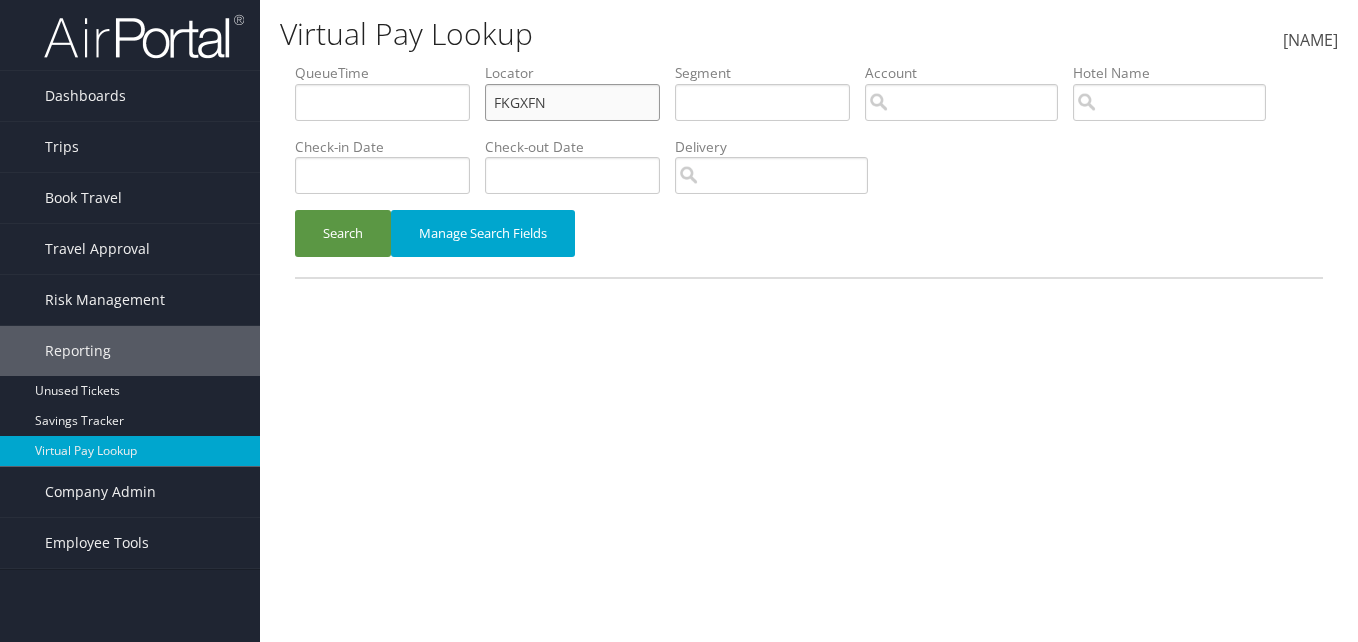 click on "QueueTime Locator FKGXFN Segment Account Traveler Hotel Name Check-in Date Check-out Date Delivery" at bounding box center [809, 63] 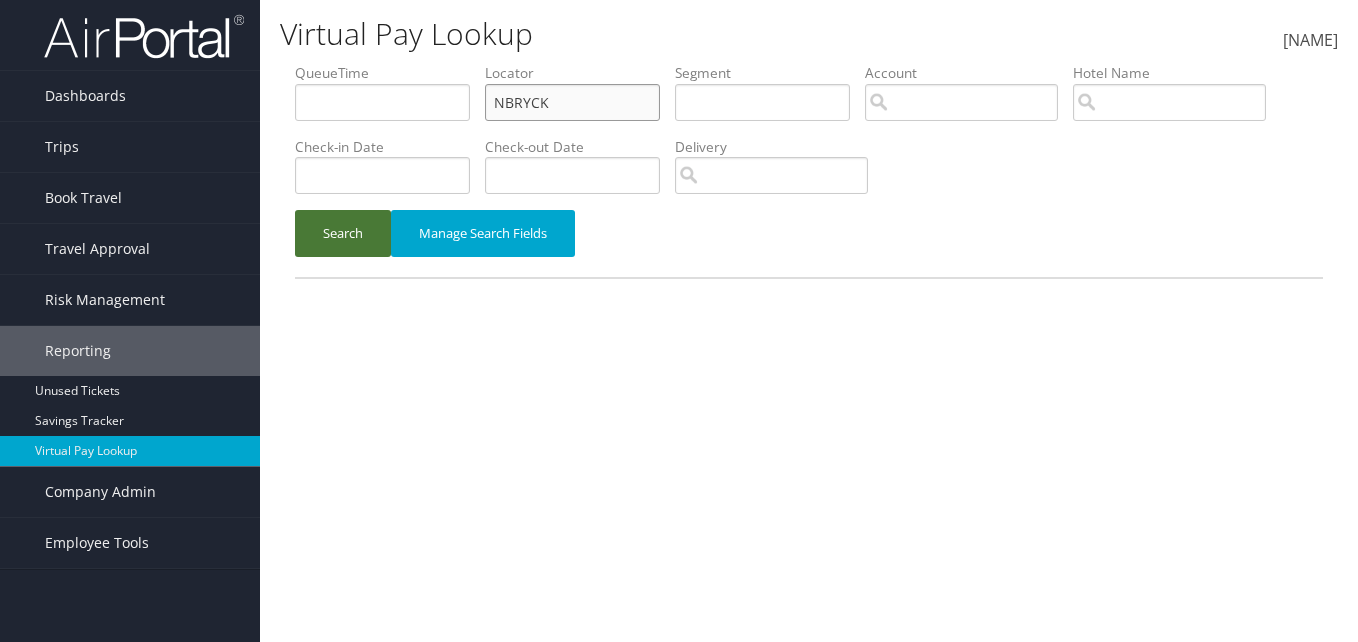 type on "NBRYCK" 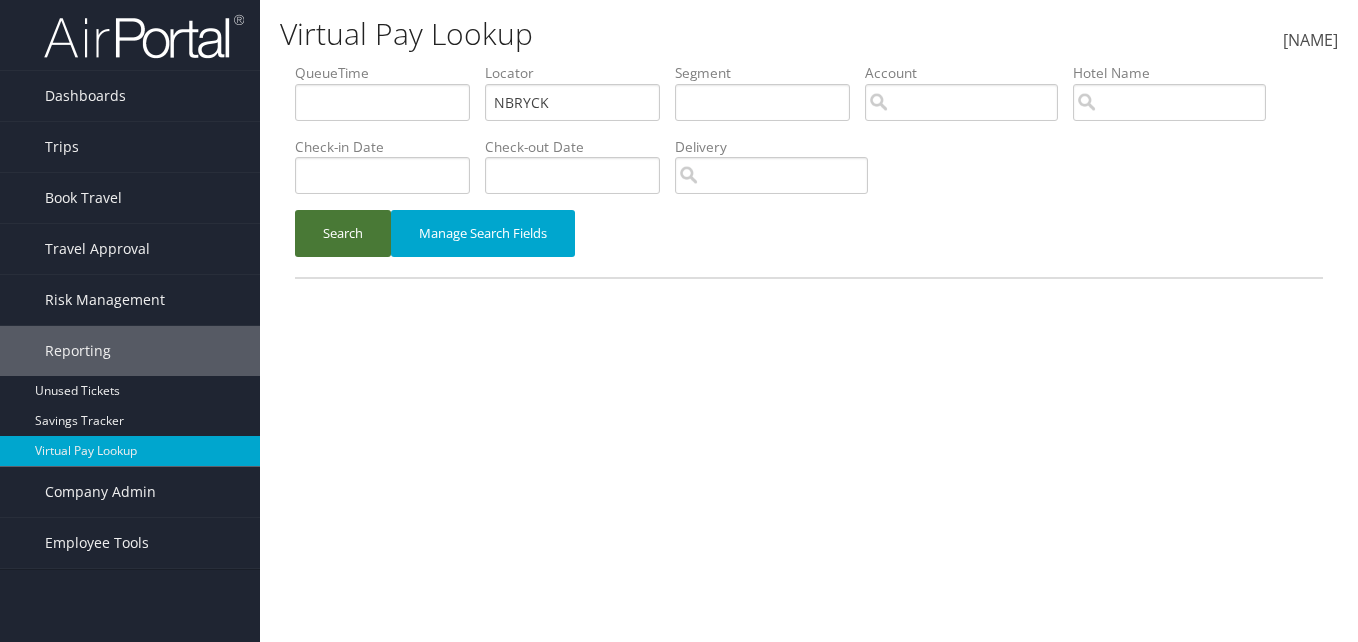 click on "Search" at bounding box center (343, 233) 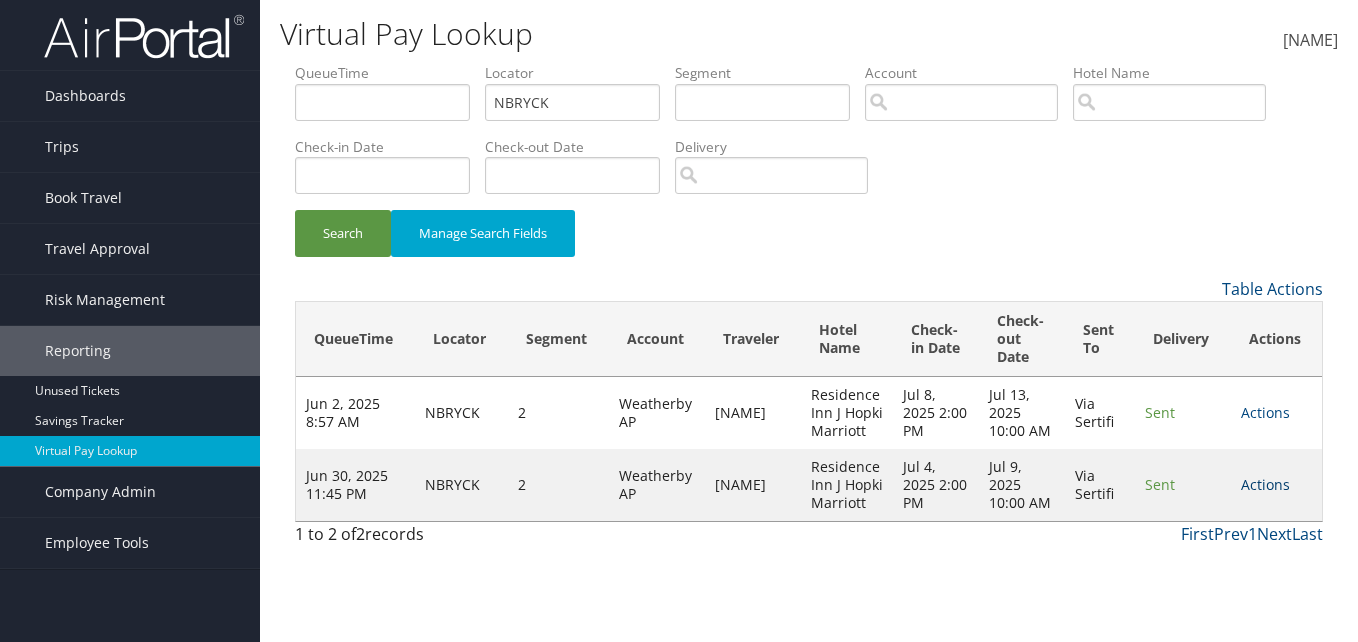 click on "Actions" at bounding box center (1265, 484) 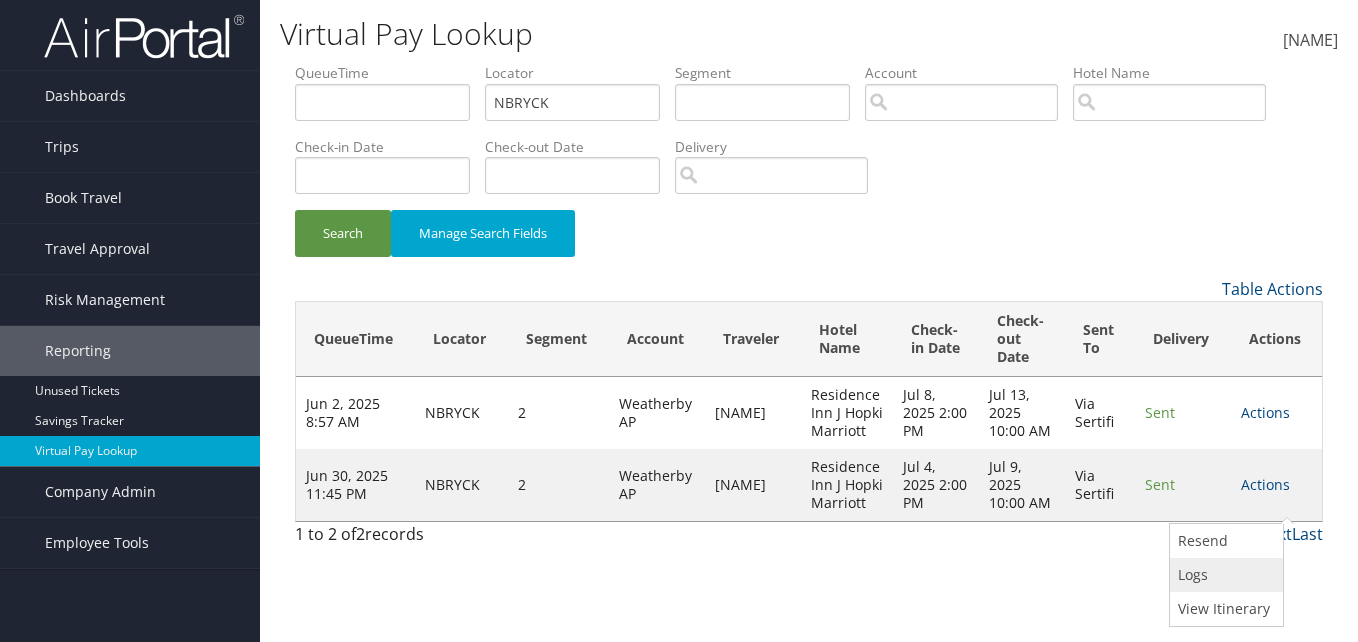 click on "Logs" at bounding box center (1224, 575) 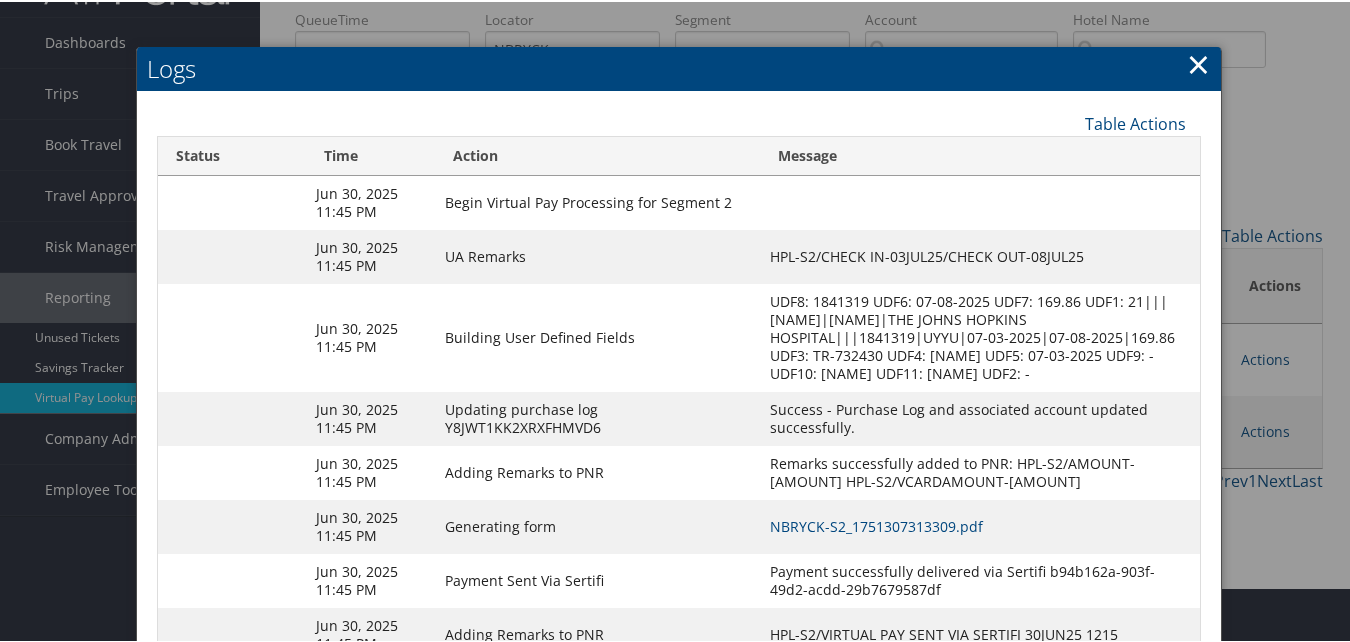 scroll, scrollTop: 171, scrollLeft: 0, axis: vertical 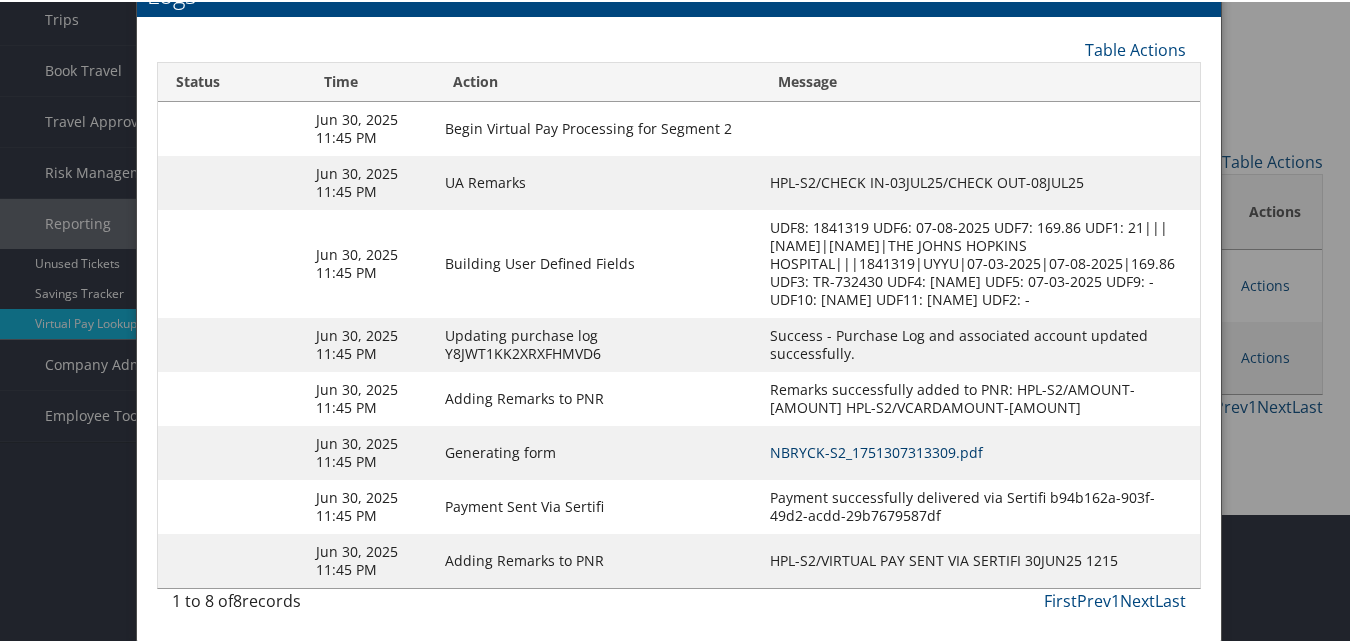 click on "NBRYCK-S2_1751307313309.pdf" at bounding box center [876, 450] 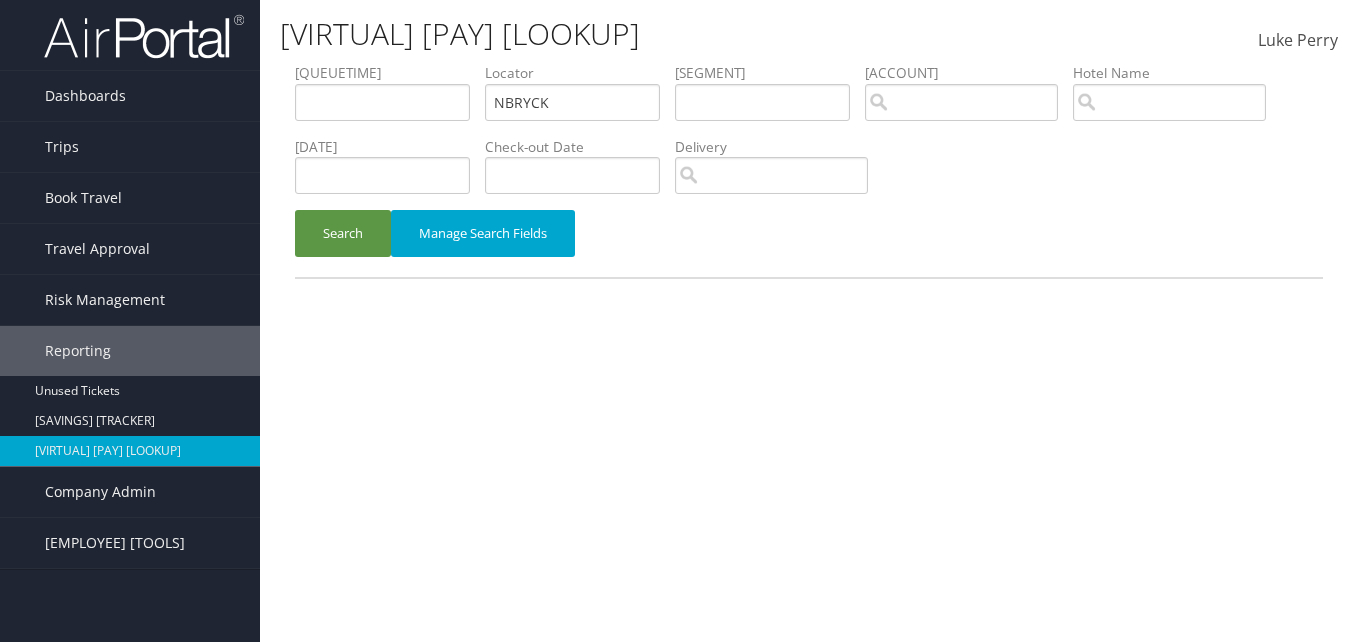 scroll, scrollTop: 0, scrollLeft: 0, axis: both 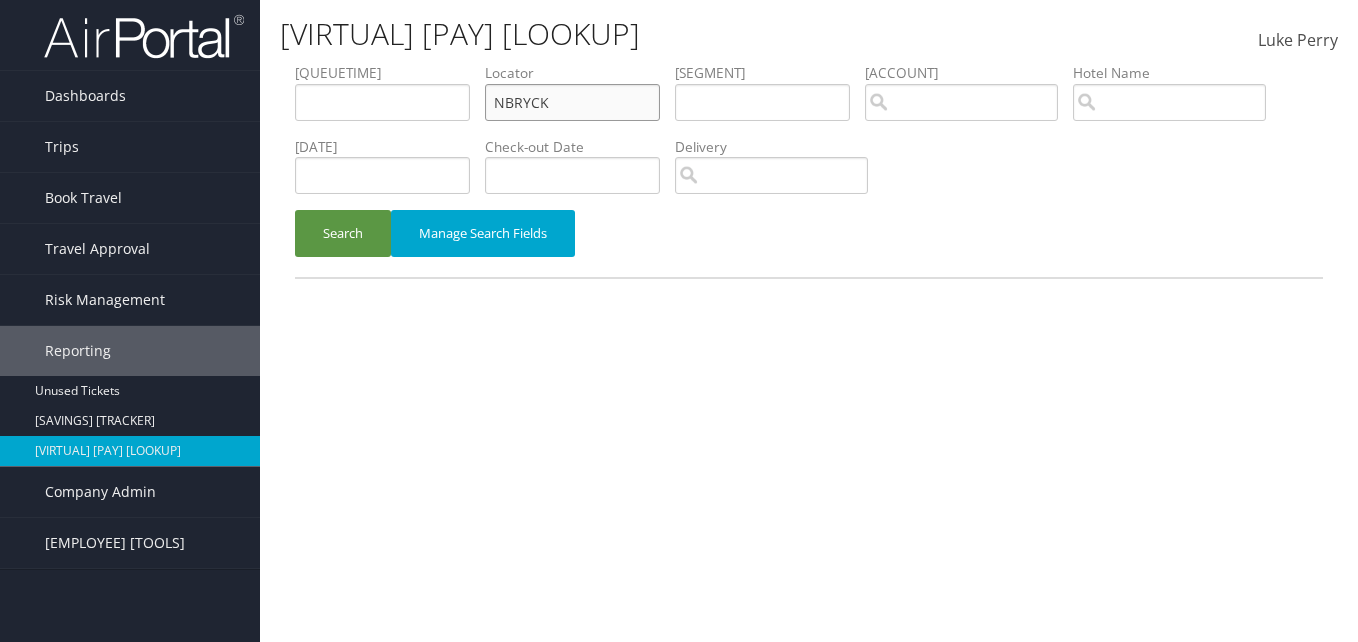 drag, startPoint x: 585, startPoint y: 116, endPoint x: 365, endPoint y: 109, distance: 220.11133 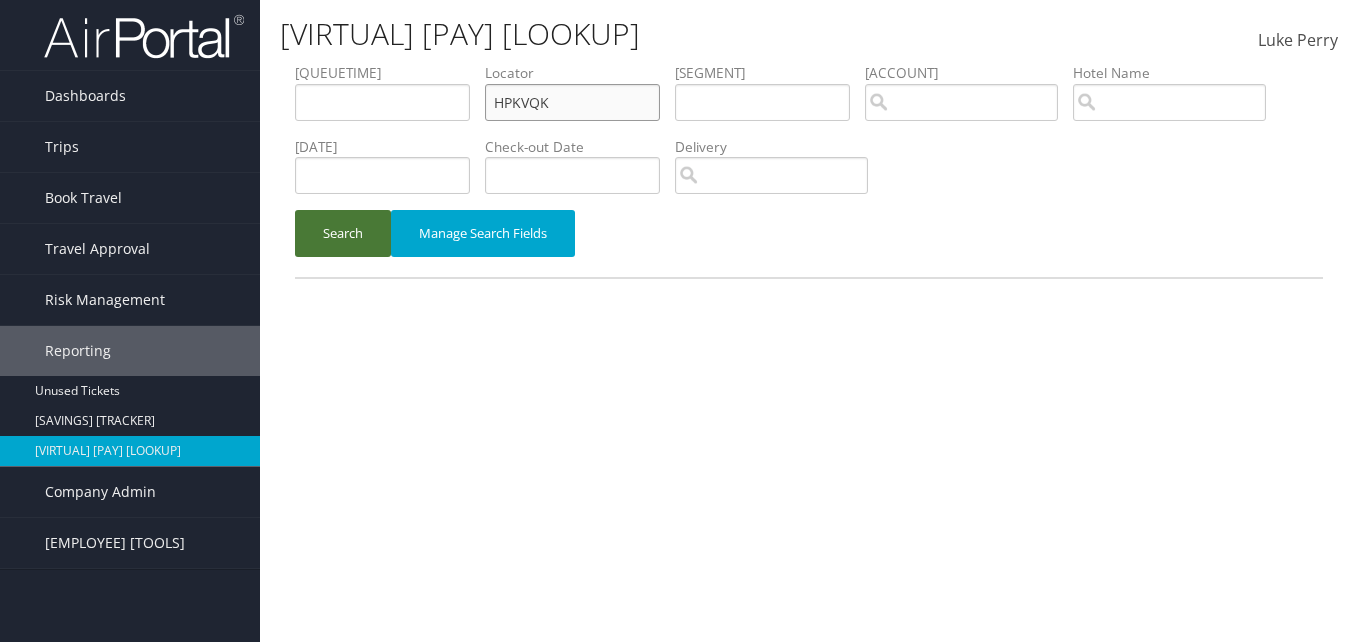 type on "HPKVQK" 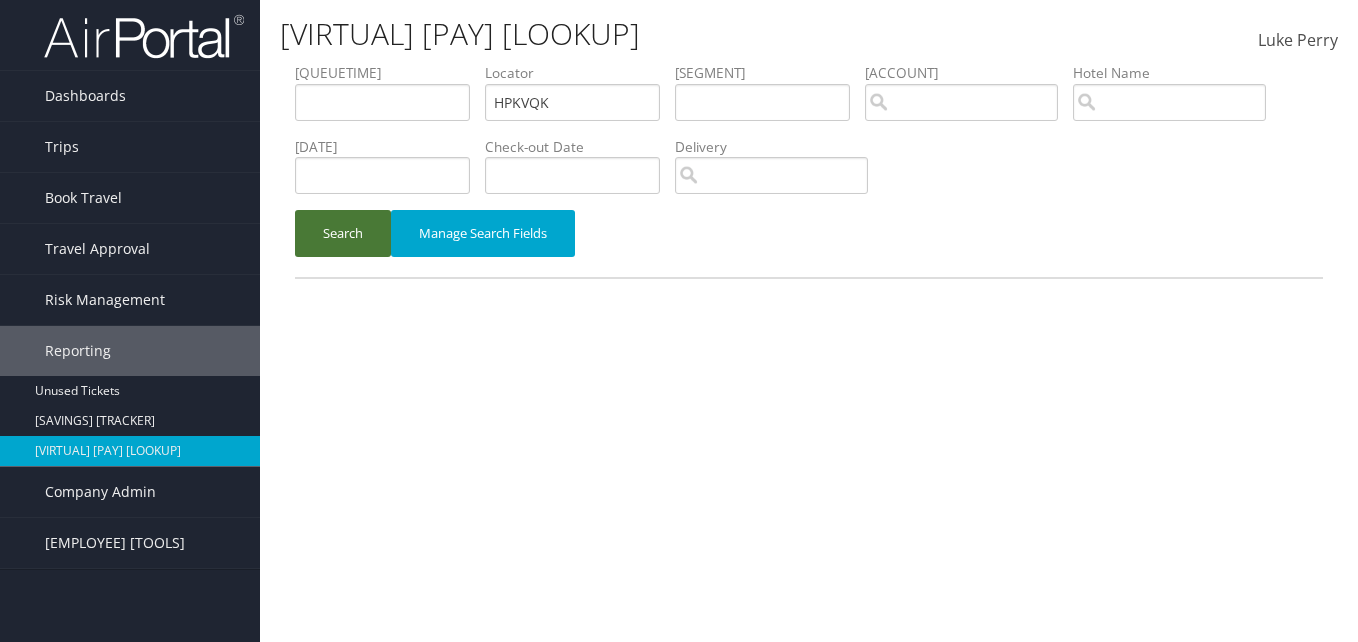 click on "Search" at bounding box center (343, 233) 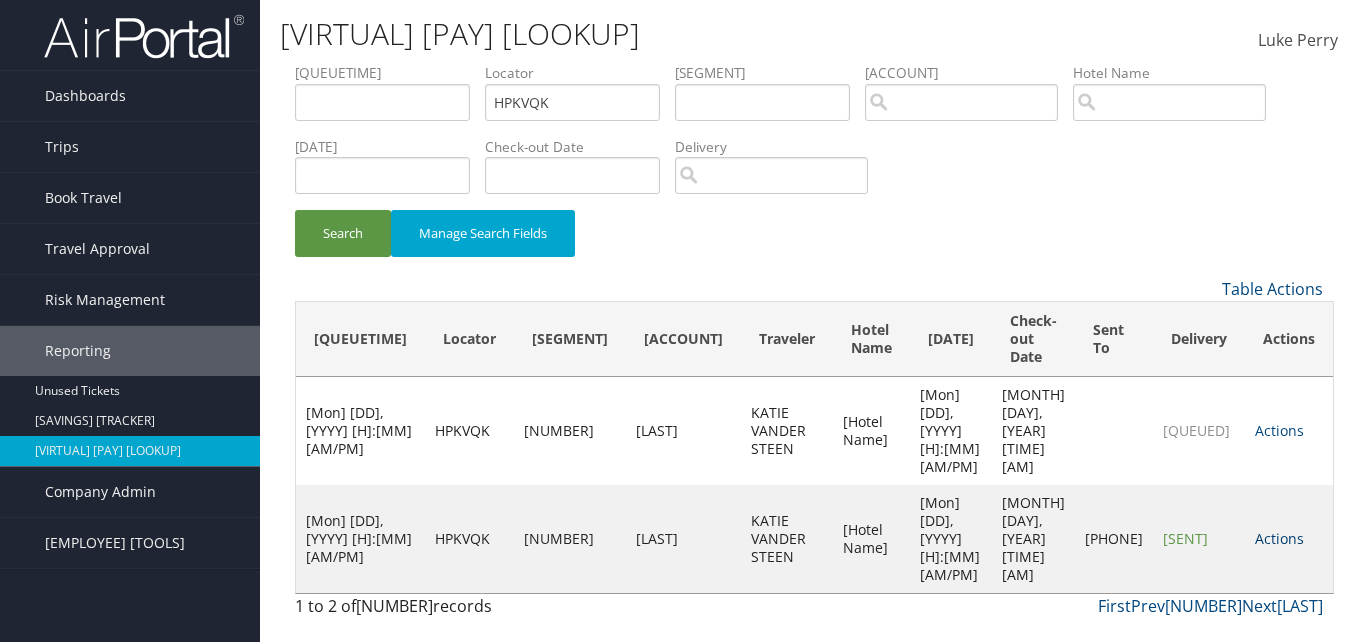 click on "Actions" at bounding box center (1279, 538) 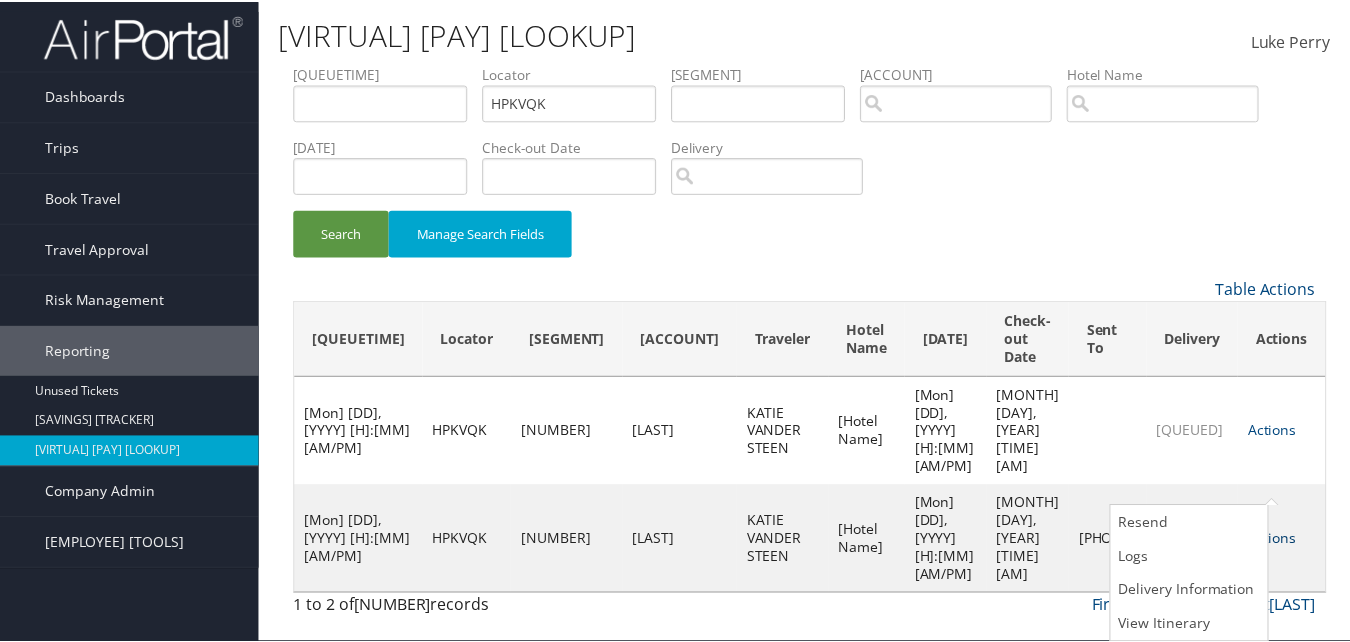 scroll, scrollTop: 1, scrollLeft: 0, axis: vertical 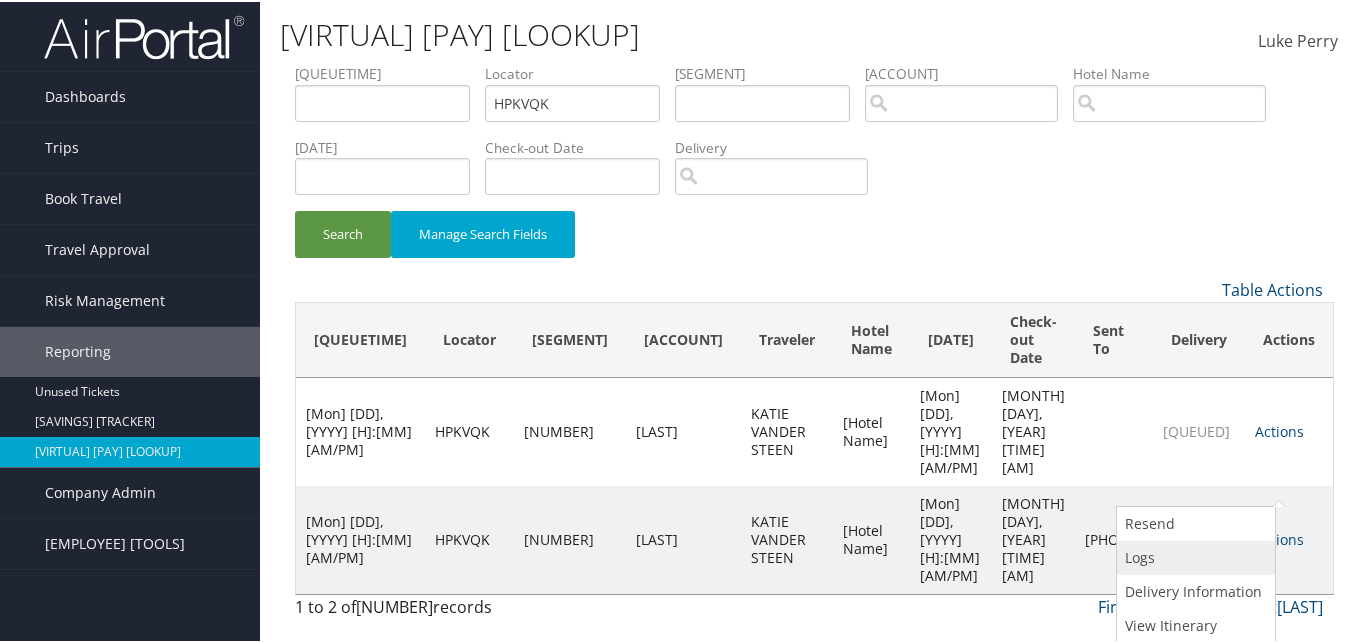 click on "Logs" at bounding box center (1193, 556) 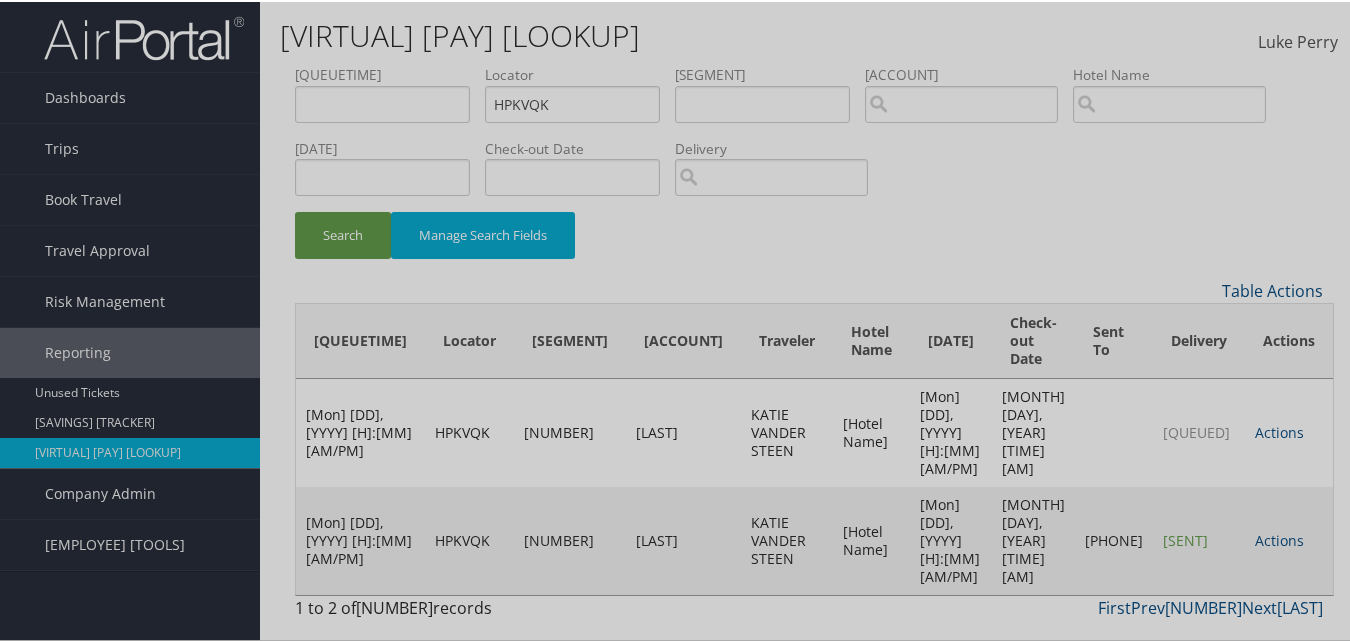 scroll, scrollTop: 0, scrollLeft: 0, axis: both 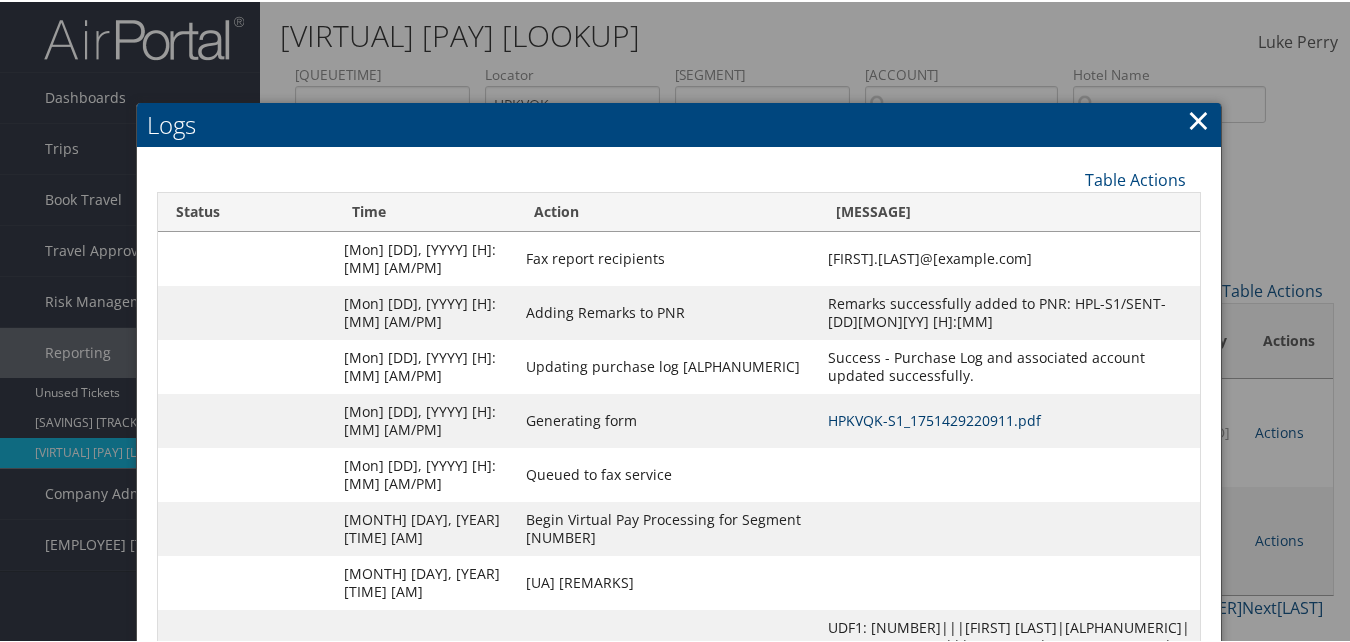 click on "HPKVQK-S1_1751429220911.pdf" at bounding box center [934, 418] 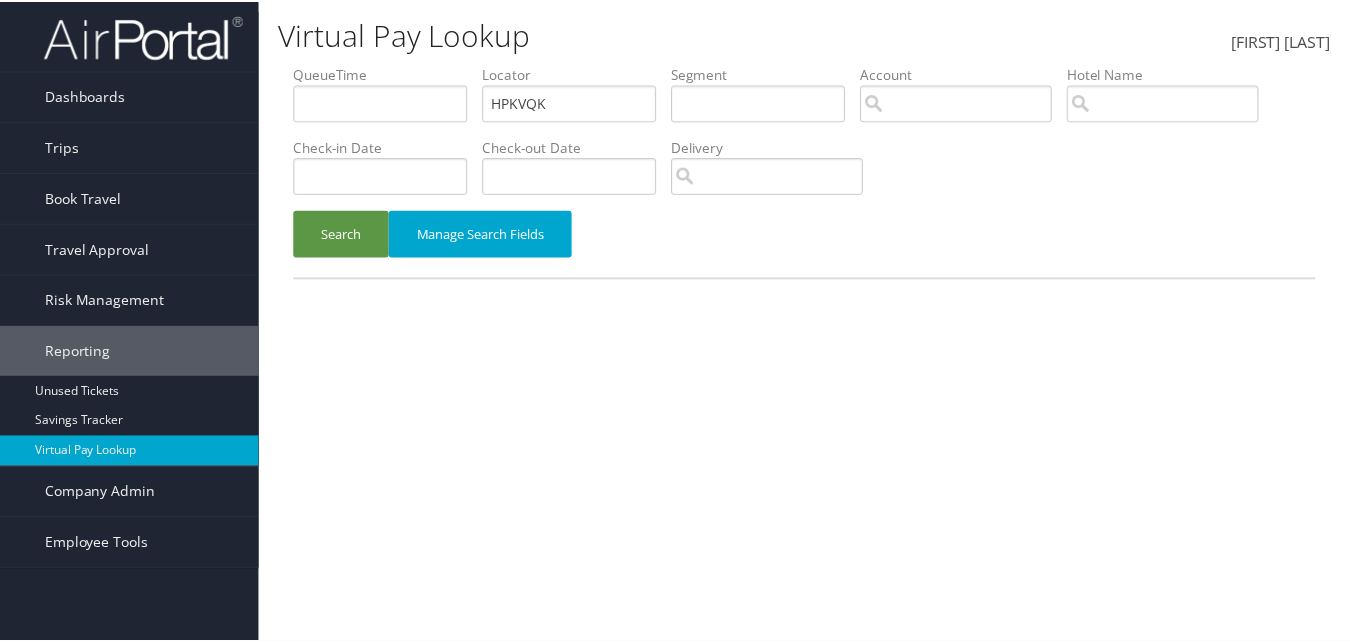 scroll, scrollTop: 0, scrollLeft: 0, axis: both 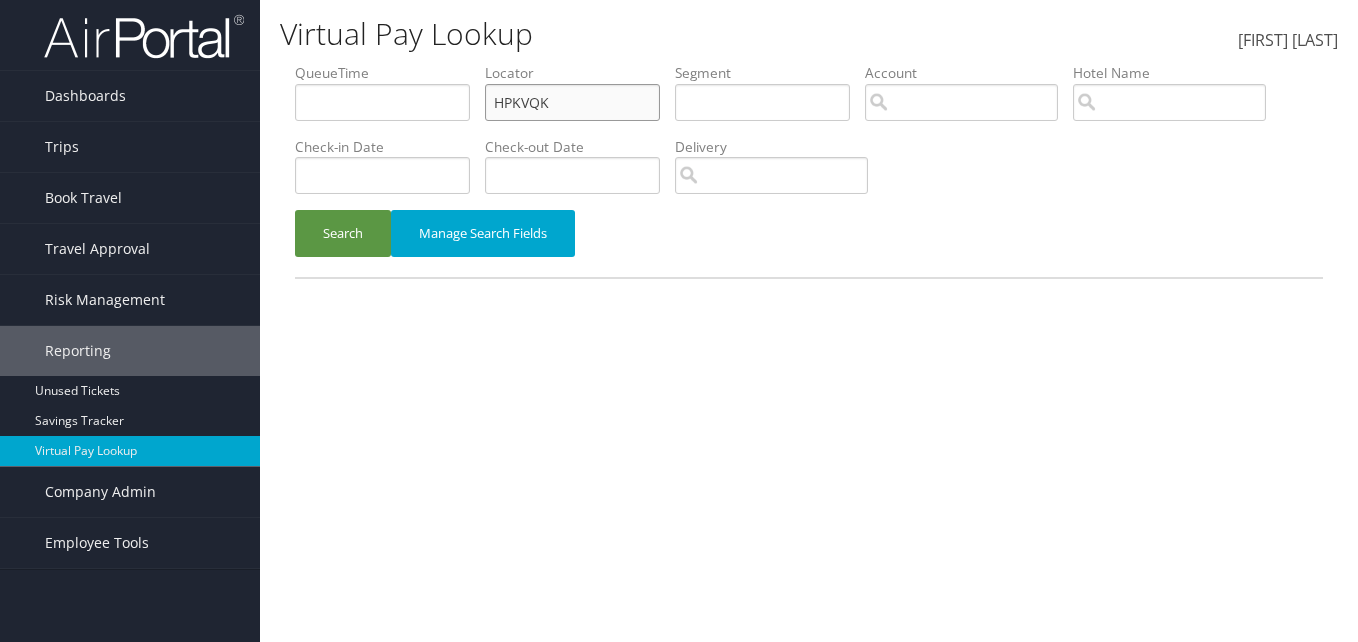 drag, startPoint x: 575, startPoint y: 104, endPoint x: 310, endPoint y: 149, distance: 268.7936 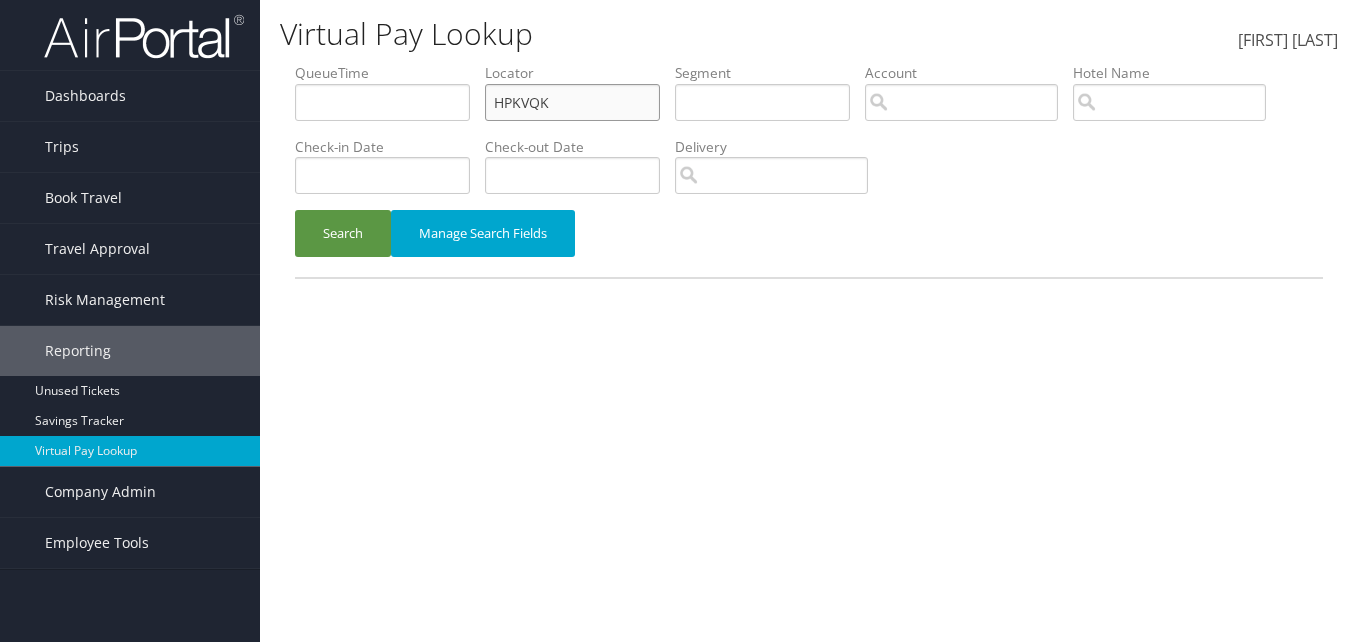 click on "QueueTime Locator HPKVQK Segment Account Traveler Hotel Name Check-in Date Check-out Date Delivery" at bounding box center [809, 63] 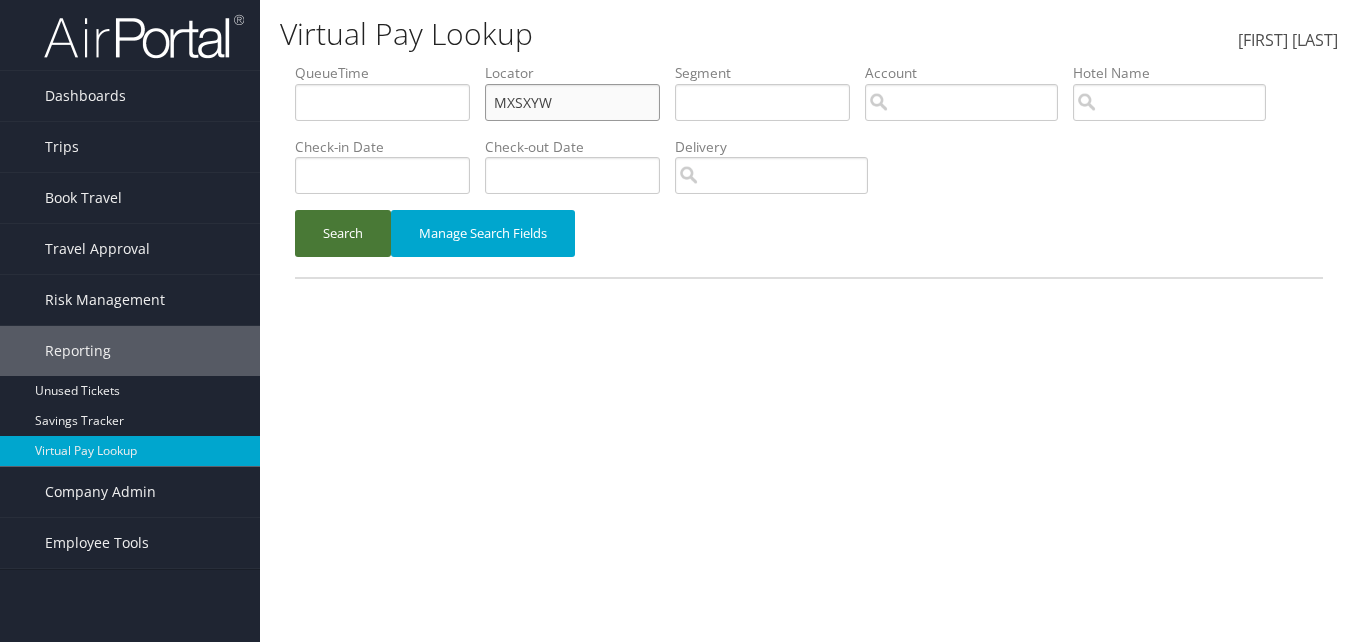 type on "MXSXYW" 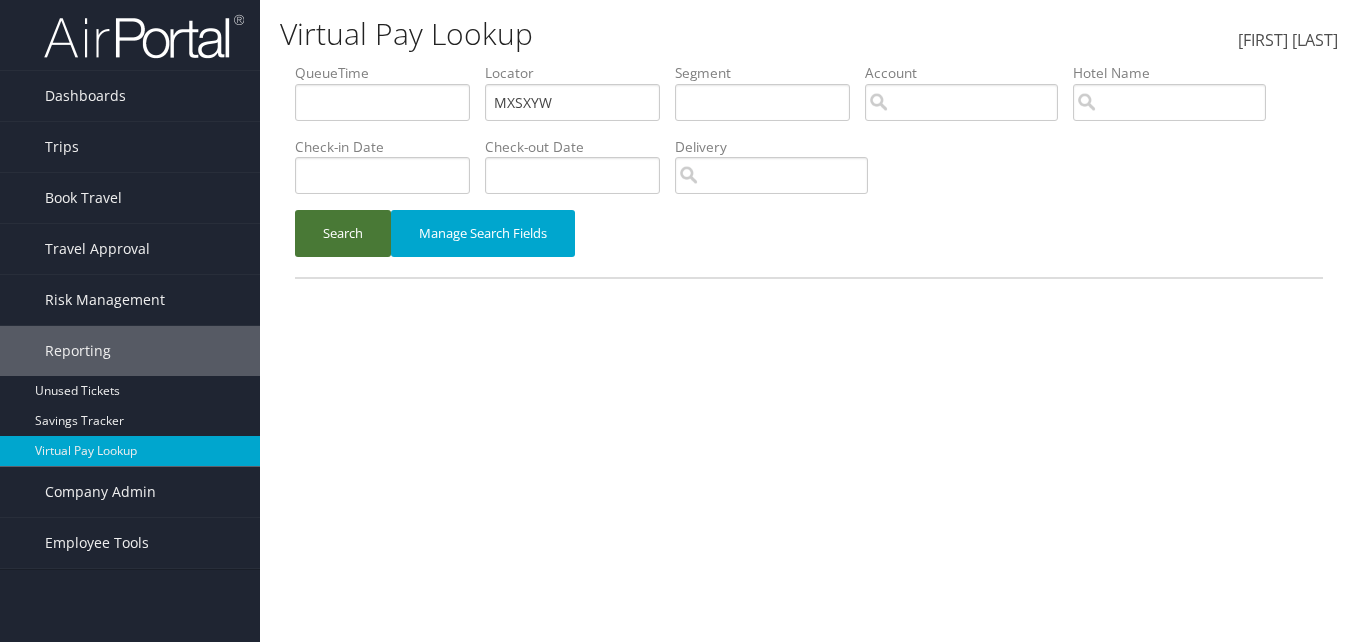 click on "Search" at bounding box center (343, 233) 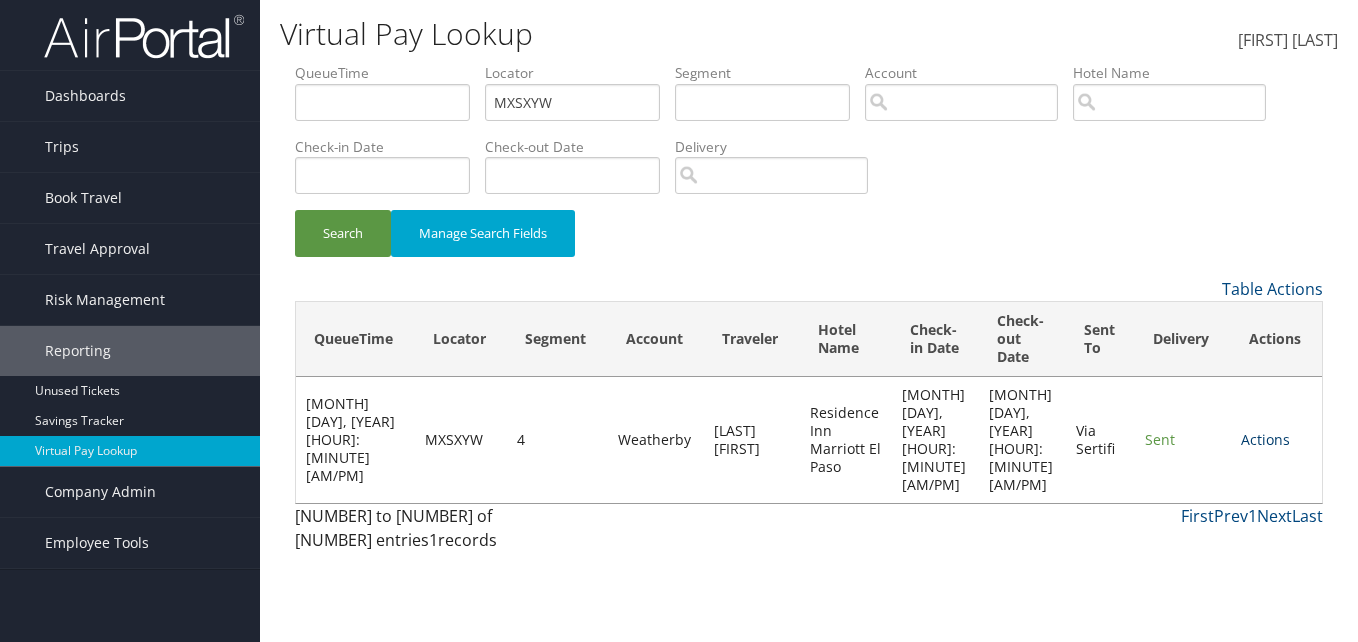 click on "Actions" at bounding box center [1265, 439] 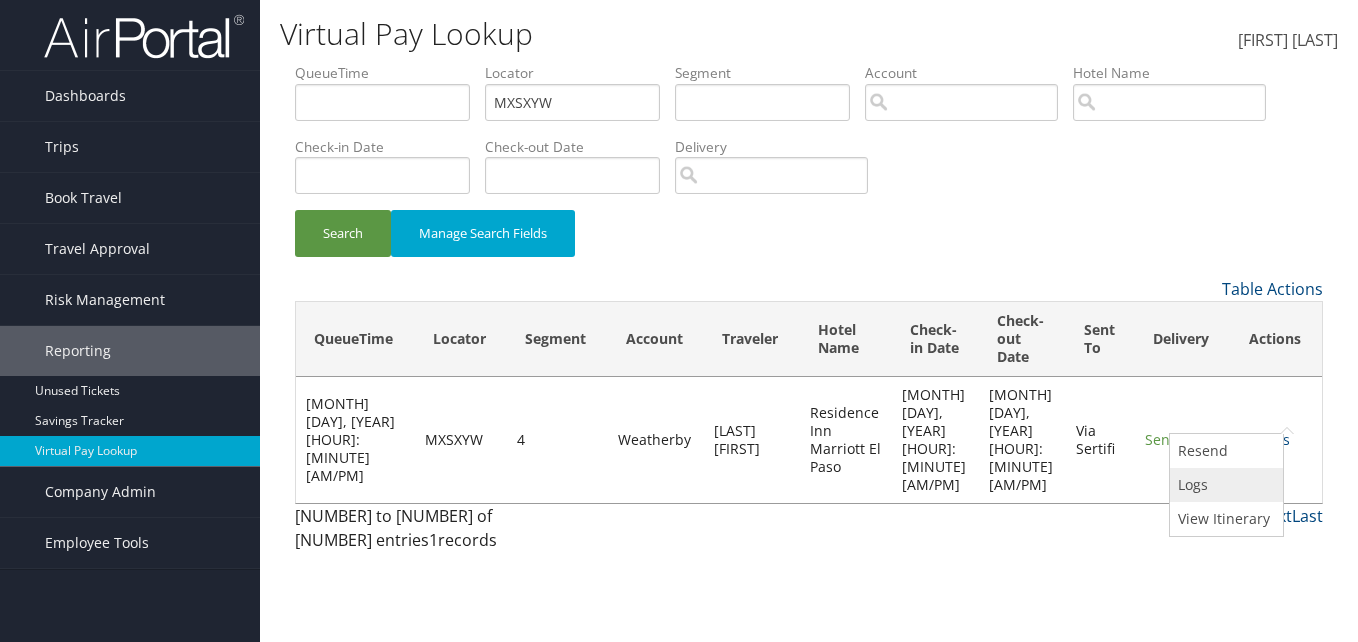 click on "Logs" at bounding box center (1224, 485) 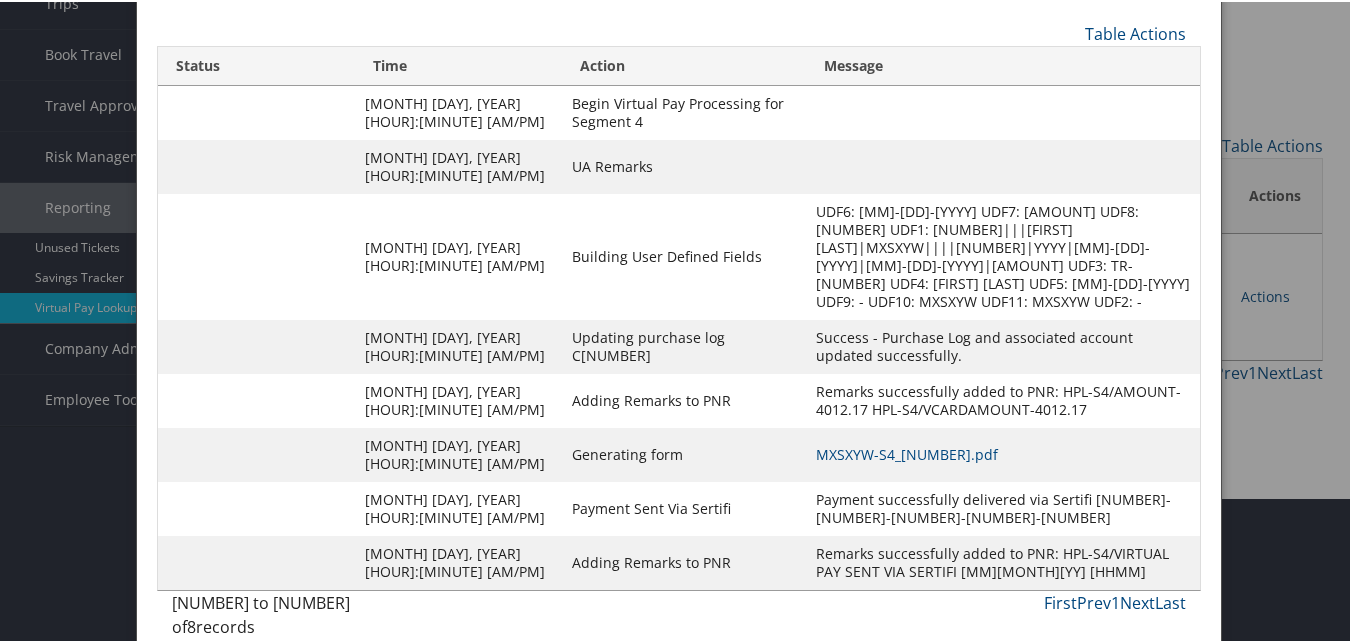 scroll, scrollTop: 153, scrollLeft: 0, axis: vertical 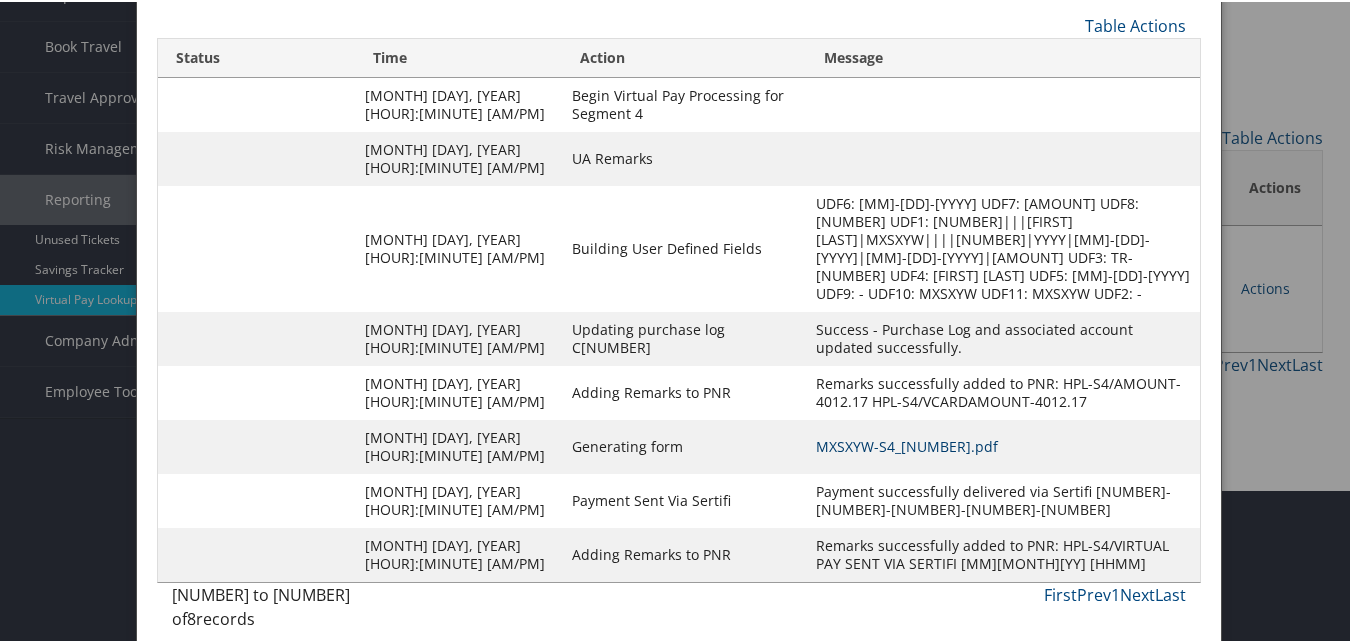 click on "MXSXYW-S4_1749751030760.pdf" at bounding box center [907, 444] 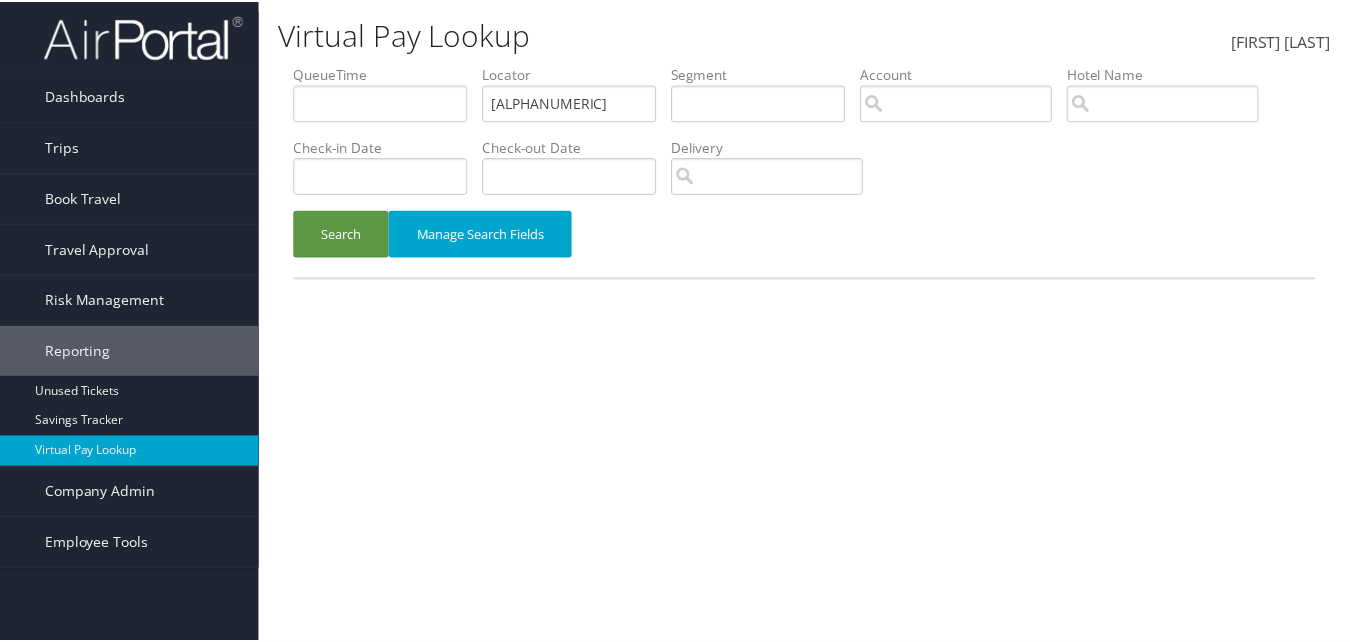 scroll, scrollTop: 0, scrollLeft: 0, axis: both 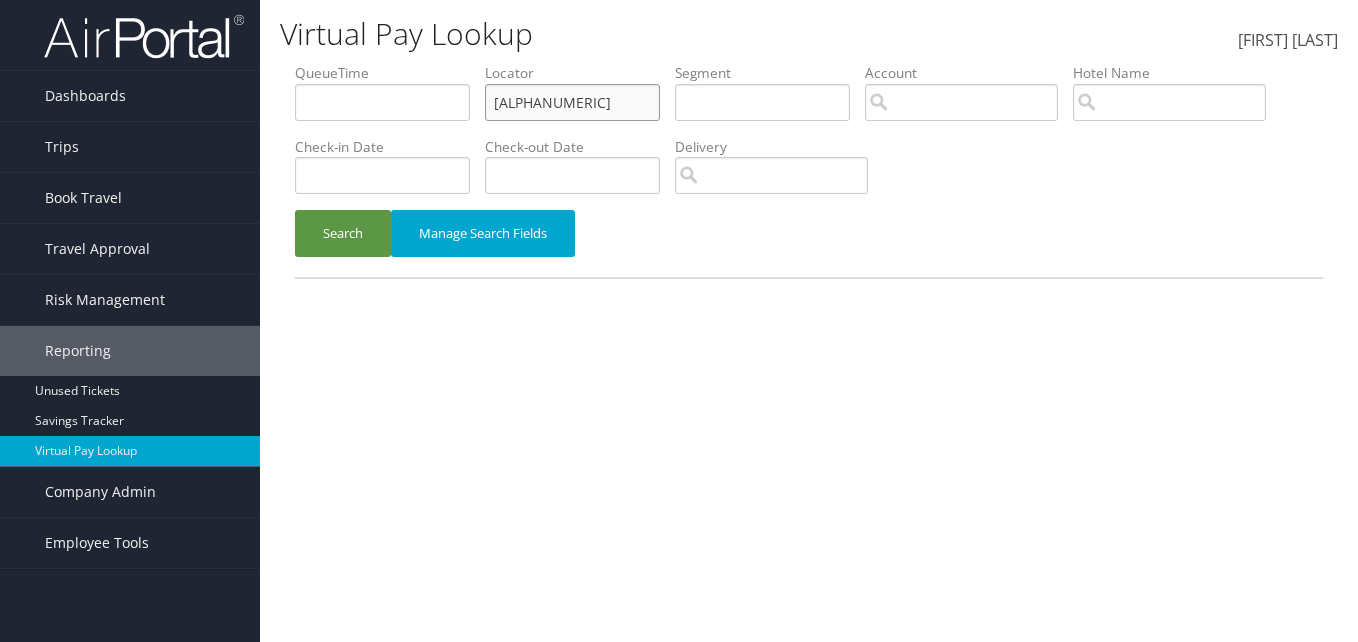 drag, startPoint x: 587, startPoint y: 109, endPoint x: 355, endPoint y: 123, distance: 232.42203 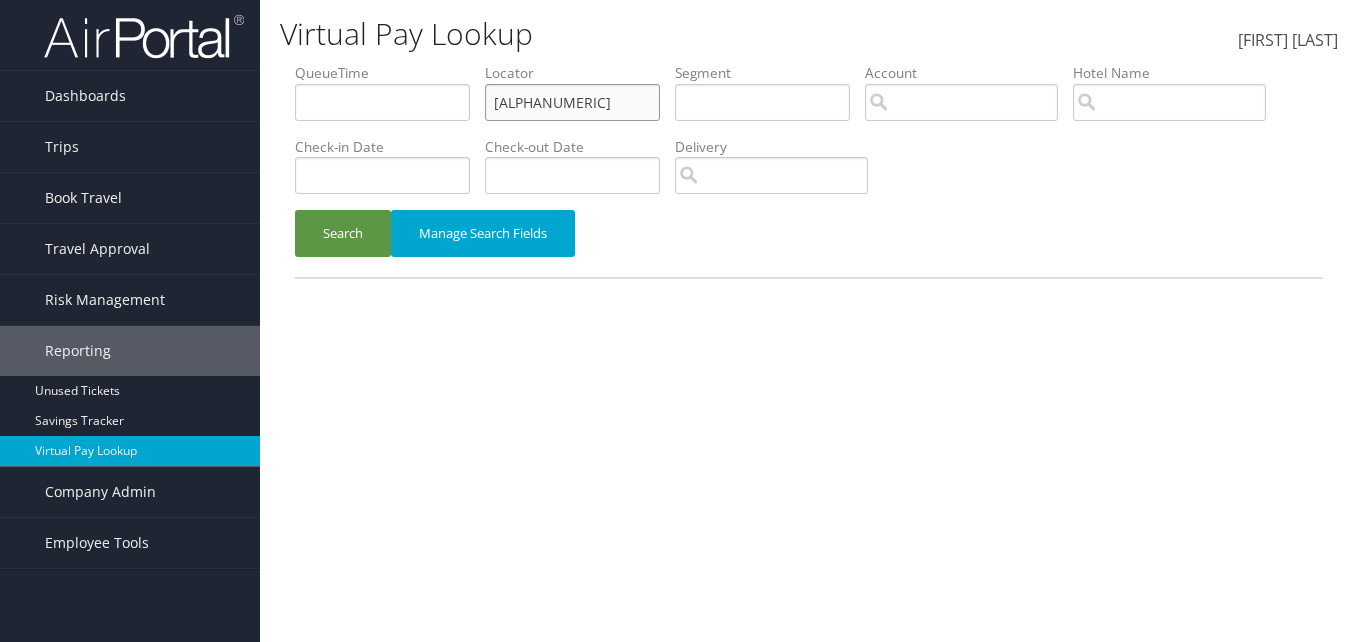 click on "QueueTime Locator MXSXYW Segment Account Traveler Hotel Name Check-in Date Check-out Date Delivery" at bounding box center (809, 63) 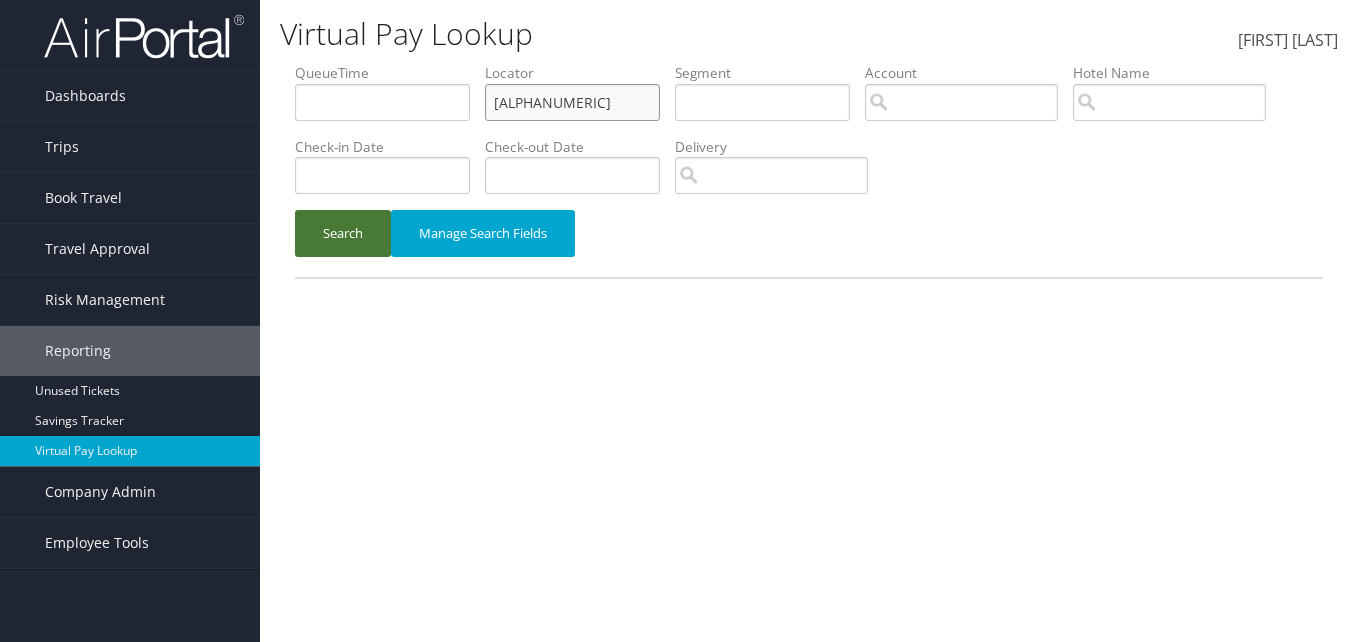 type on "WHYLXH" 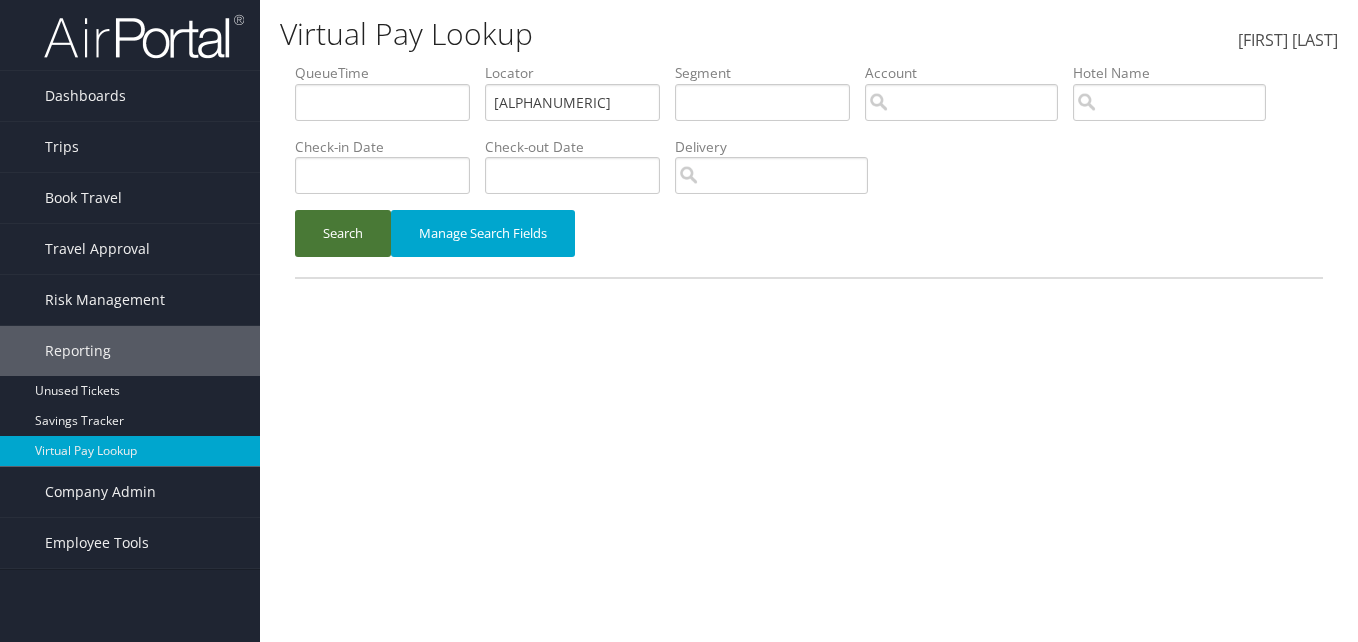 click on "Search" at bounding box center [343, 233] 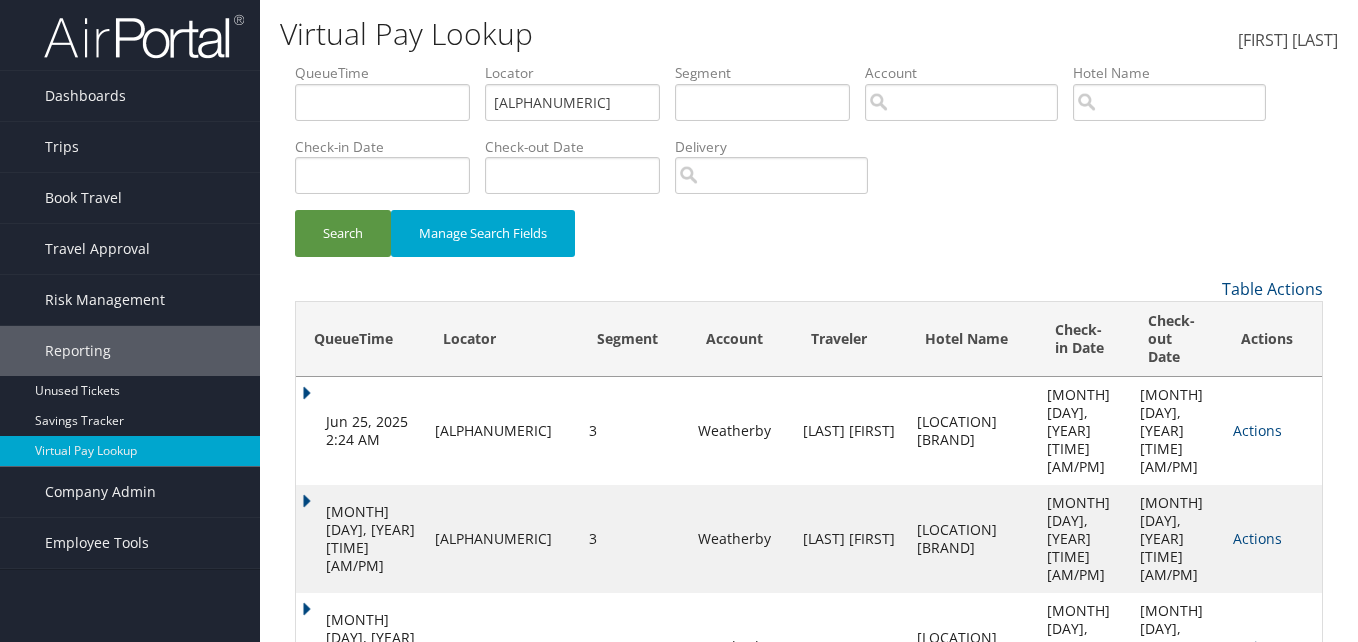 click on "Actions" at bounding box center (1257, 430) 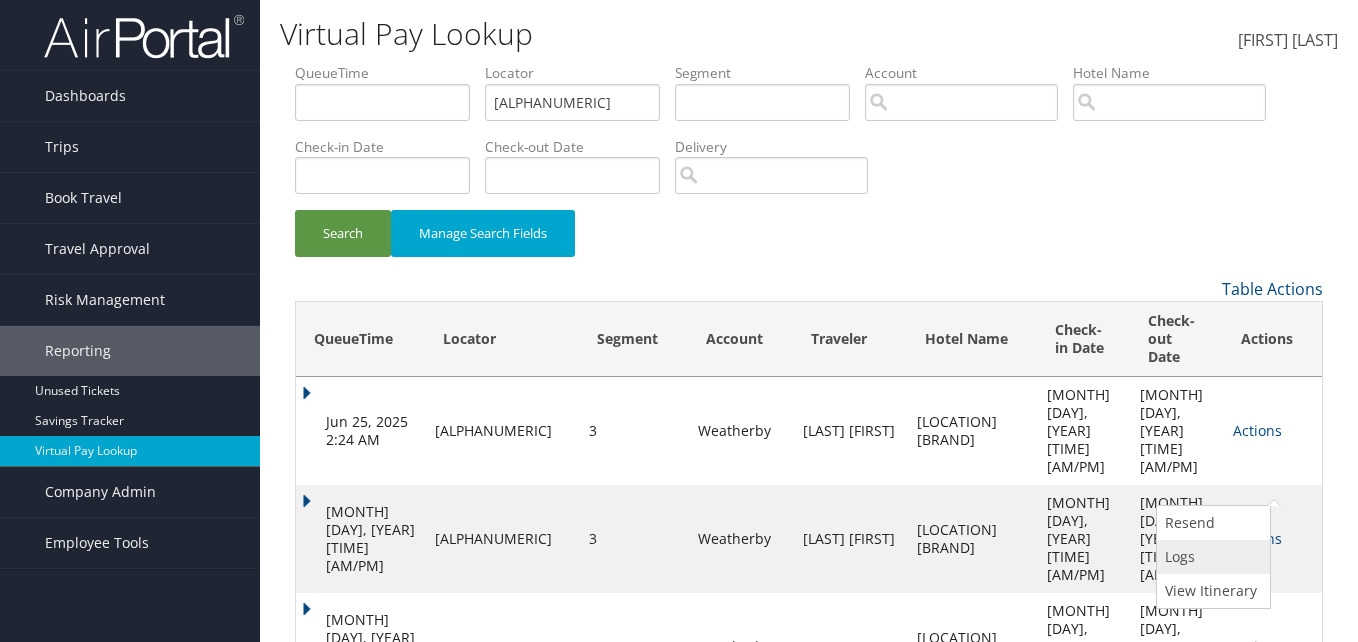 click on "Logs" at bounding box center (1211, 557) 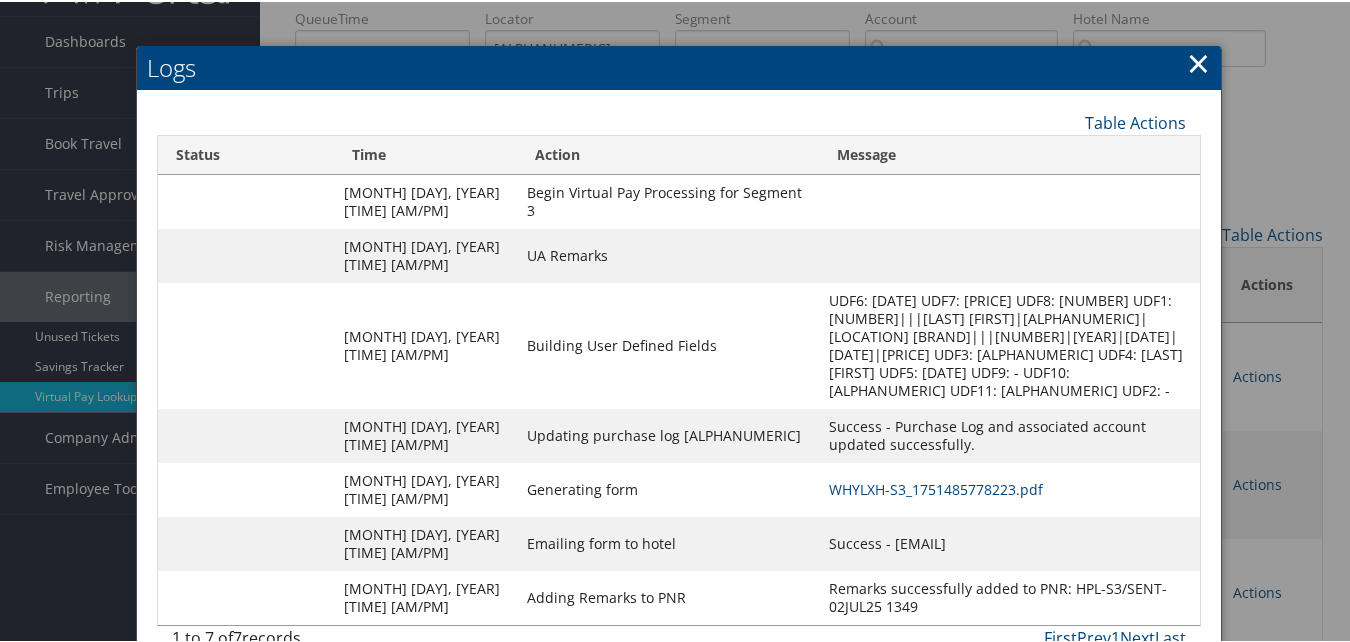 scroll, scrollTop: 111, scrollLeft: 0, axis: vertical 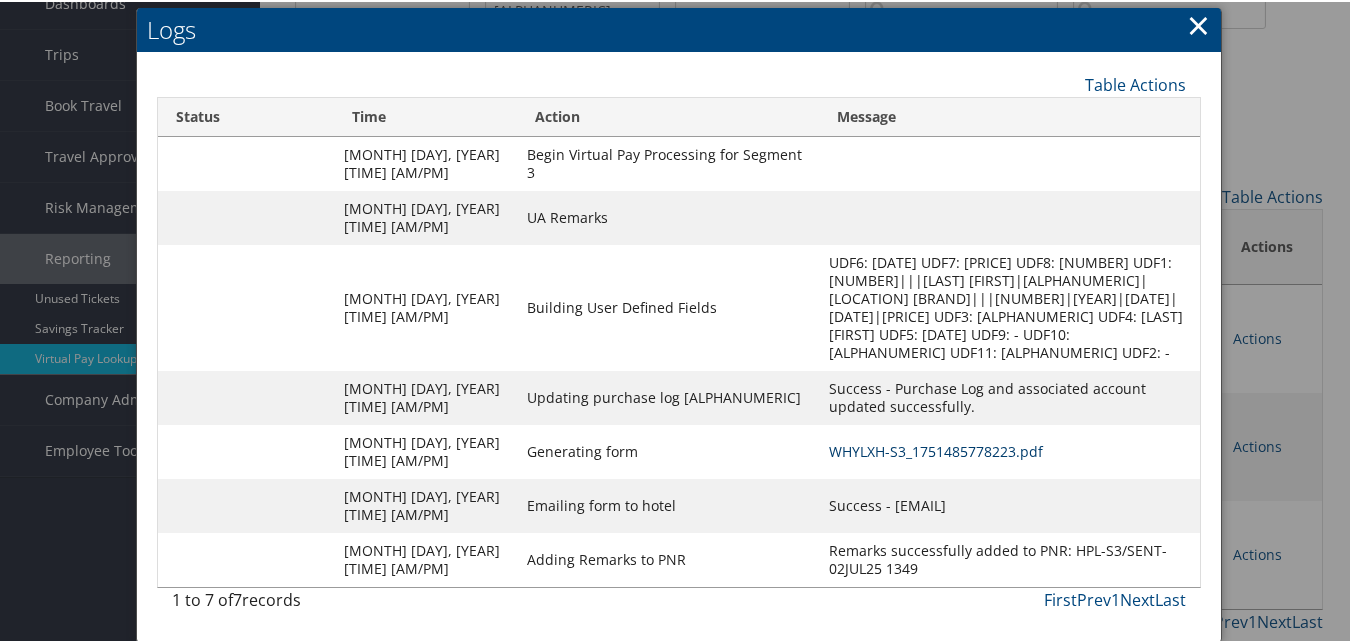 click on "WHYLXH-S3_1751485778223.pdf" at bounding box center (936, 449) 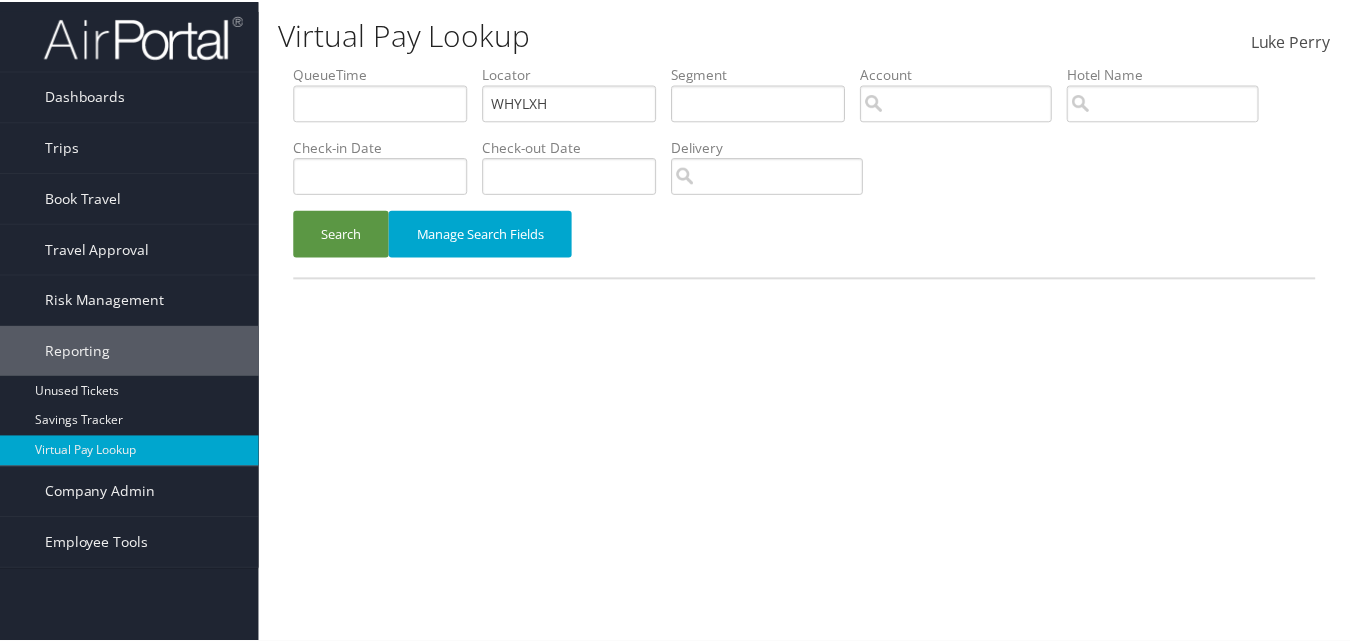 scroll, scrollTop: 0, scrollLeft: 0, axis: both 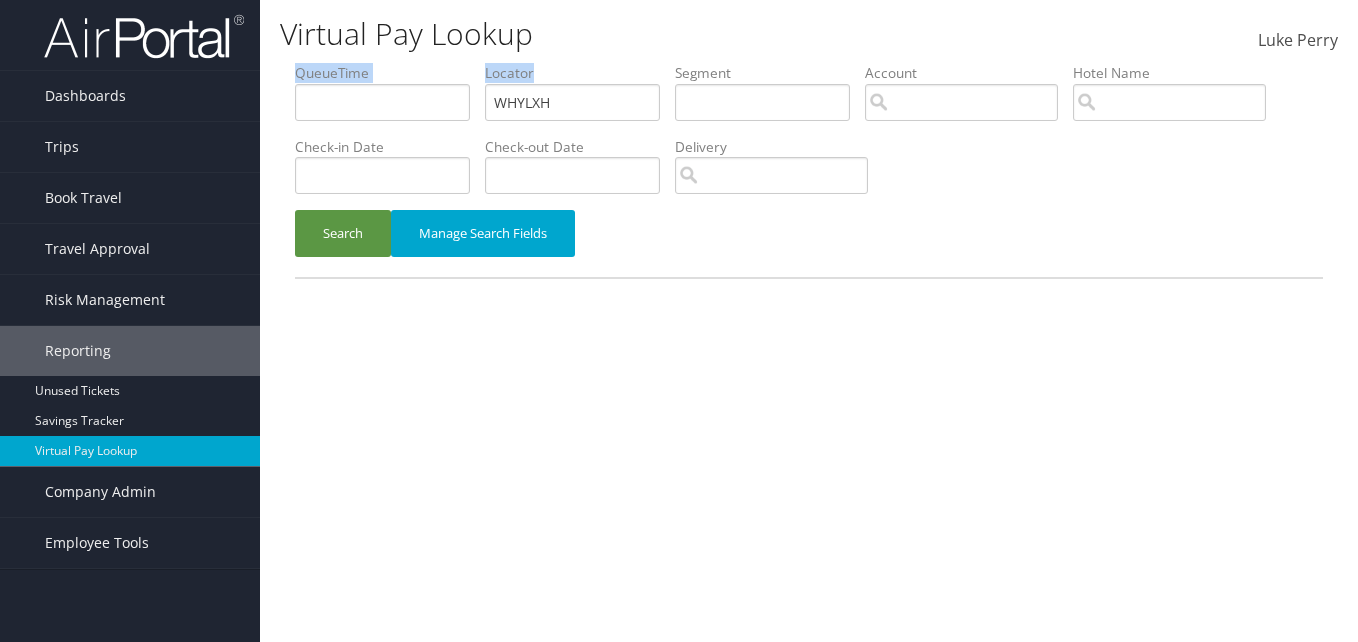 drag, startPoint x: 572, startPoint y: 80, endPoint x: 297, endPoint y: 138, distance: 281.0498 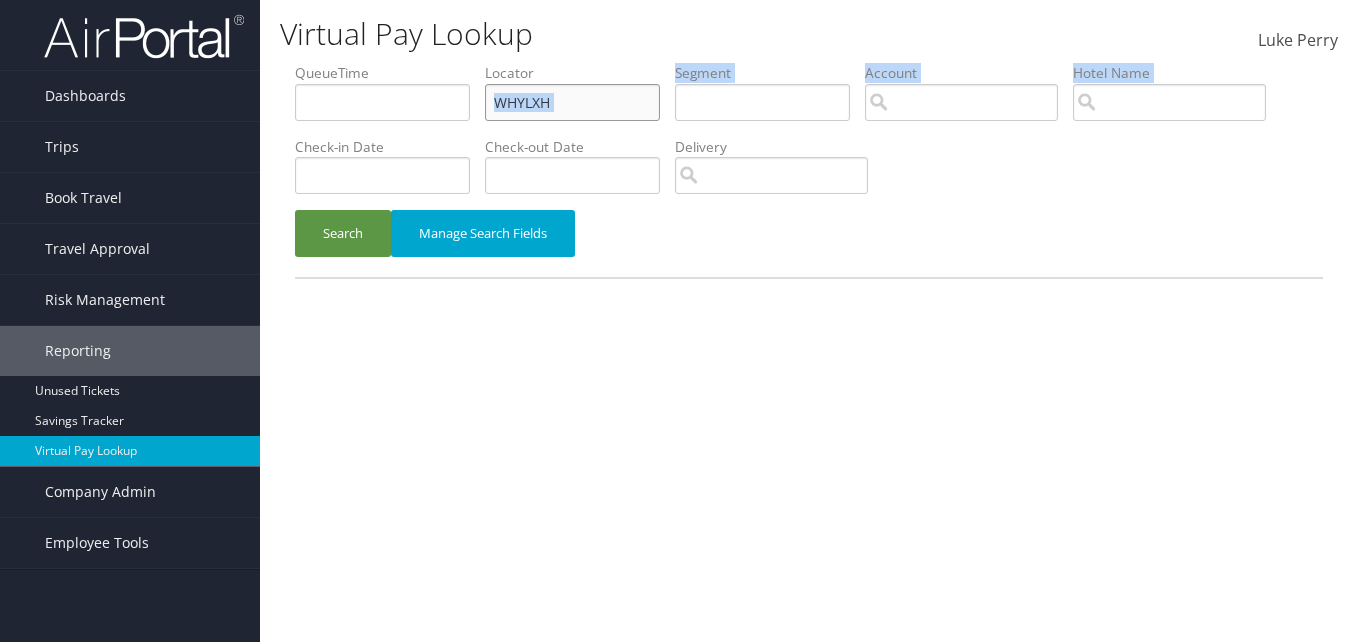 click on "WHYLXH" at bounding box center (382, 102) 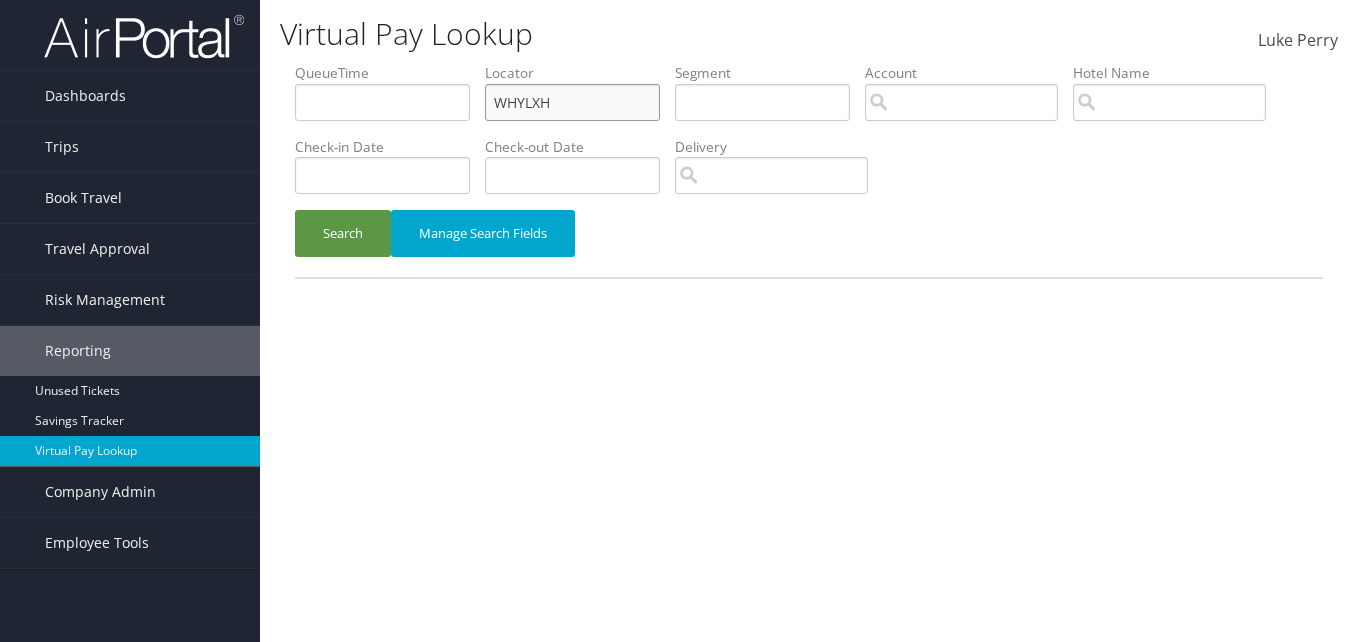 drag, startPoint x: 588, startPoint y: 103, endPoint x: 475, endPoint y: 113, distance: 113.44161 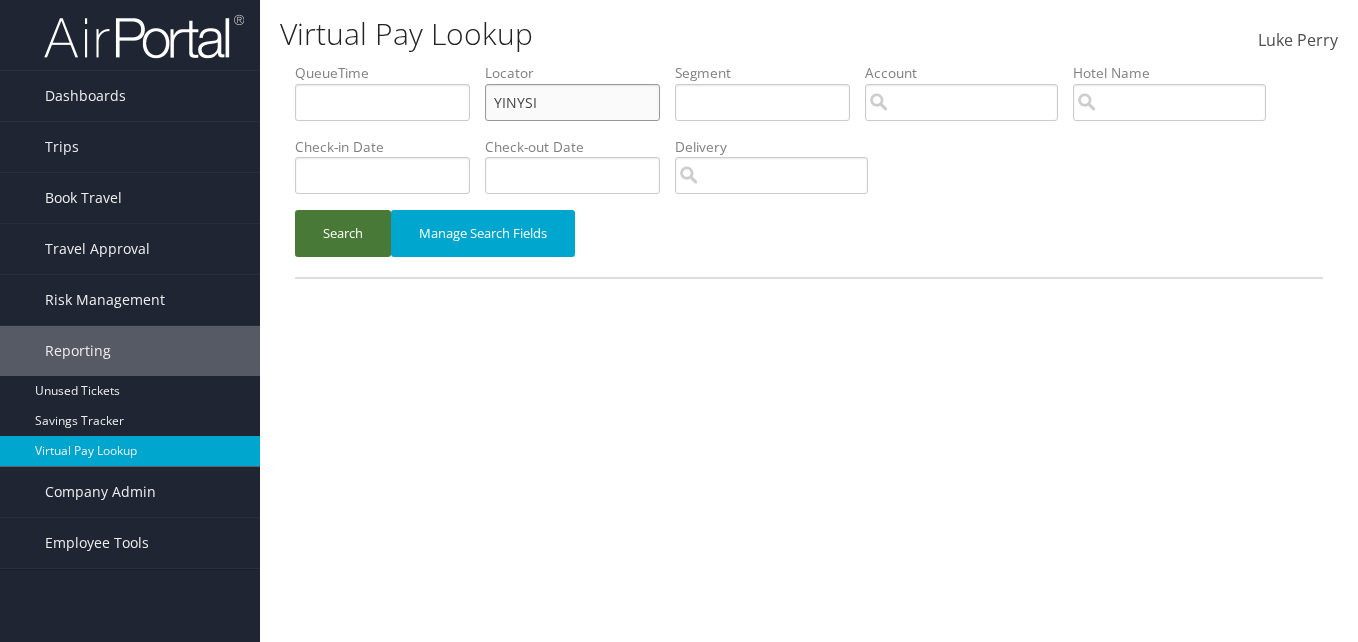 type on "YINYSI" 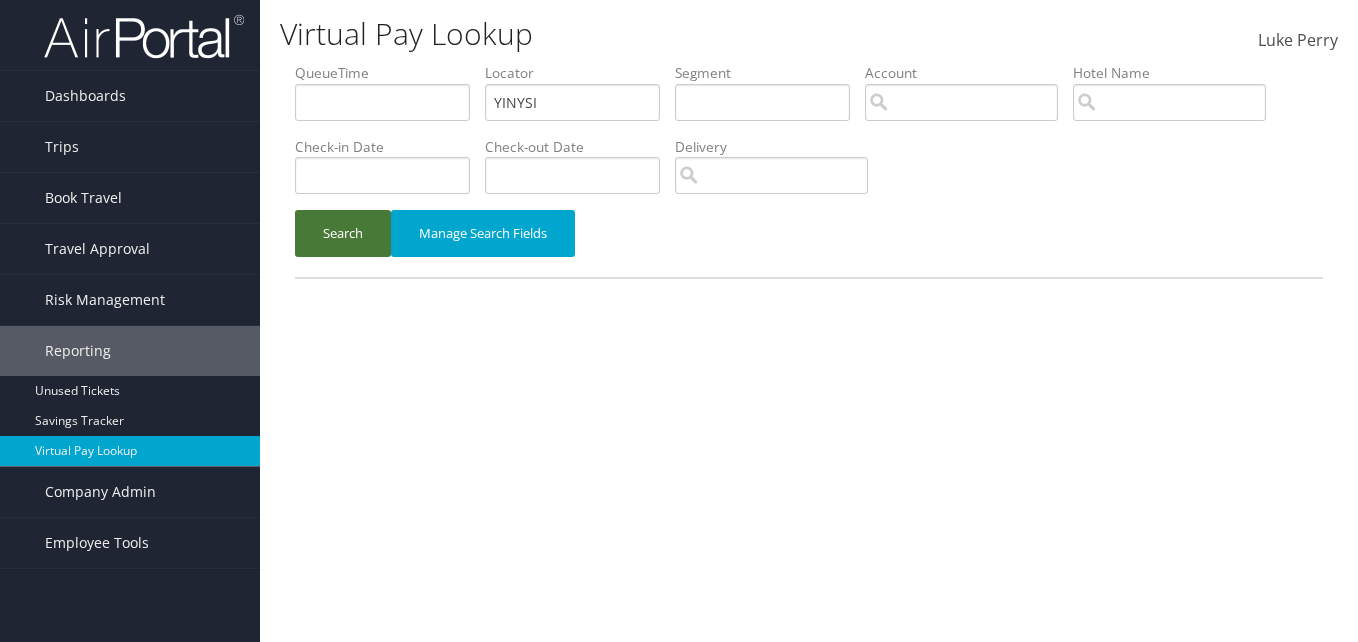 click on "Search" at bounding box center [343, 233] 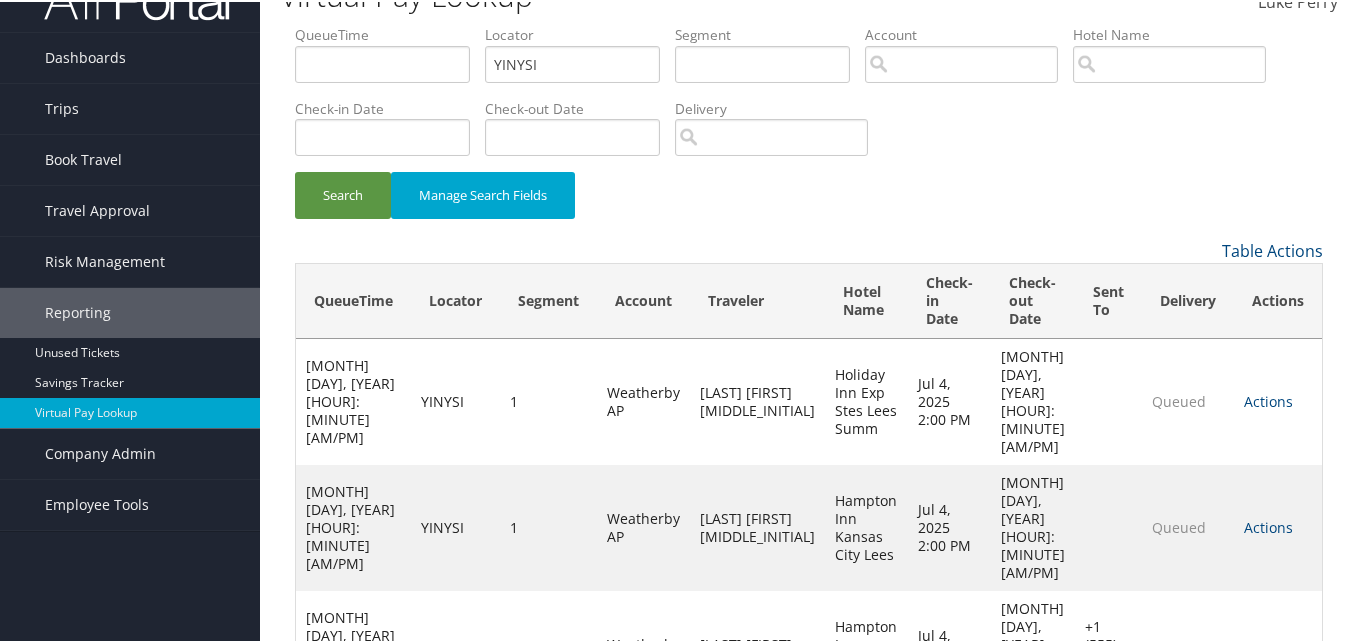 click on "Actions" at bounding box center [1268, 399] 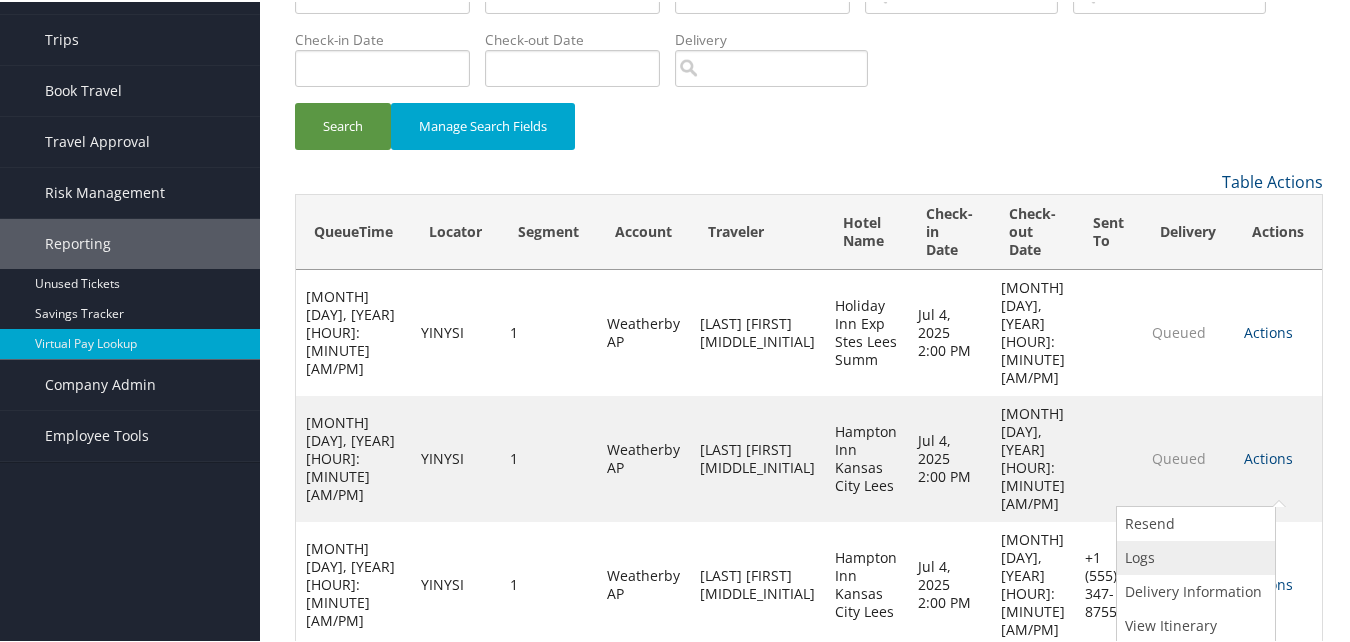 click on "Logs" at bounding box center (1193, 556) 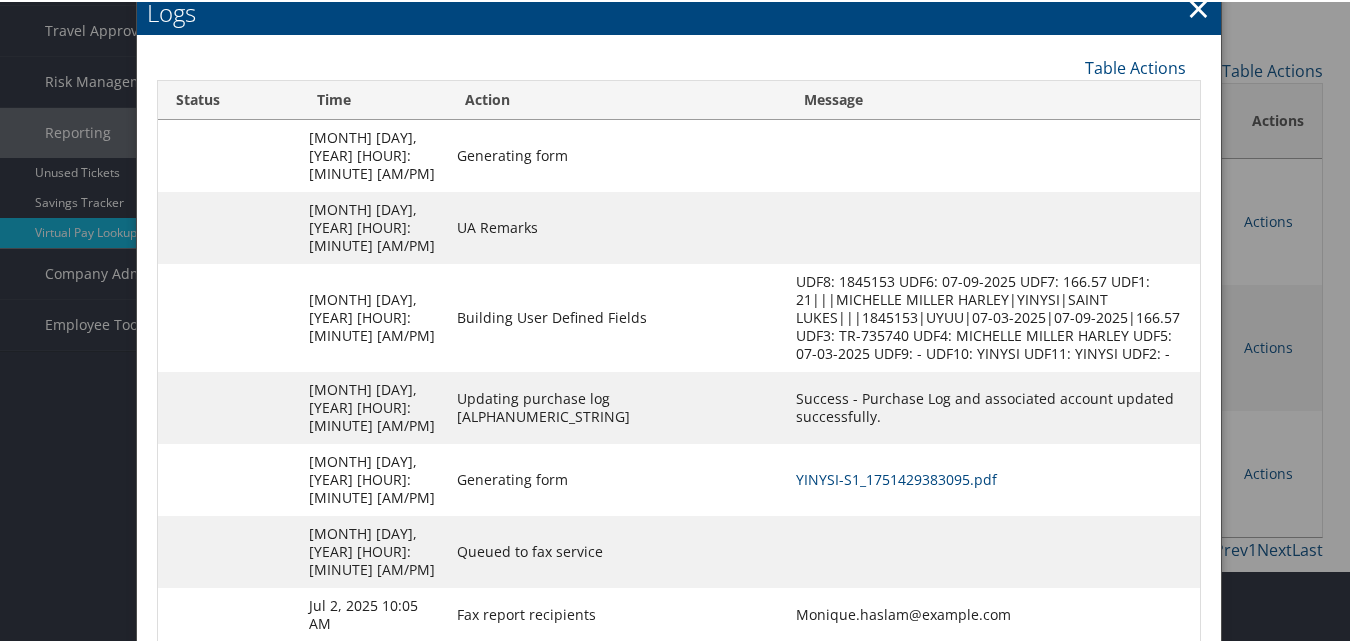 scroll, scrollTop: 240, scrollLeft: 0, axis: vertical 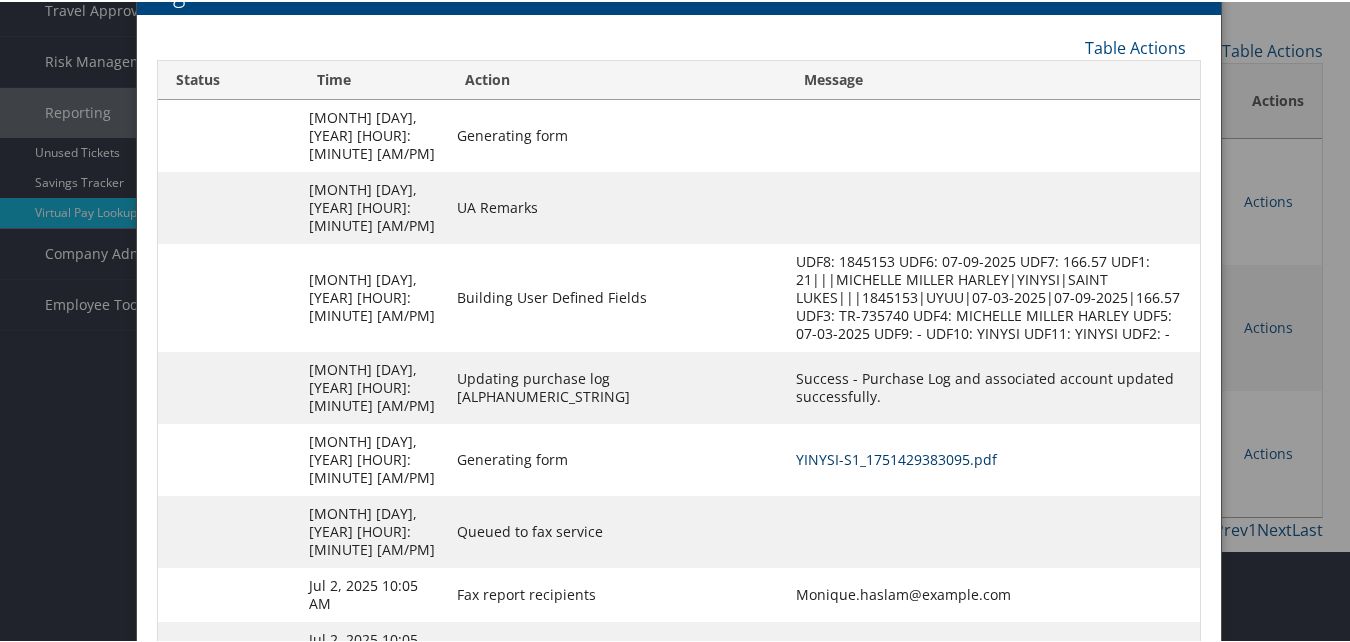 click on "YINYSI-S1_1751429383095.pdf" at bounding box center (896, 457) 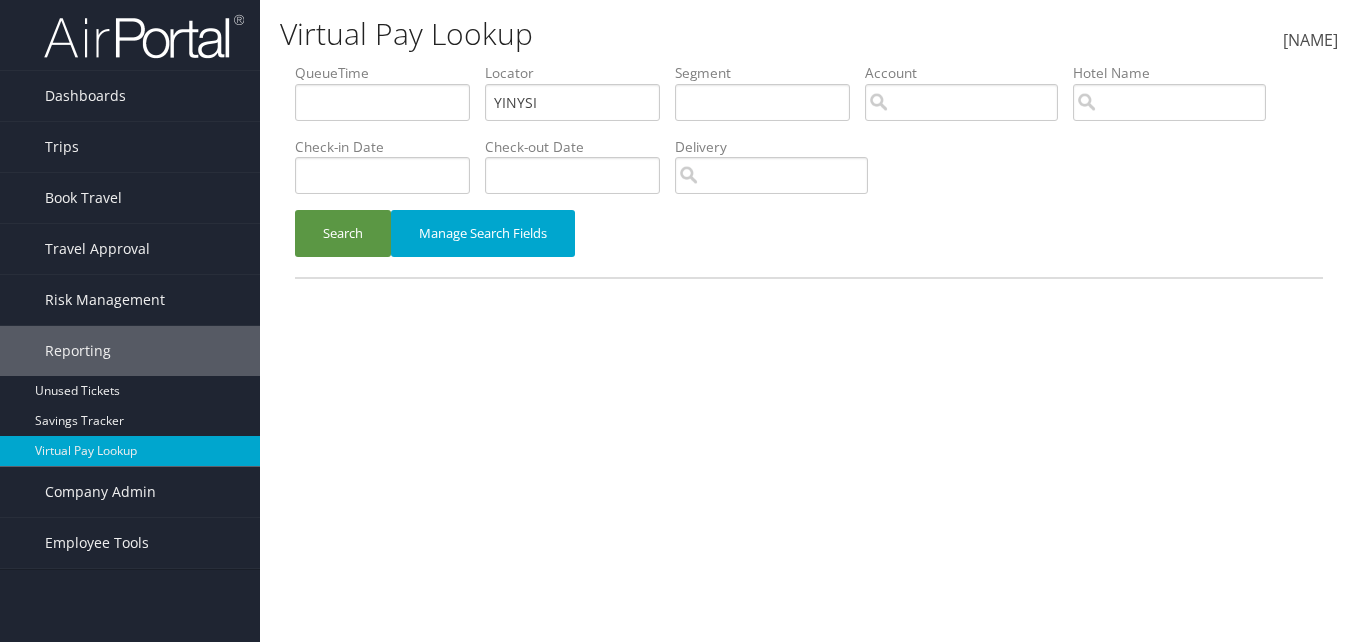 scroll, scrollTop: 0, scrollLeft: 0, axis: both 